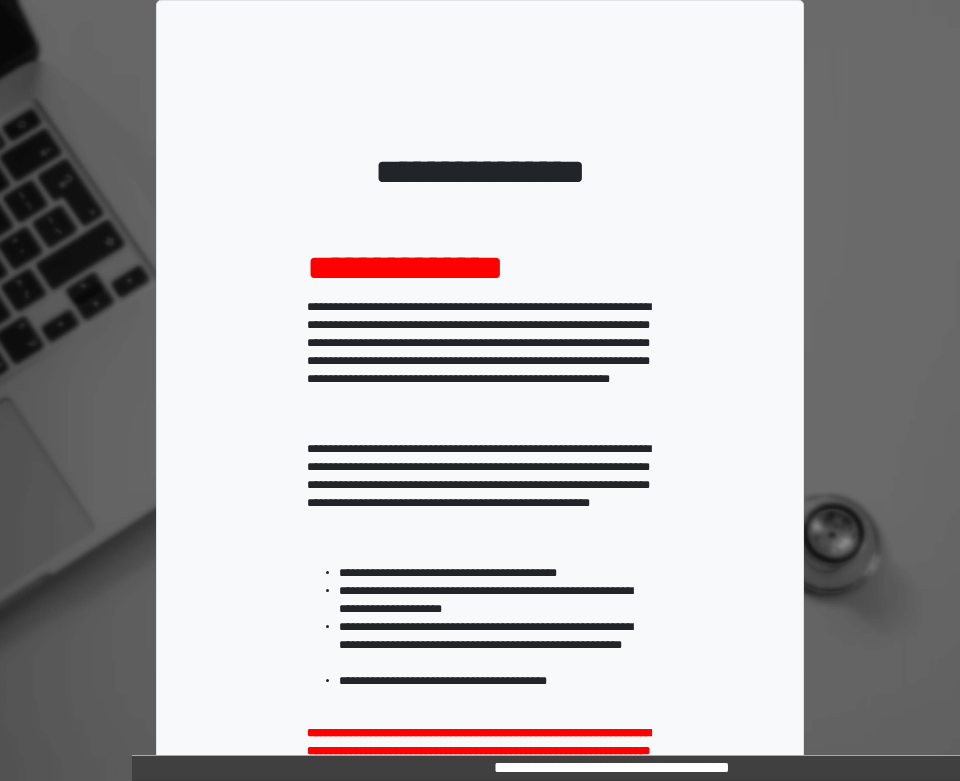scroll, scrollTop: 387, scrollLeft: 0, axis: vertical 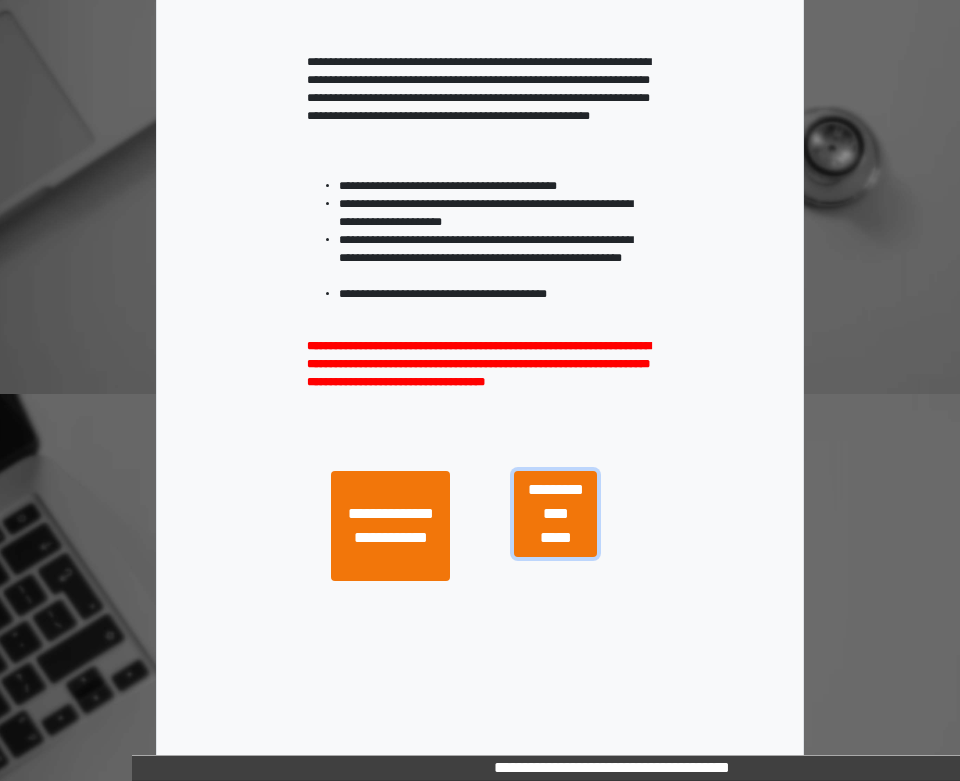 click on "**********" at bounding box center (555, 514) 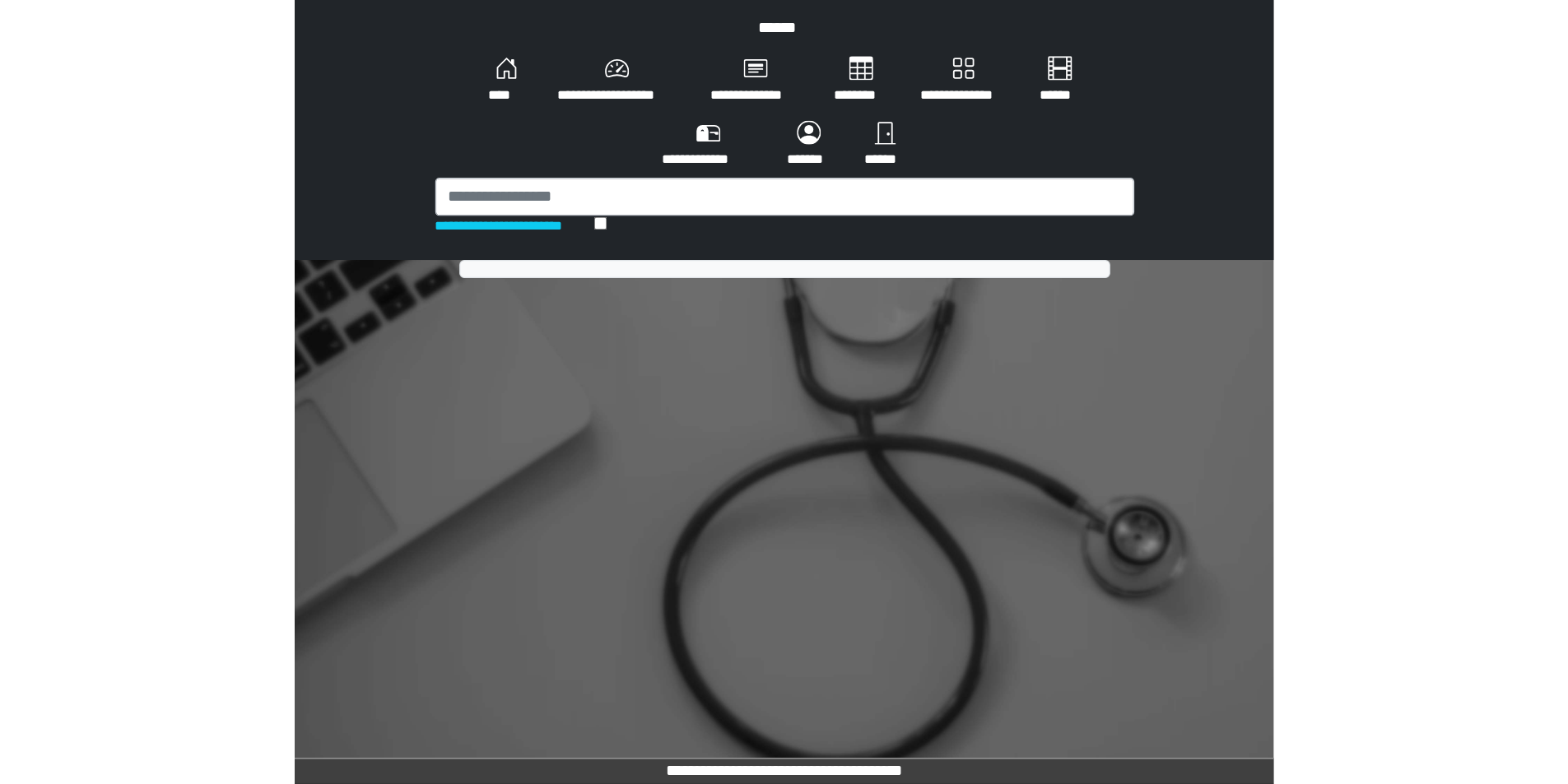 scroll, scrollTop: 0, scrollLeft: 0, axis: both 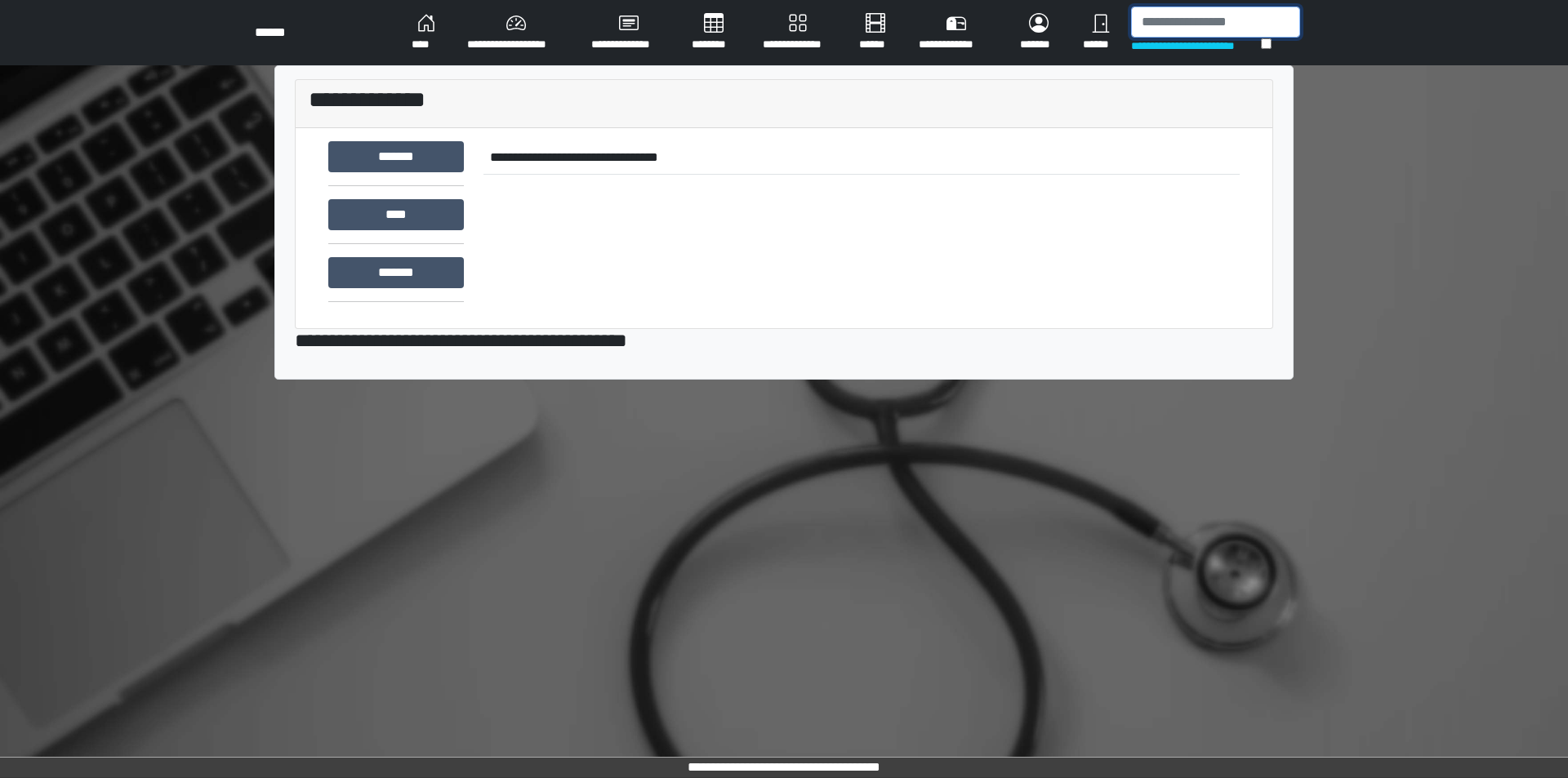 click at bounding box center (1215, 22) 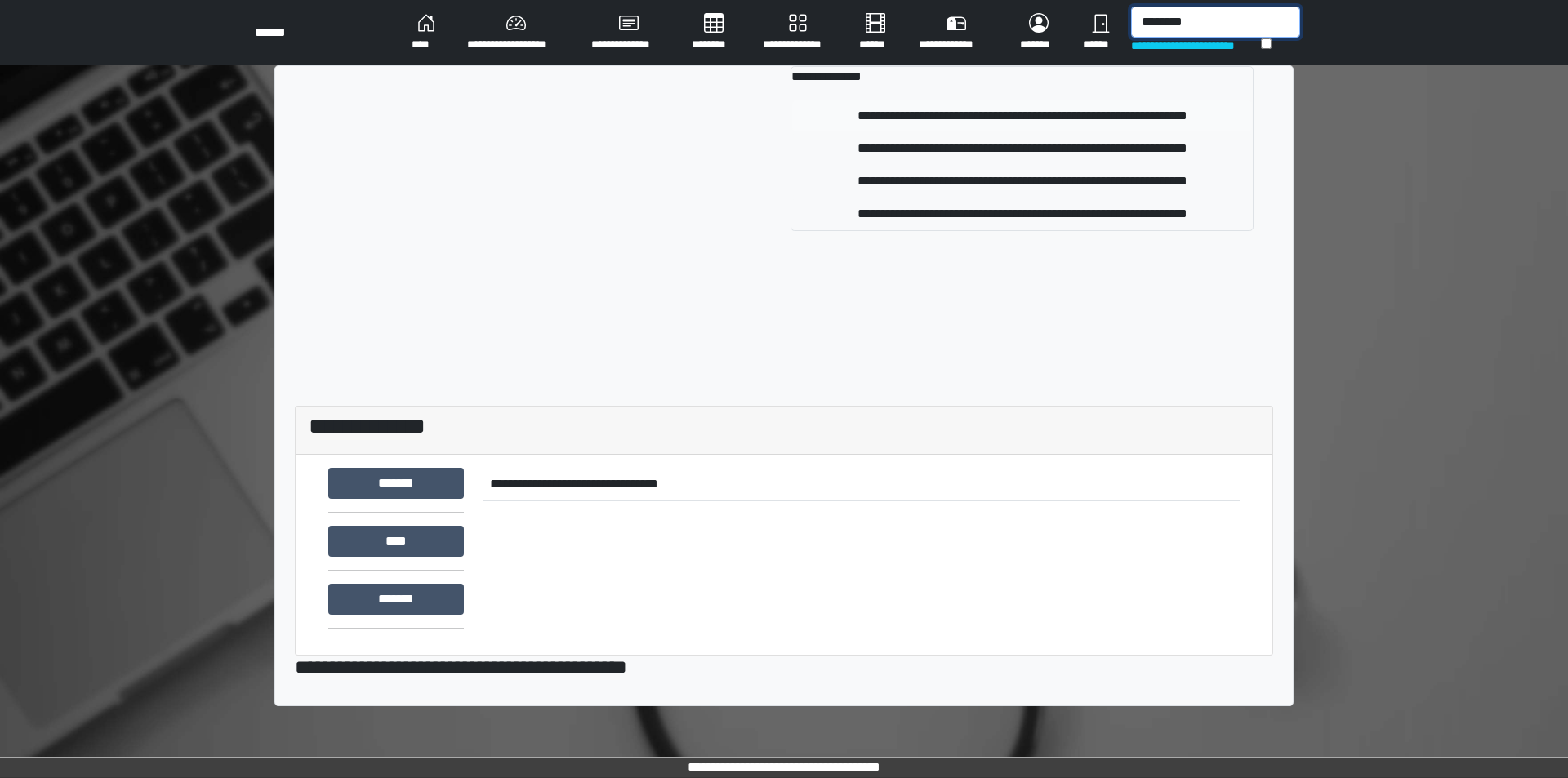 type on "********" 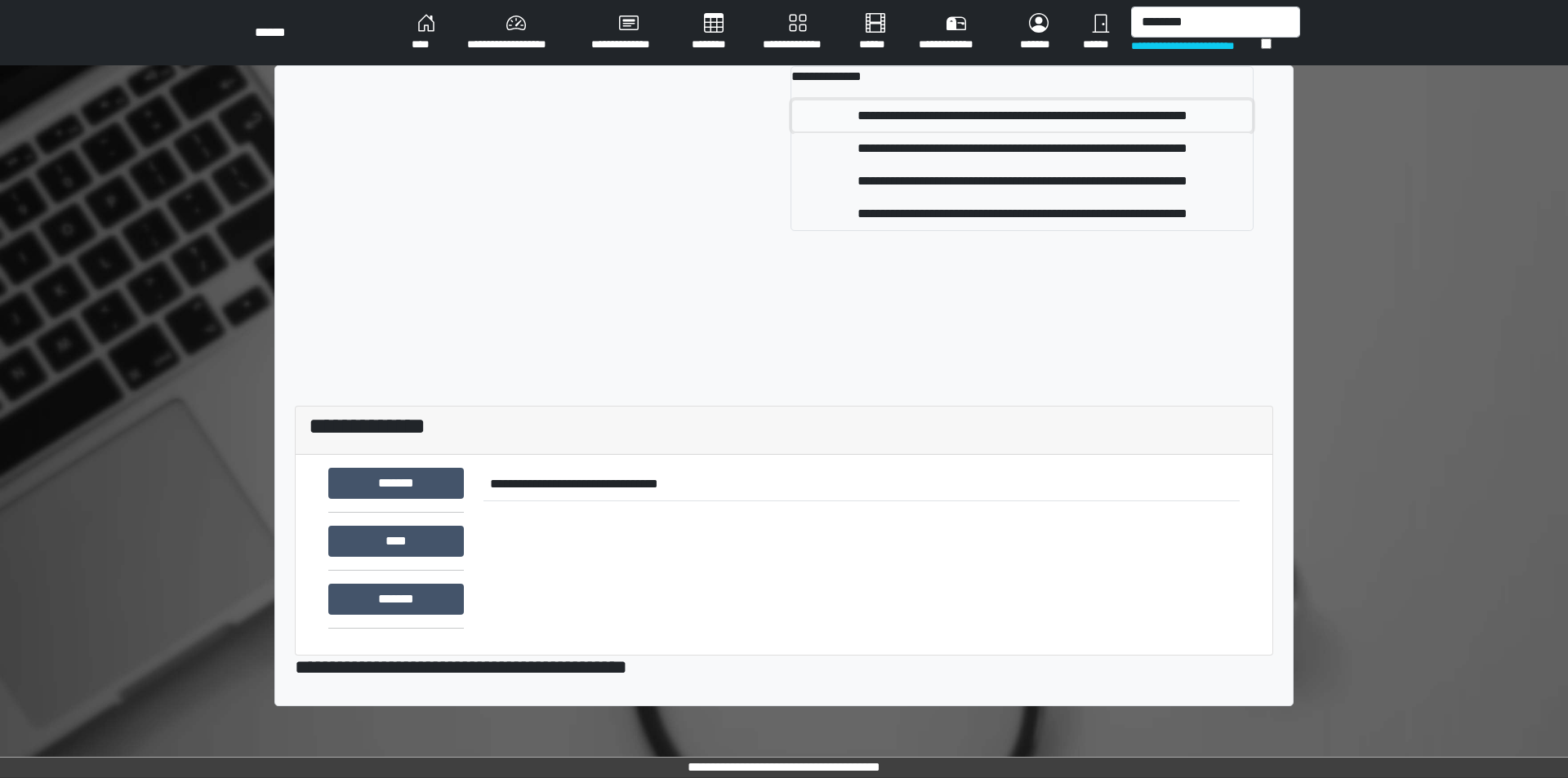 click on "**********" at bounding box center [1022, 116] 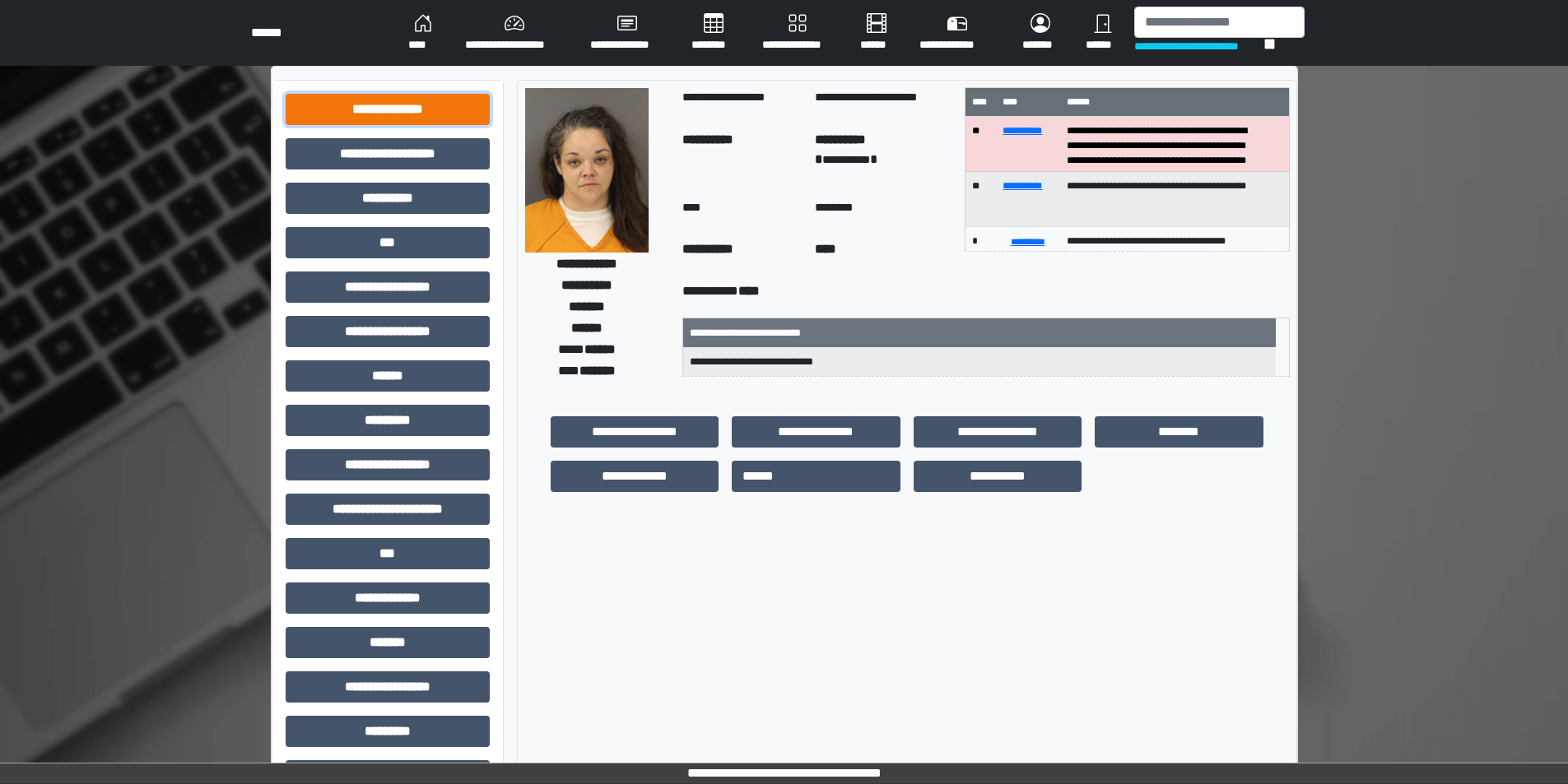 click on "**********" at bounding box center (388, 109) 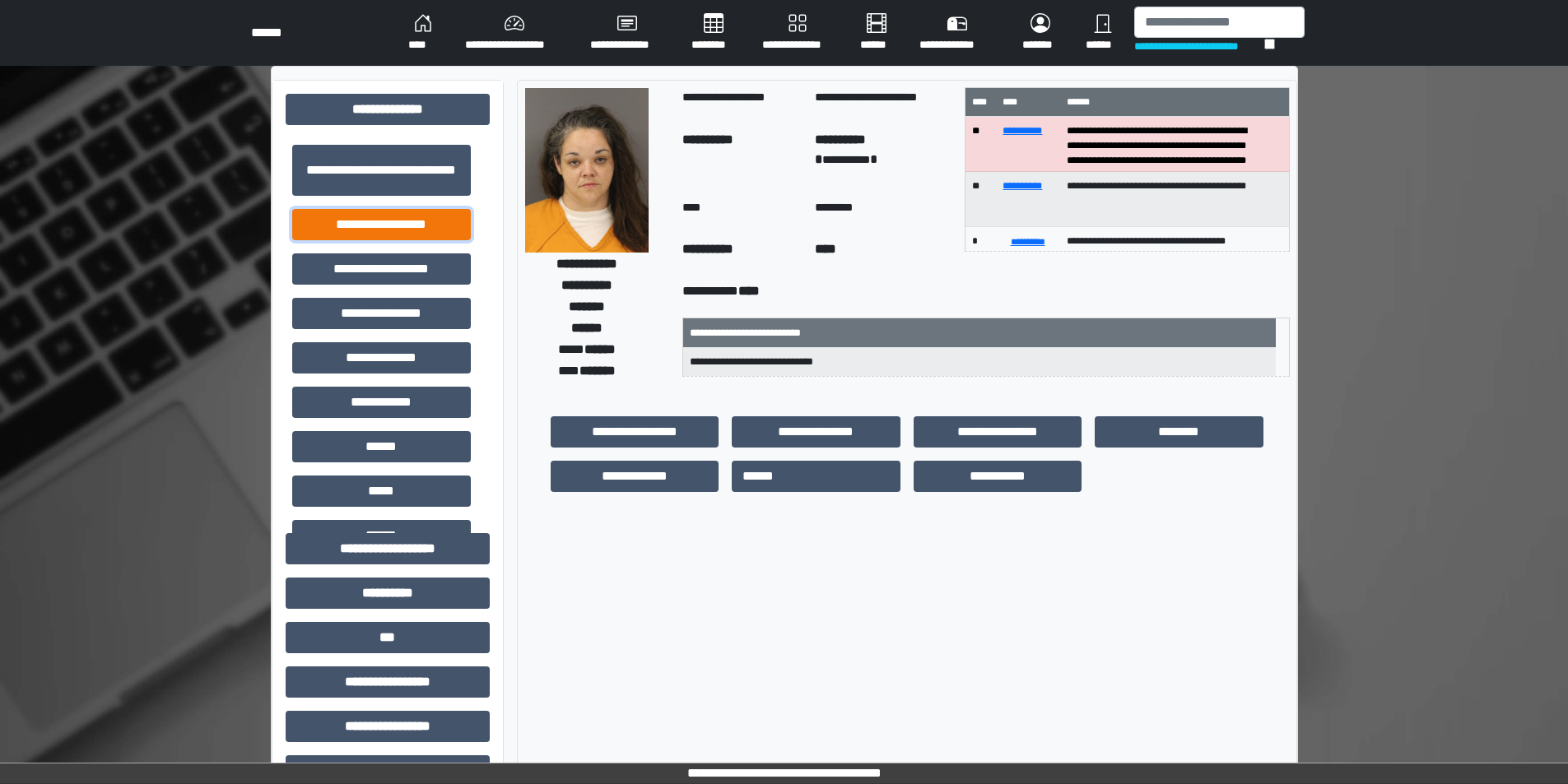 click on "**********" at bounding box center [381, 225] 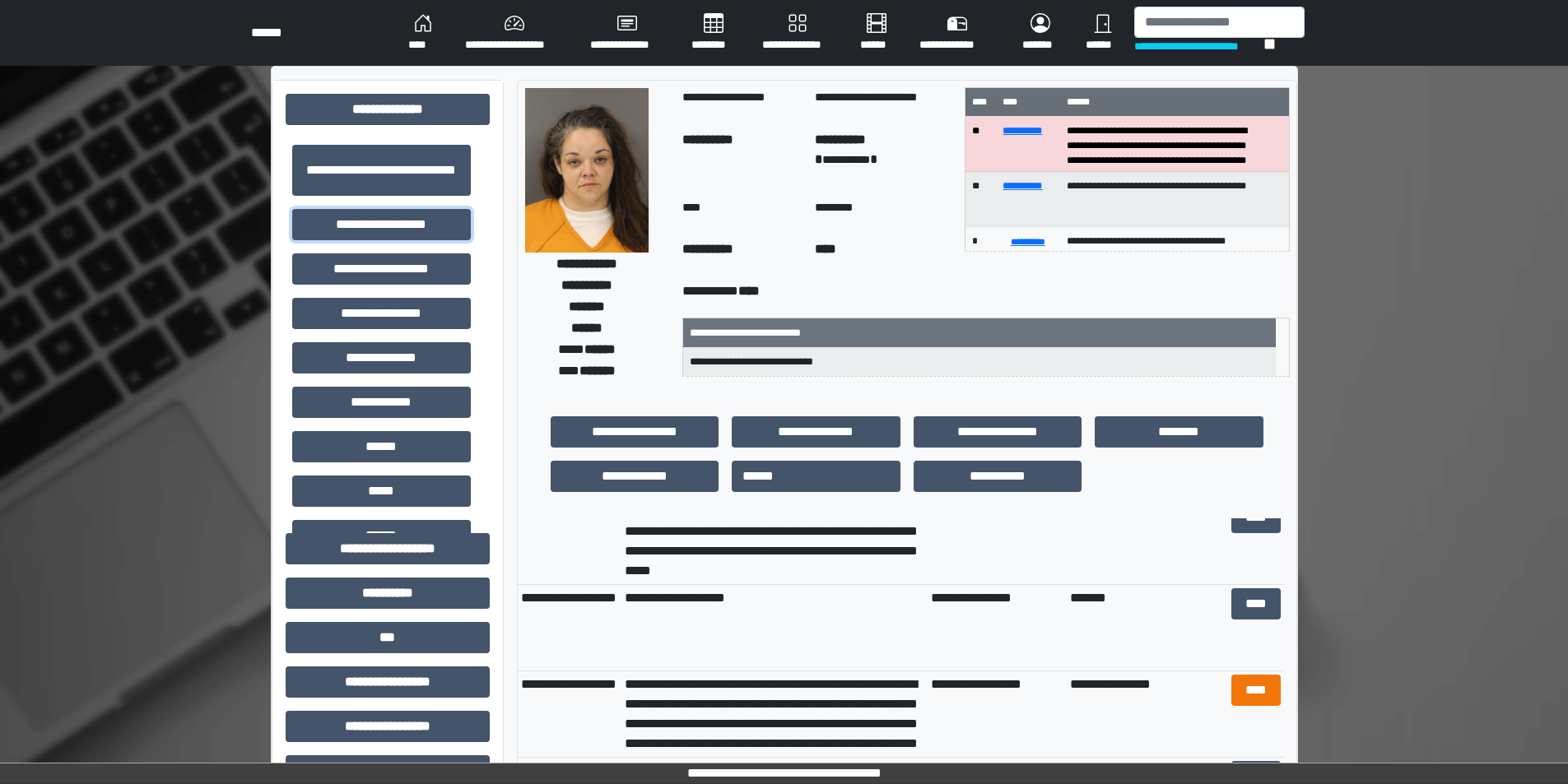 scroll, scrollTop: 82, scrollLeft: 0, axis: vertical 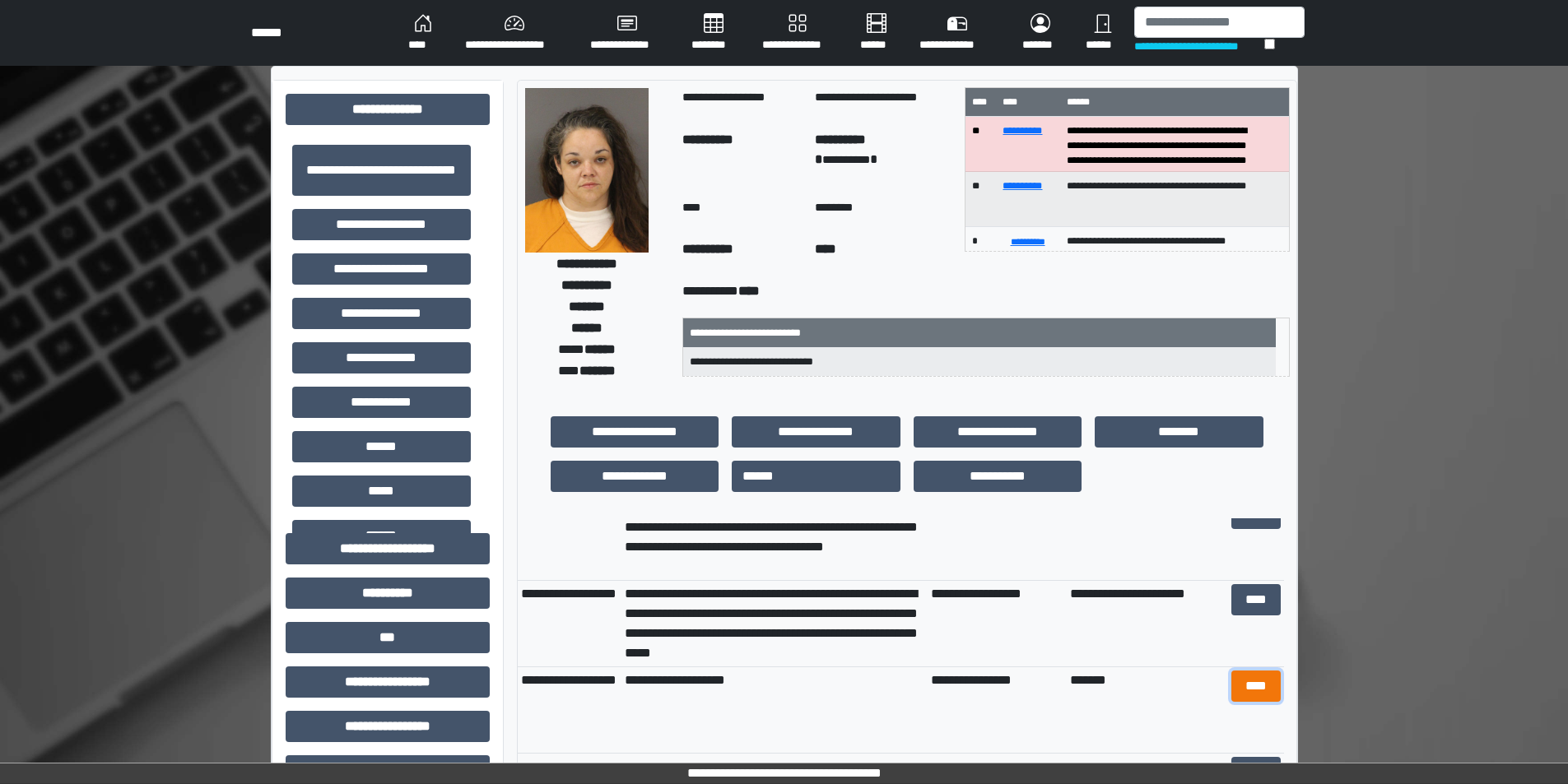 click on "****" at bounding box center (1256, 686) 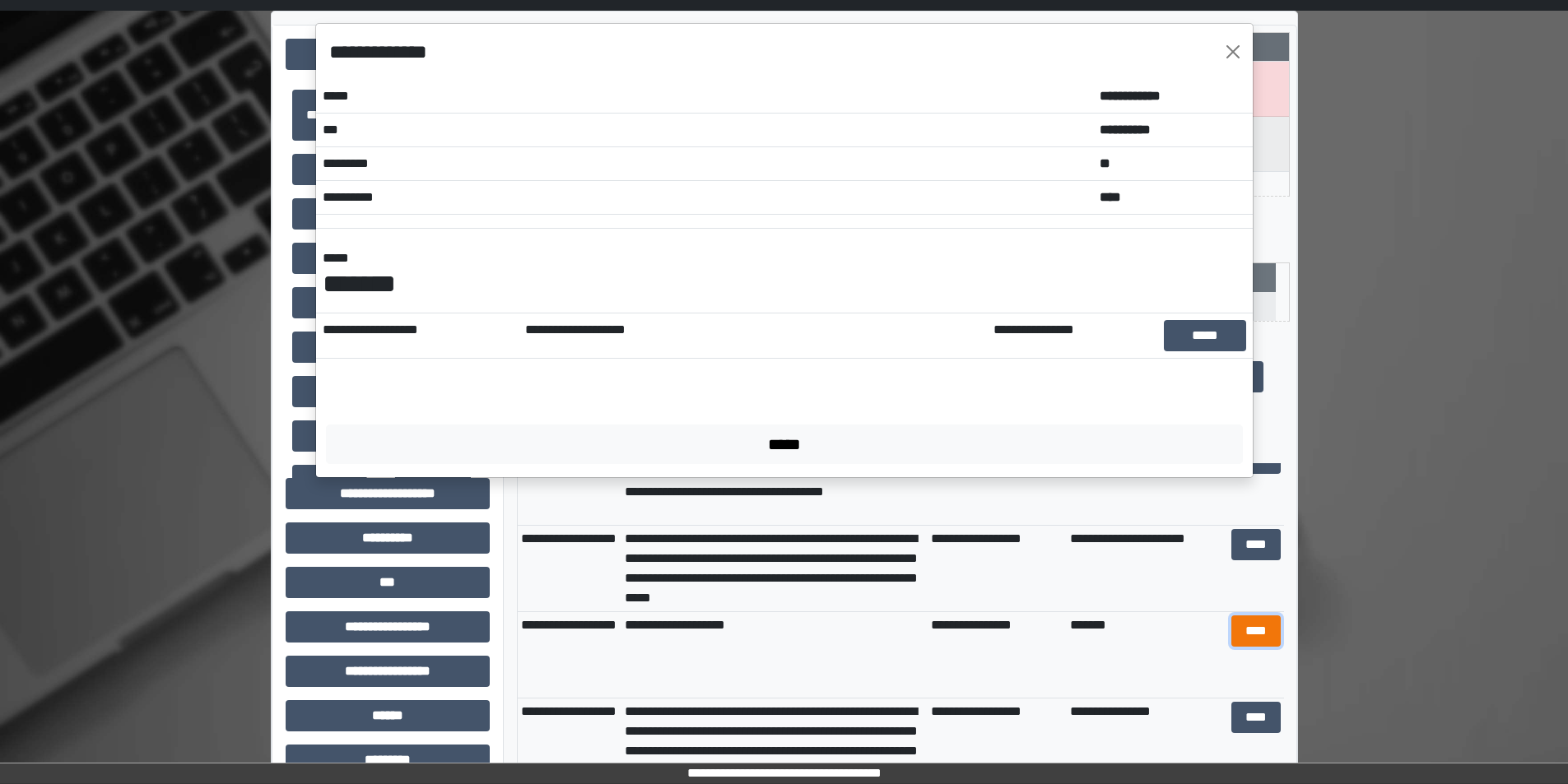 scroll, scrollTop: 82, scrollLeft: 0, axis: vertical 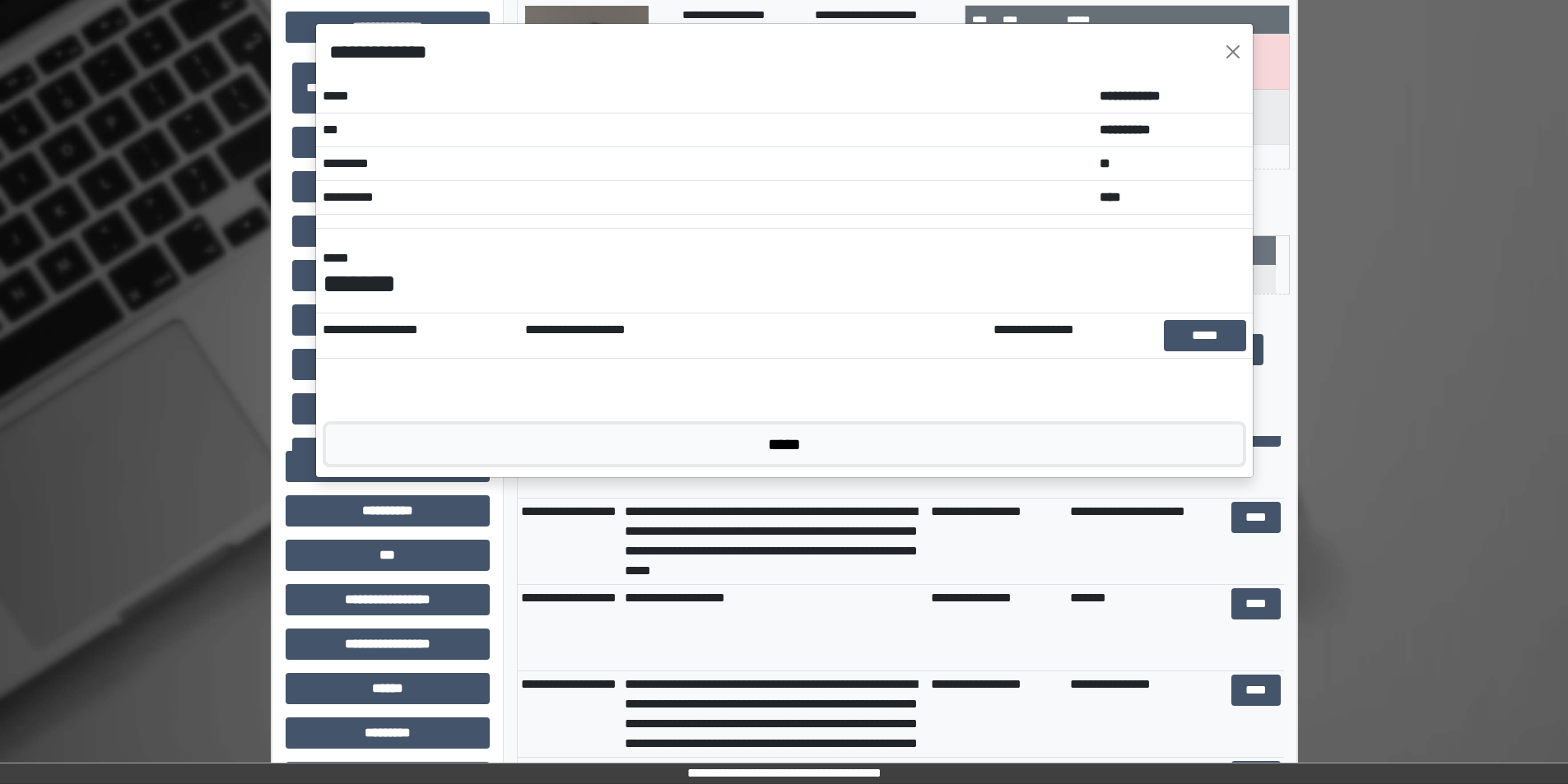 click on "*****" at bounding box center [784, 444] 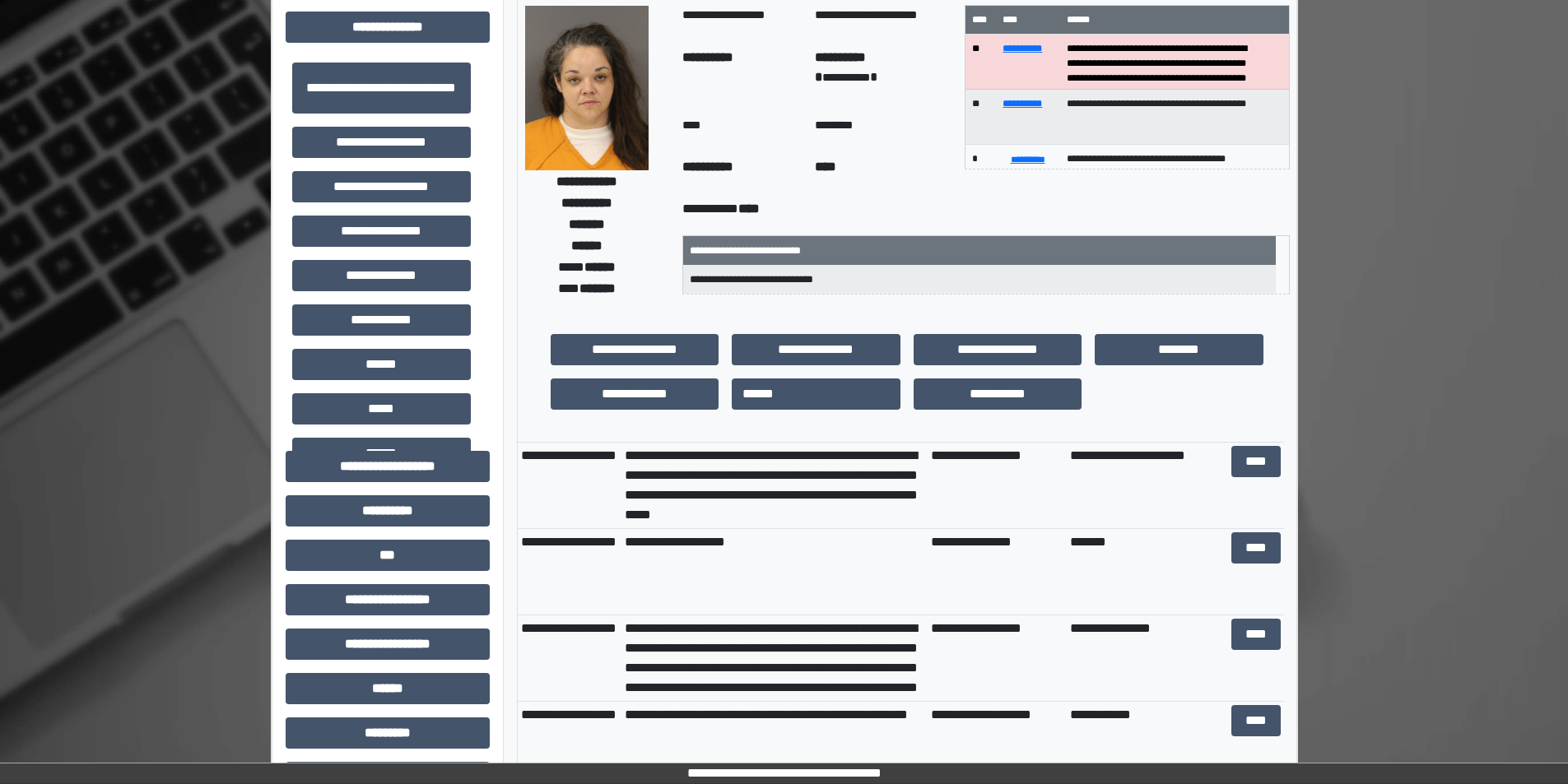 scroll, scrollTop: 165, scrollLeft: 0, axis: vertical 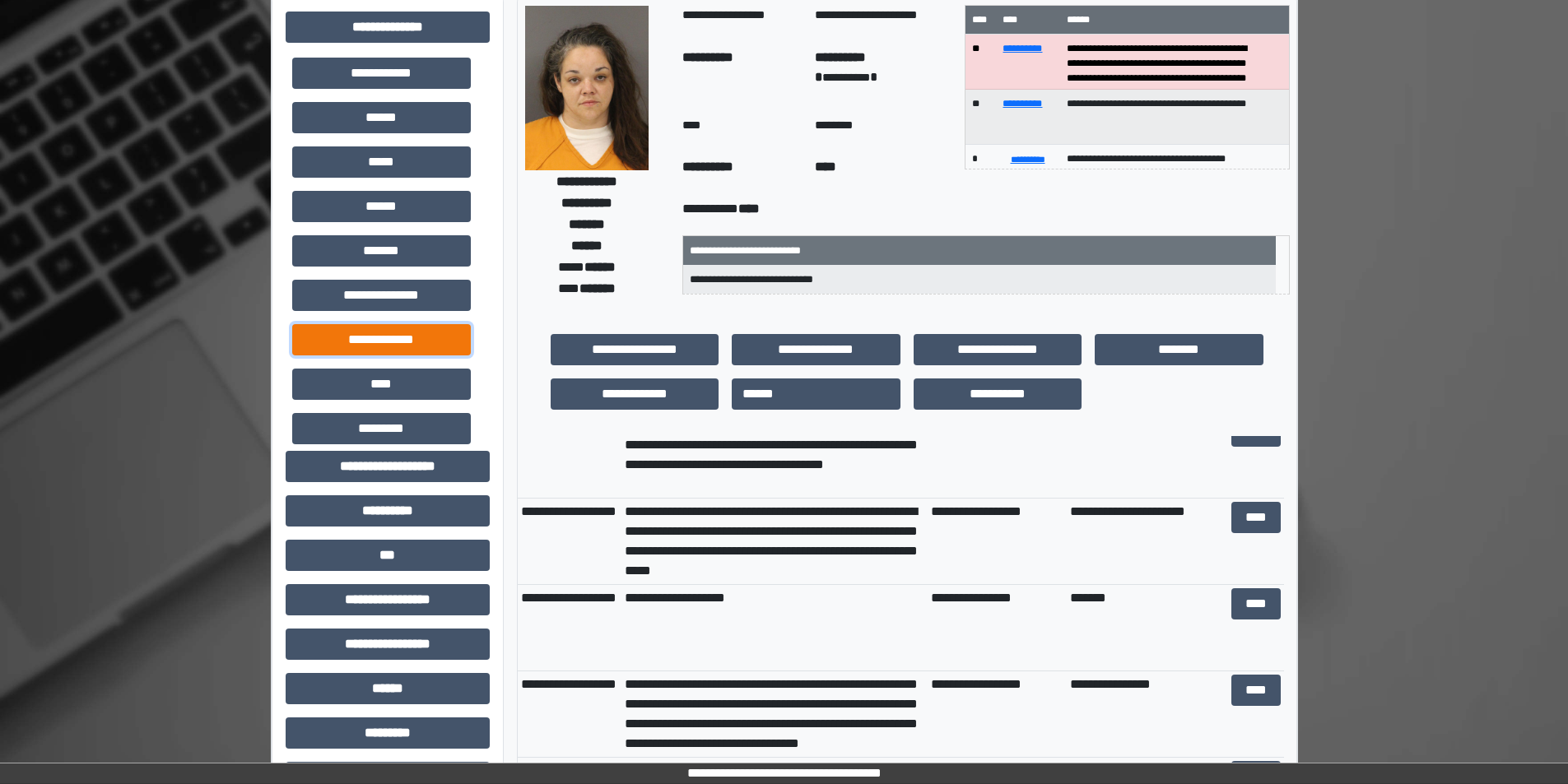 click on "**********" at bounding box center (381, 340) 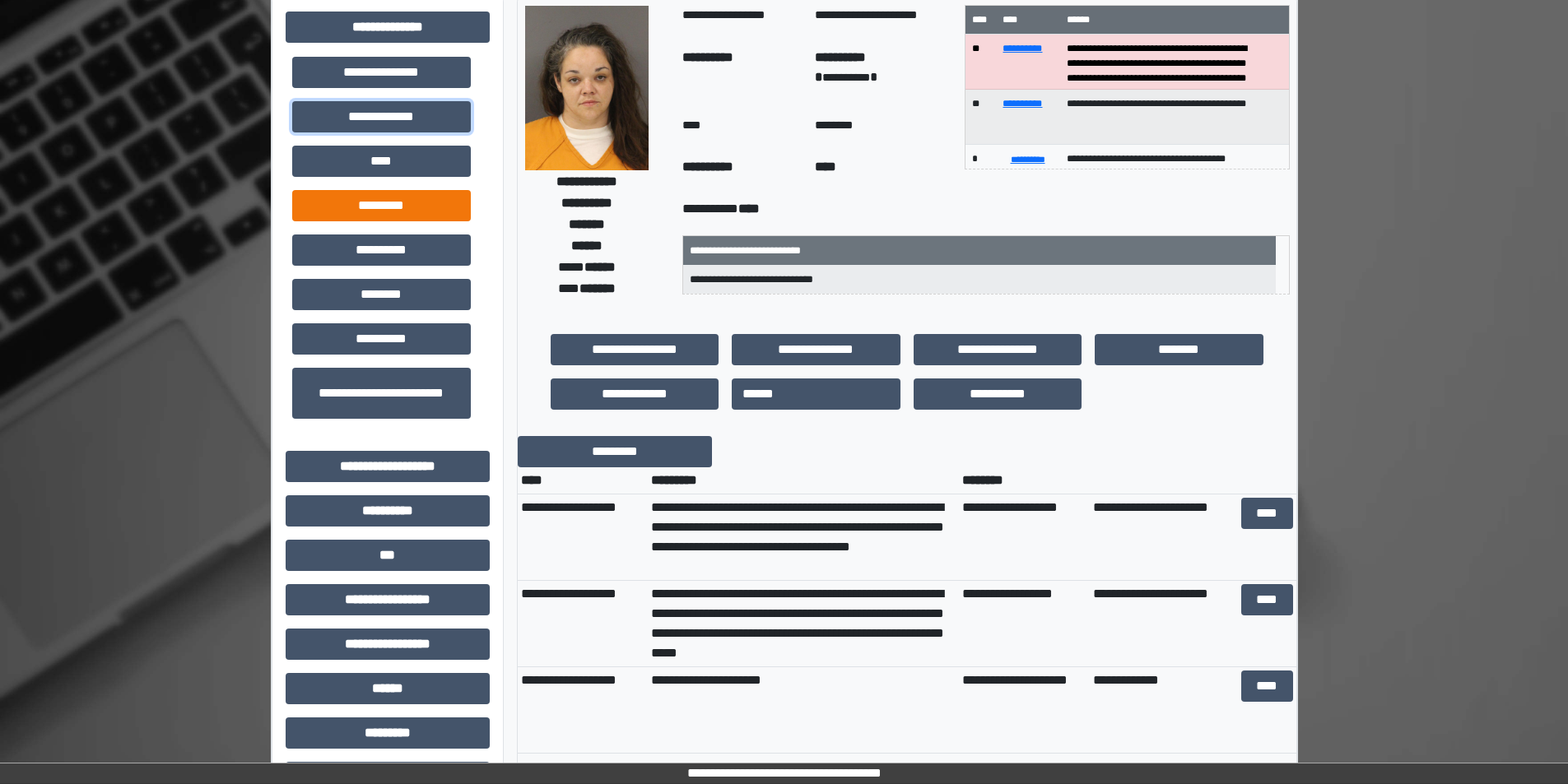 scroll, scrollTop: 477, scrollLeft: 0, axis: vertical 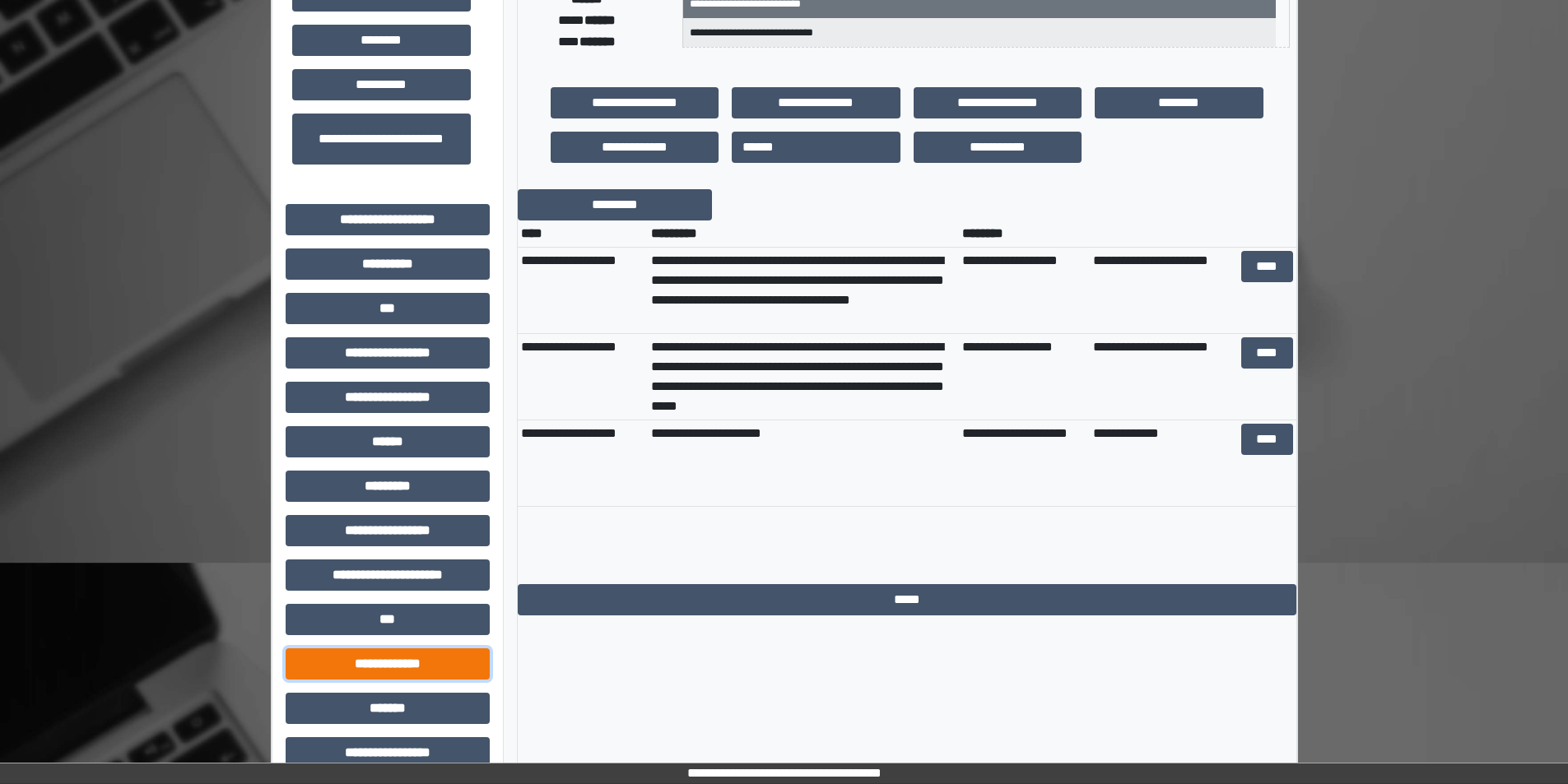 click on "**********" at bounding box center [388, 664] 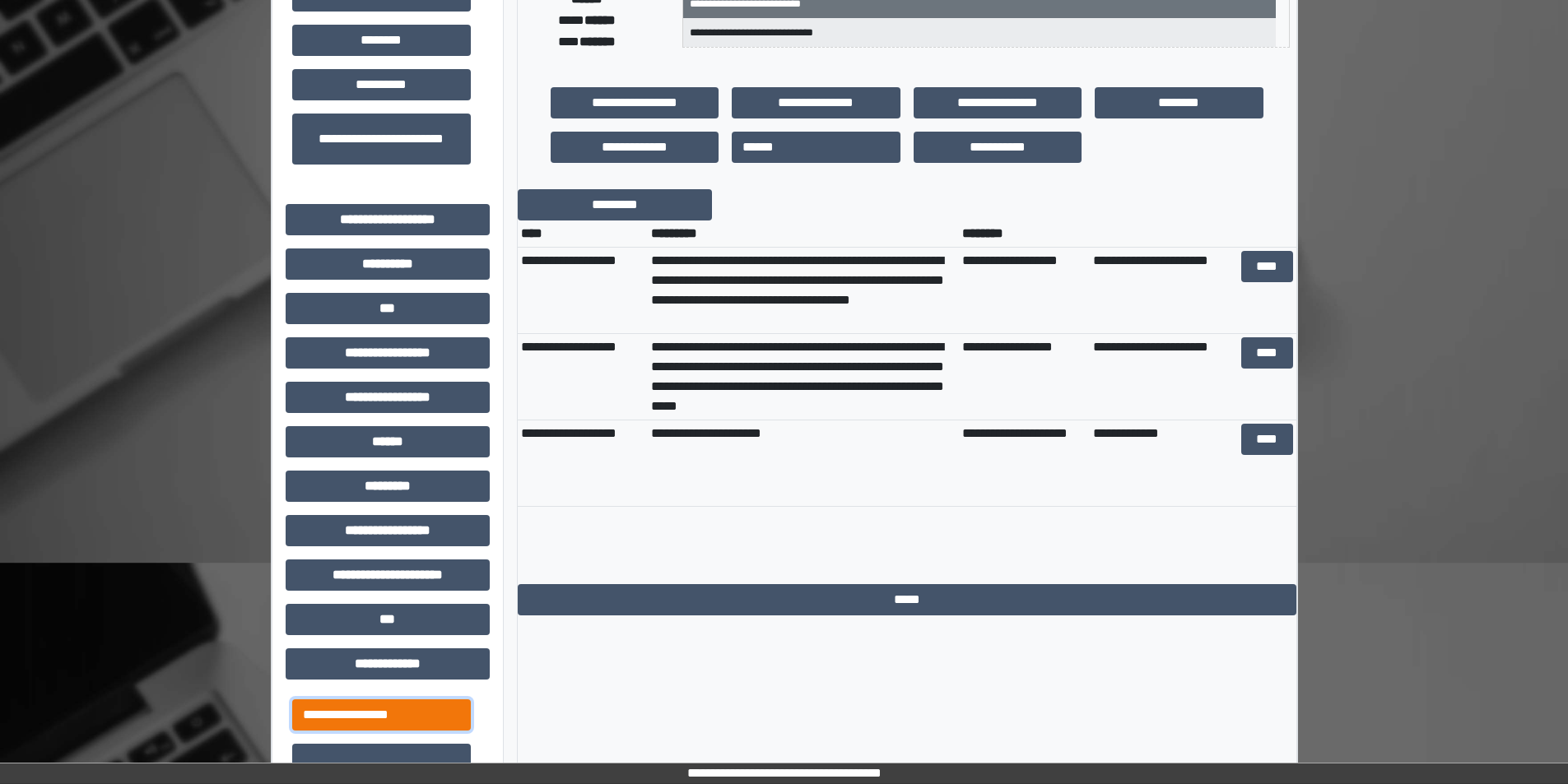 click on "**********" at bounding box center (381, 715) 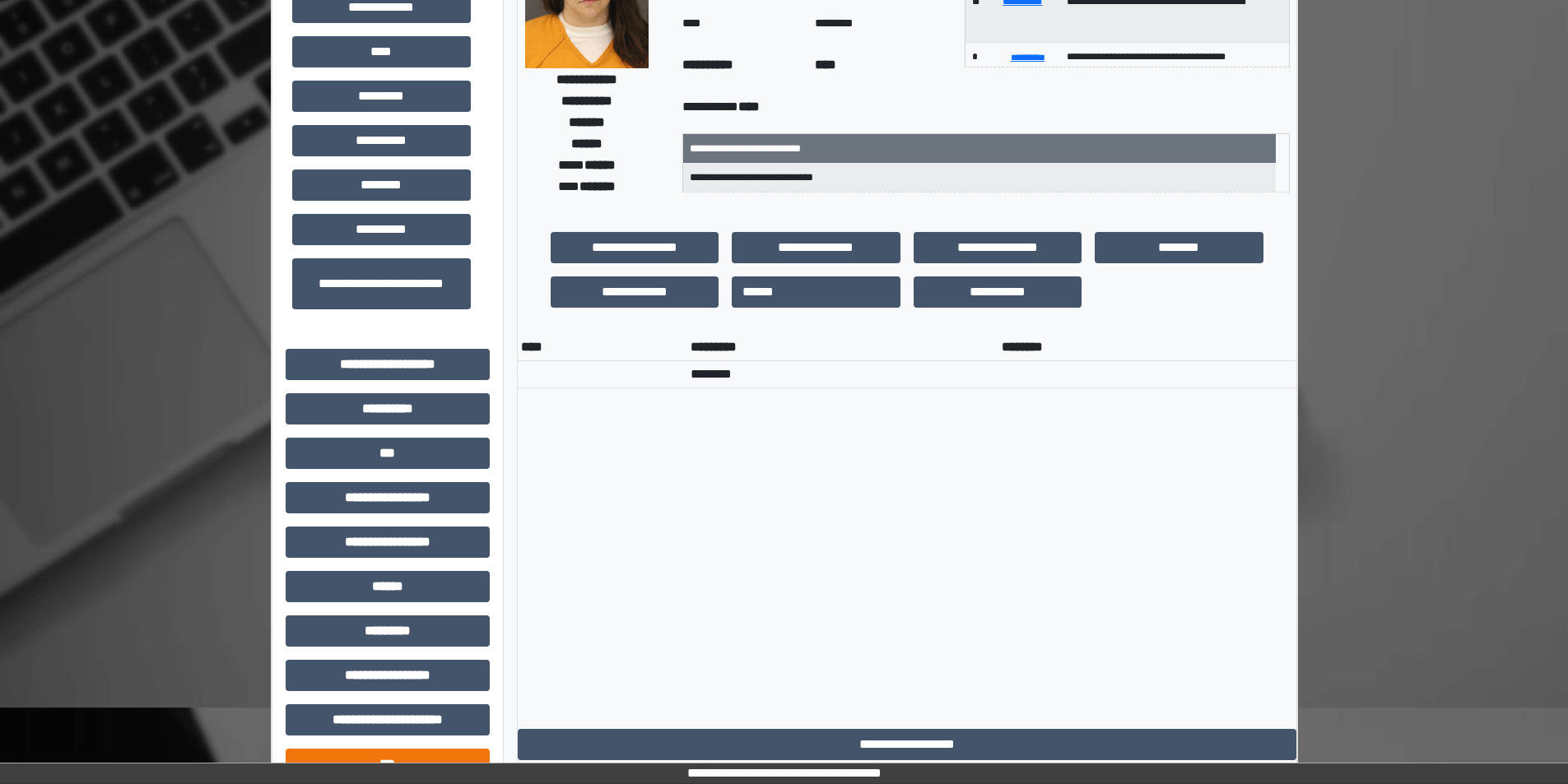 scroll, scrollTop: 0, scrollLeft: 0, axis: both 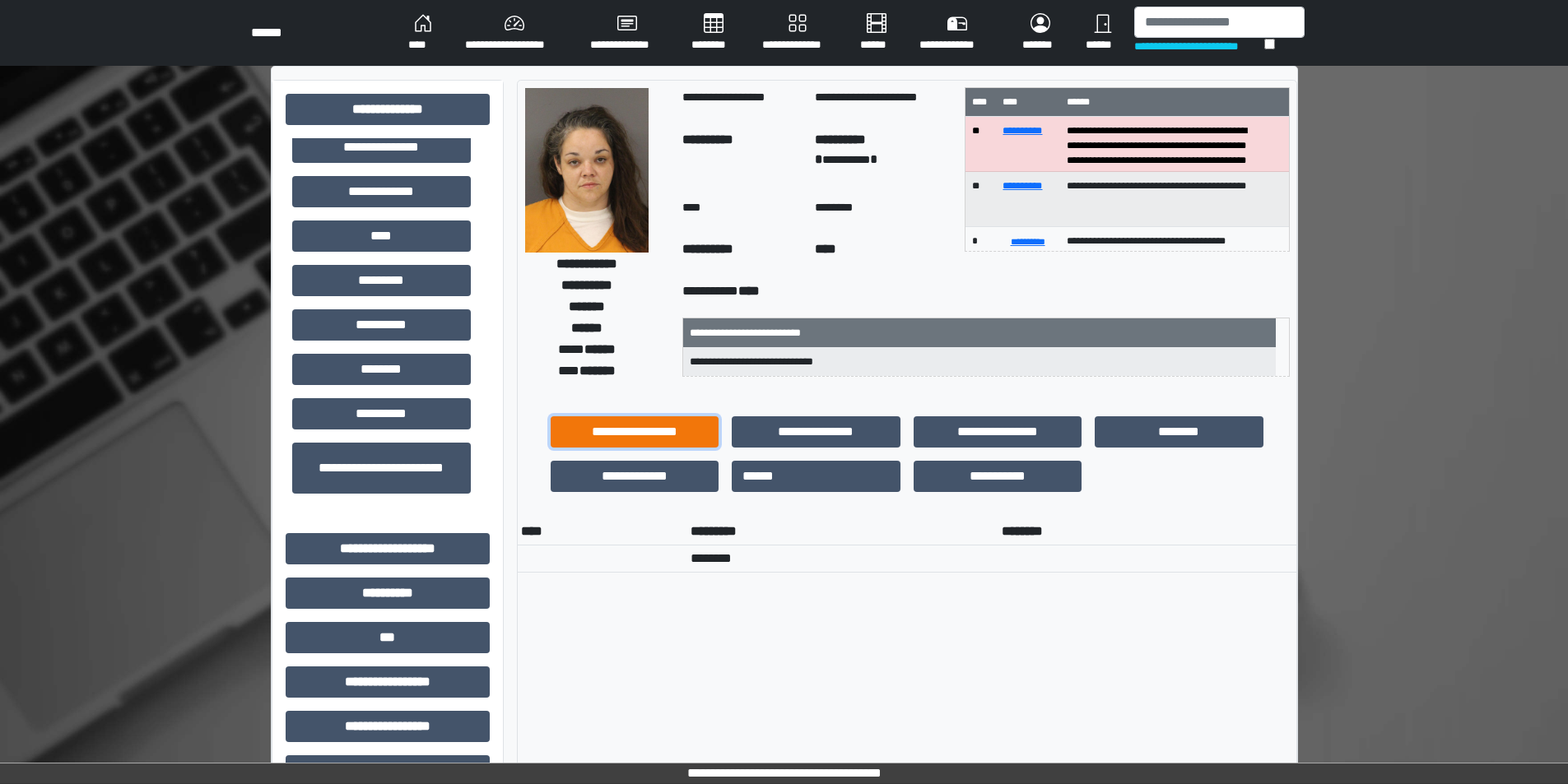 click on "**********" at bounding box center [635, 432] 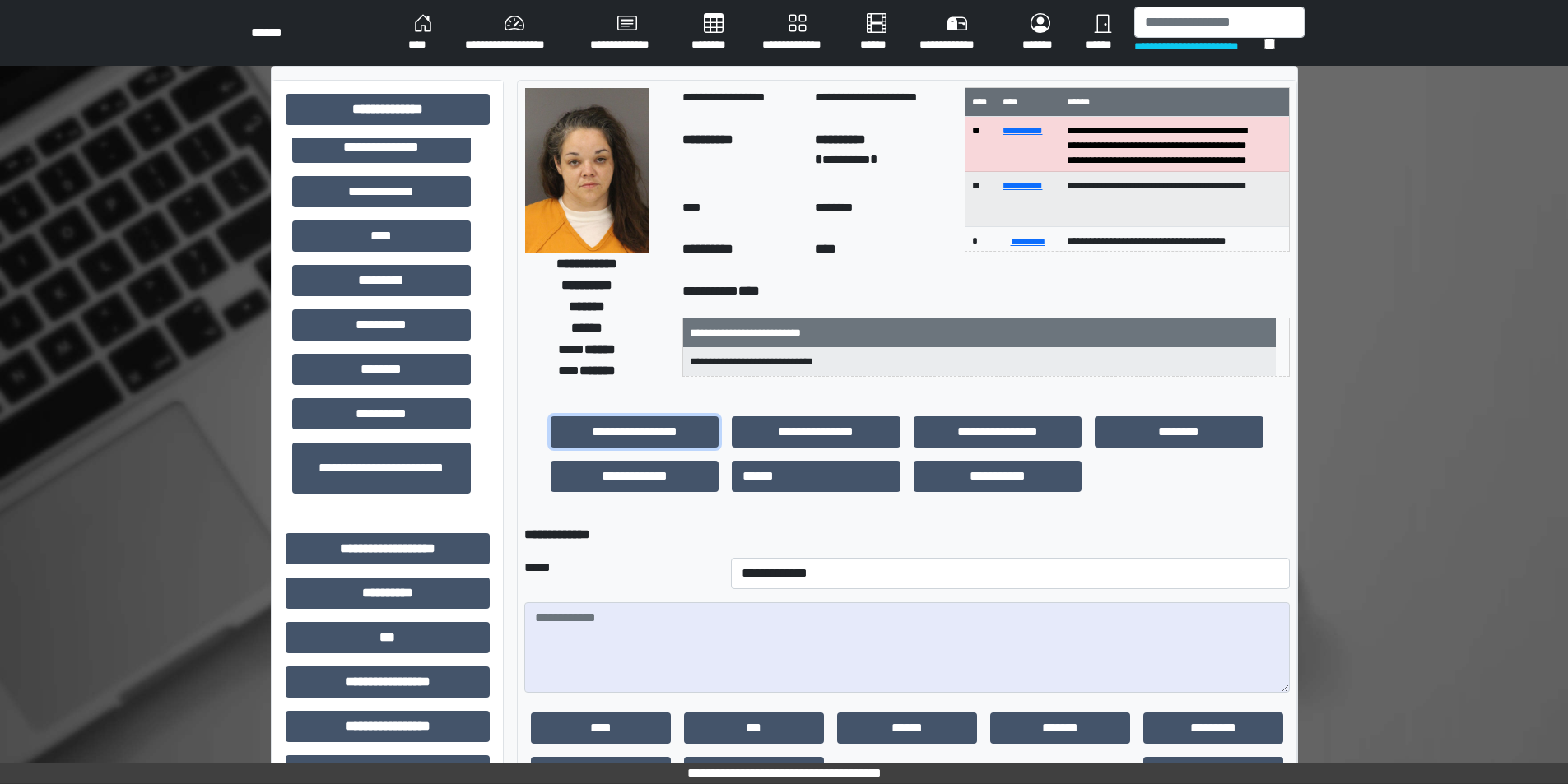 scroll, scrollTop: 165, scrollLeft: 0, axis: vertical 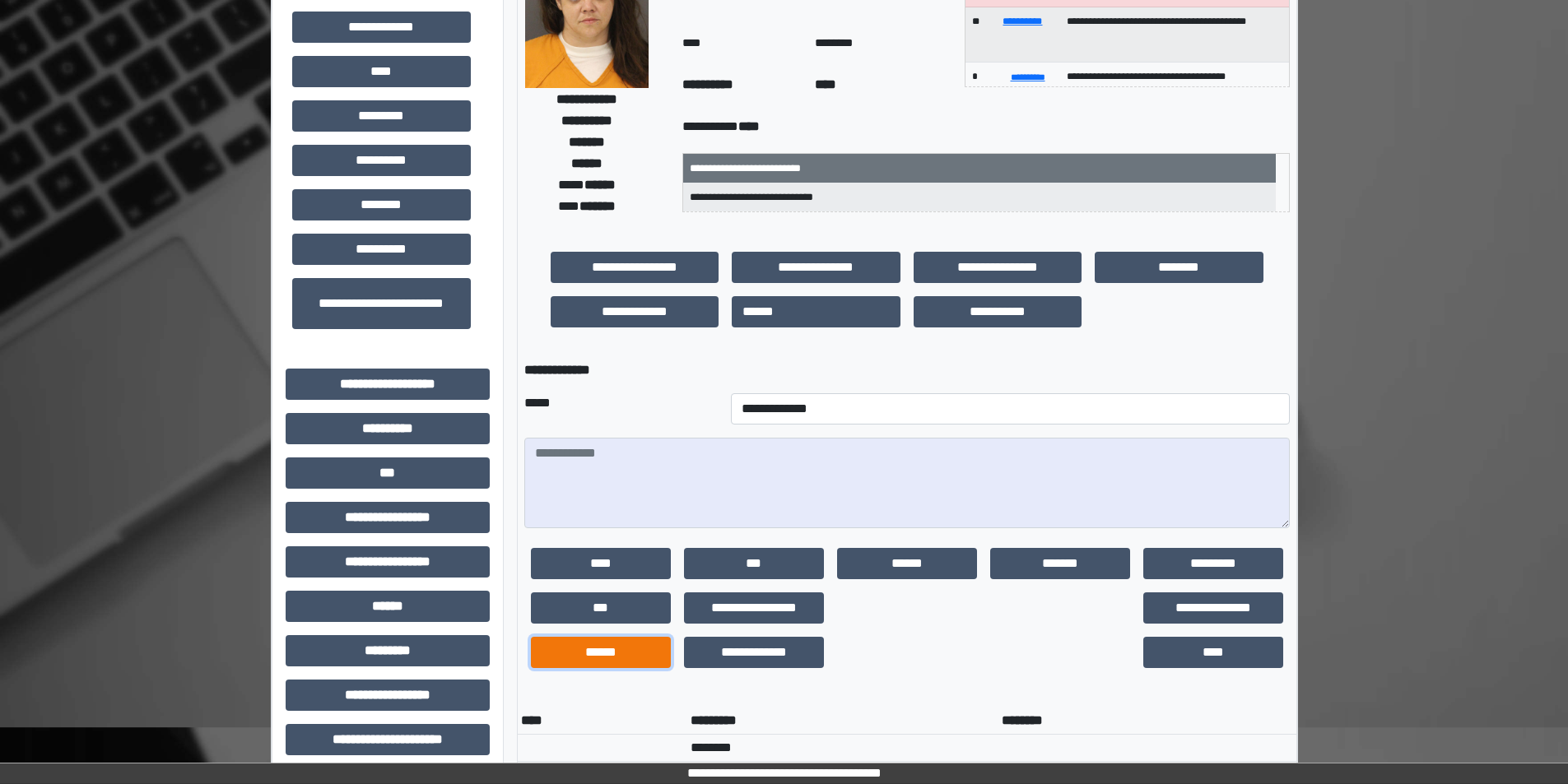 click on "******" at bounding box center (601, 652) 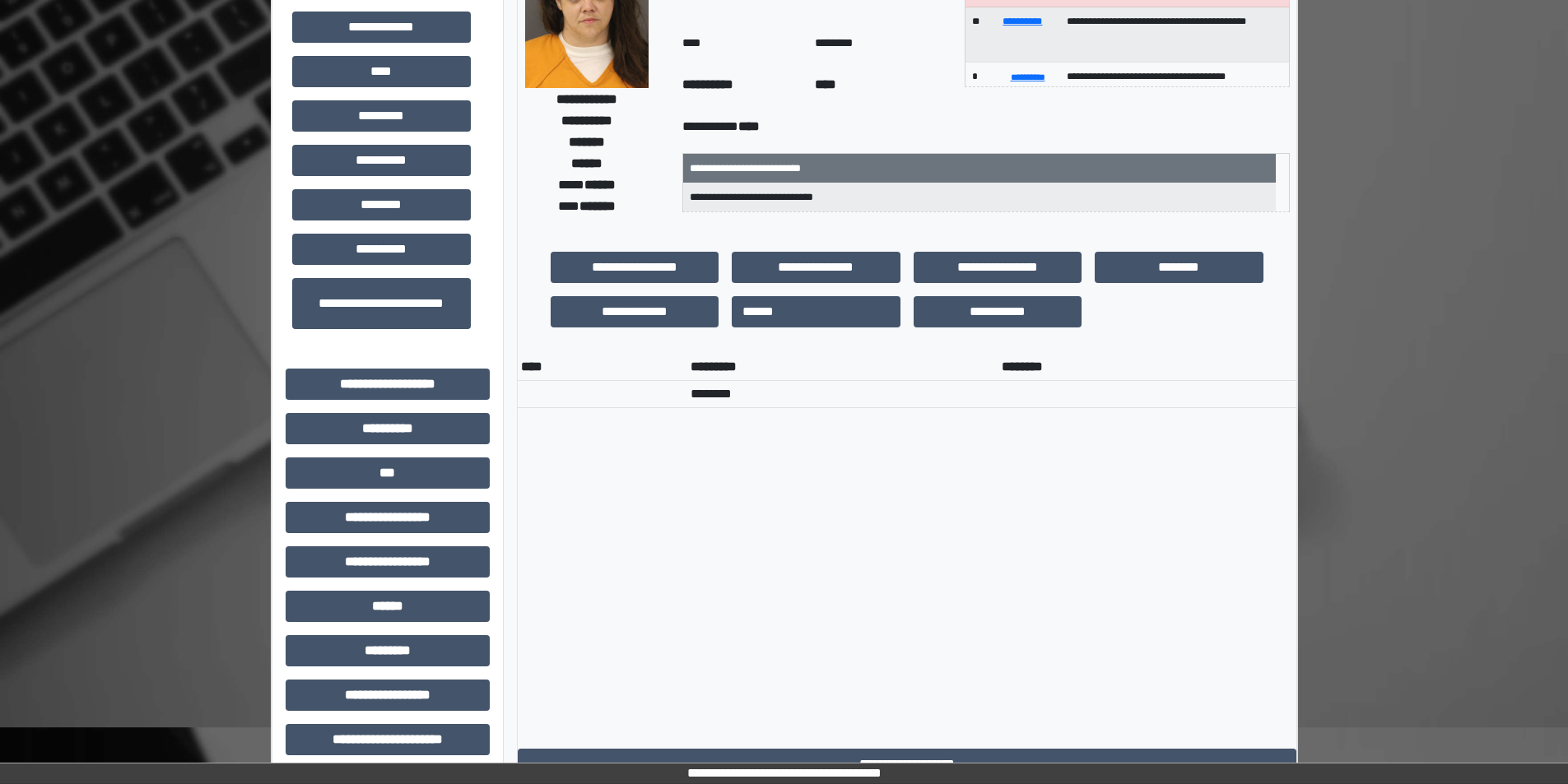 scroll, scrollTop: 0, scrollLeft: 0, axis: both 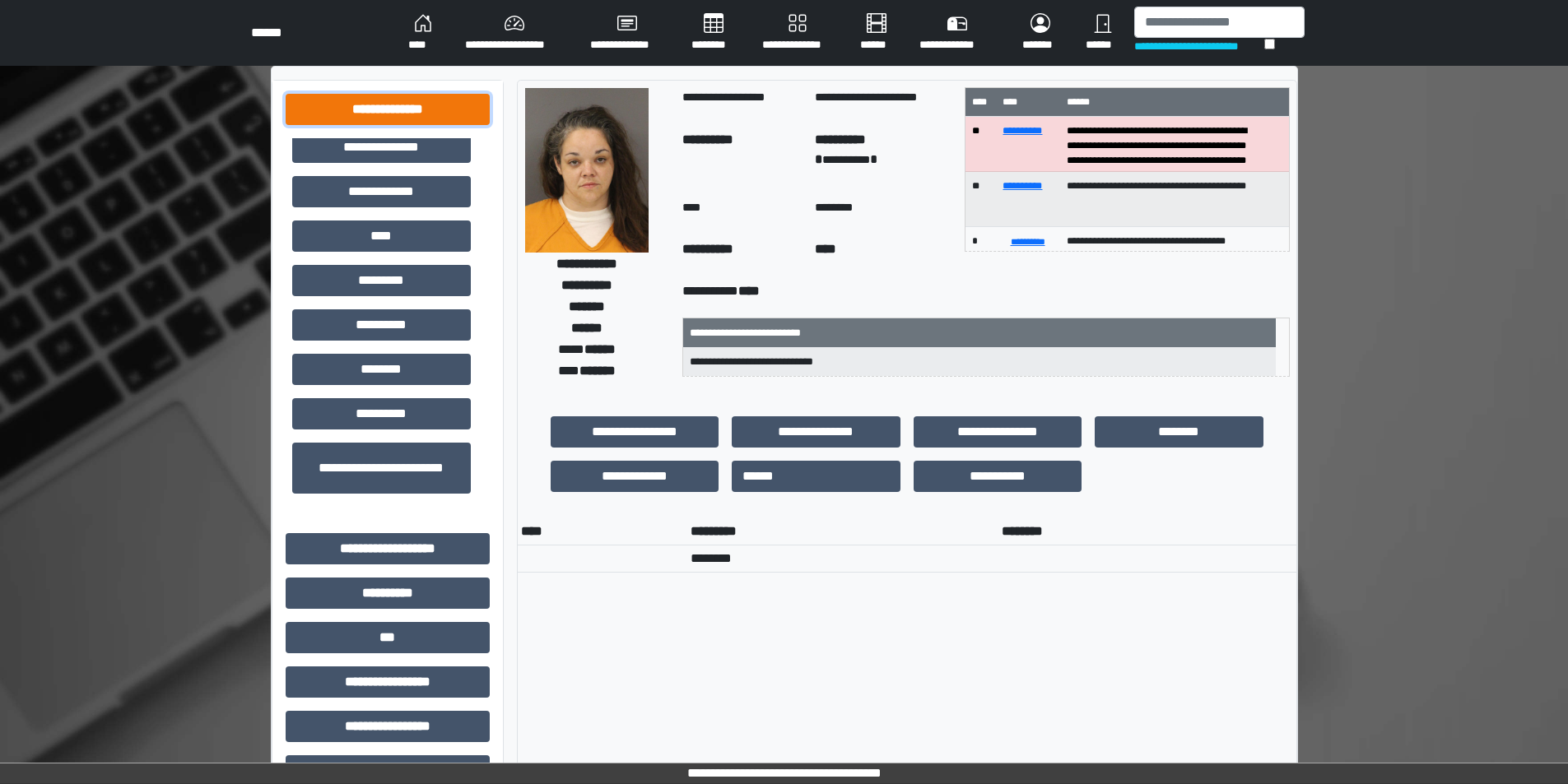click on "**********" at bounding box center (388, 109) 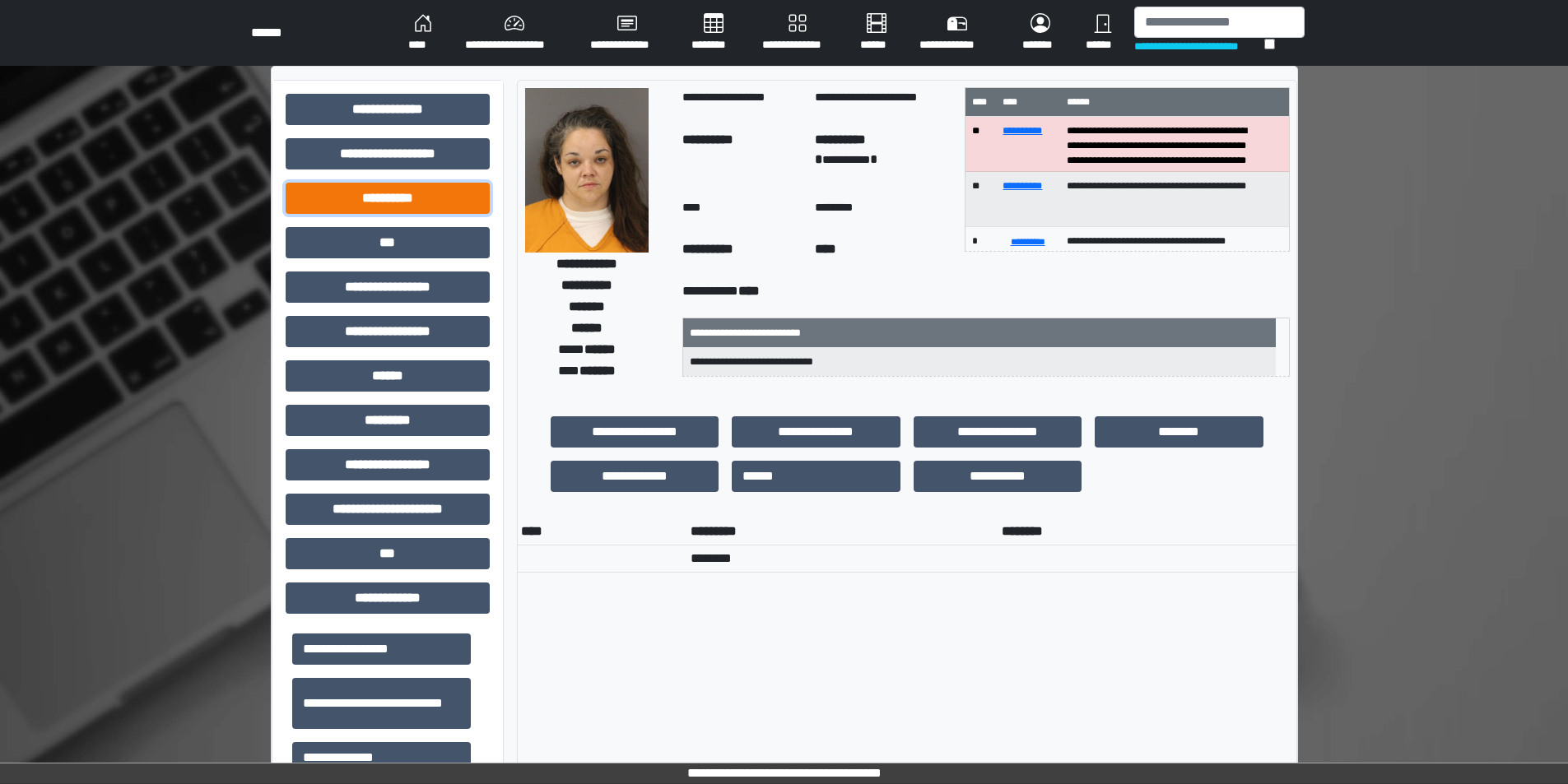 click on "**********" at bounding box center [388, 198] 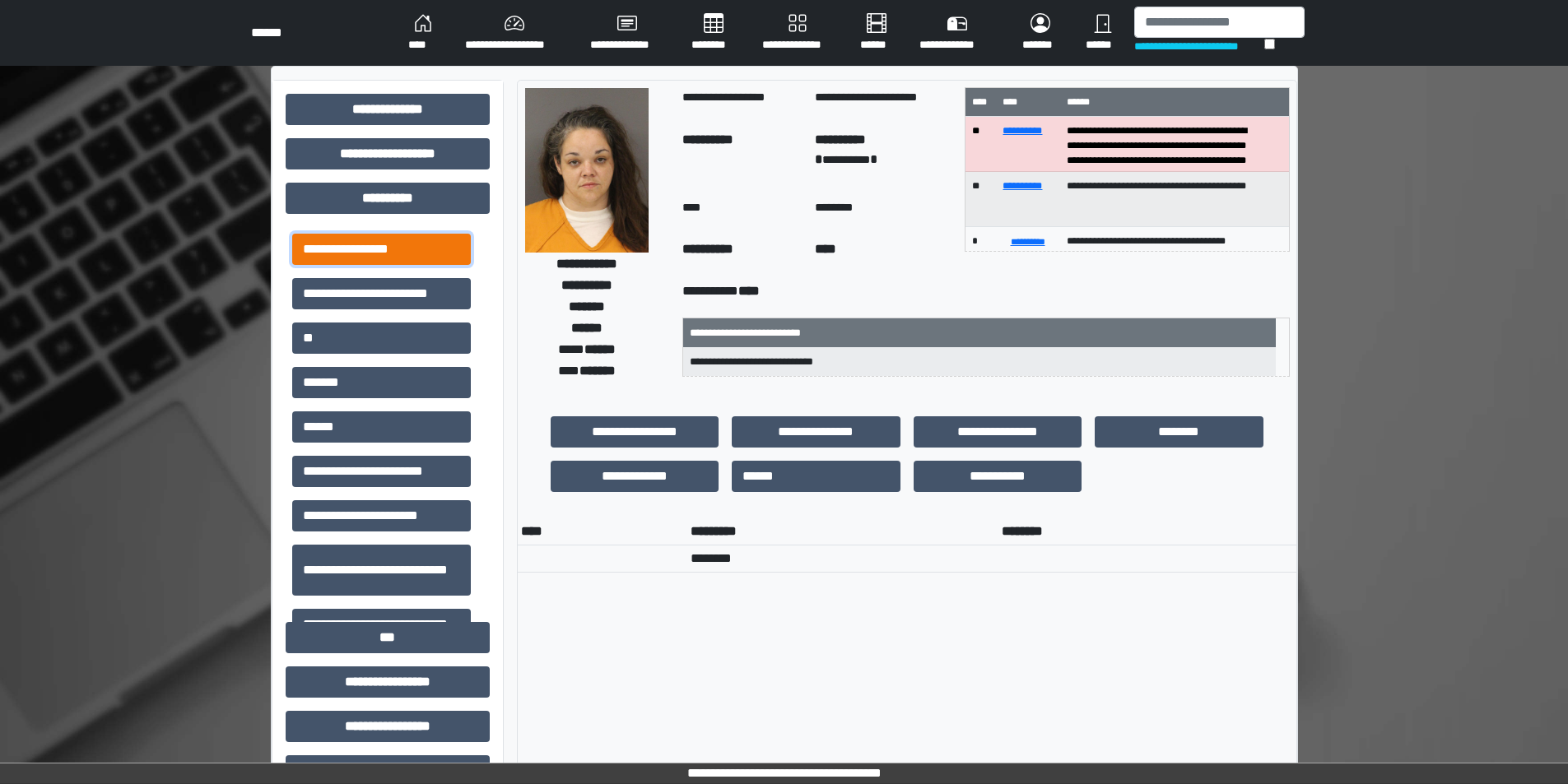 click on "**********" at bounding box center [381, 249] 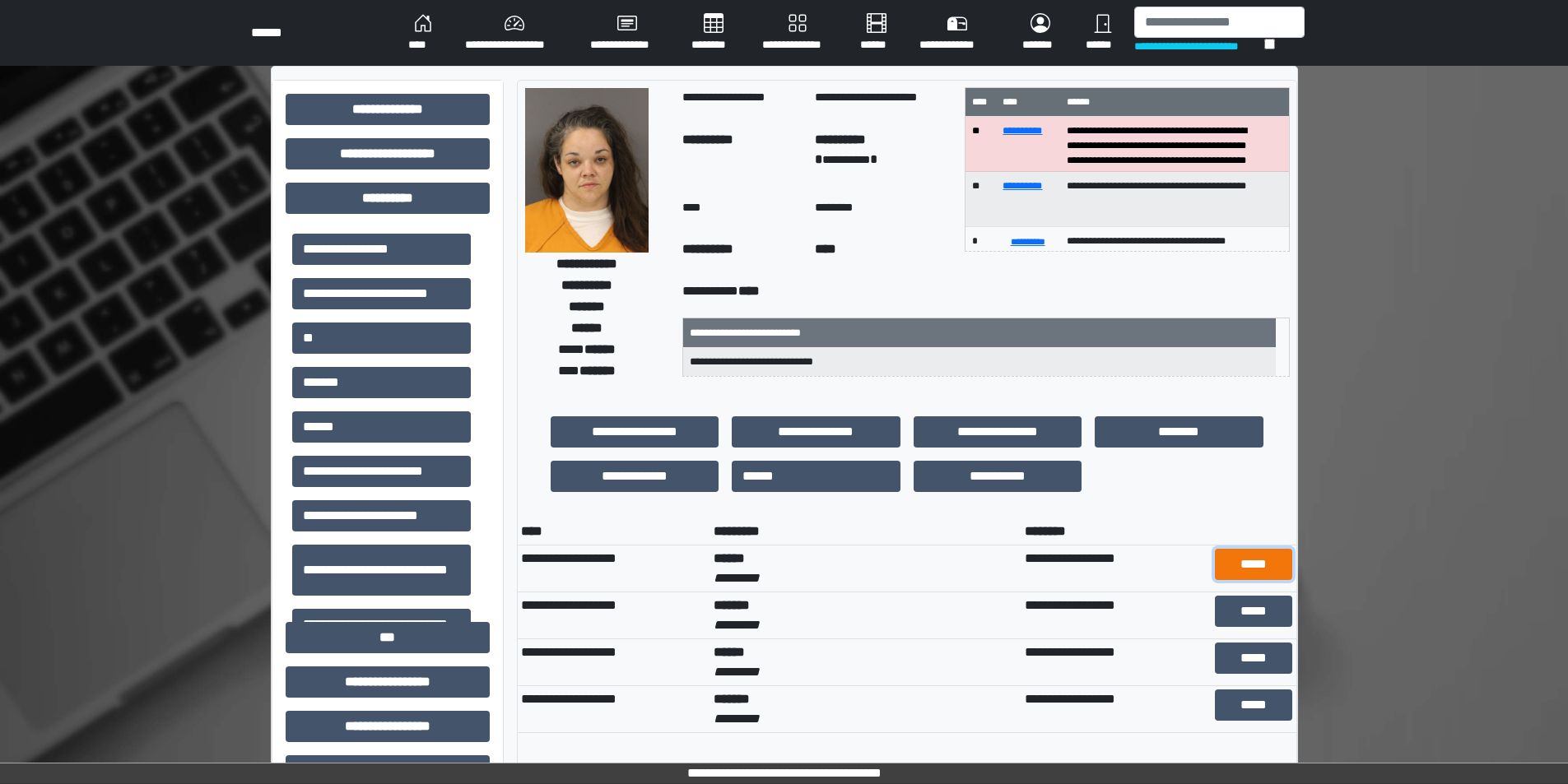click on "*****" at bounding box center (1254, 564) 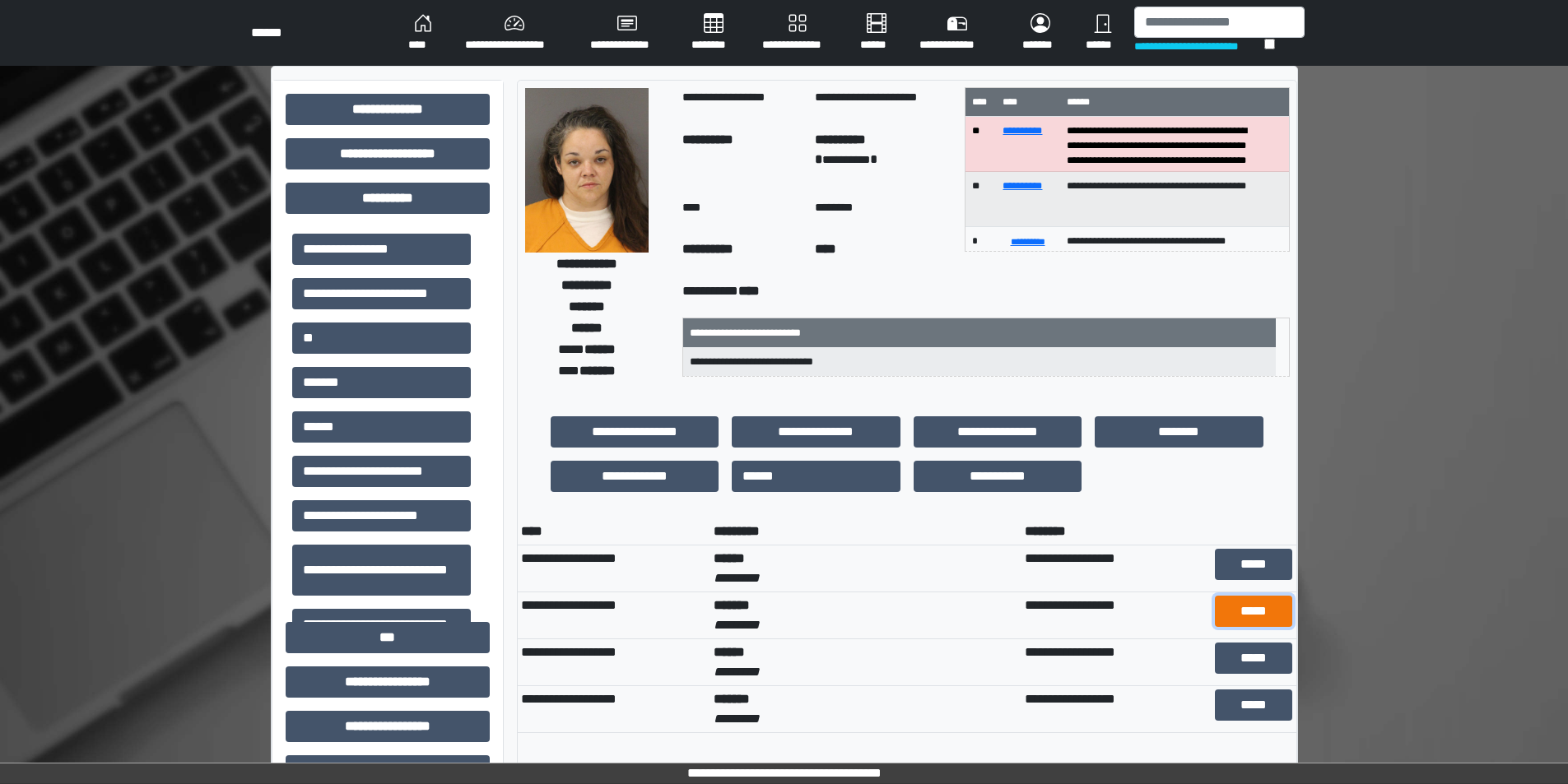 click on "*****" at bounding box center [1254, 611] 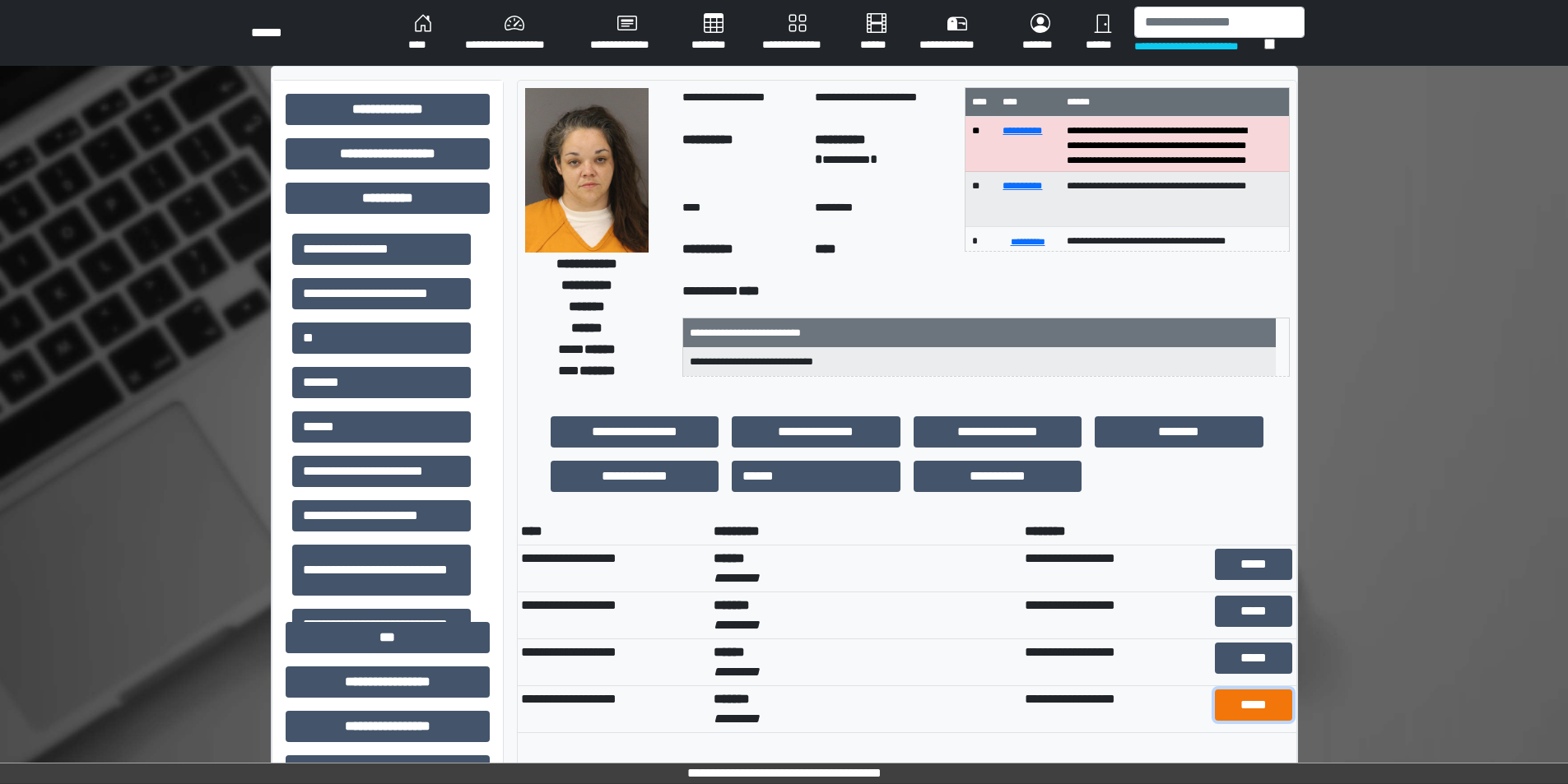 click on "*****" at bounding box center [1254, 705] 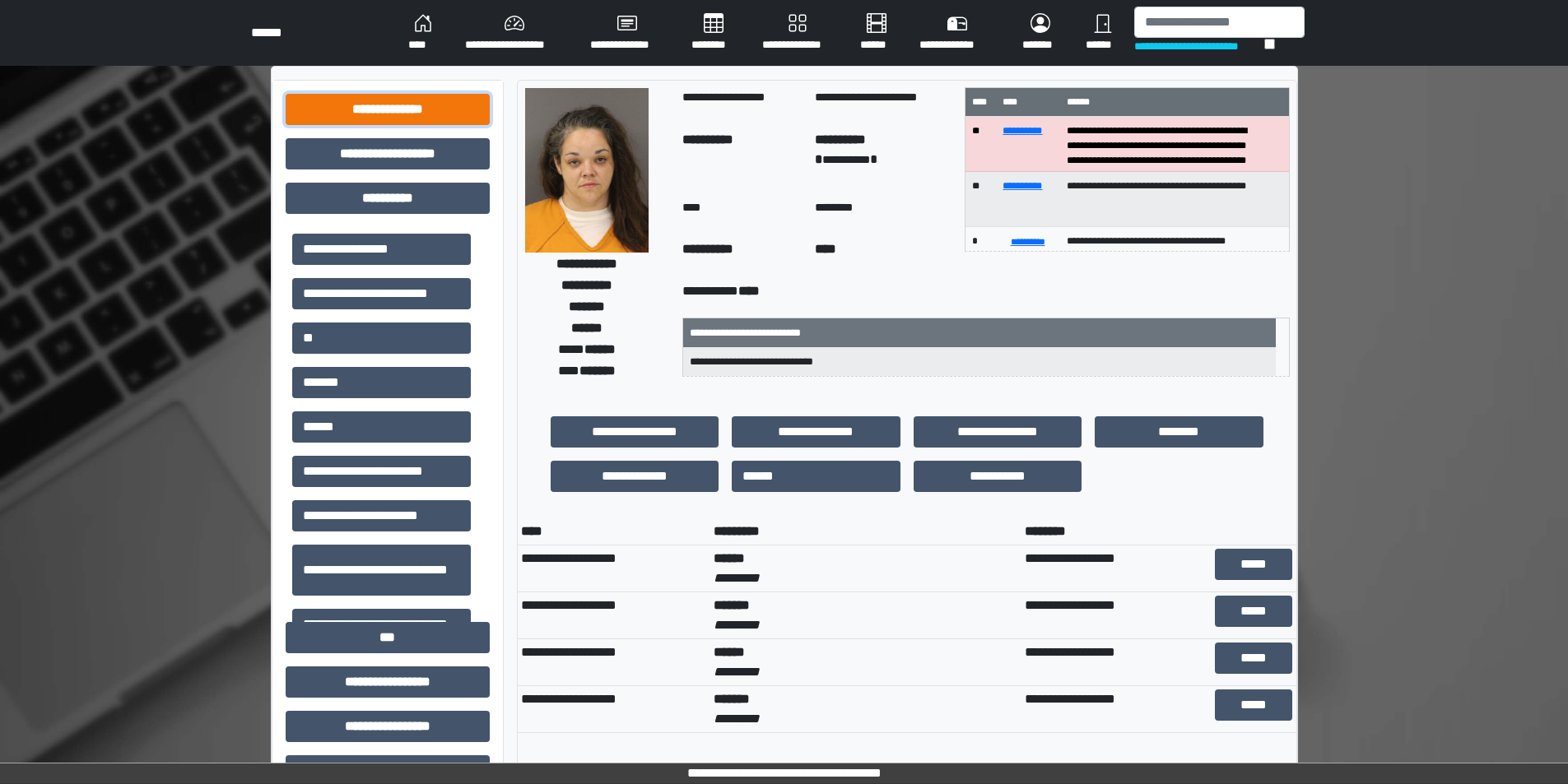 click on "**********" at bounding box center (388, 109) 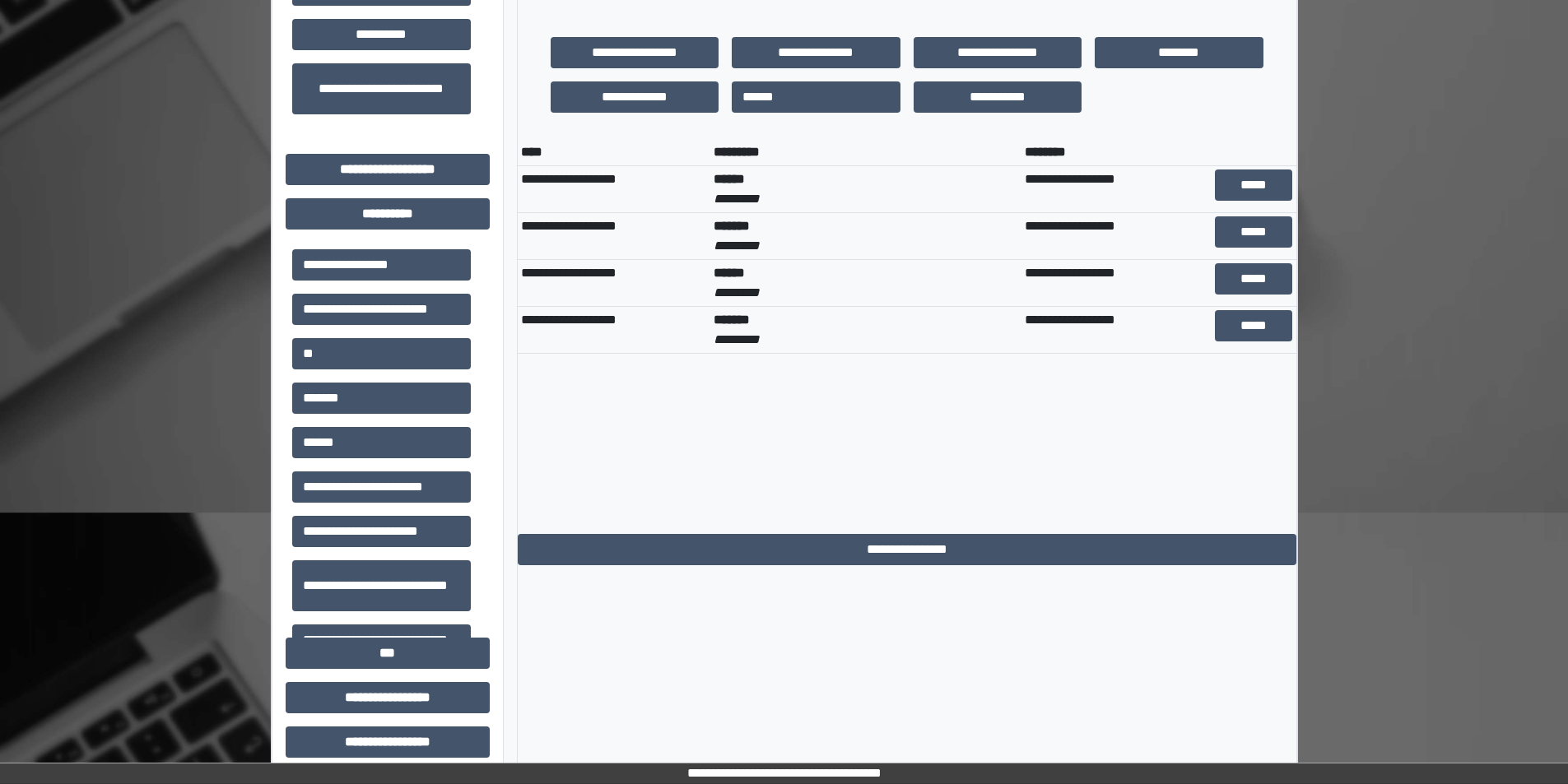 scroll, scrollTop: 411, scrollLeft: 0, axis: vertical 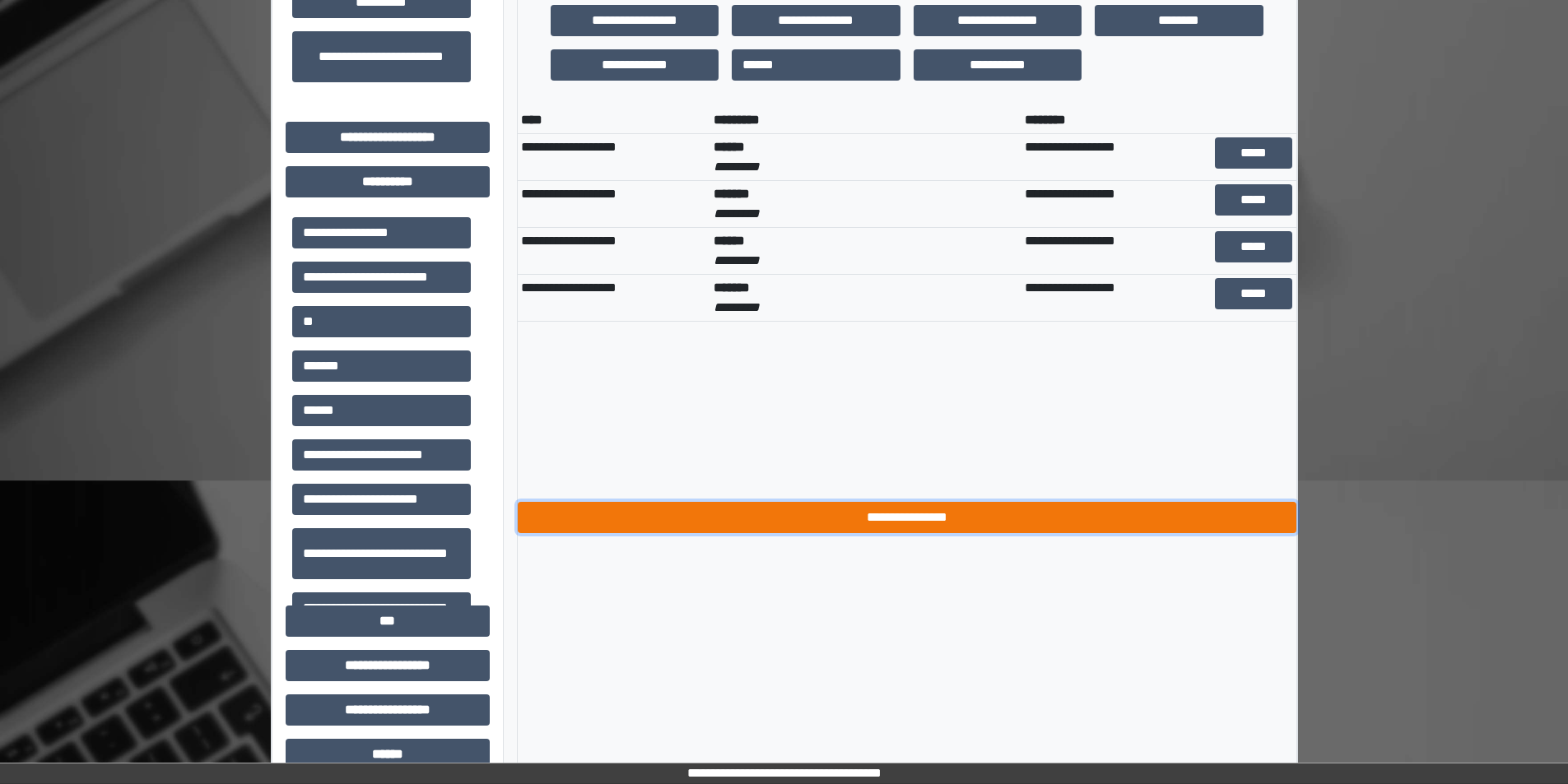 click on "**********" at bounding box center [907, 517] 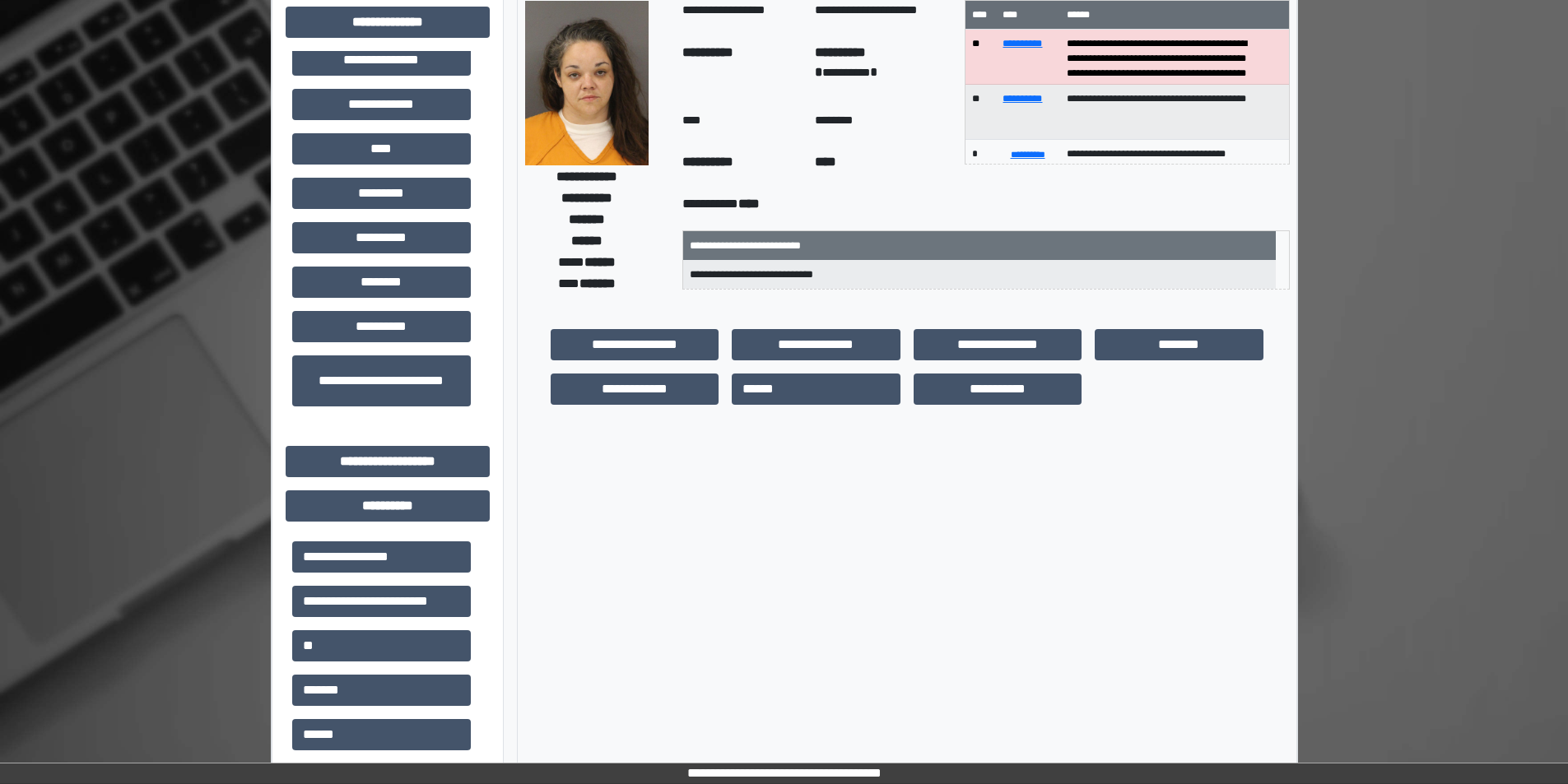 scroll, scrollTop: 82, scrollLeft: 0, axis: vertical 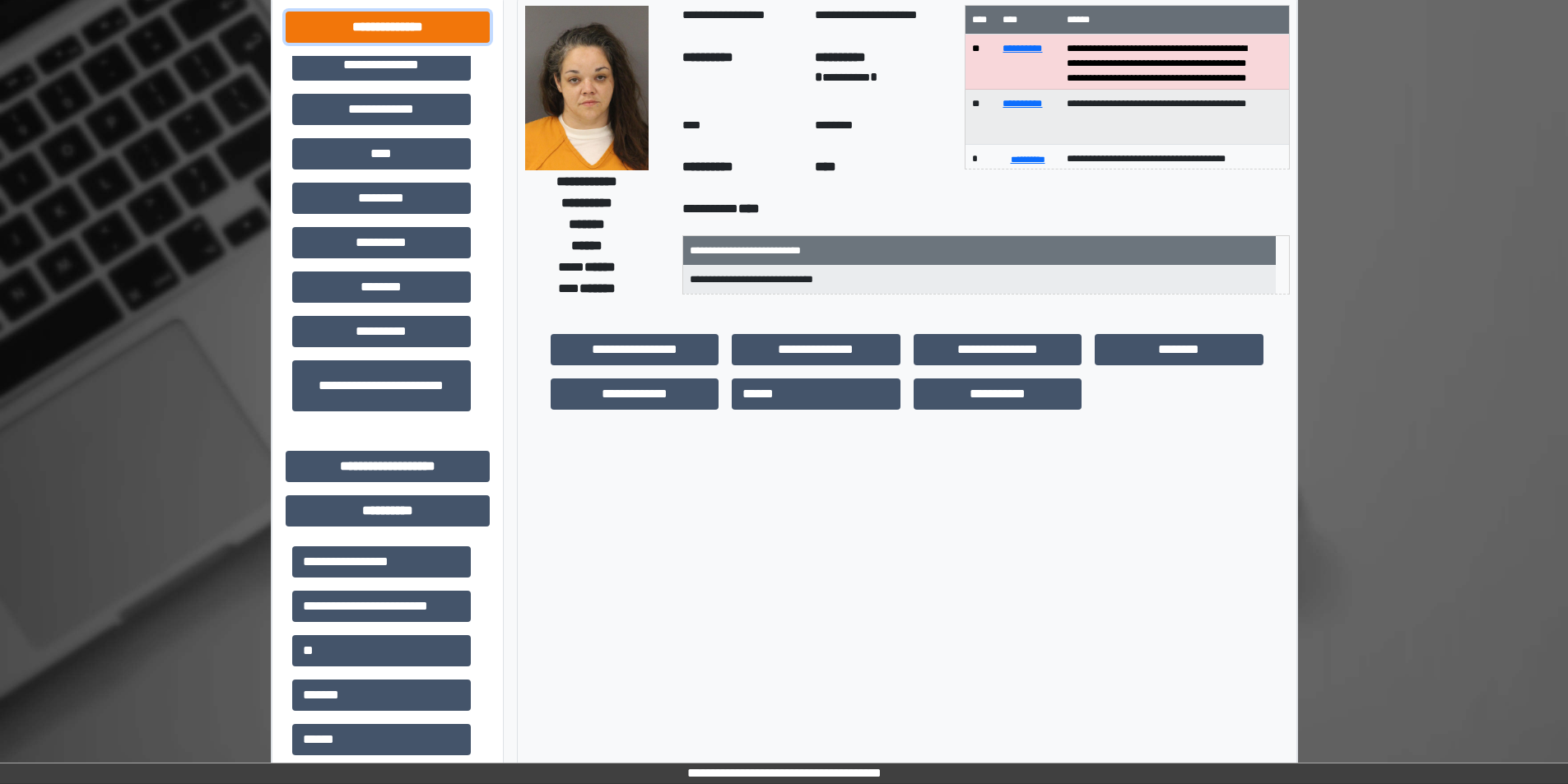 click on "**********" at bounding box center [388, 27] 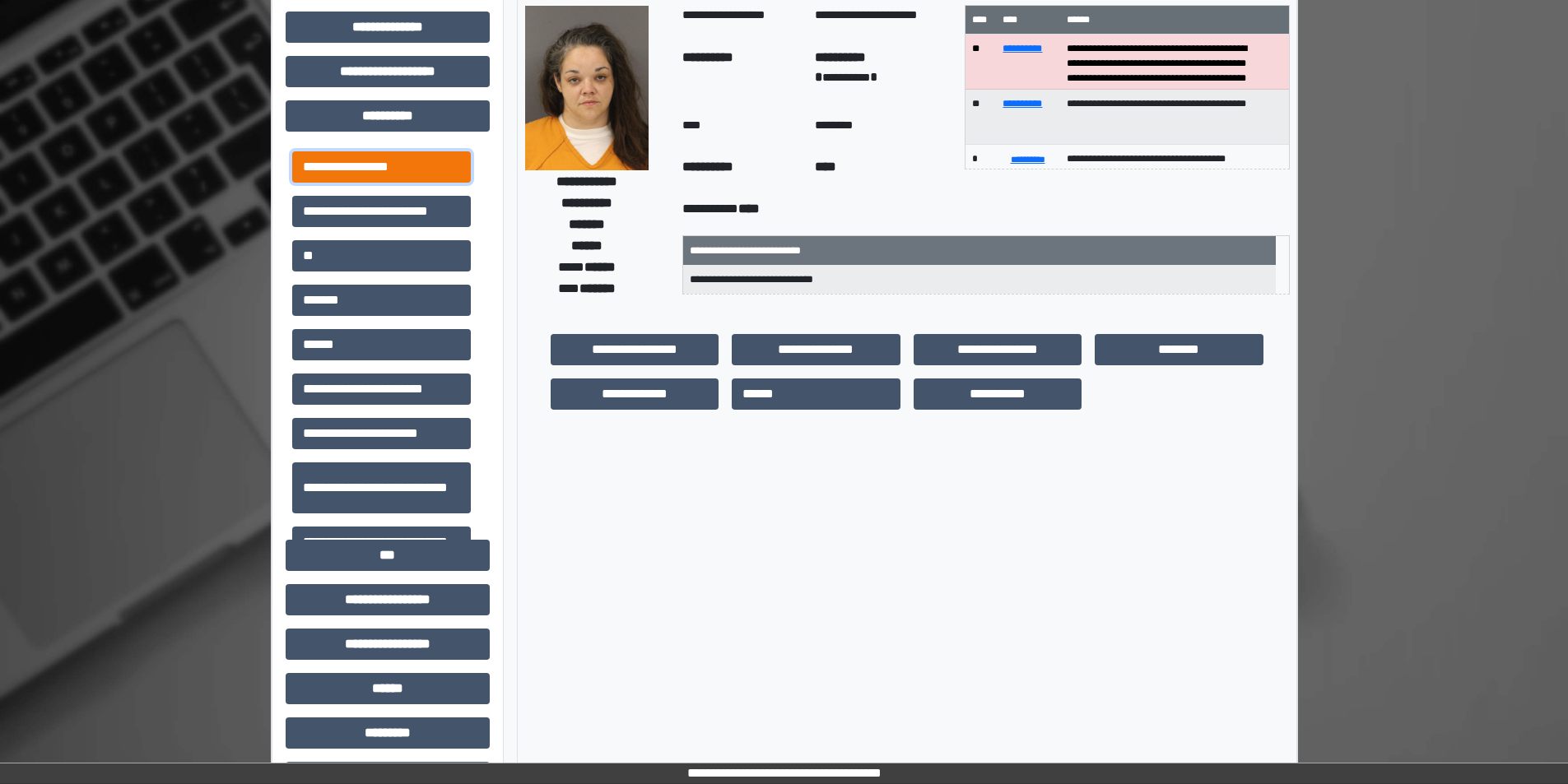click on "**********" at bounding box center [381, 167] 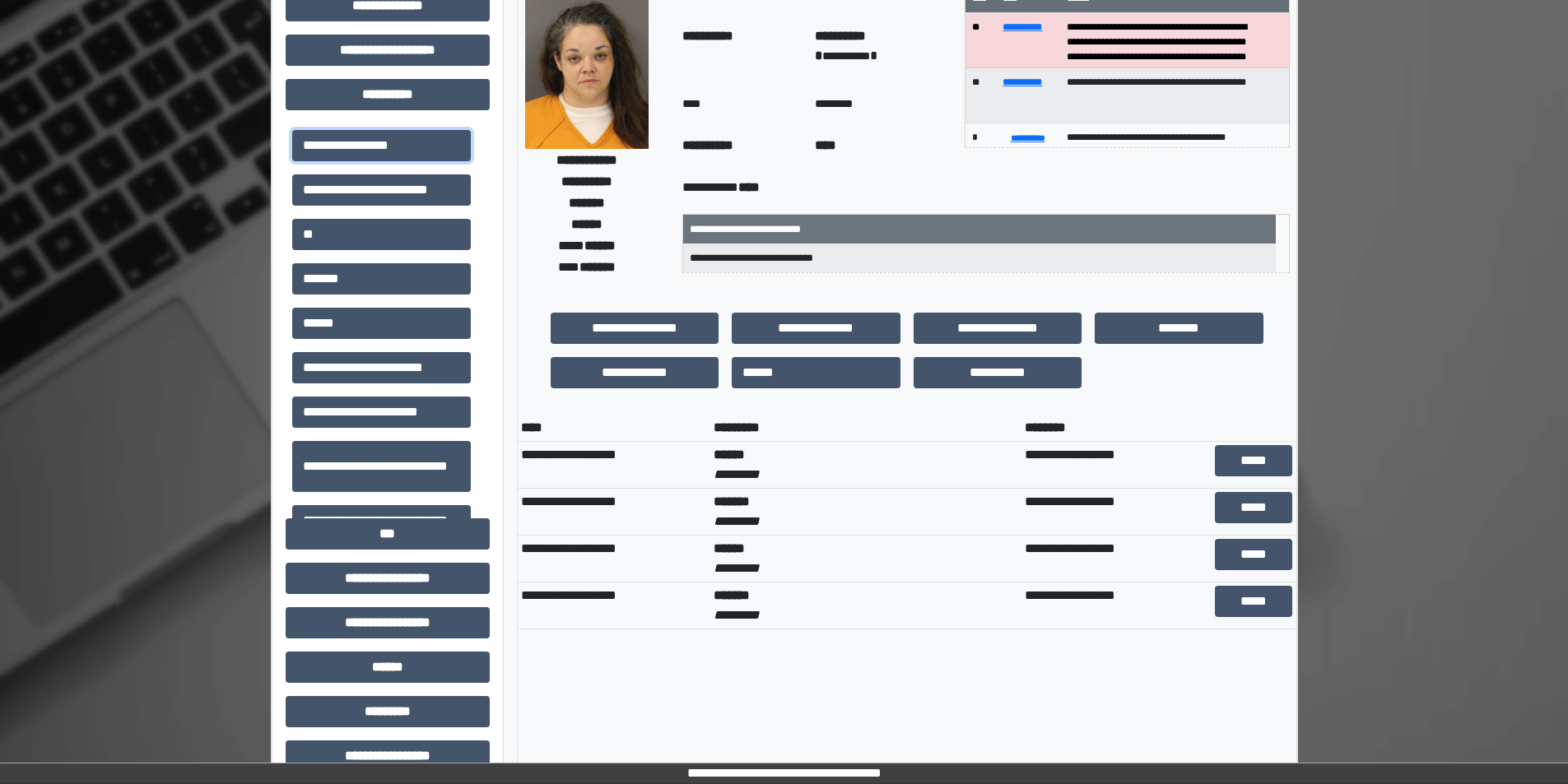 scroll, scrollTop: 329, scrollLeft: 0, axis: vertical 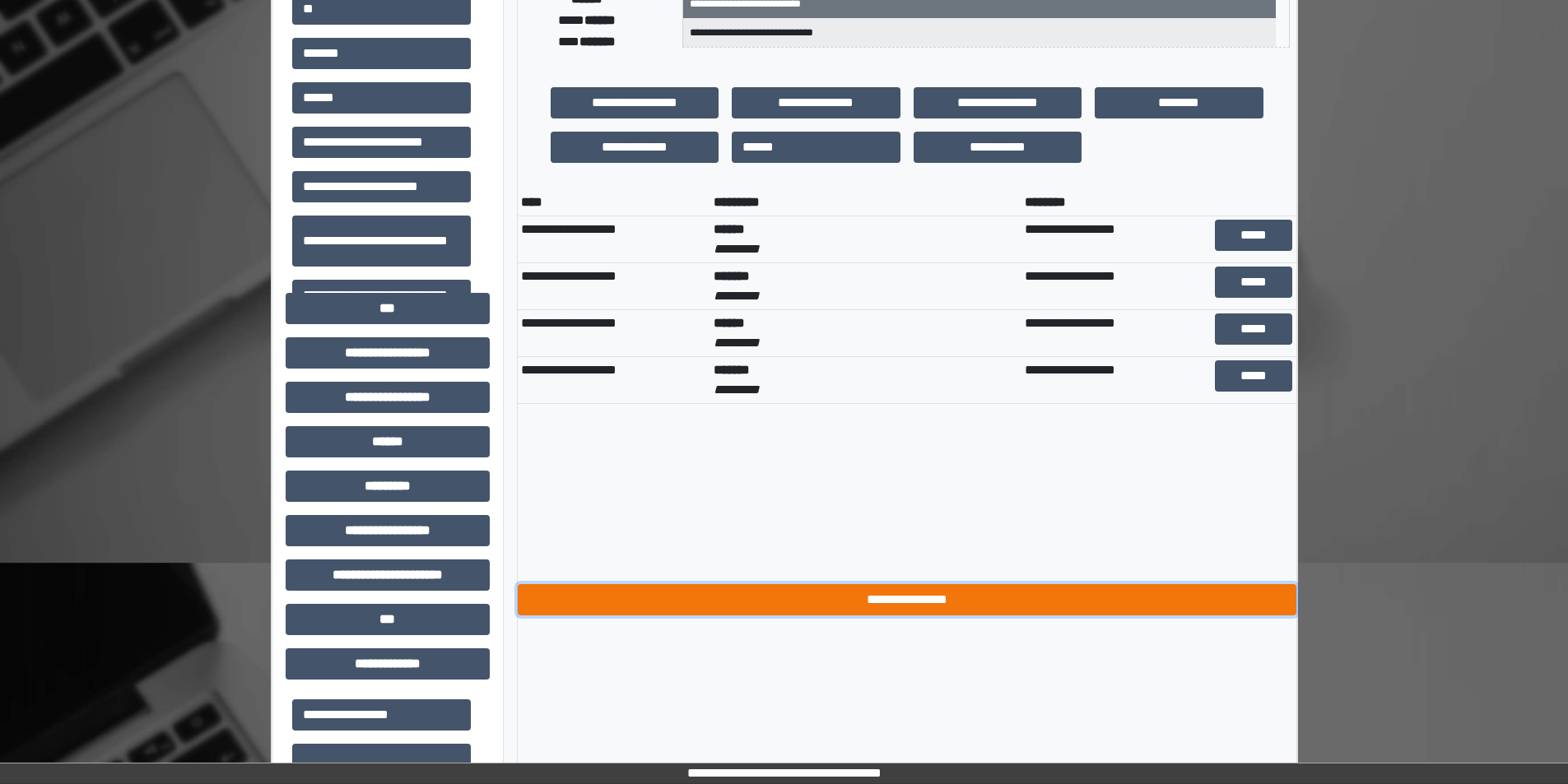 click on "**********" at bounding box center [907, 600] 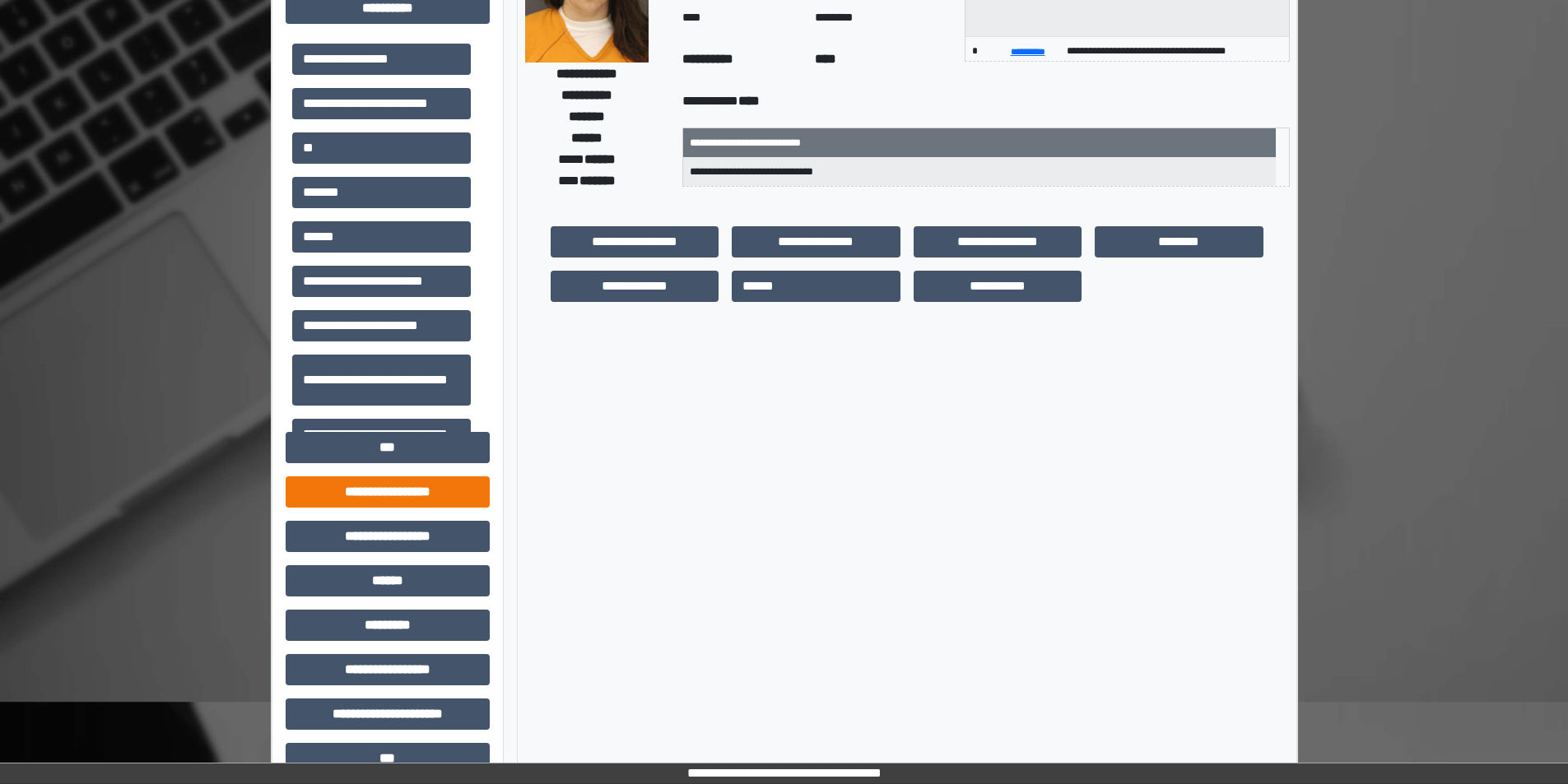 scroll, scrollTop: 82, scrollLeft: 0, axis: vertical 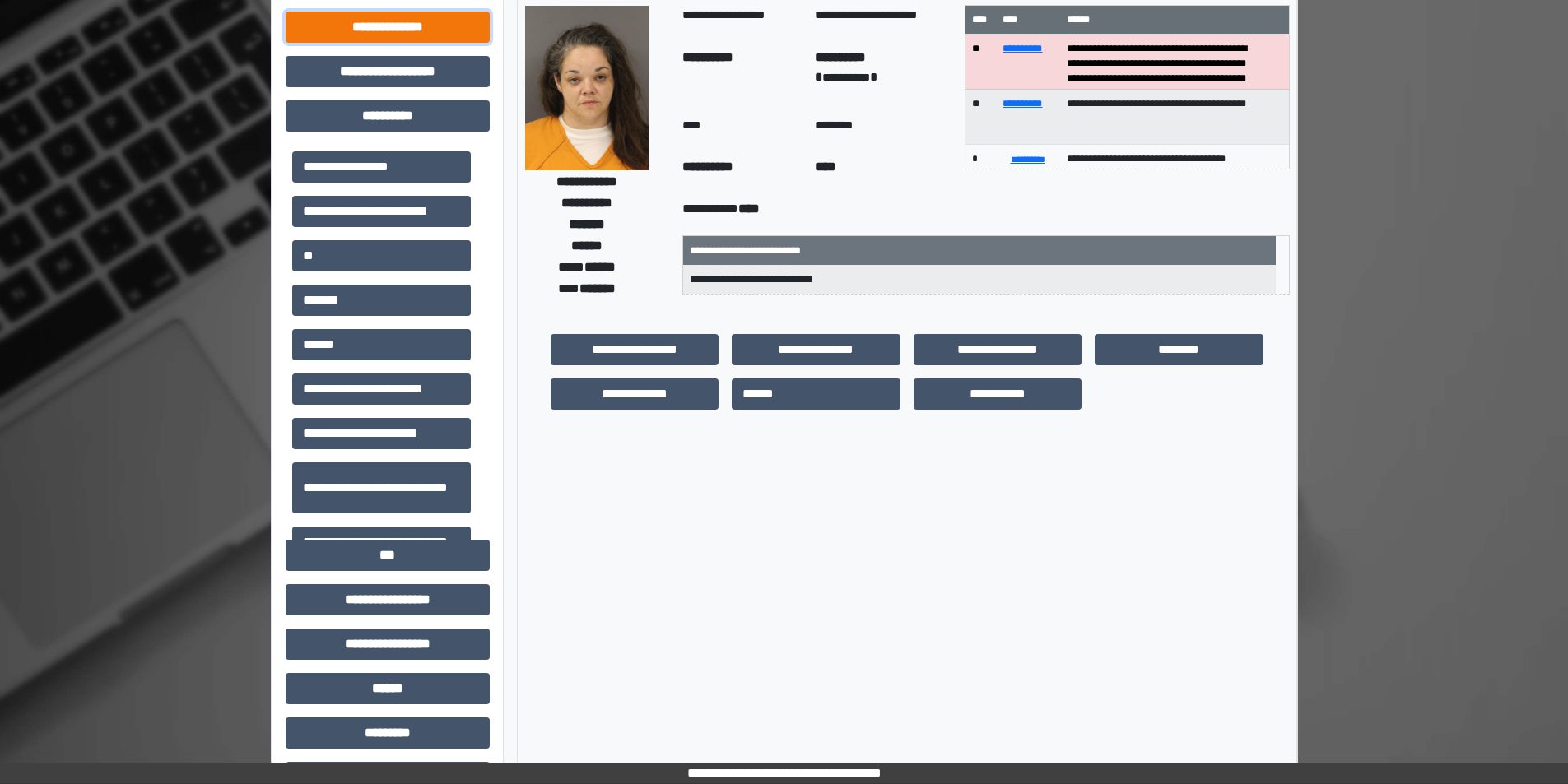 click on "**********" at bounding box center [388, 27] 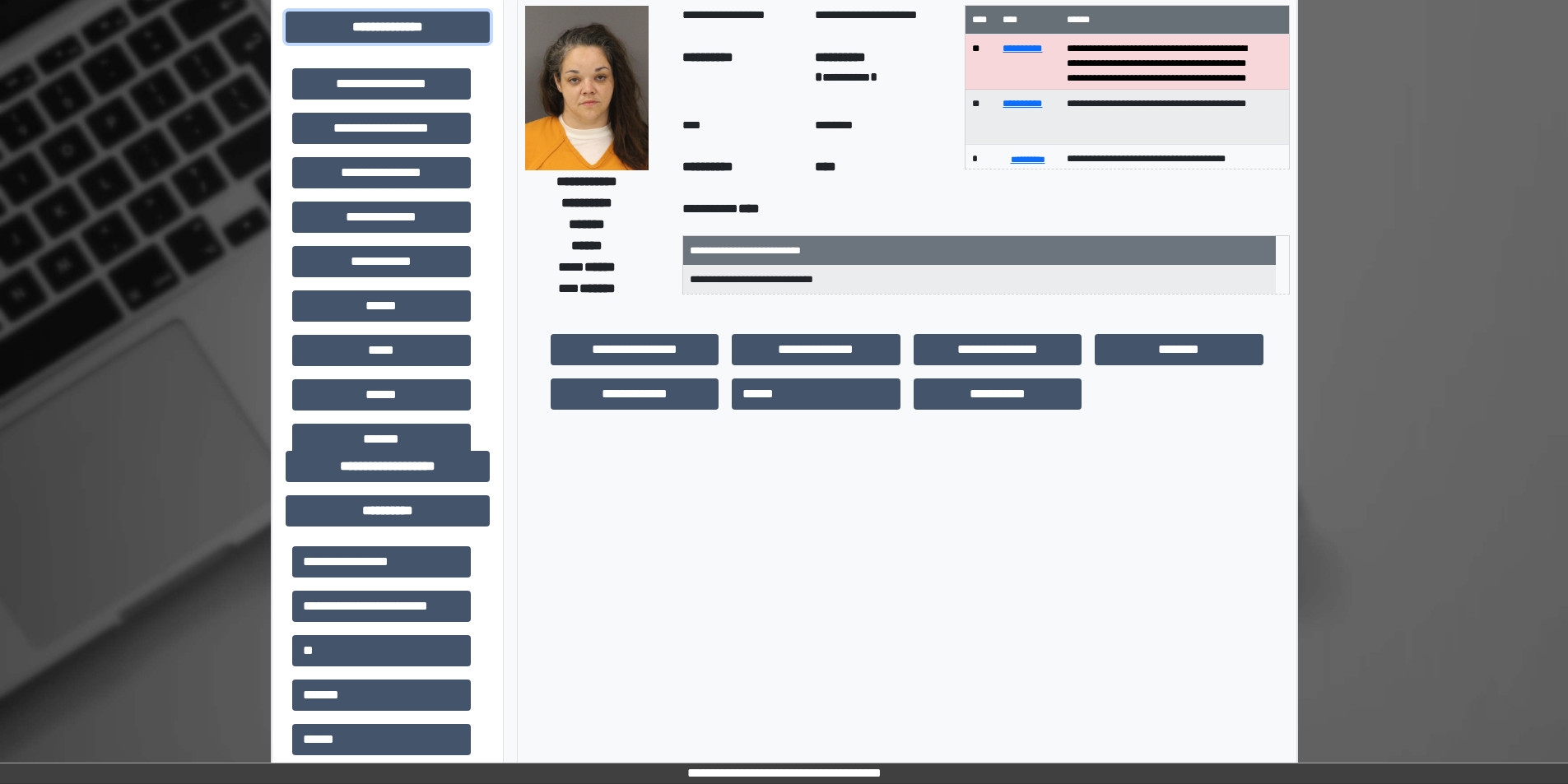 scroll, scrollTop: 12, scrollLeft: 0, axis: vertical 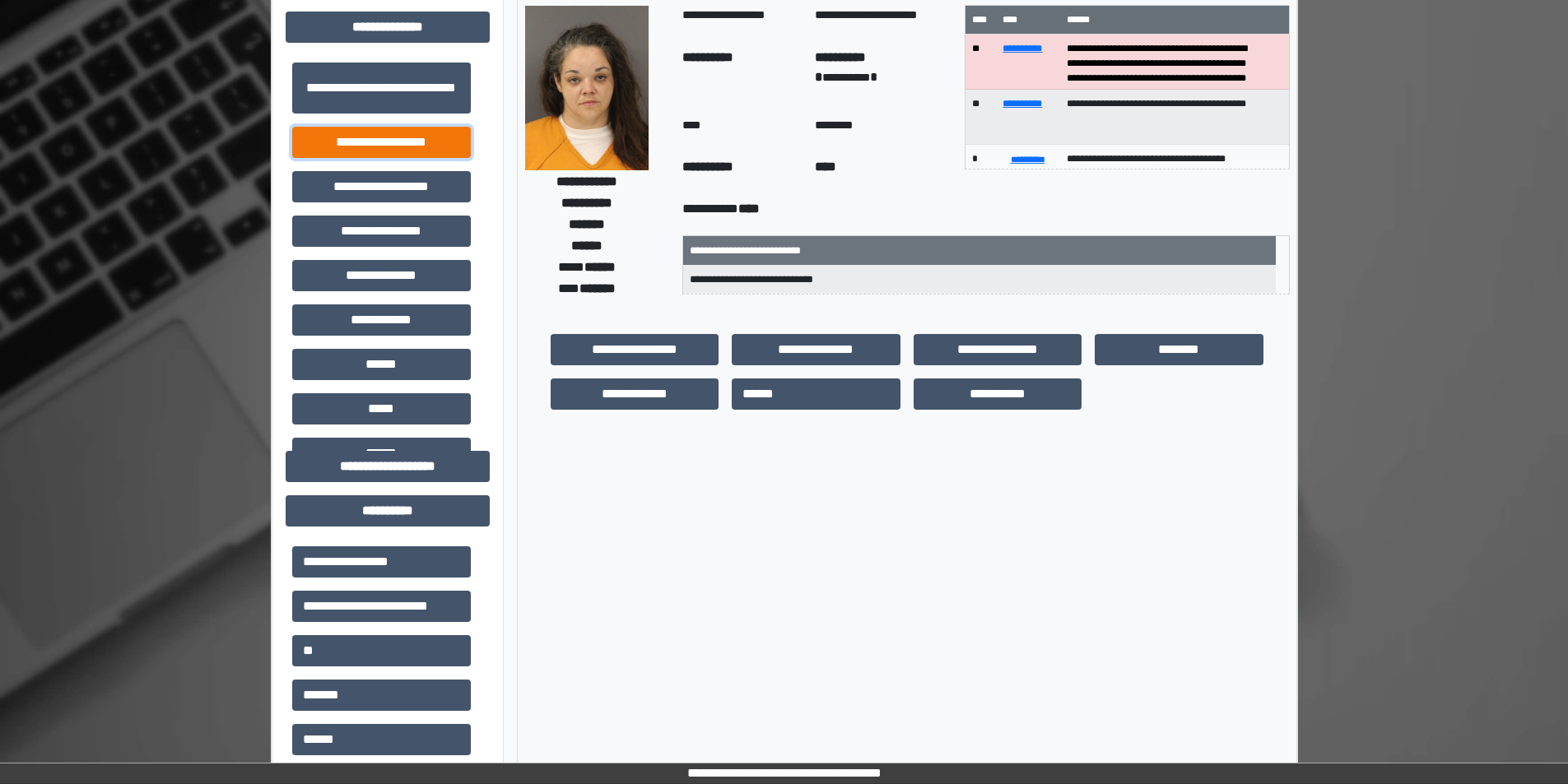 click on "**********" at bounding box center [381, 142] 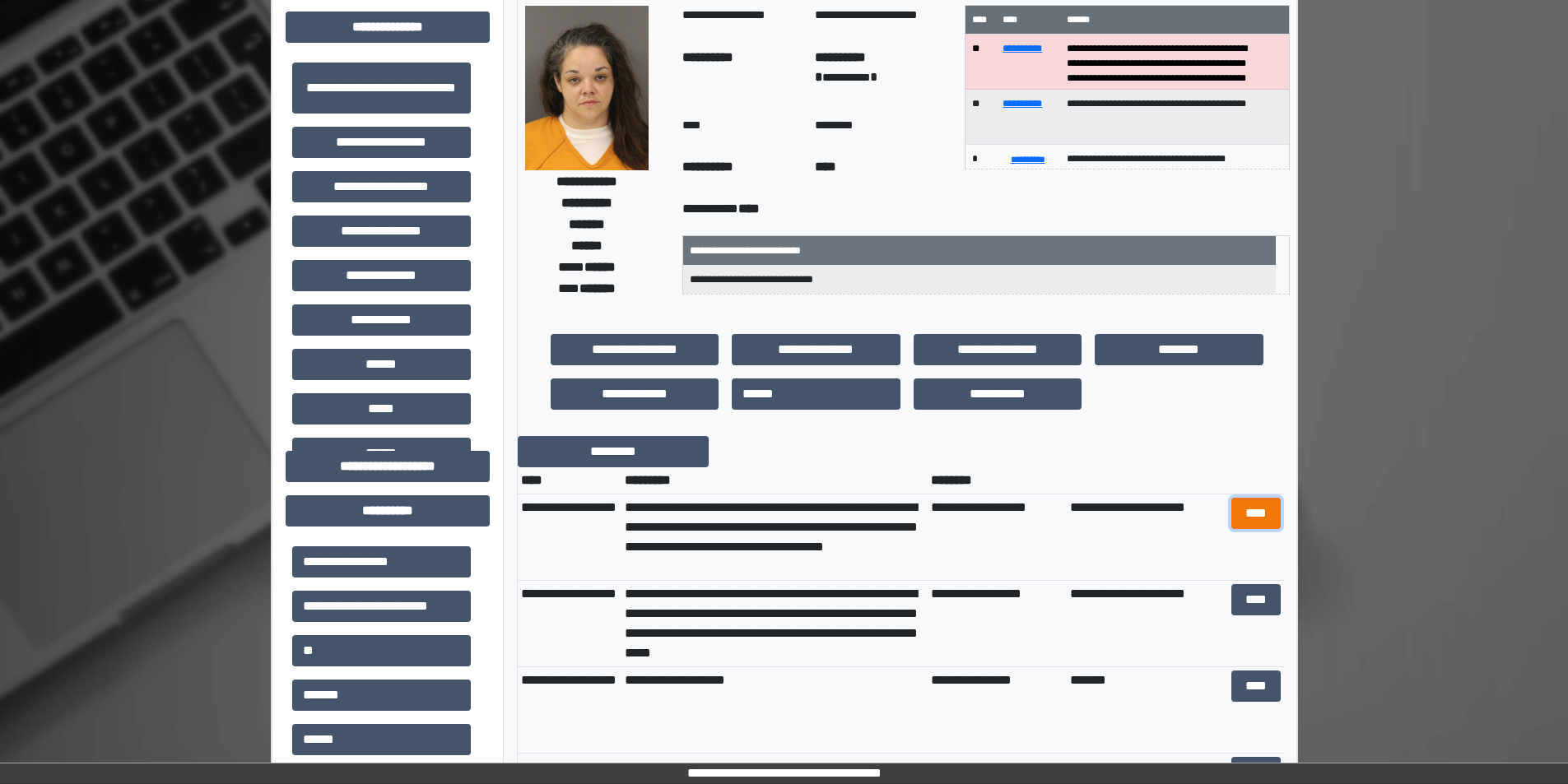 click on "****" at bounding box center [1256, 513] 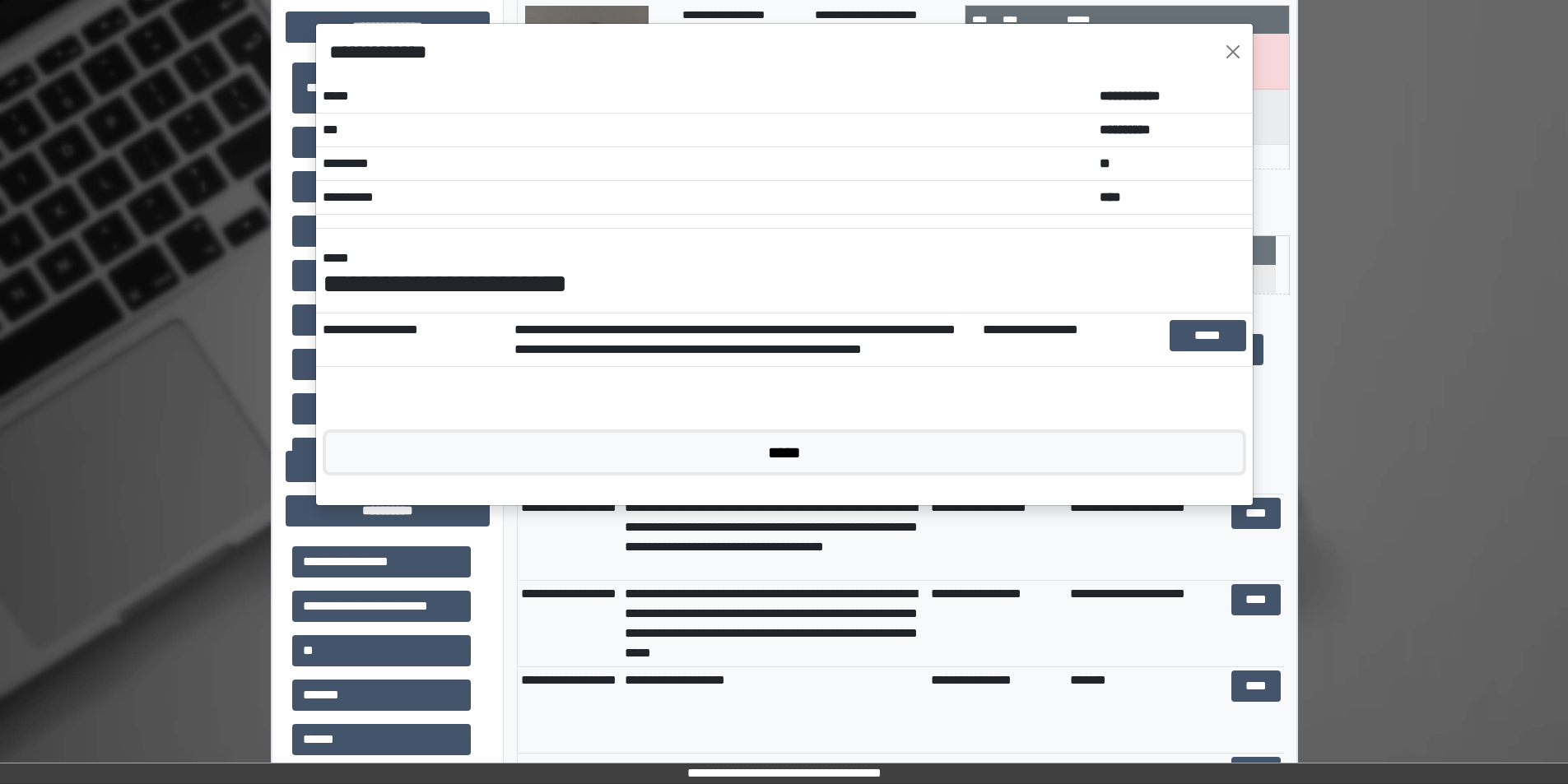 click on "*****" at bounding box center (784, 452) 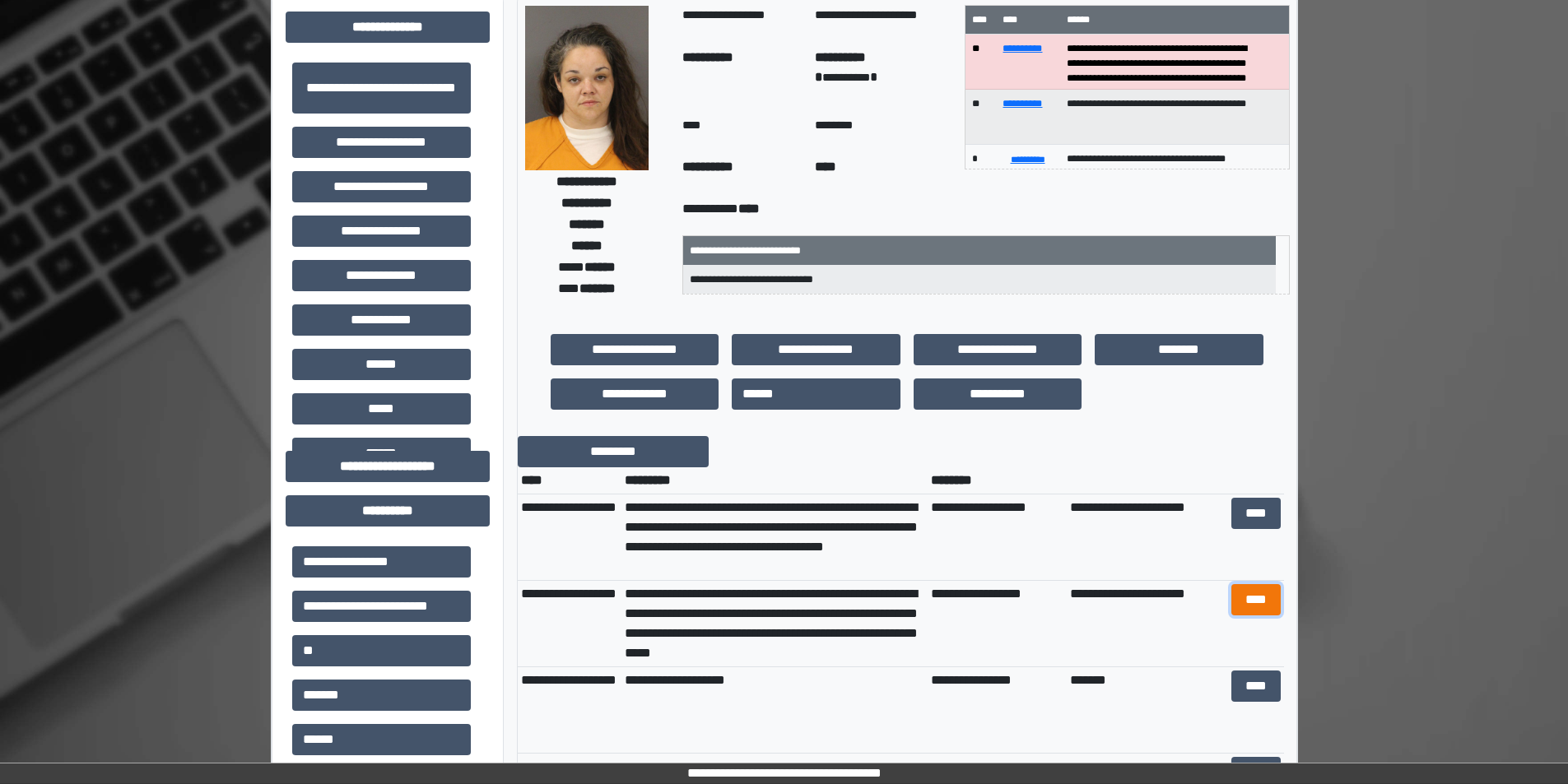 click on "****" at bounding box center [1256, 600] 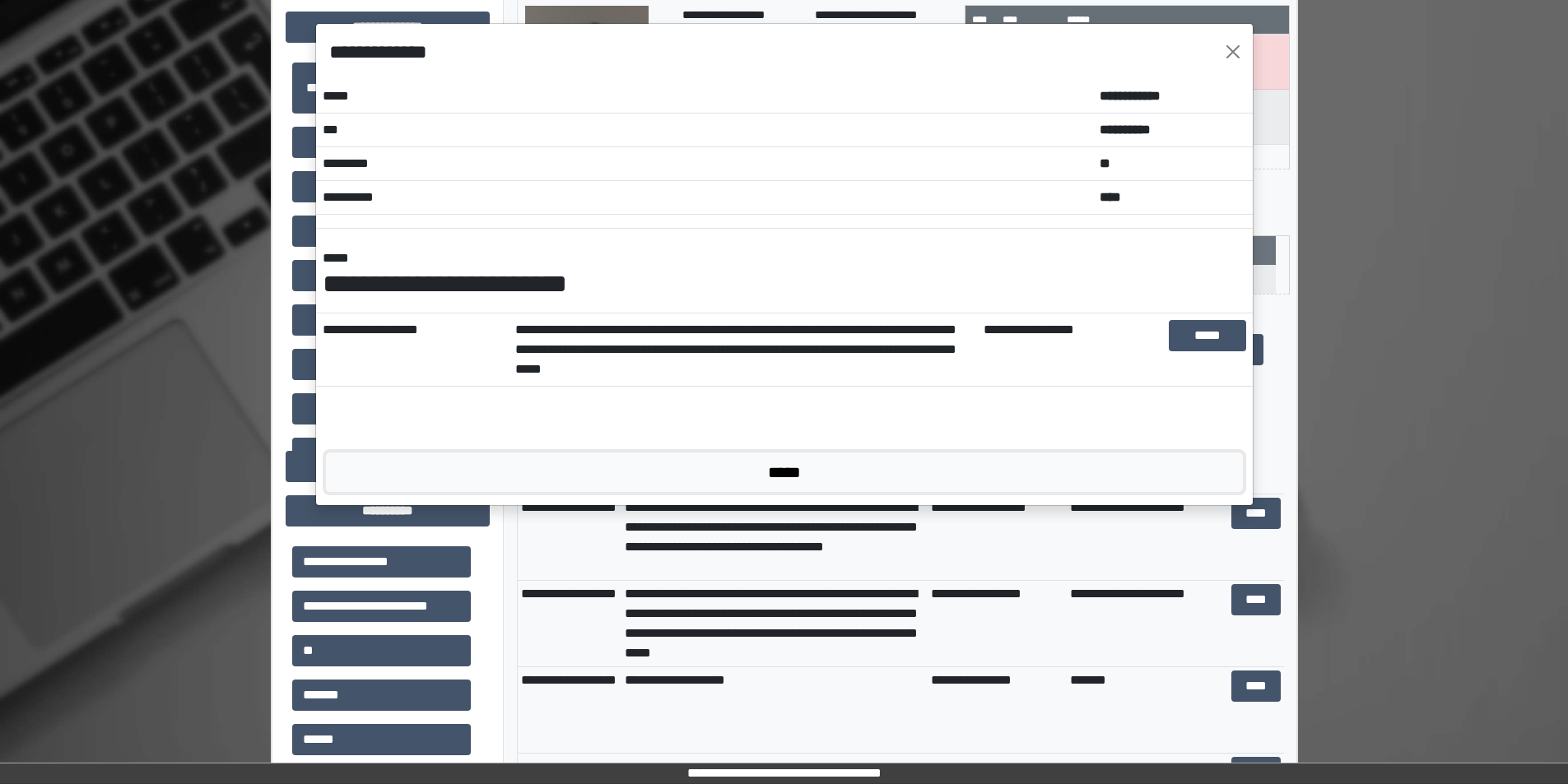 click on "*****" at bounding box center (784, 472) 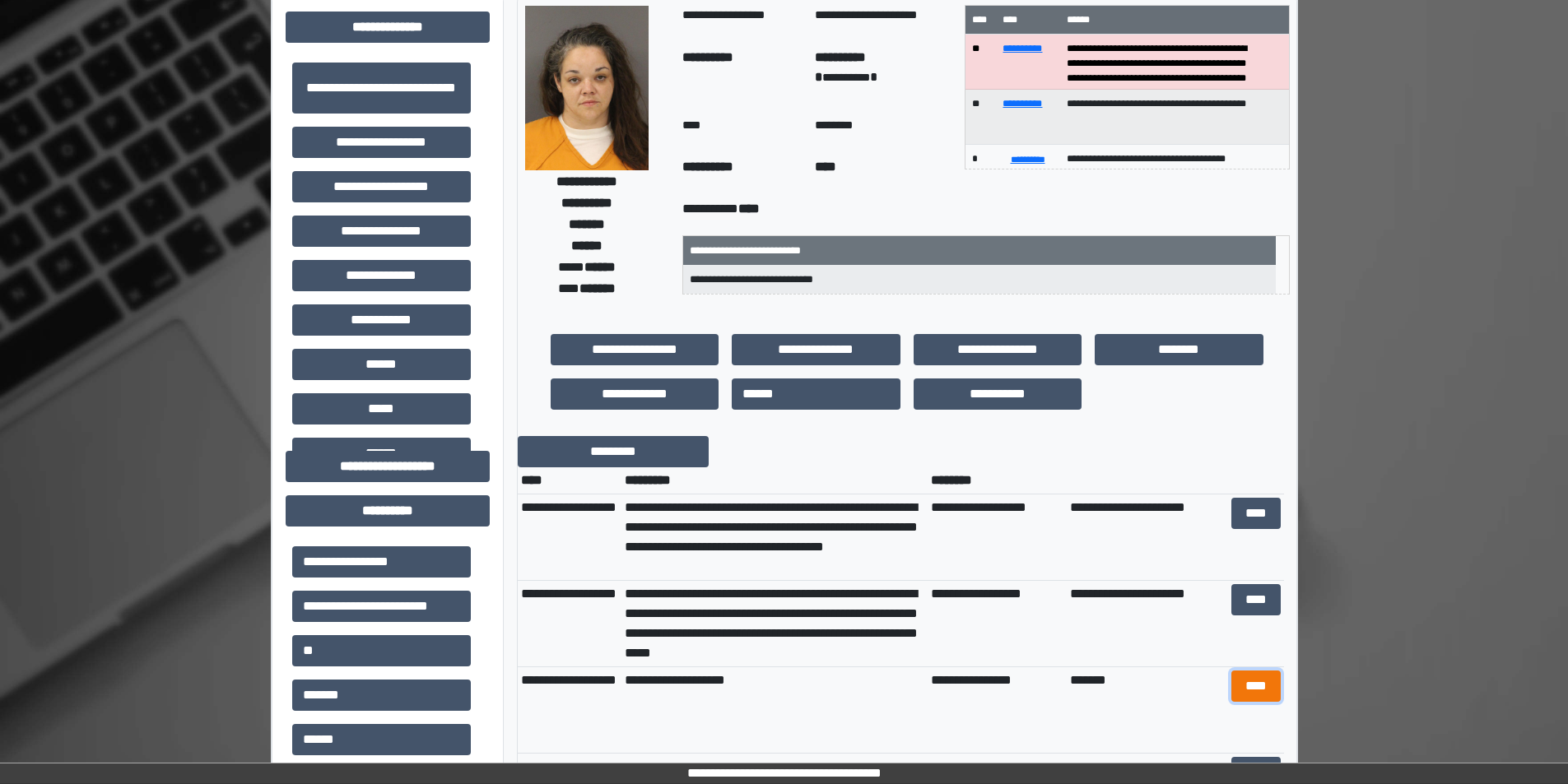 click on "****" at bounding box center (1256, 686) 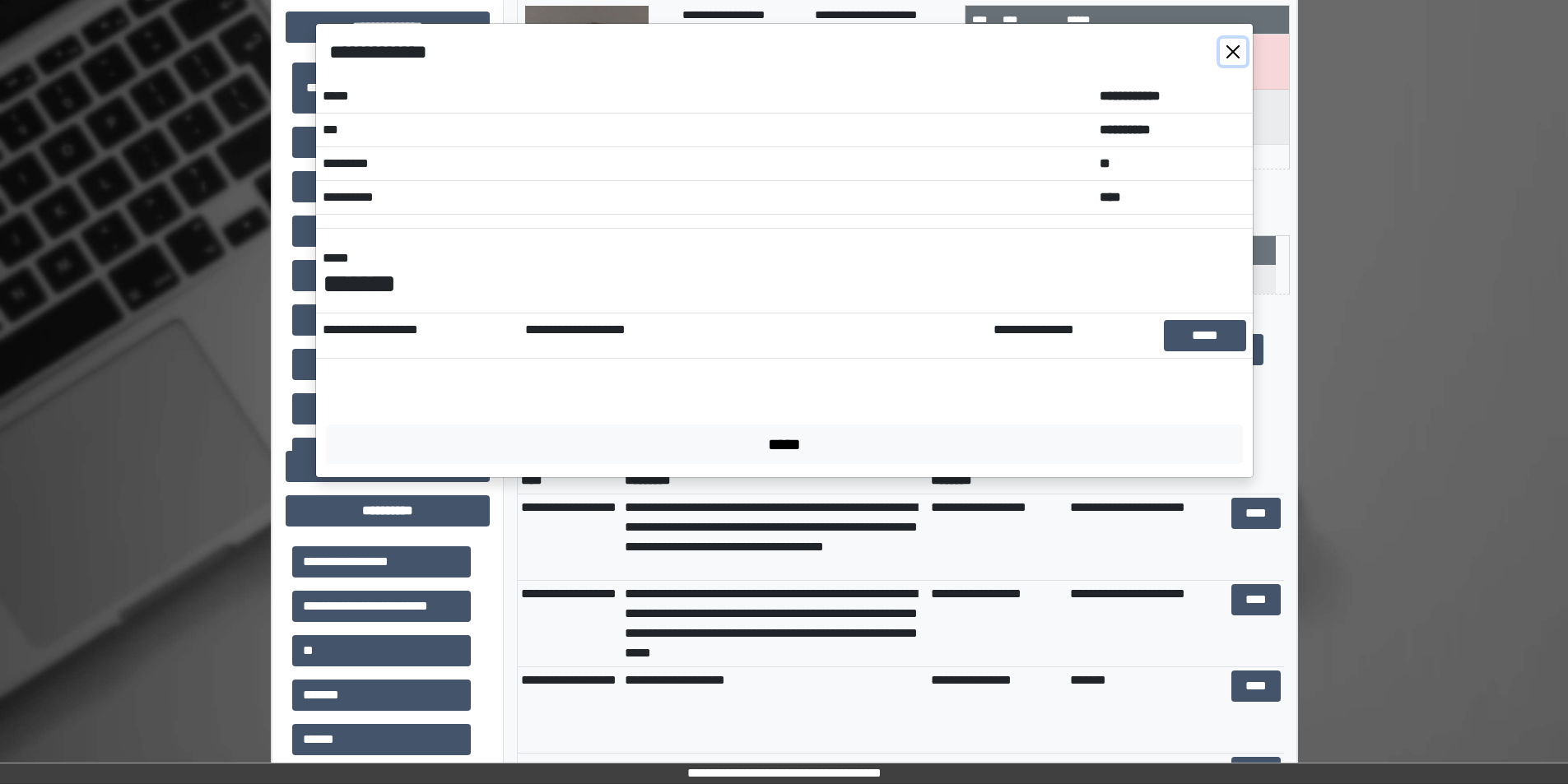 click at bounding box center (1233, 52) 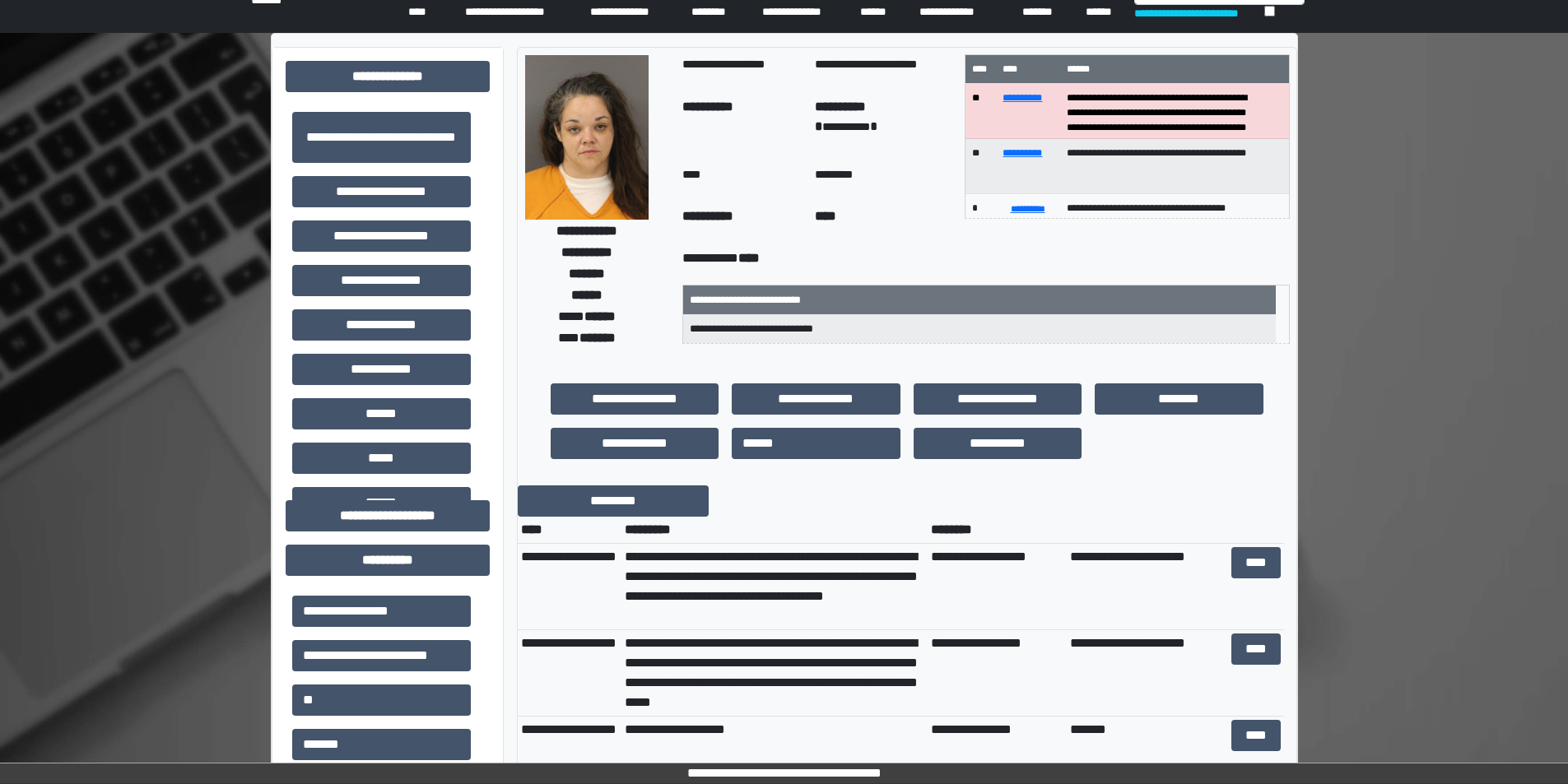 scroll, scrollTop: 30, scrollLeft: 0, axis: vertical 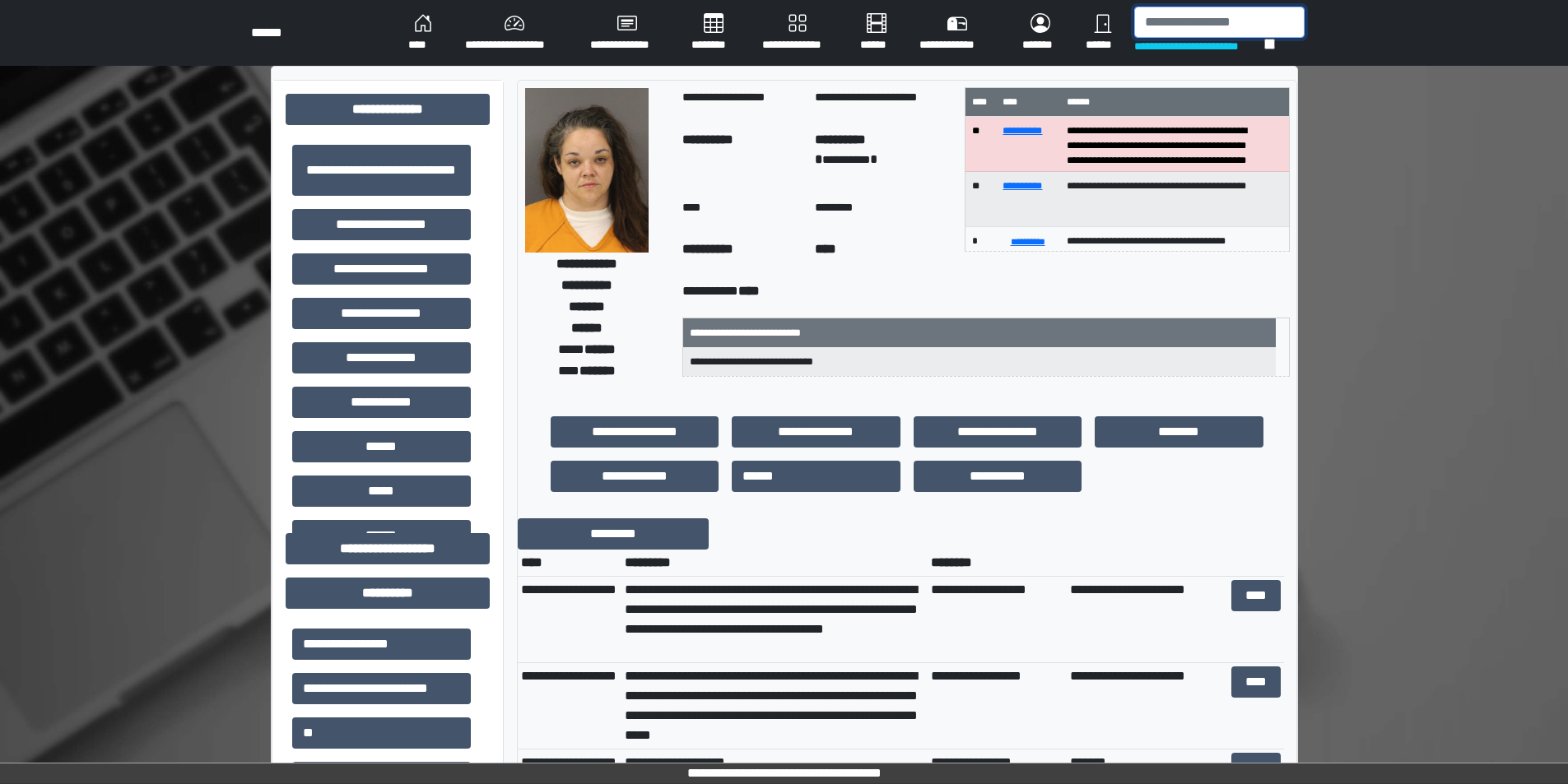 click at bounding box center [1219, 22] 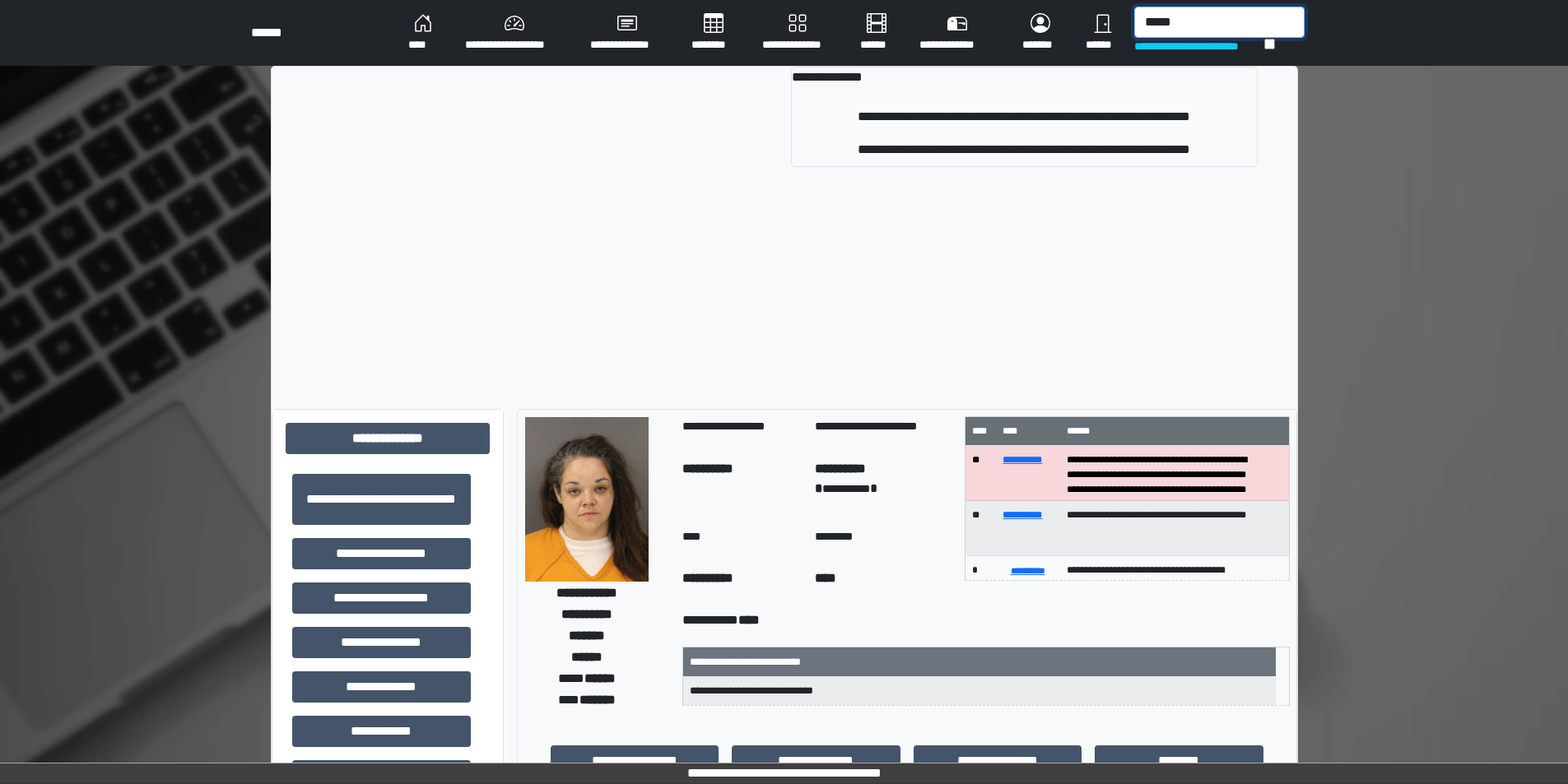 type on "*****" 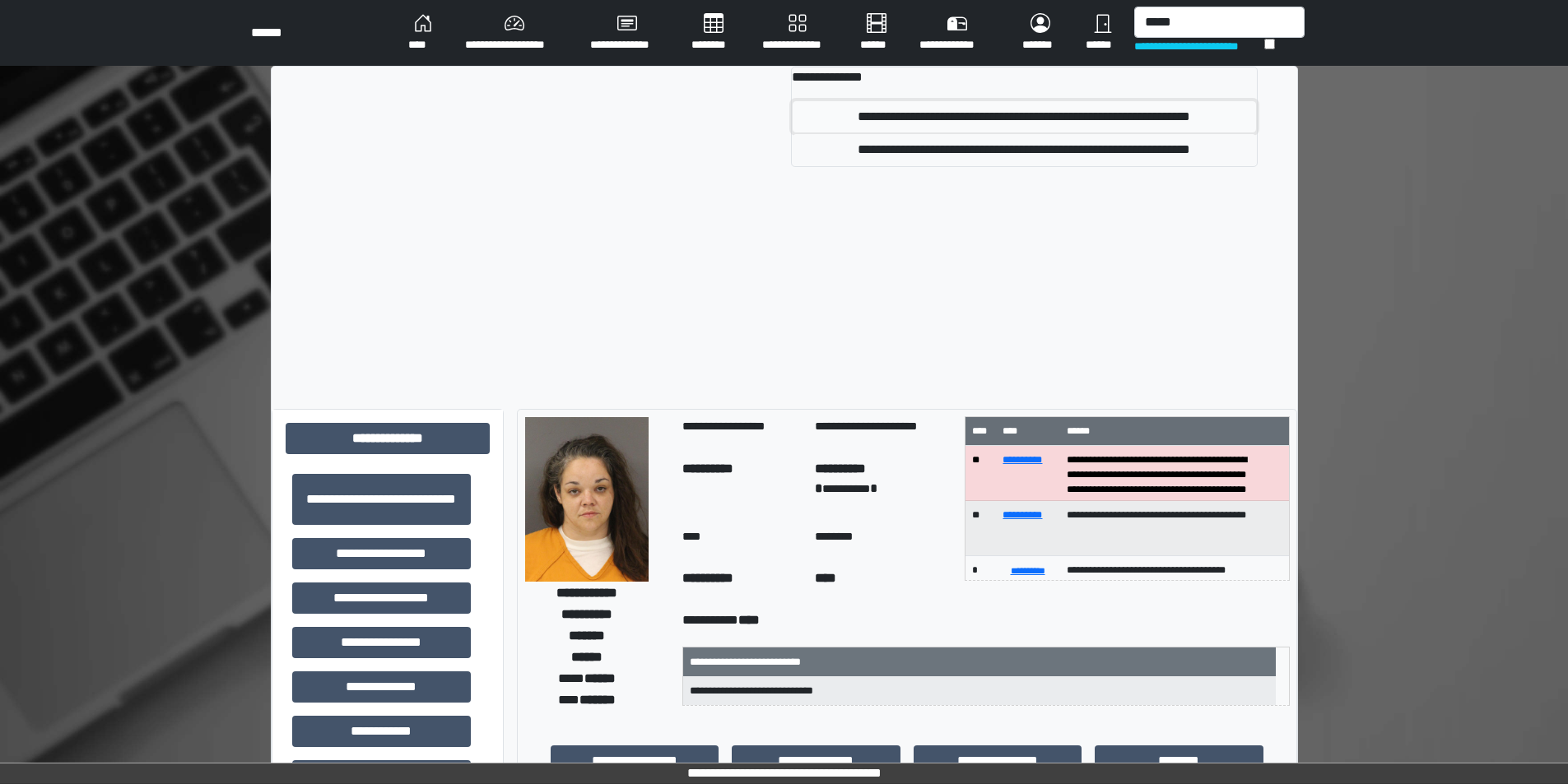 click on "**********" at bounding box center (1024, 117) 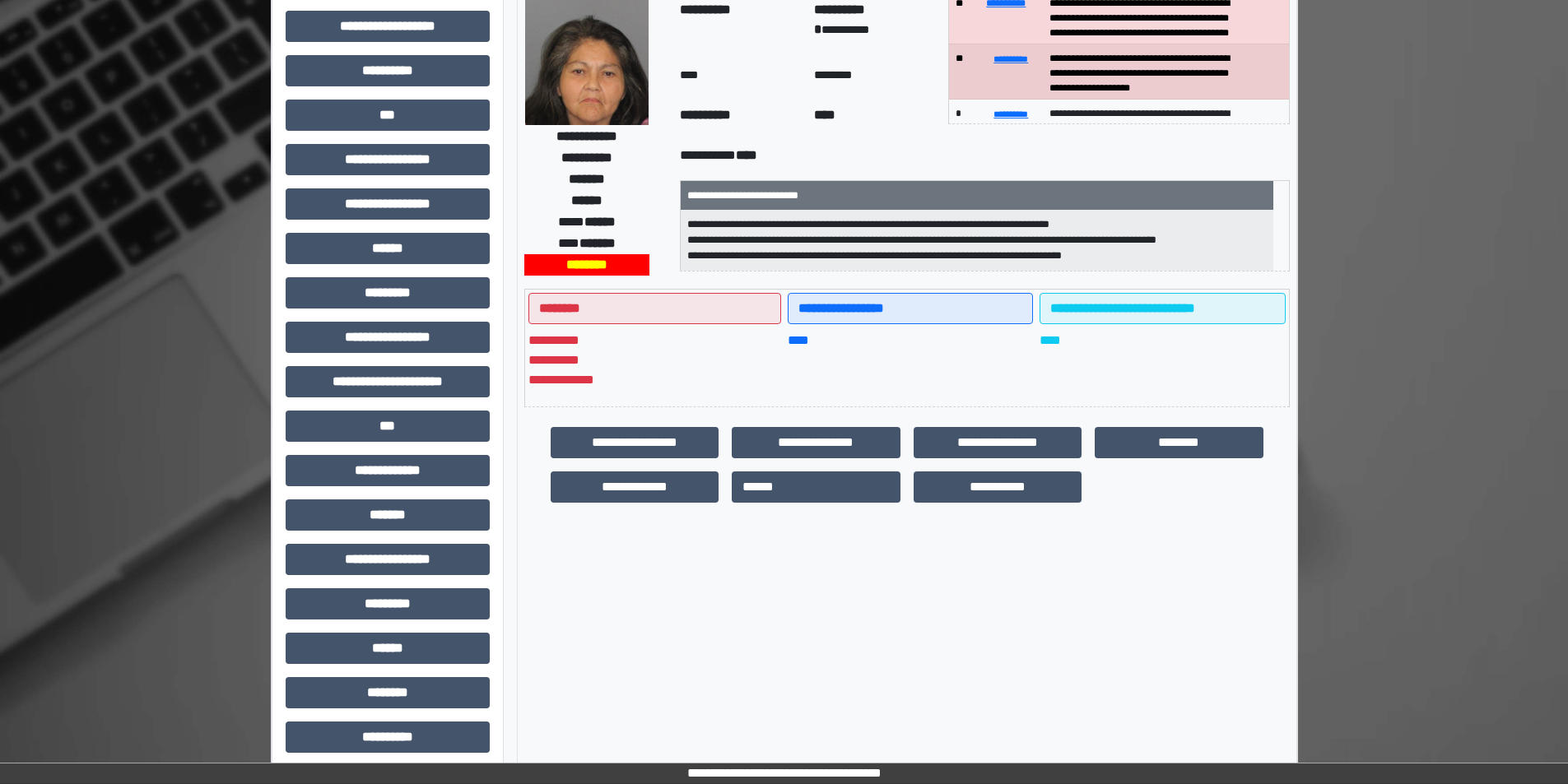 scroll, scrollTop: 165, scrollLeft: 0, axis: vertical 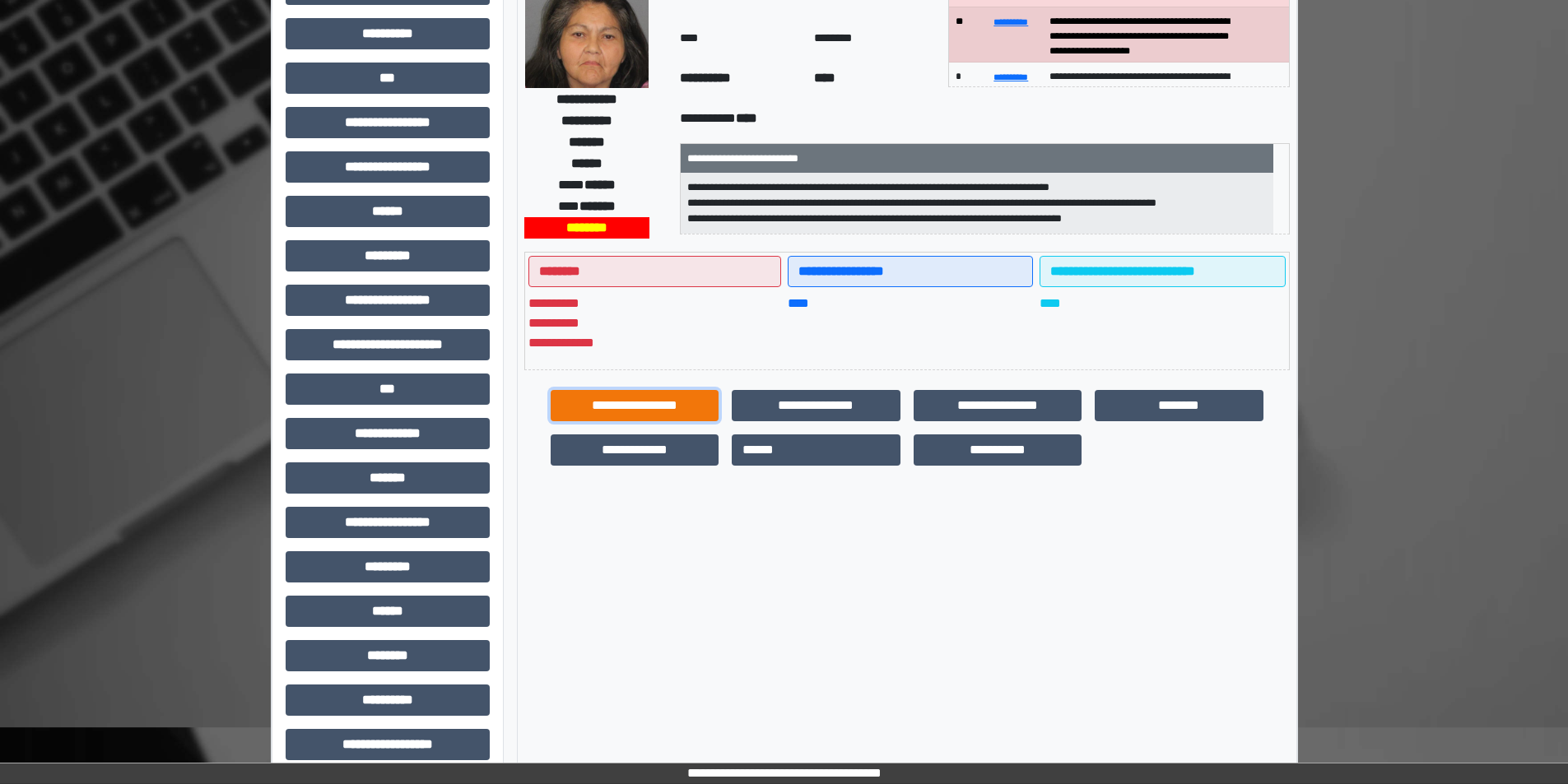 click on "**********" at bounding box center [635, 406] 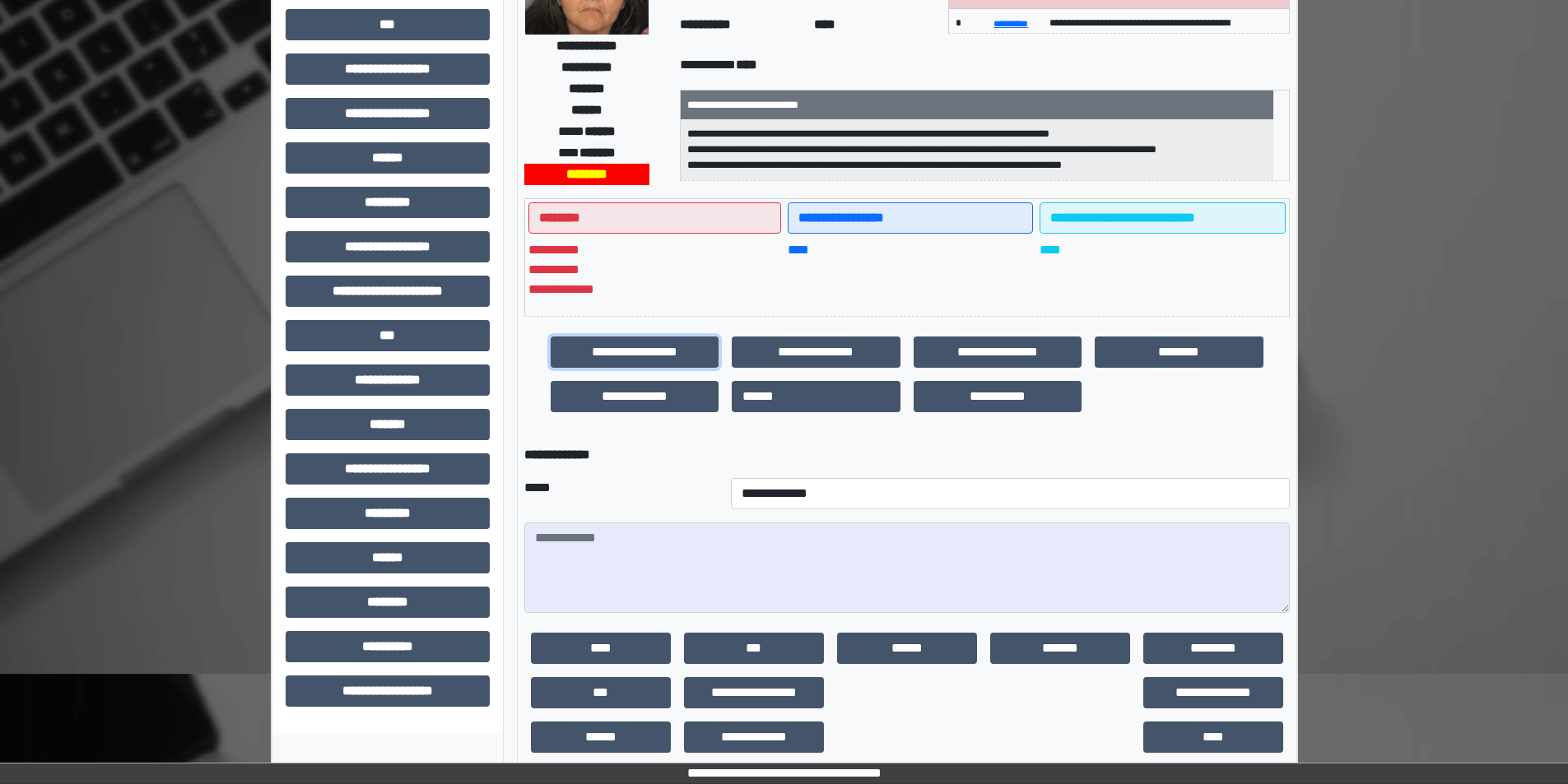 scroll, scrollTop: 241, scrollLeft: 0, axis: vertical 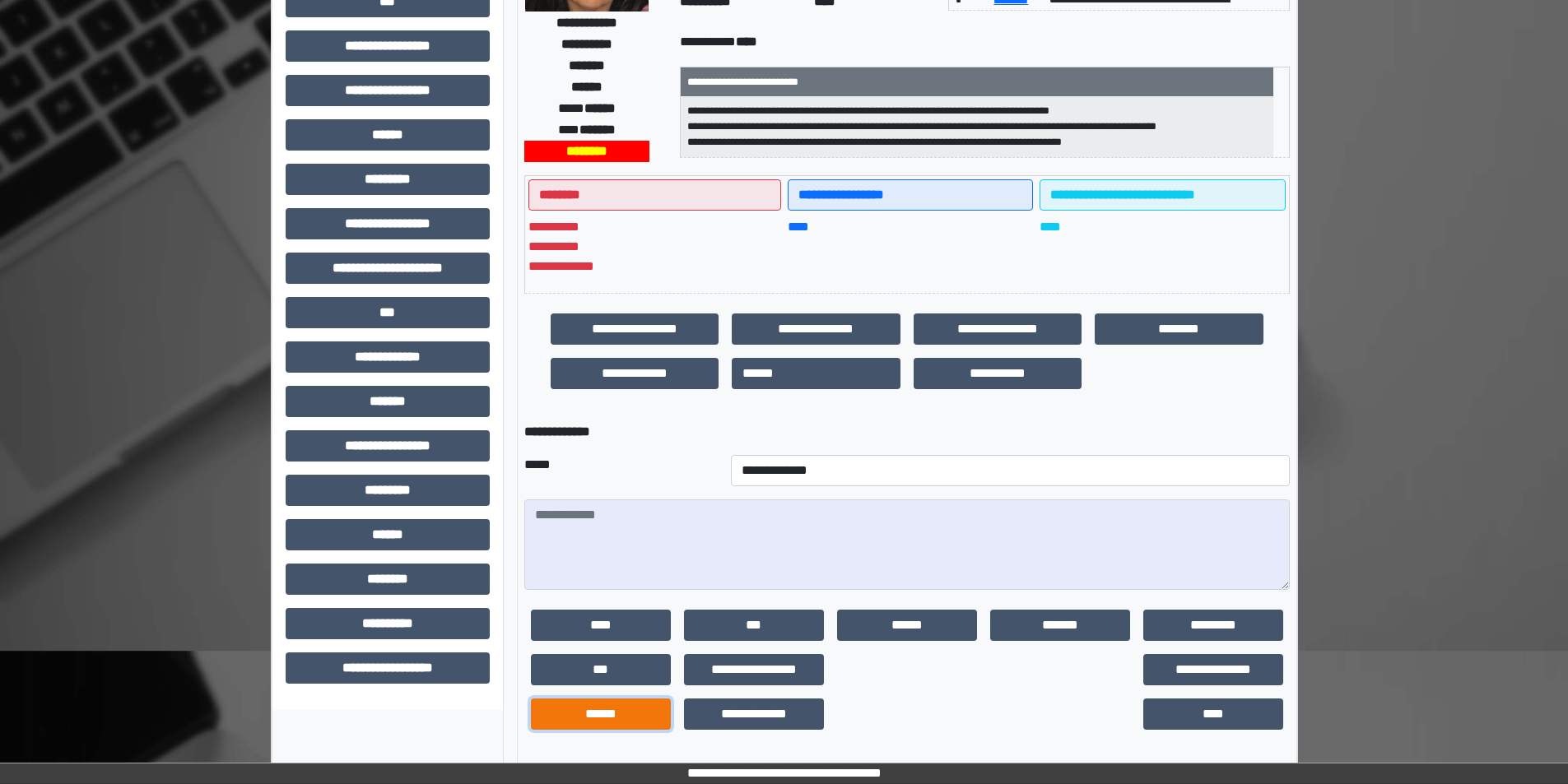 click on "******" at bounding box center [601, 714] 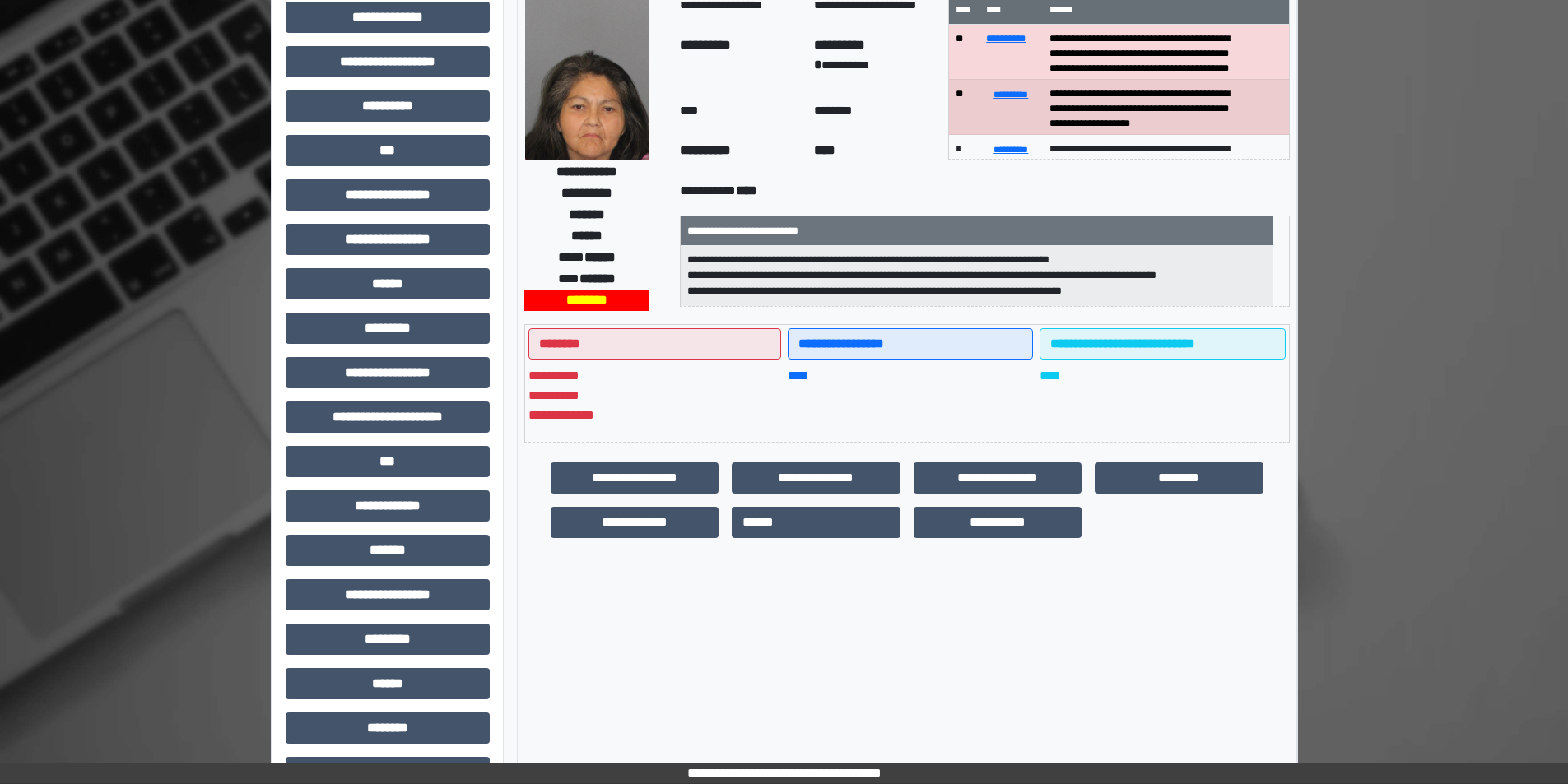 scroll, scrollTop: 0, scrollLeft: 0, axis: both 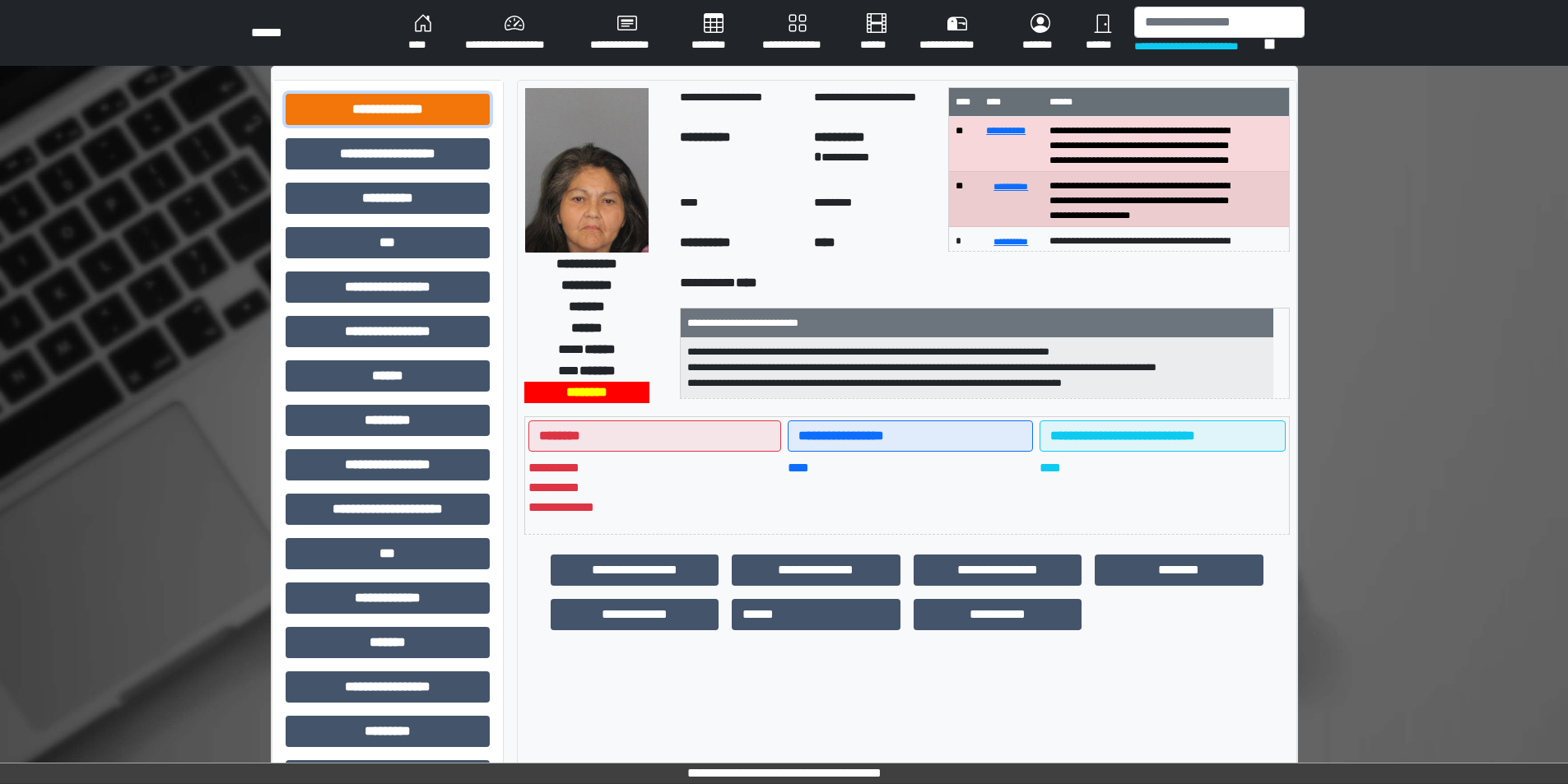 click on "**********" at bounding box center (388, 109) 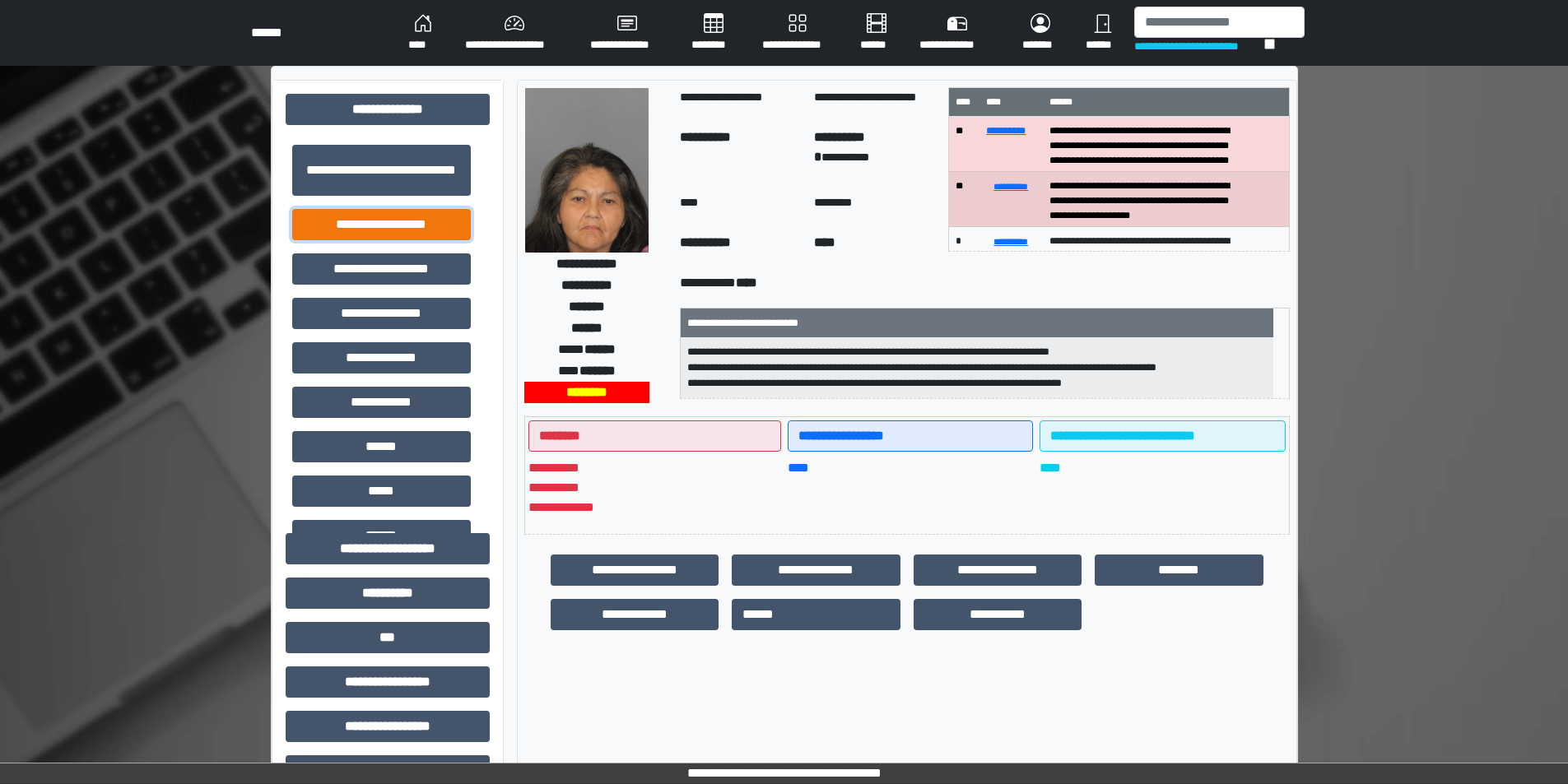 click on "**********" at bounding box center (381, 225) 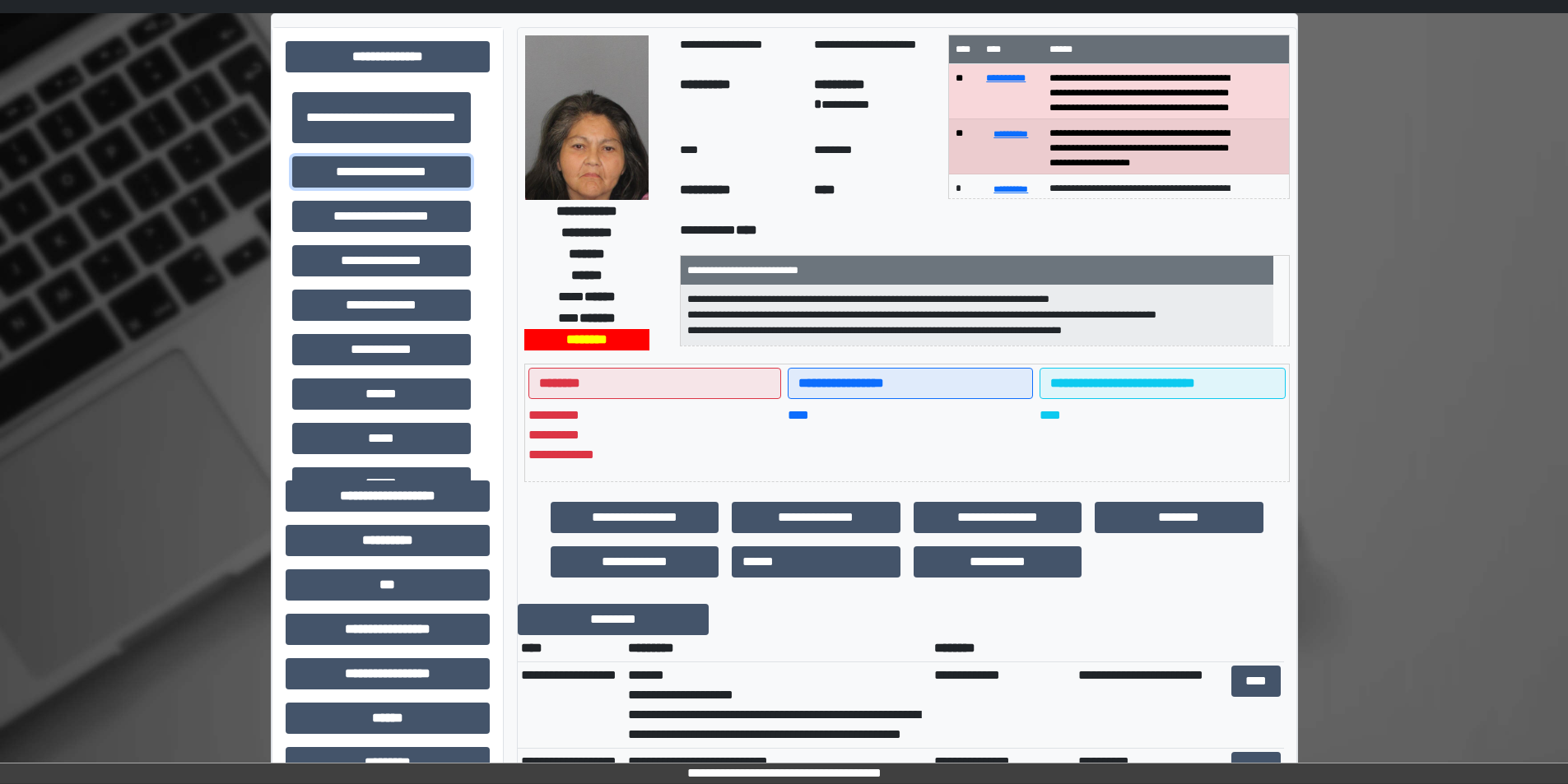 scroll, scrollTop: 82, scrollLeft: 0, axis: vertical 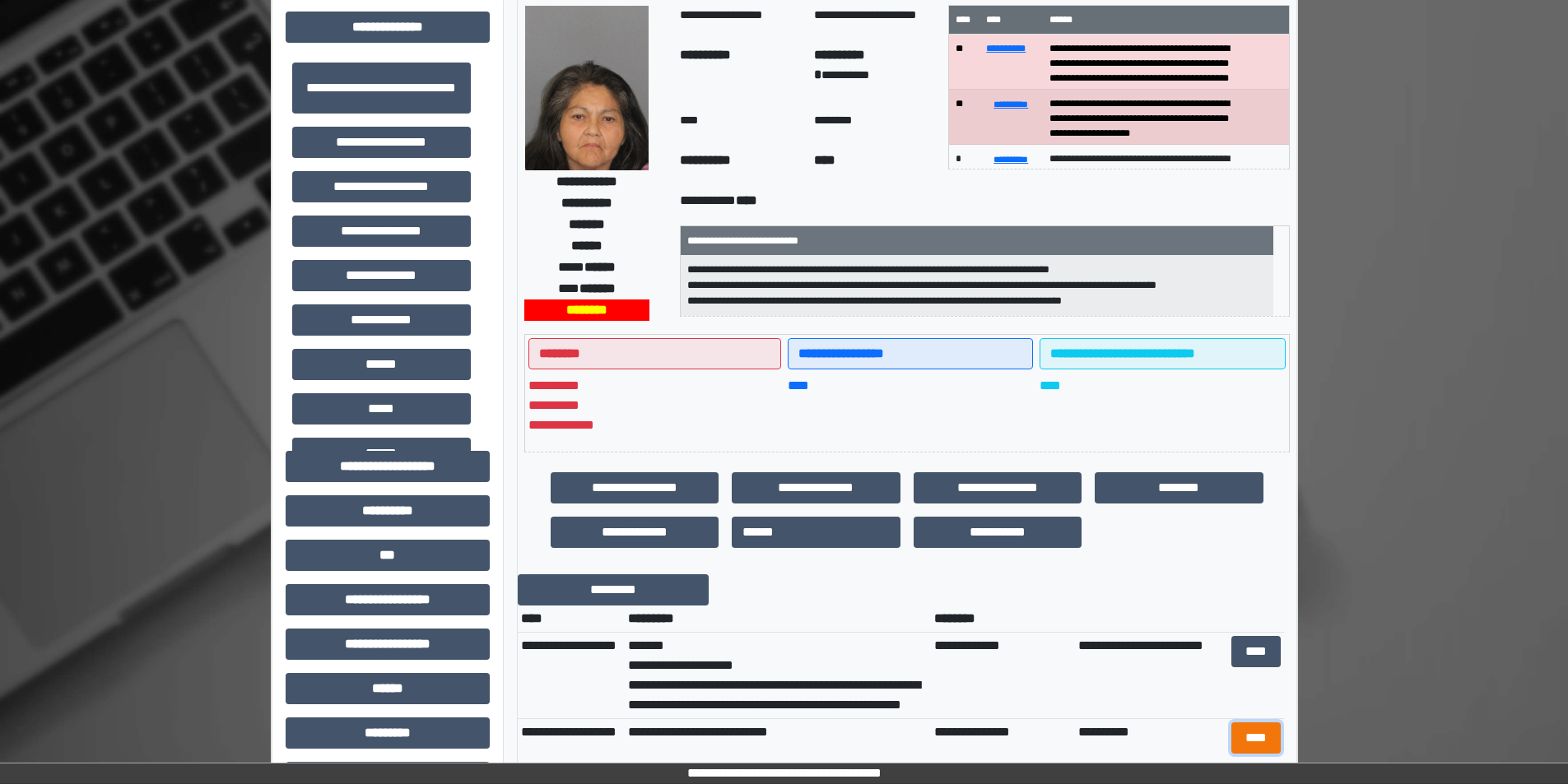 click on "****" at bounding box center [1256, 738] 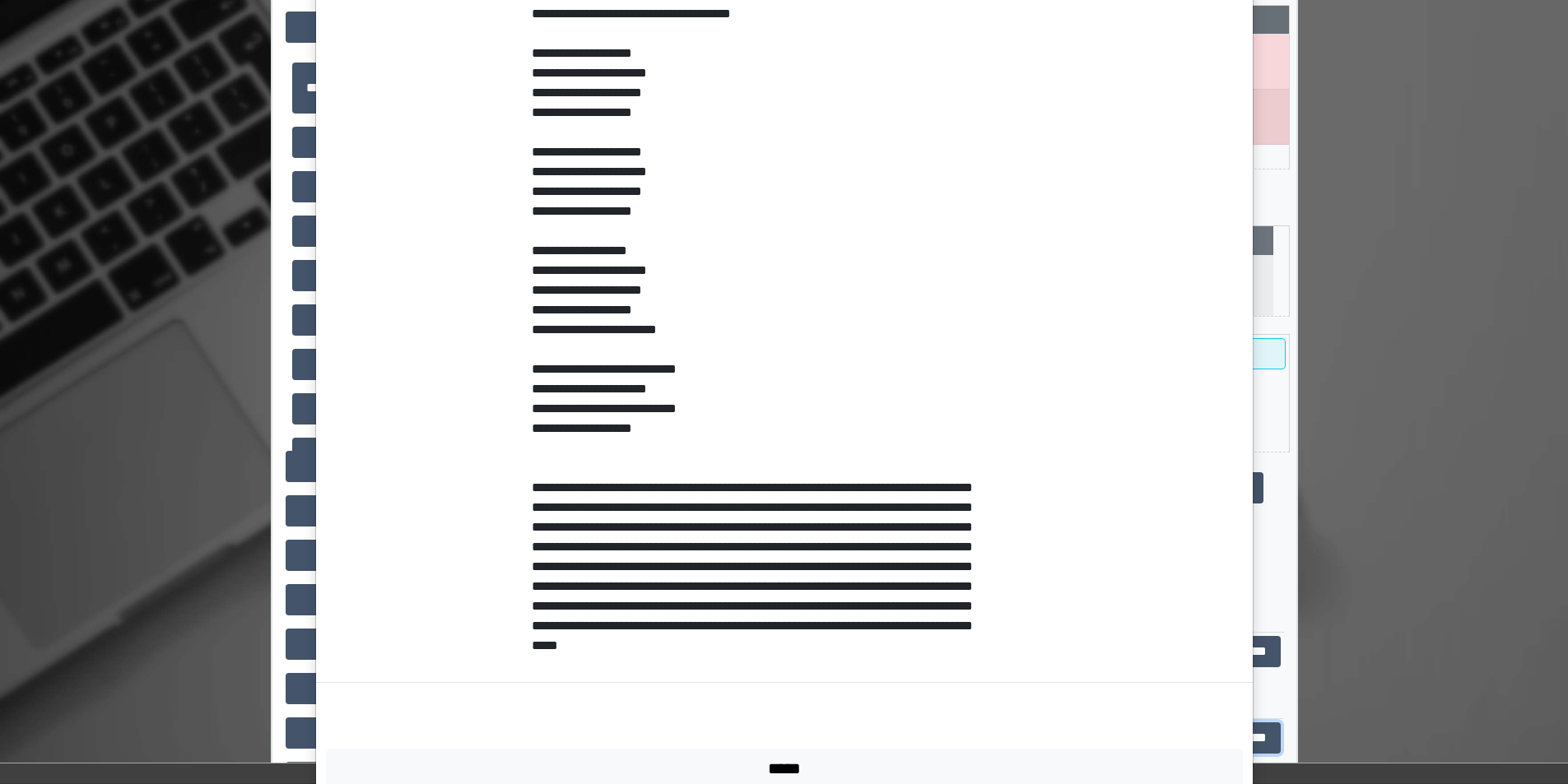 scroll, scrollTop: 554, scrollLeft: 0, axis: vertical 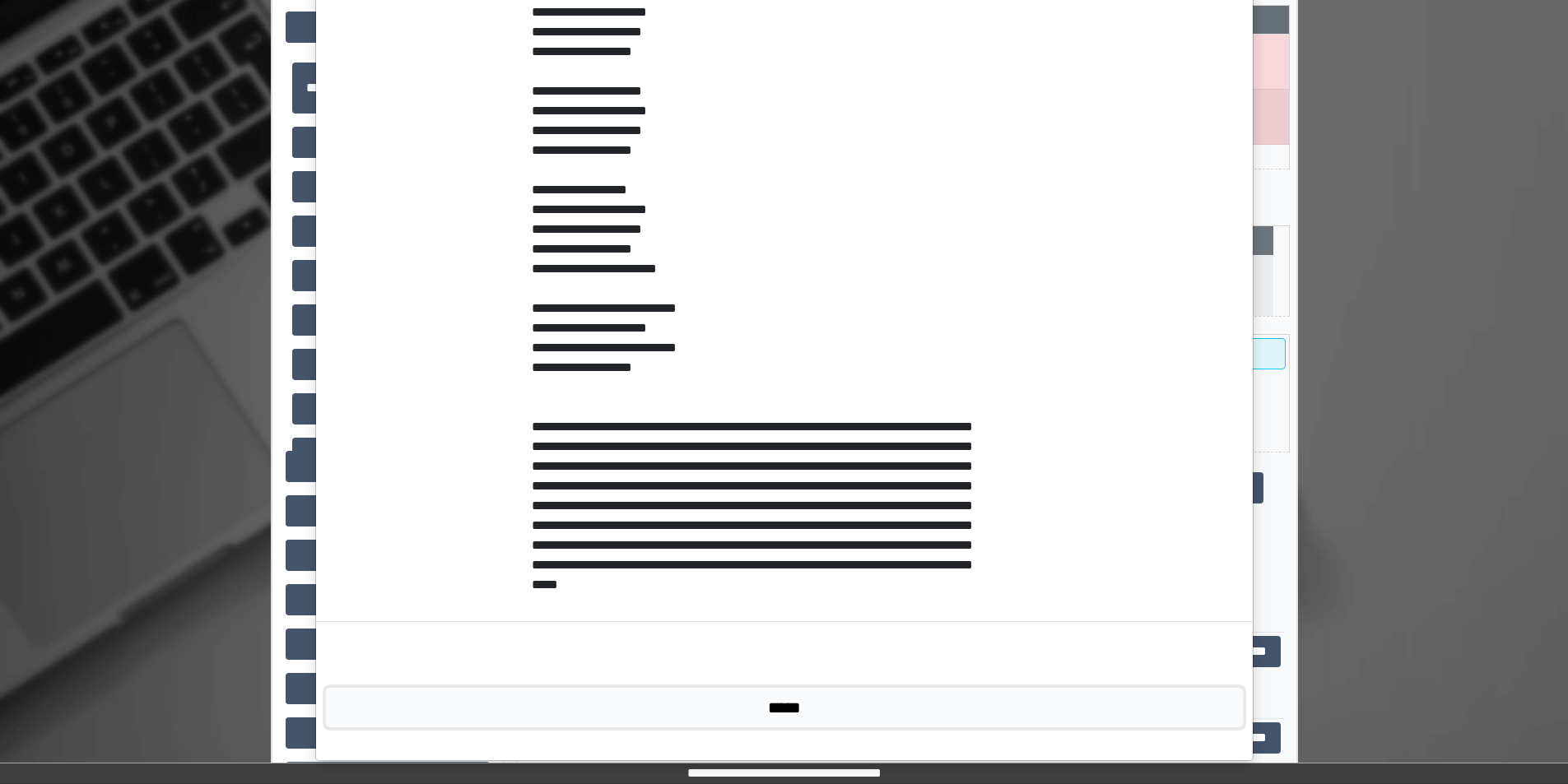 click on "*****" at bounding box center (784, 707) 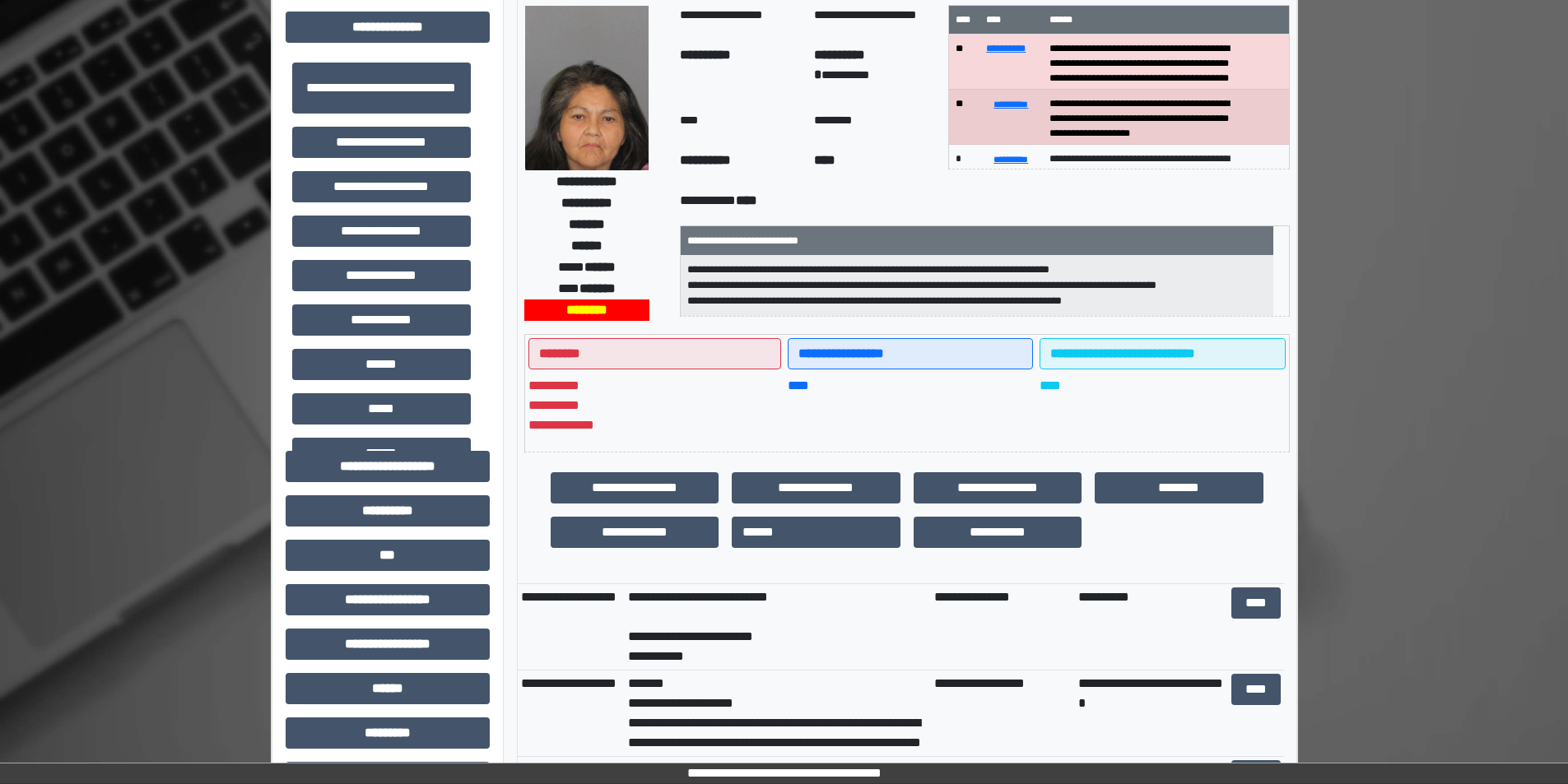 scroll, scrollTop: 165, scrollLeft: 0, axis: vertical 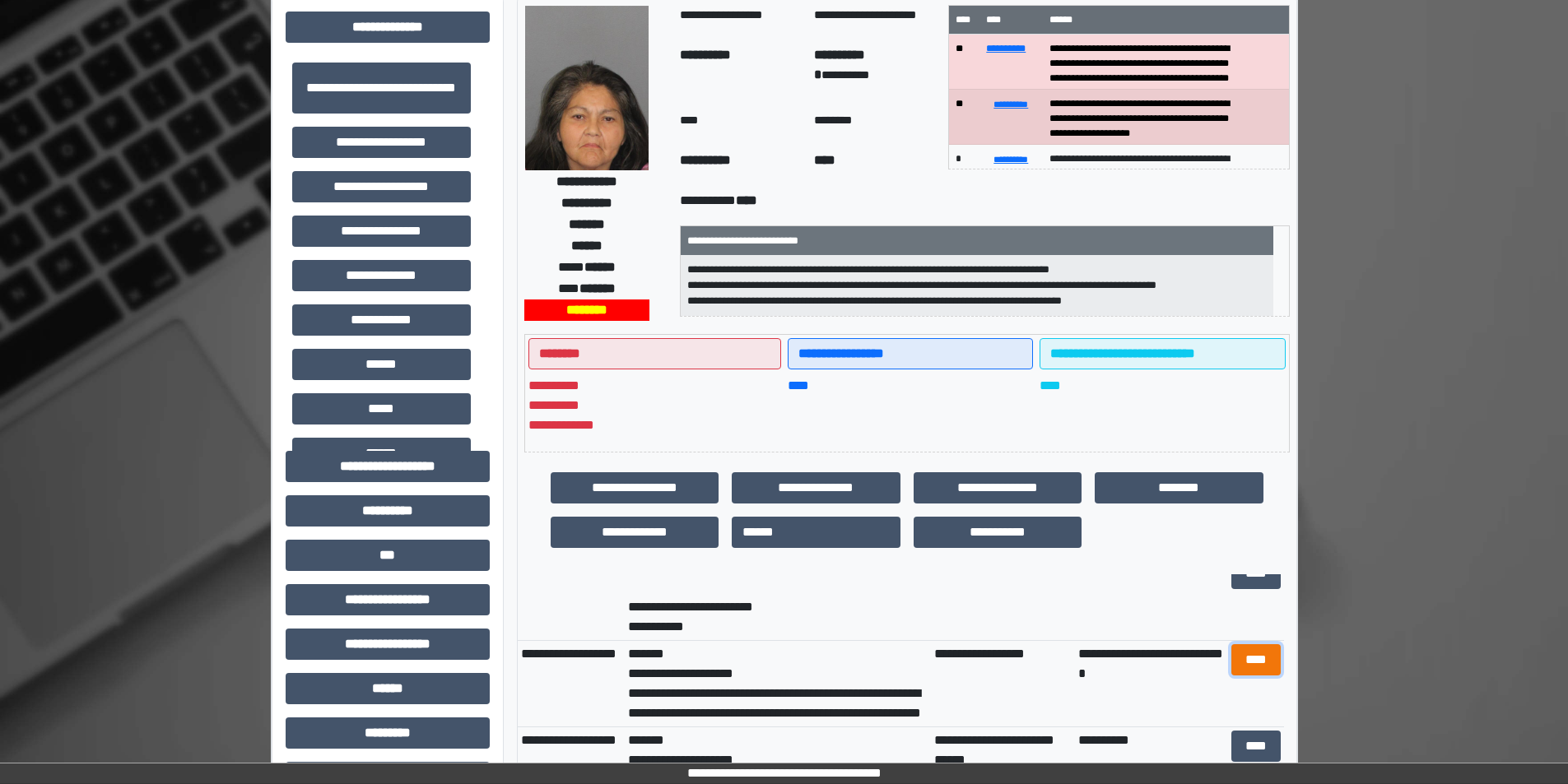 click on "****" at bounding box center (1256, 660) 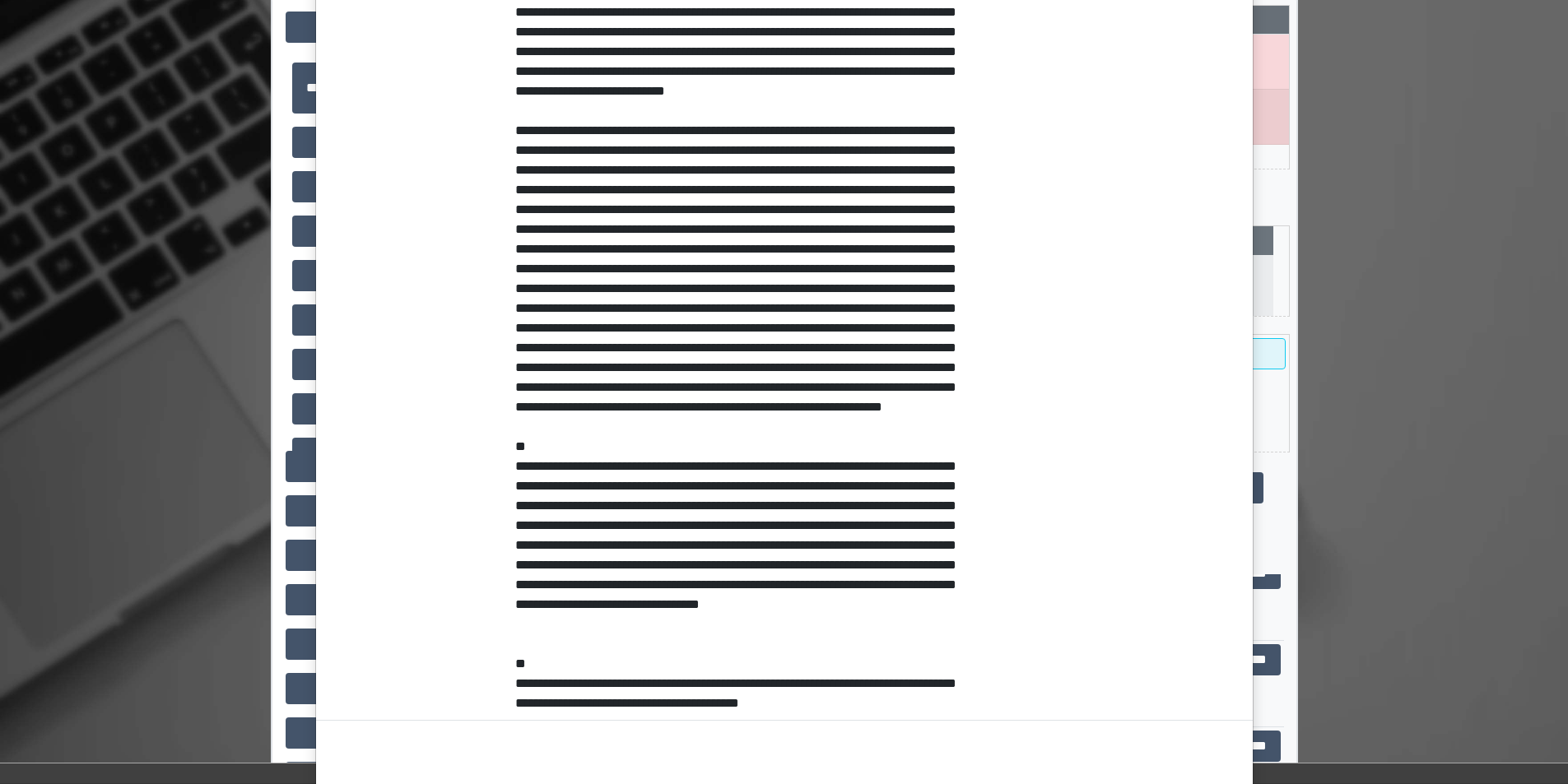 click on "**********" at bounding box center [784, 392] 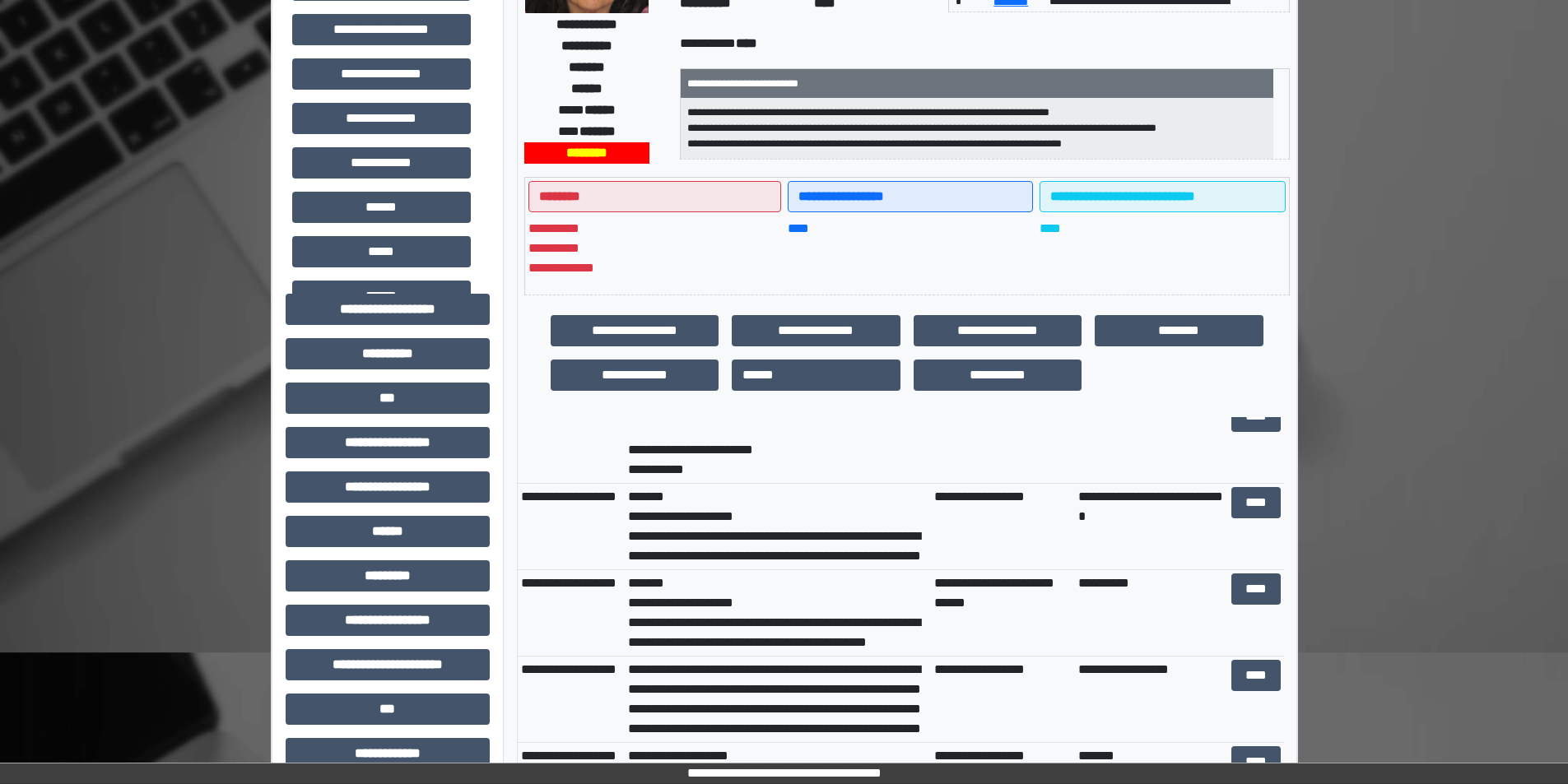 scroll, scrollTop: 247, scrollLeft: 0, axis: vertical 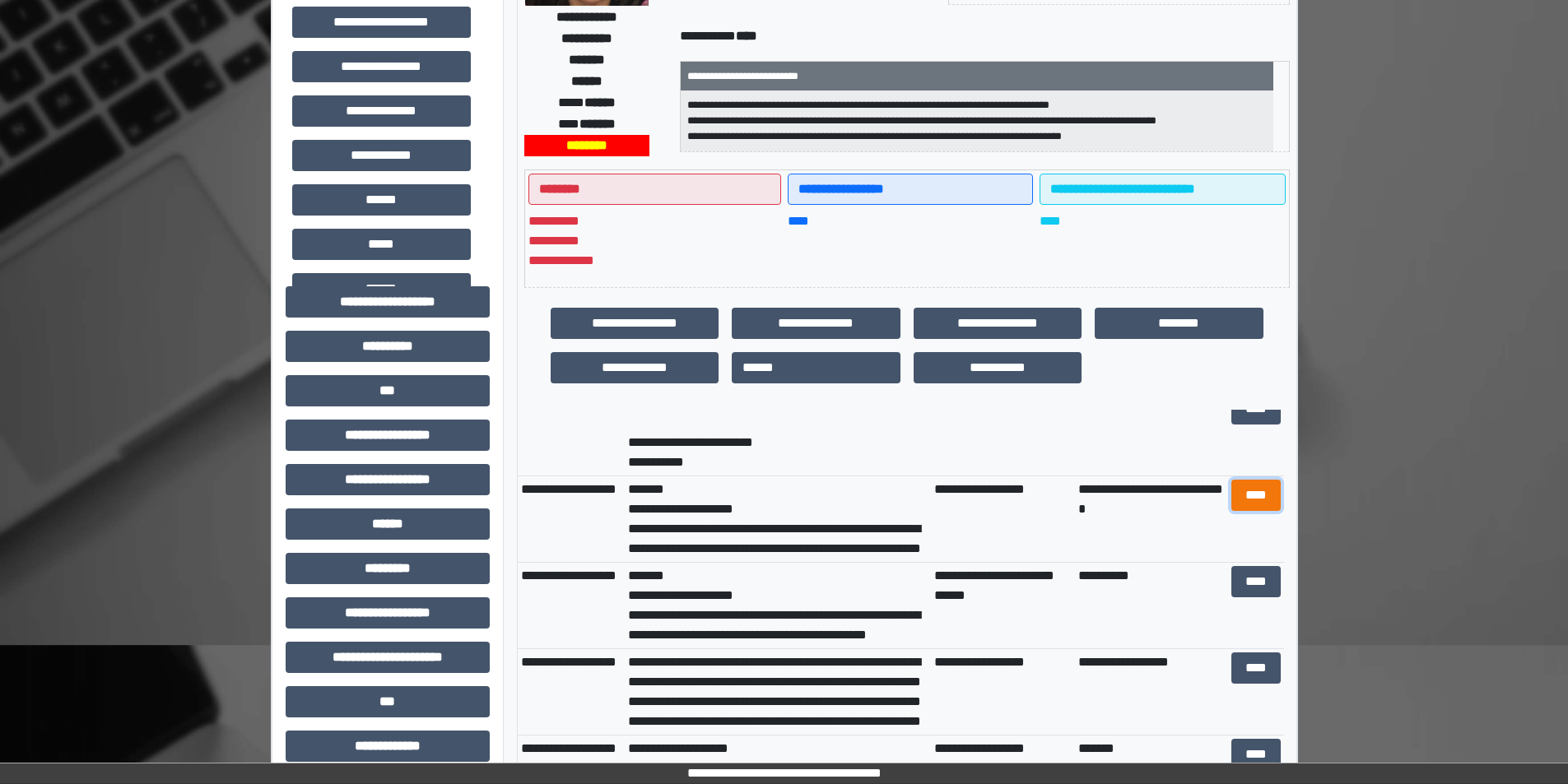 click on "****" at bounding box center [1256, 495] 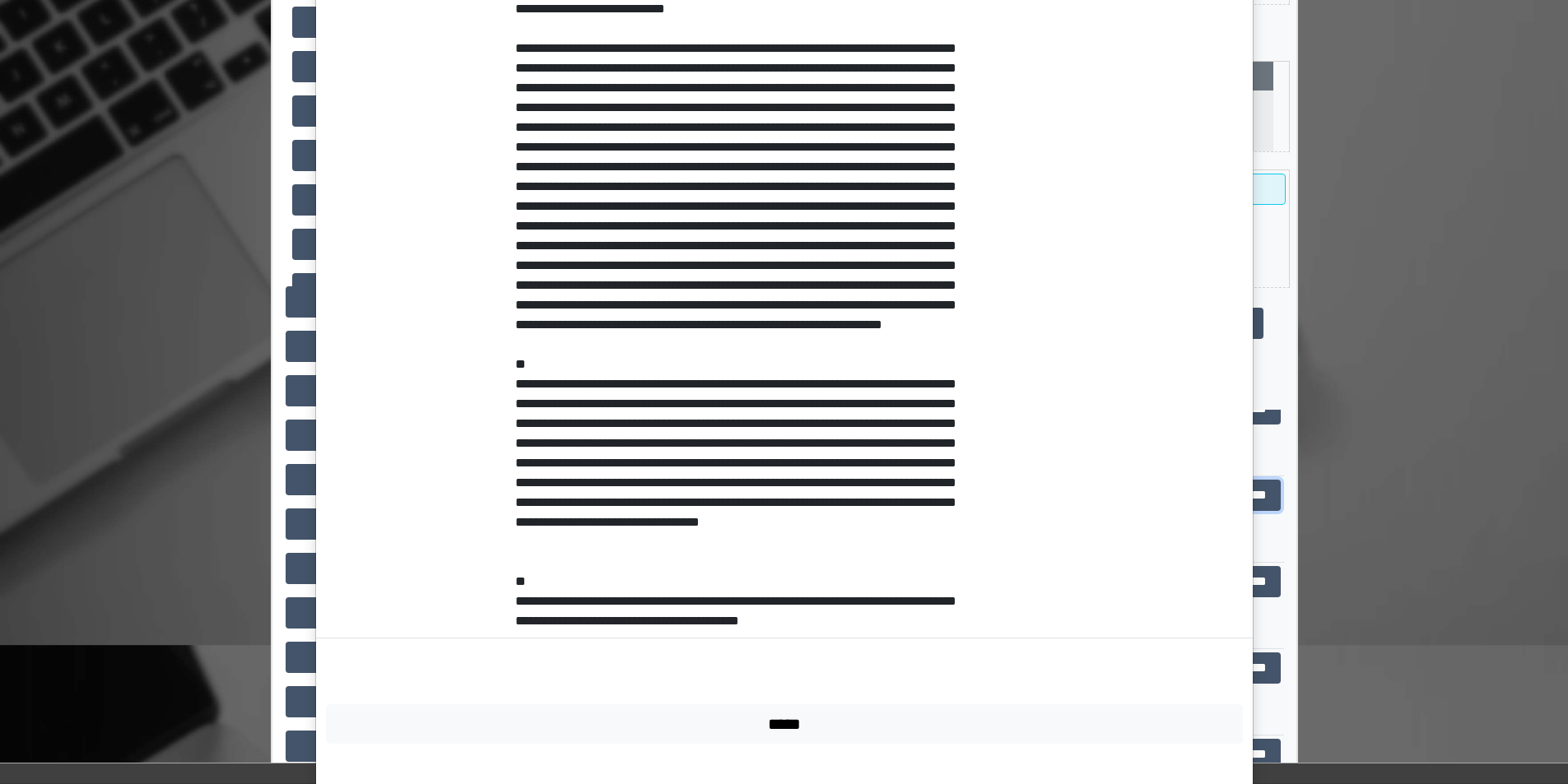 scroll, scrollTop: 772, scrollLeft: 0, axis: vertical 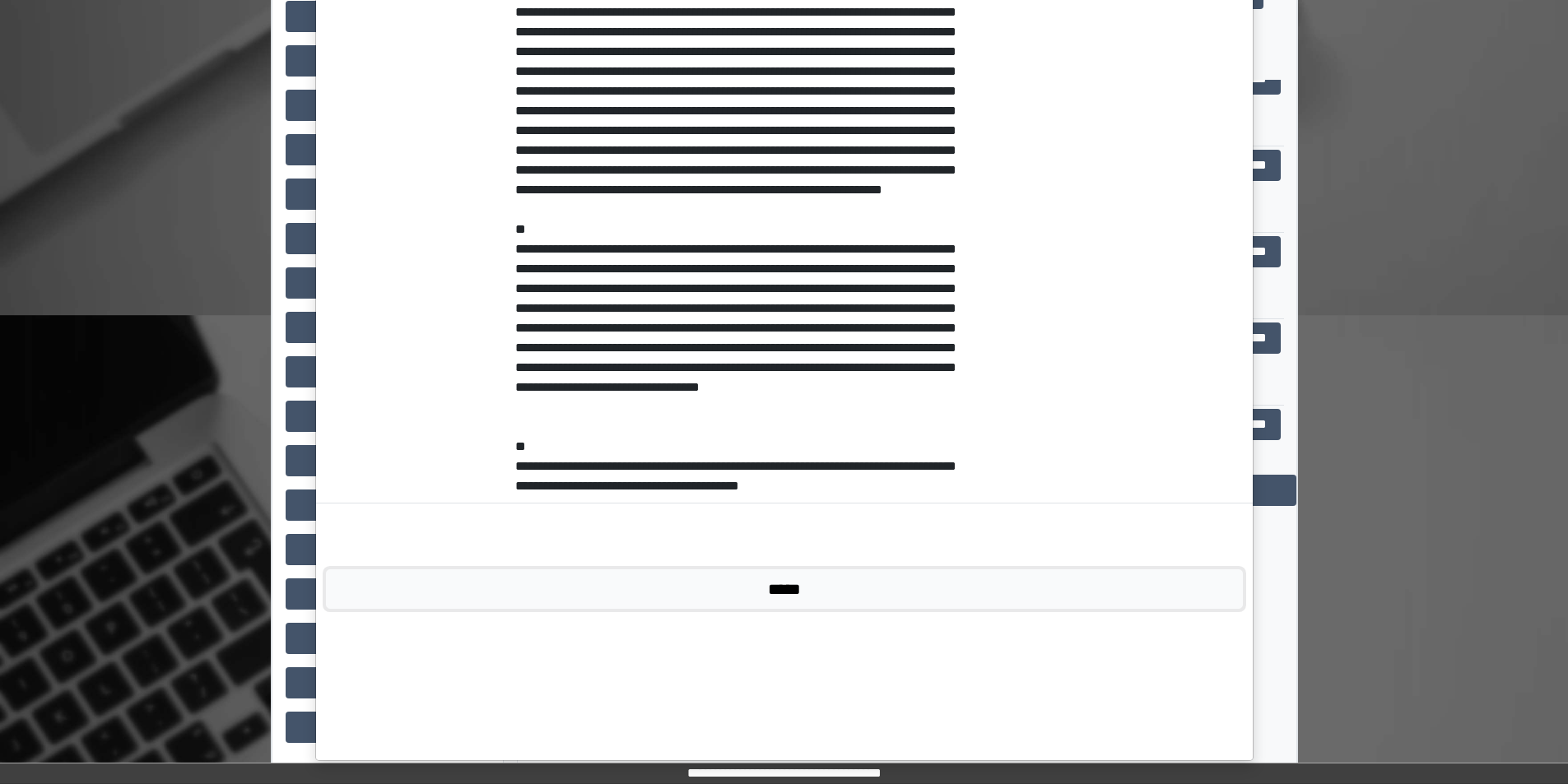 click on "*****" at bounding box center (784, 589) 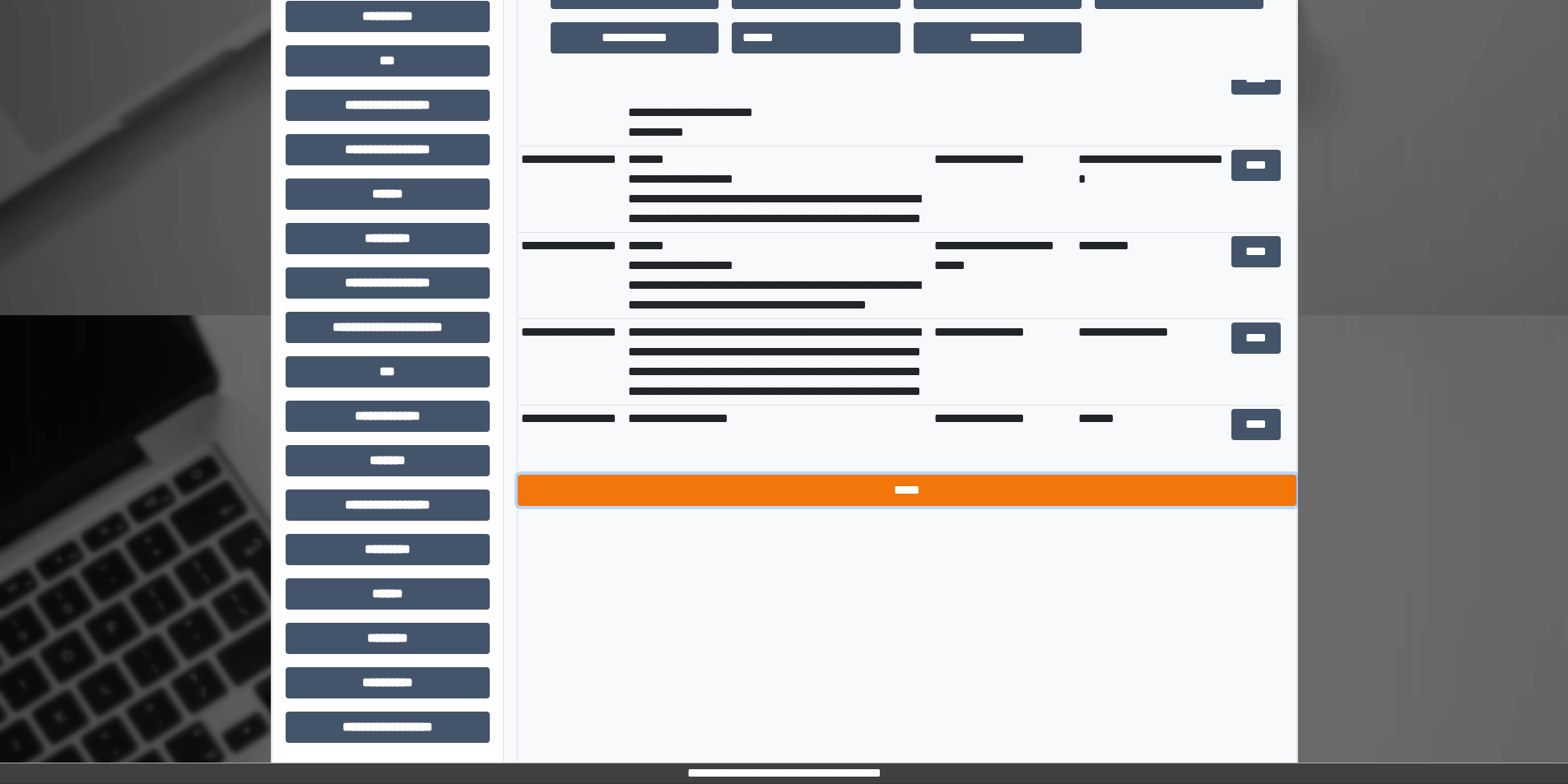 click on "*****" at bounding box center [907, 490] 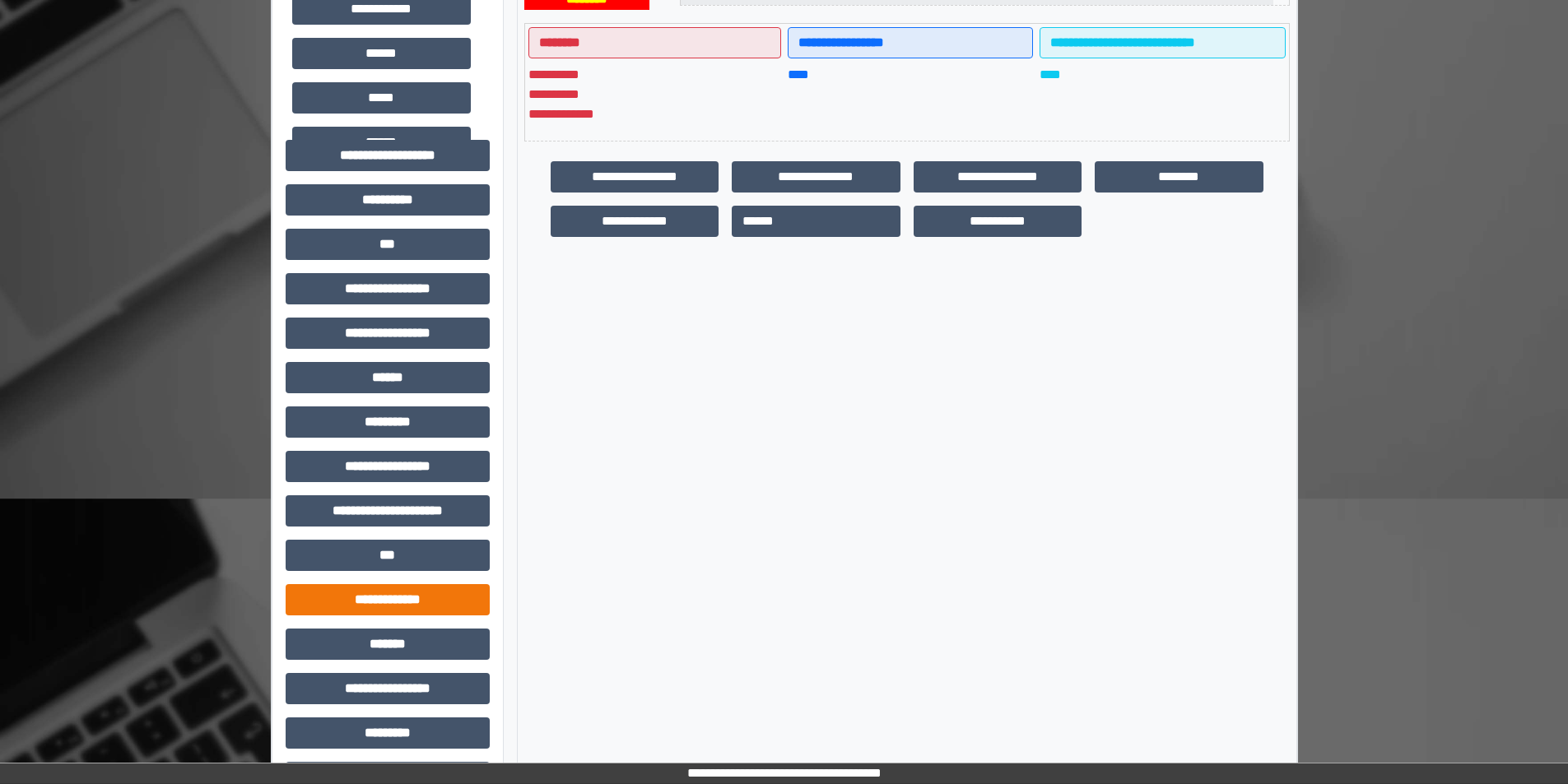 scroll, scrollTop: 412, scrollLeft: 0, axis: vertical 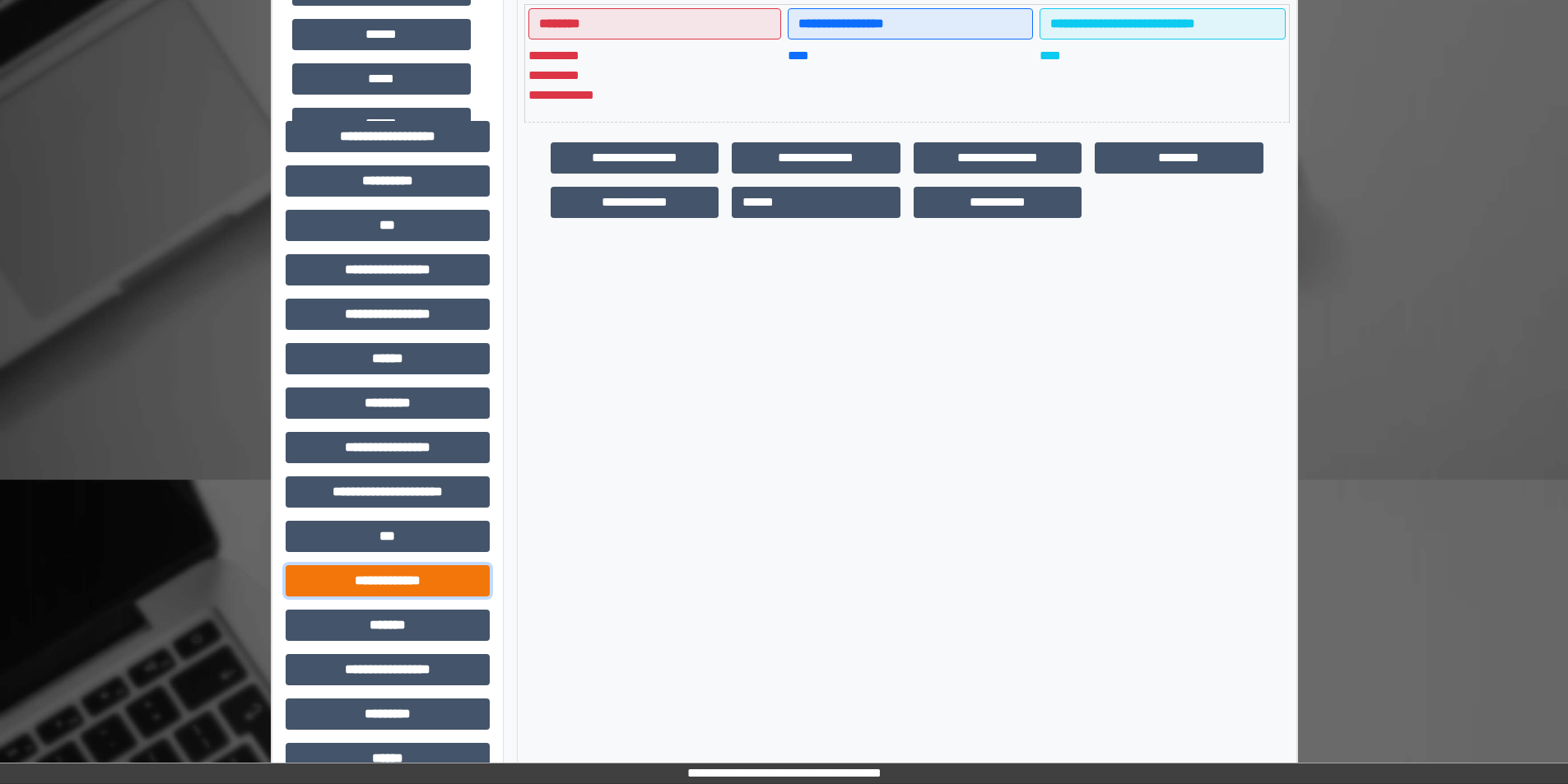 click on "**********" at bounding box center [388, 581] 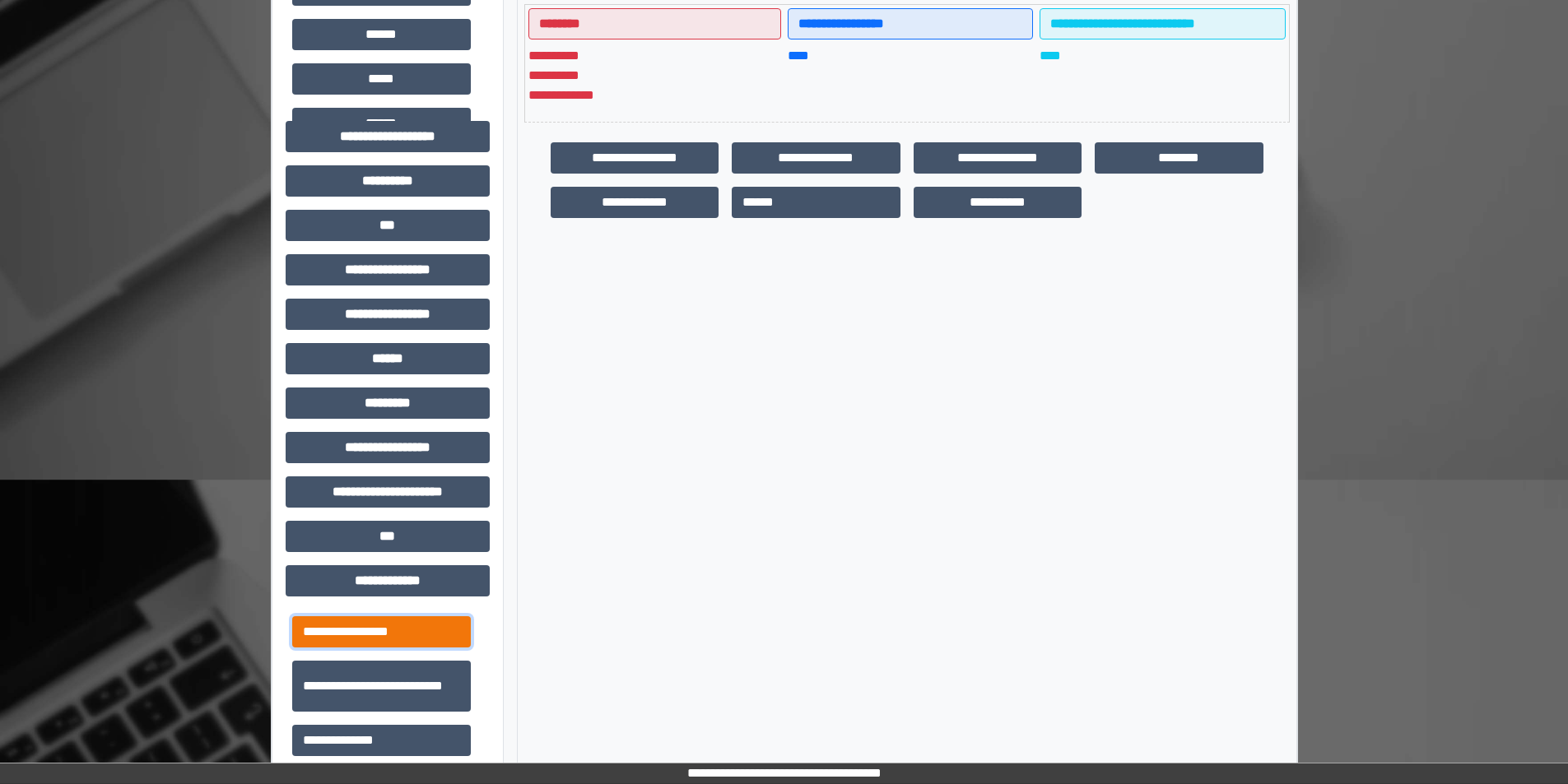click on "**********" at bounding box center [381, 632] 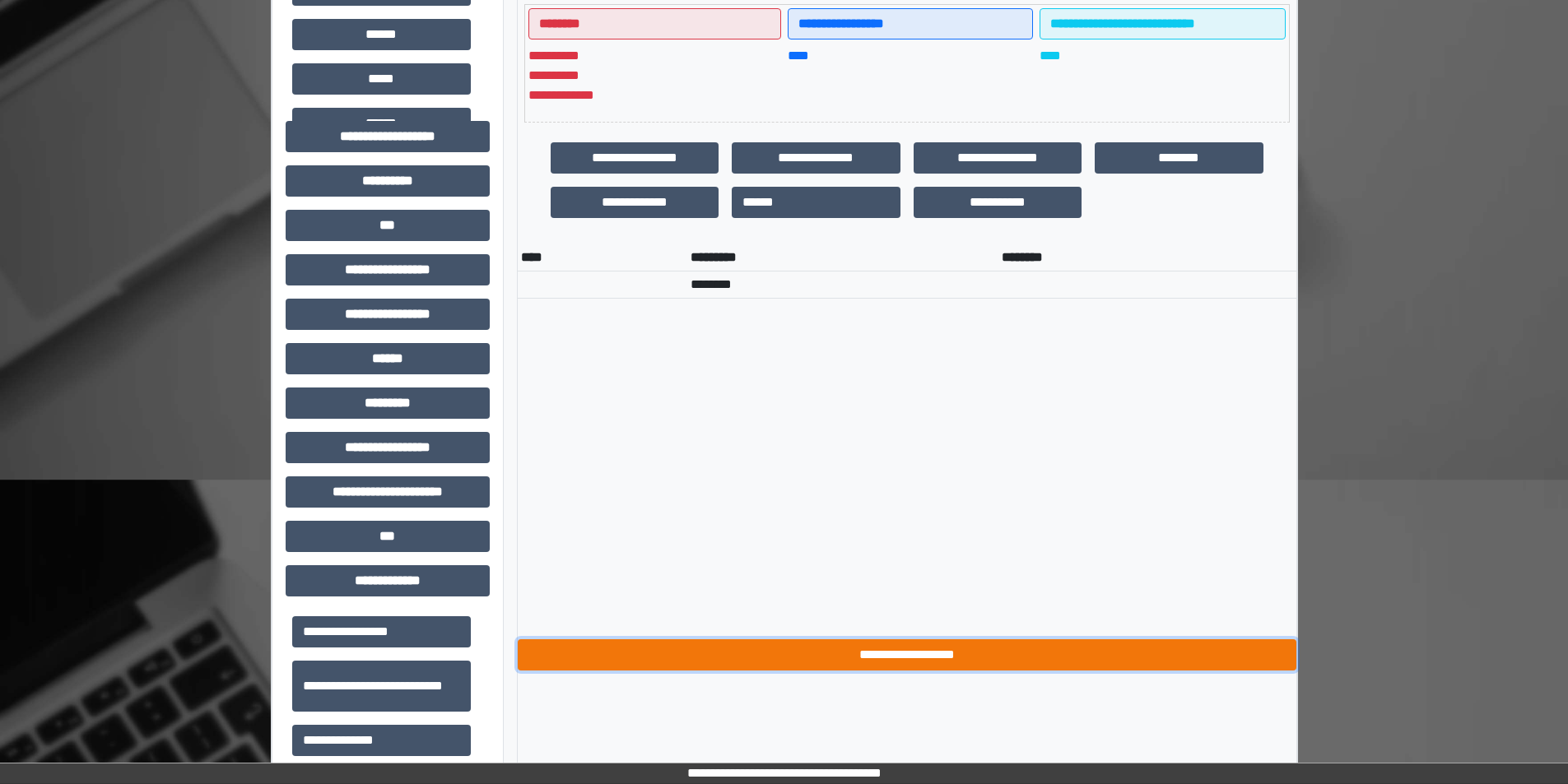 click on "**********" at bounding box center [907, 655] 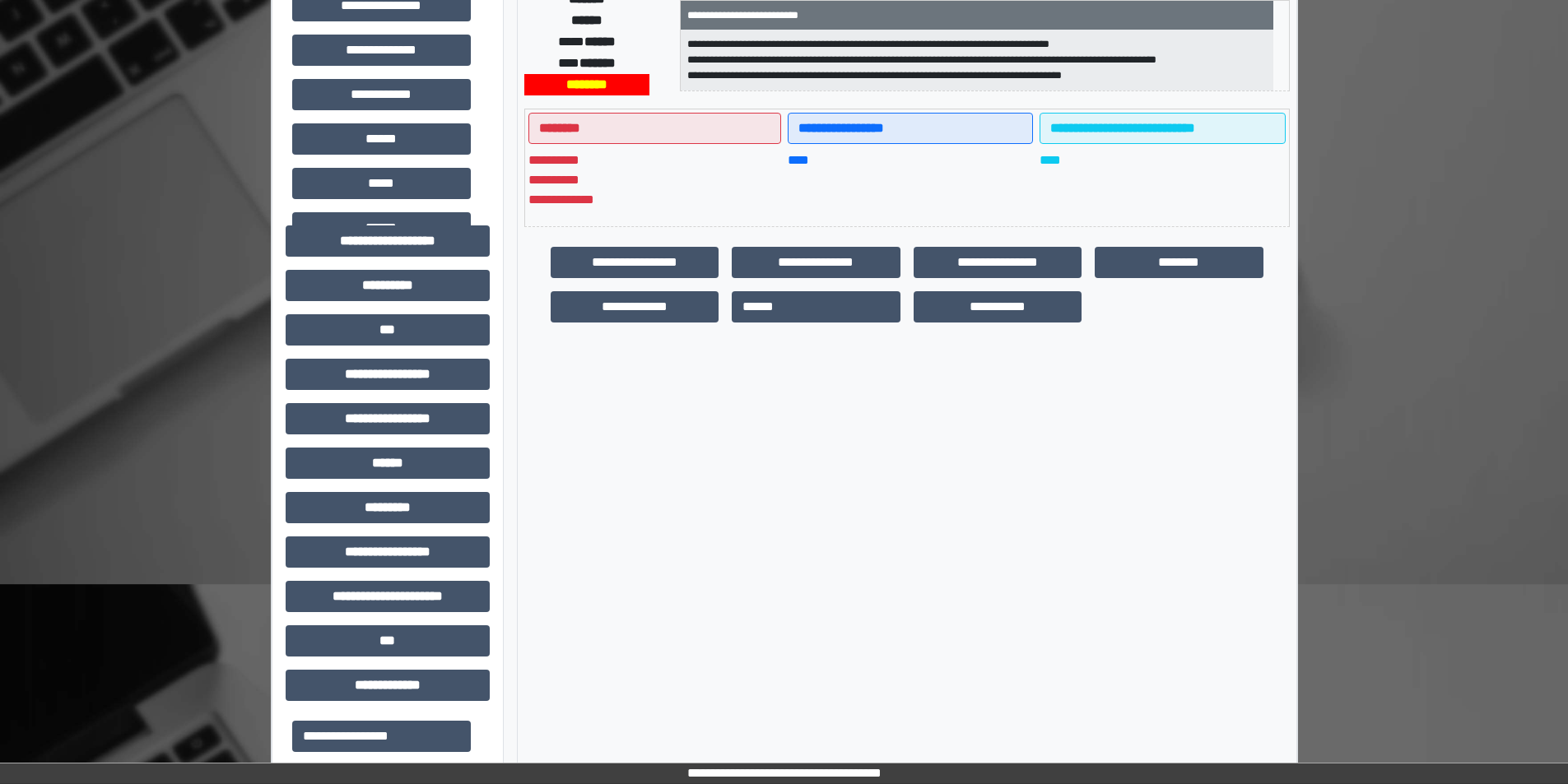 scroll, scrollTop: 165, scrollLeft: 0, axis: vertical 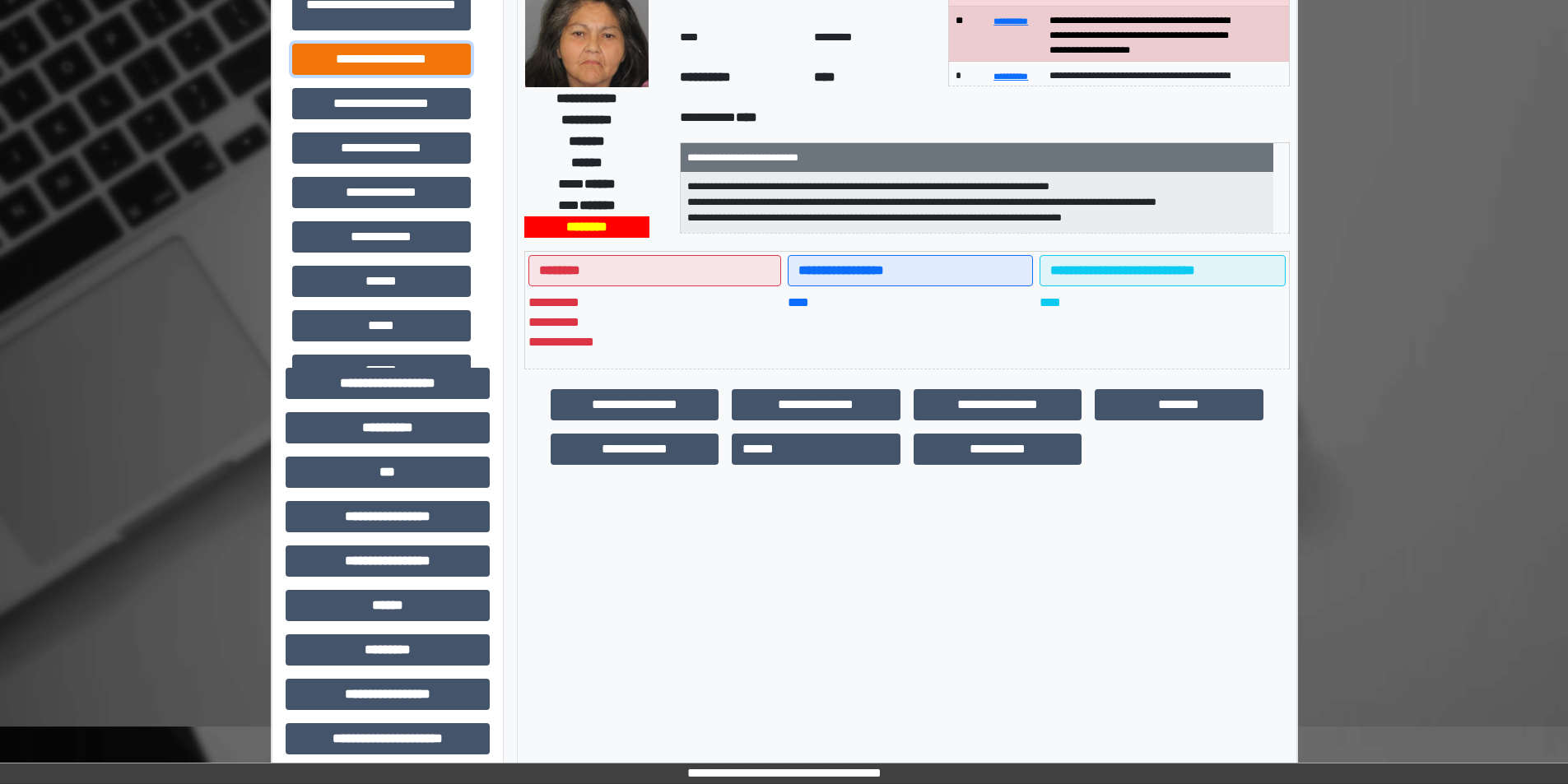 click on "**********" at bounding box center (381, 59) 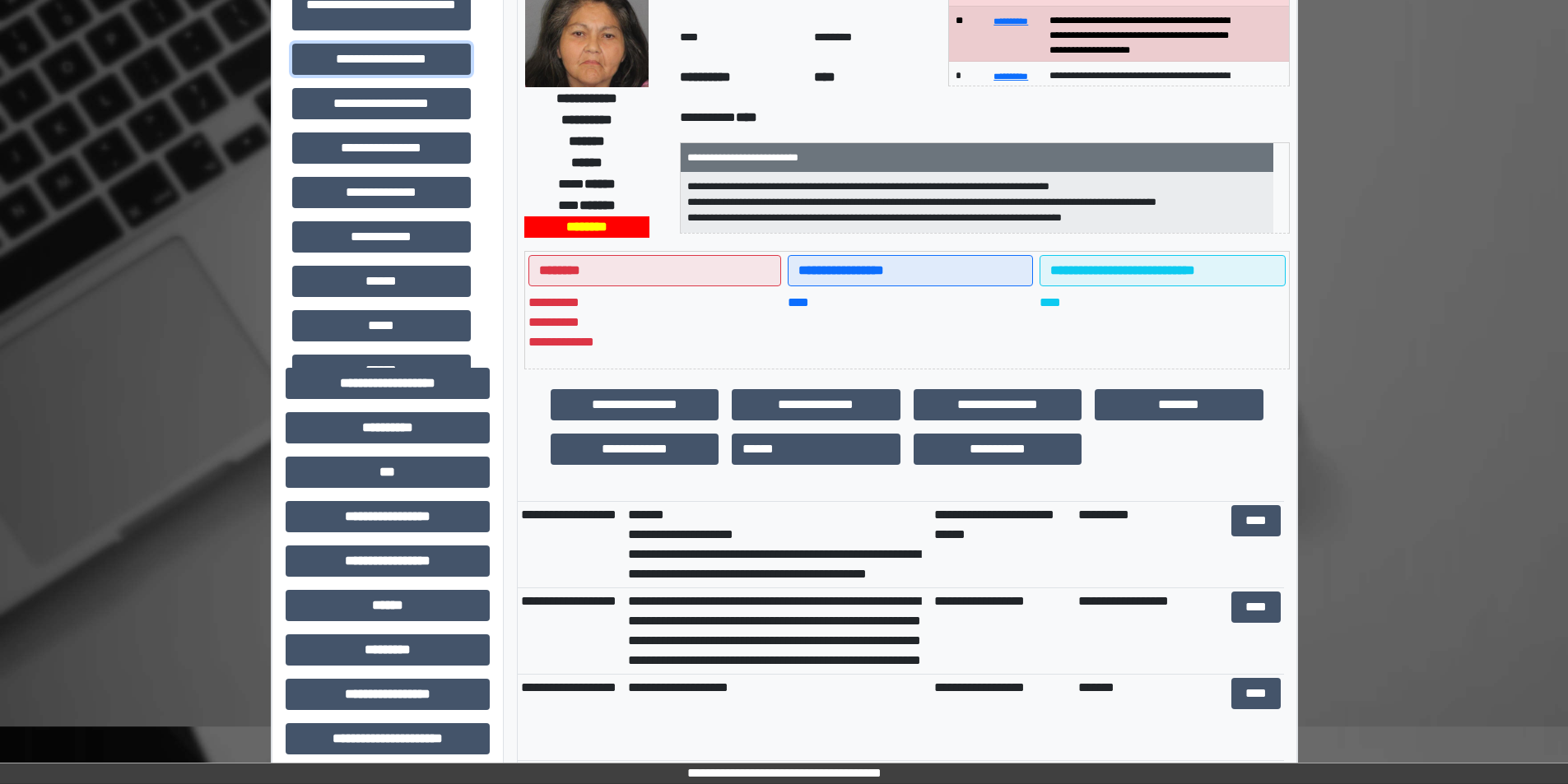 scroll, scrollTop: 368, scrollLeft: 0, axis: vertical 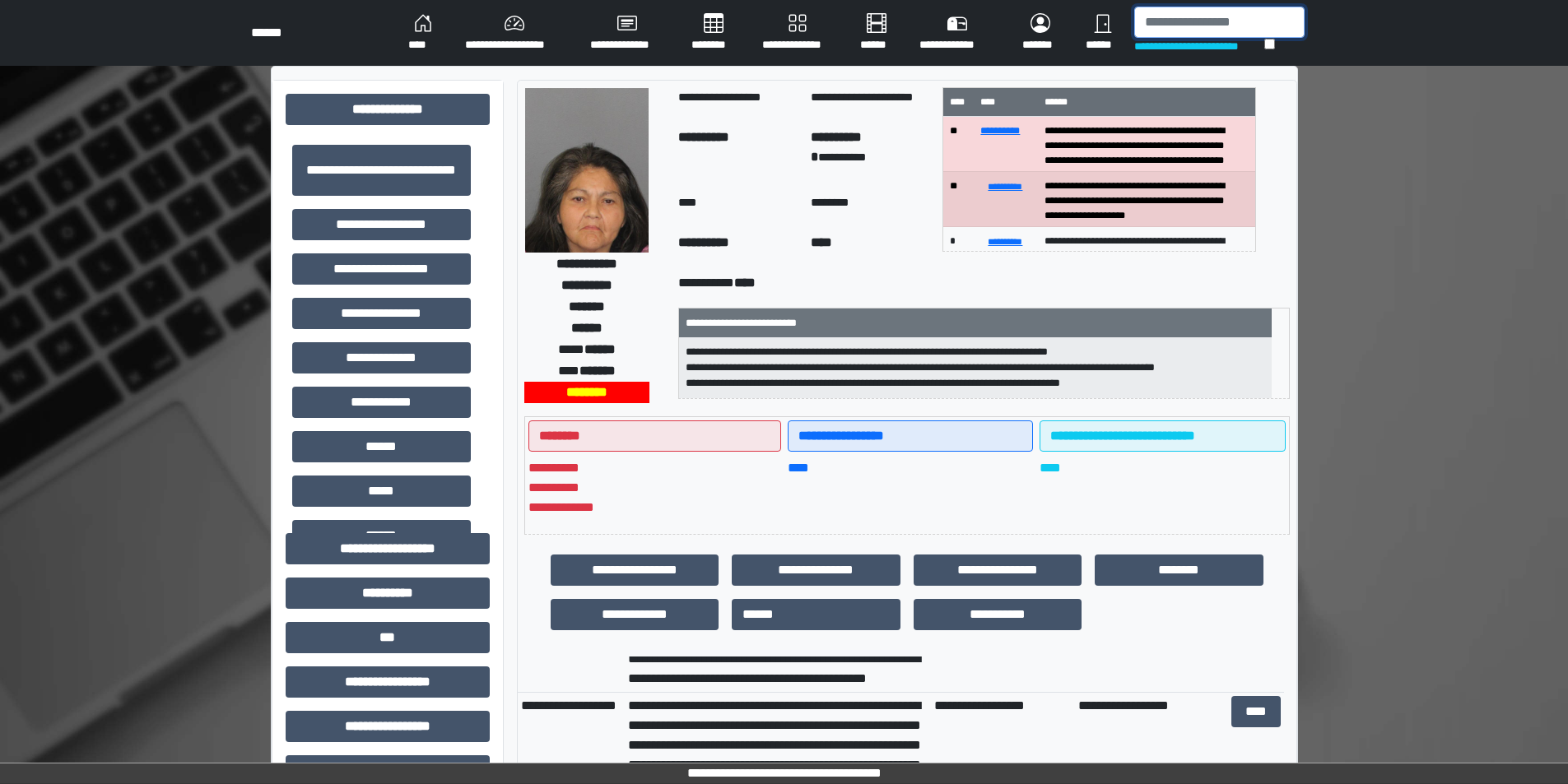 click at bounding box center (1219, 22) 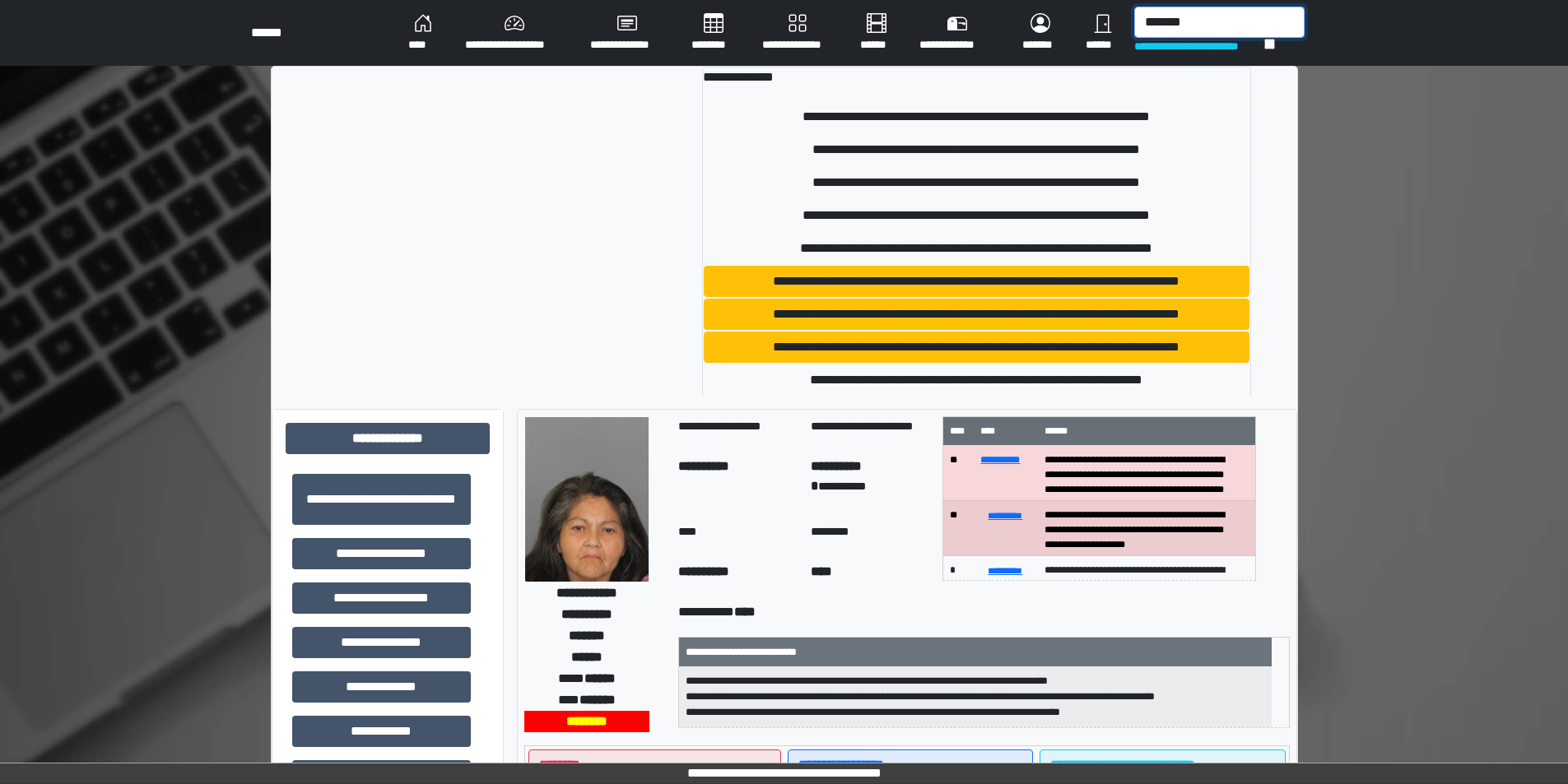 type on "*******" 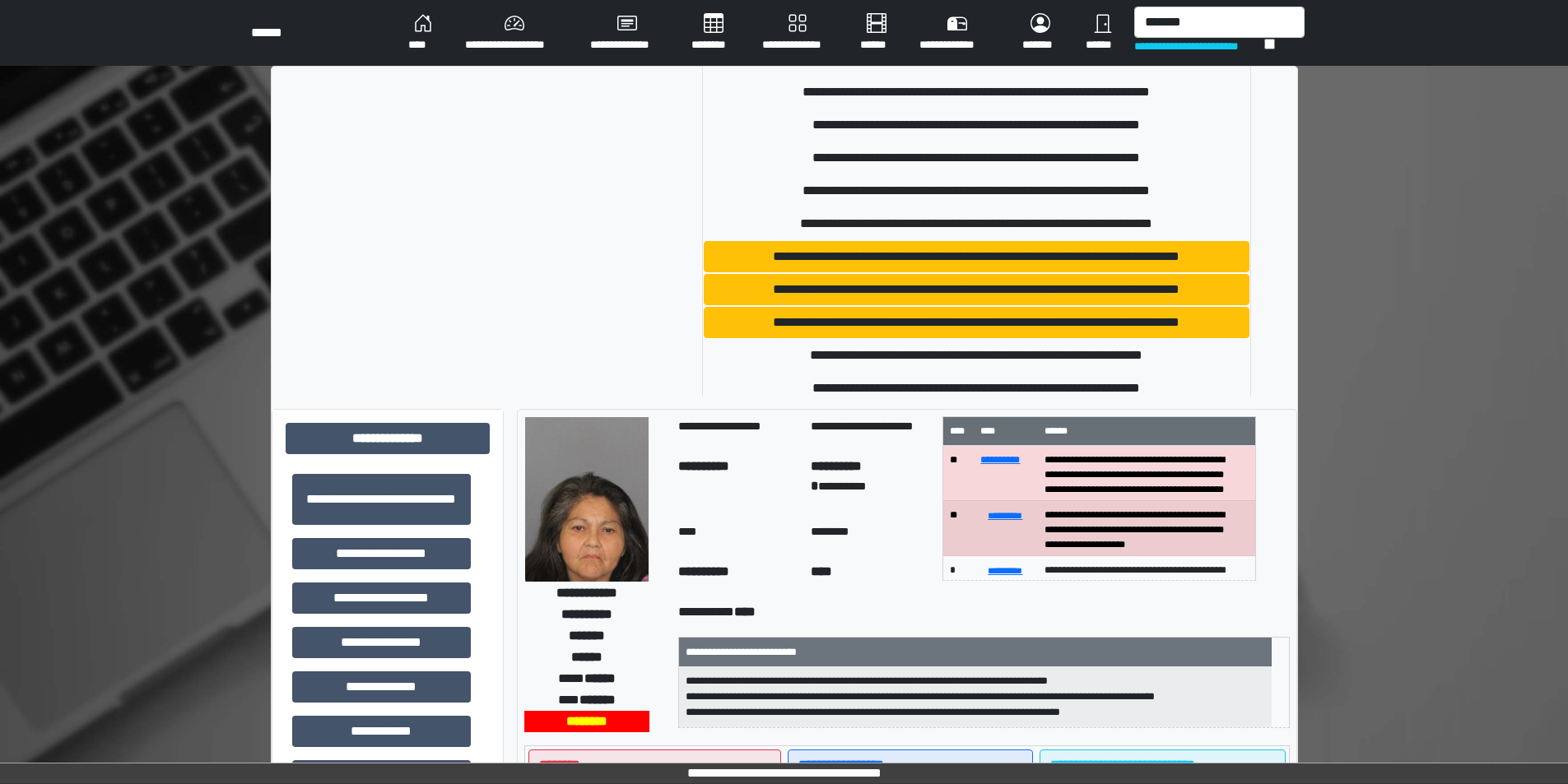 click on "**********" at bounding box center (784, 231) 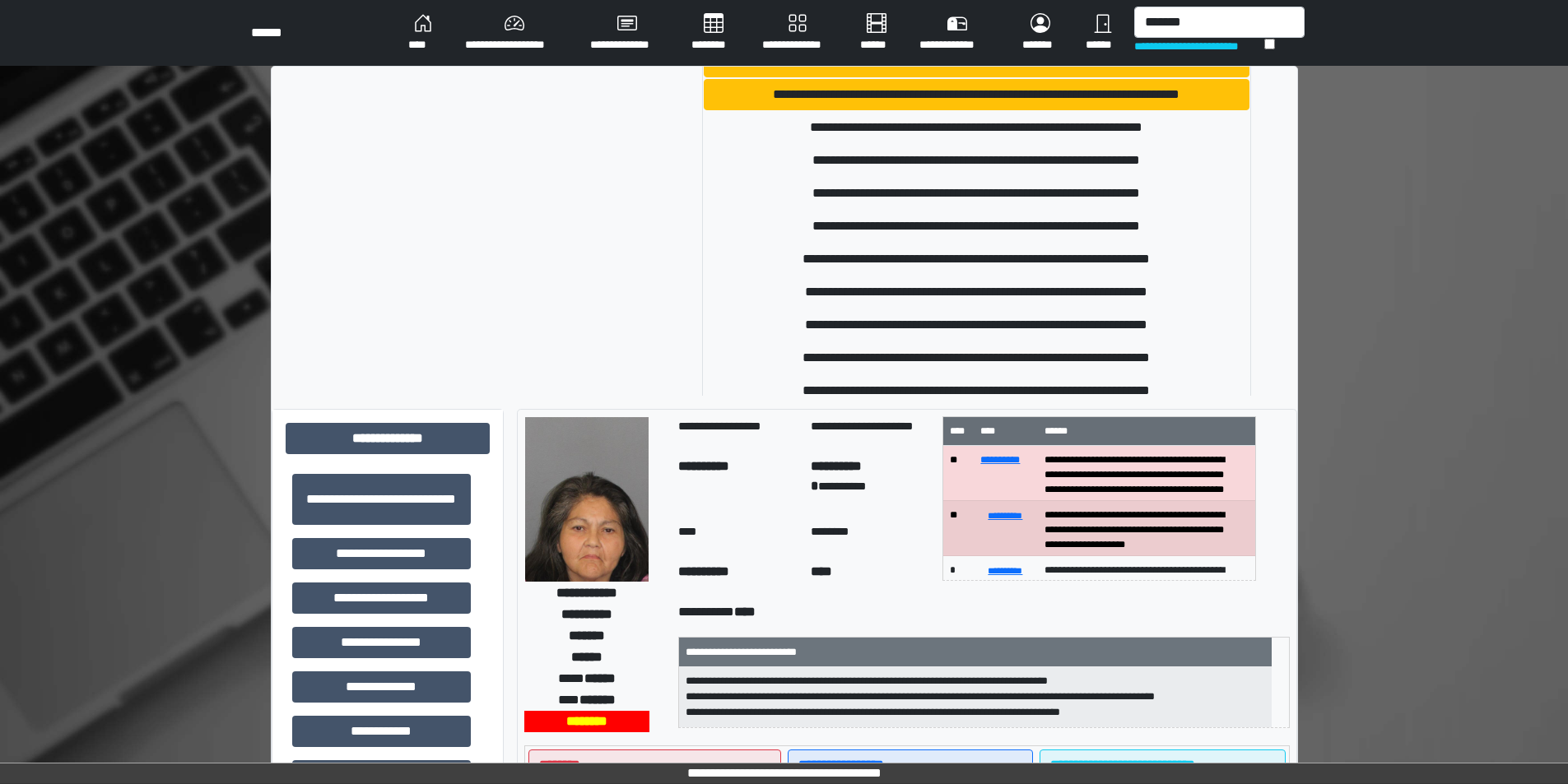 scroll, scrollTop: 285, scrollLeft: 0, axis: vertical 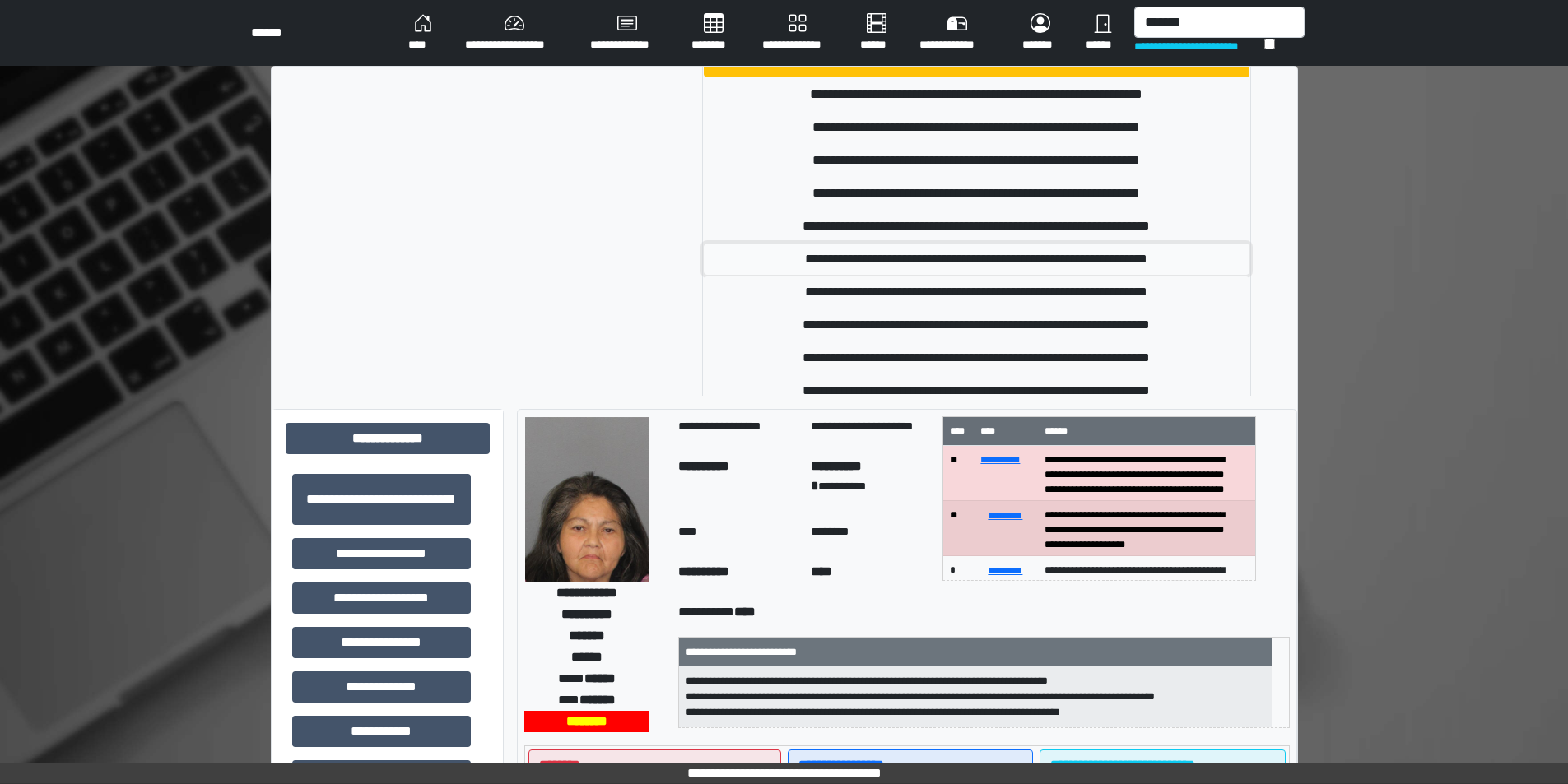 click on "**********" at bounding box center [976, 259] 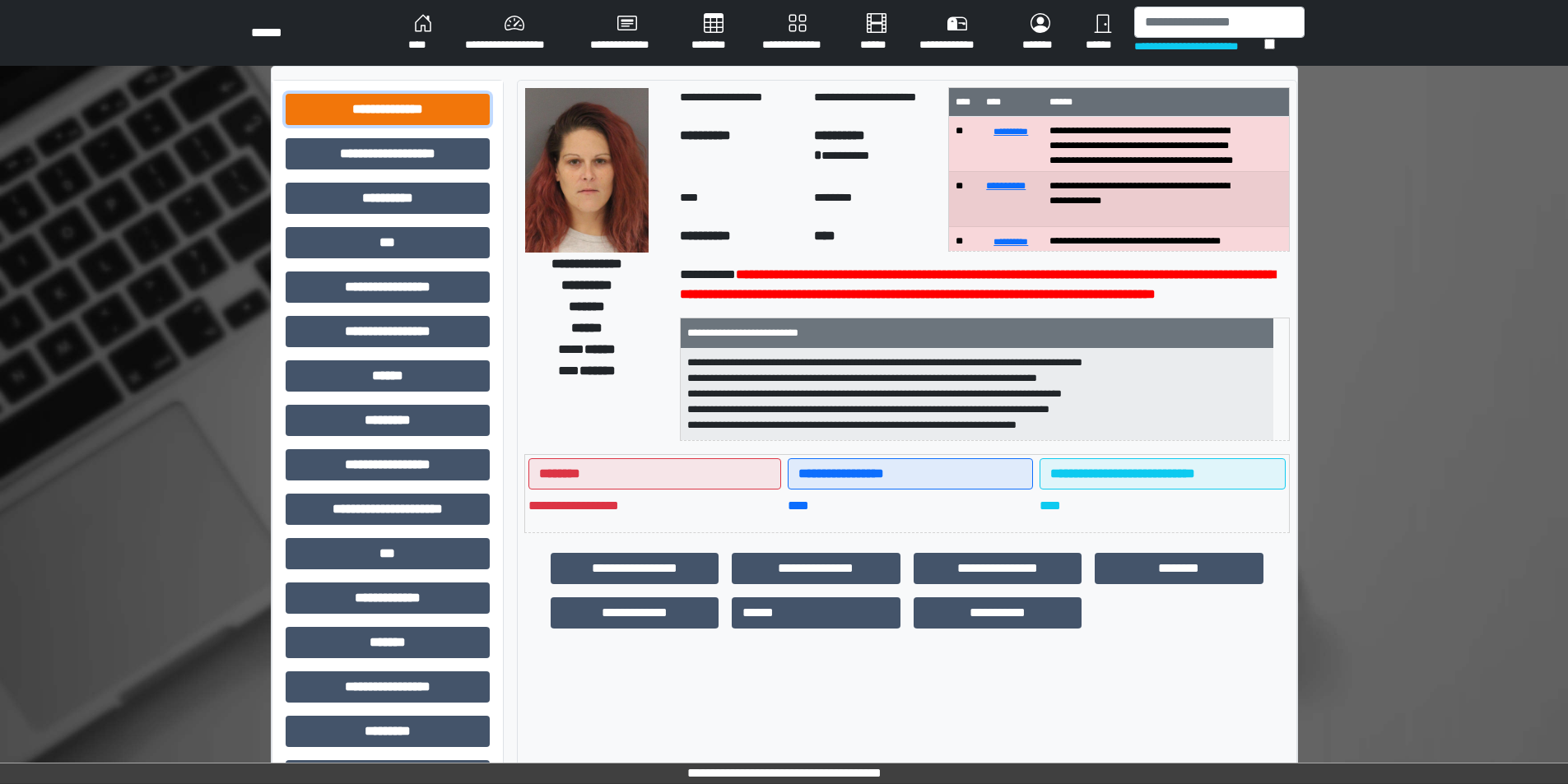 click on "**********" at bounding box center (388, 109) 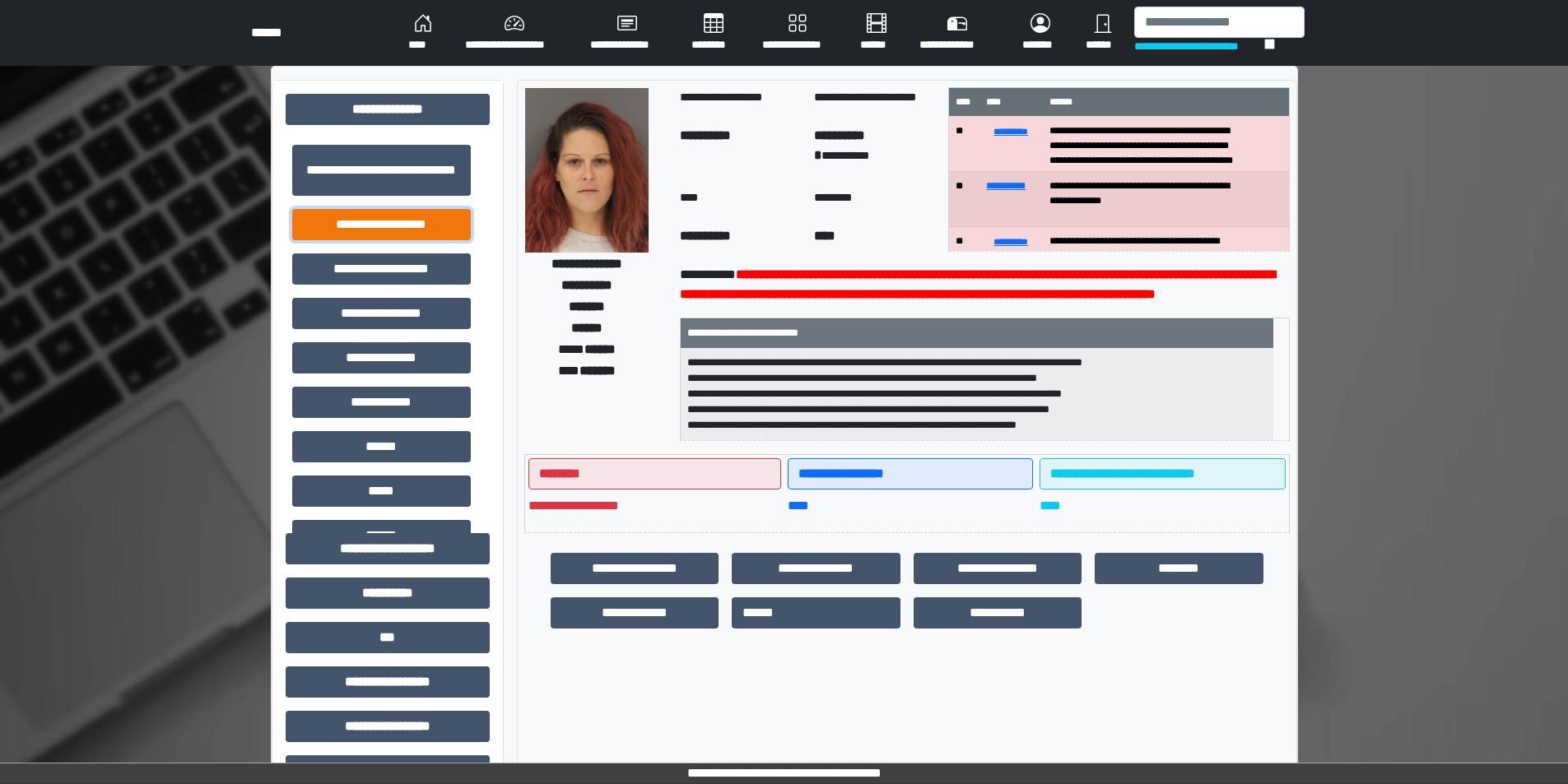 click on "**********" at bounding box center [381, 225] 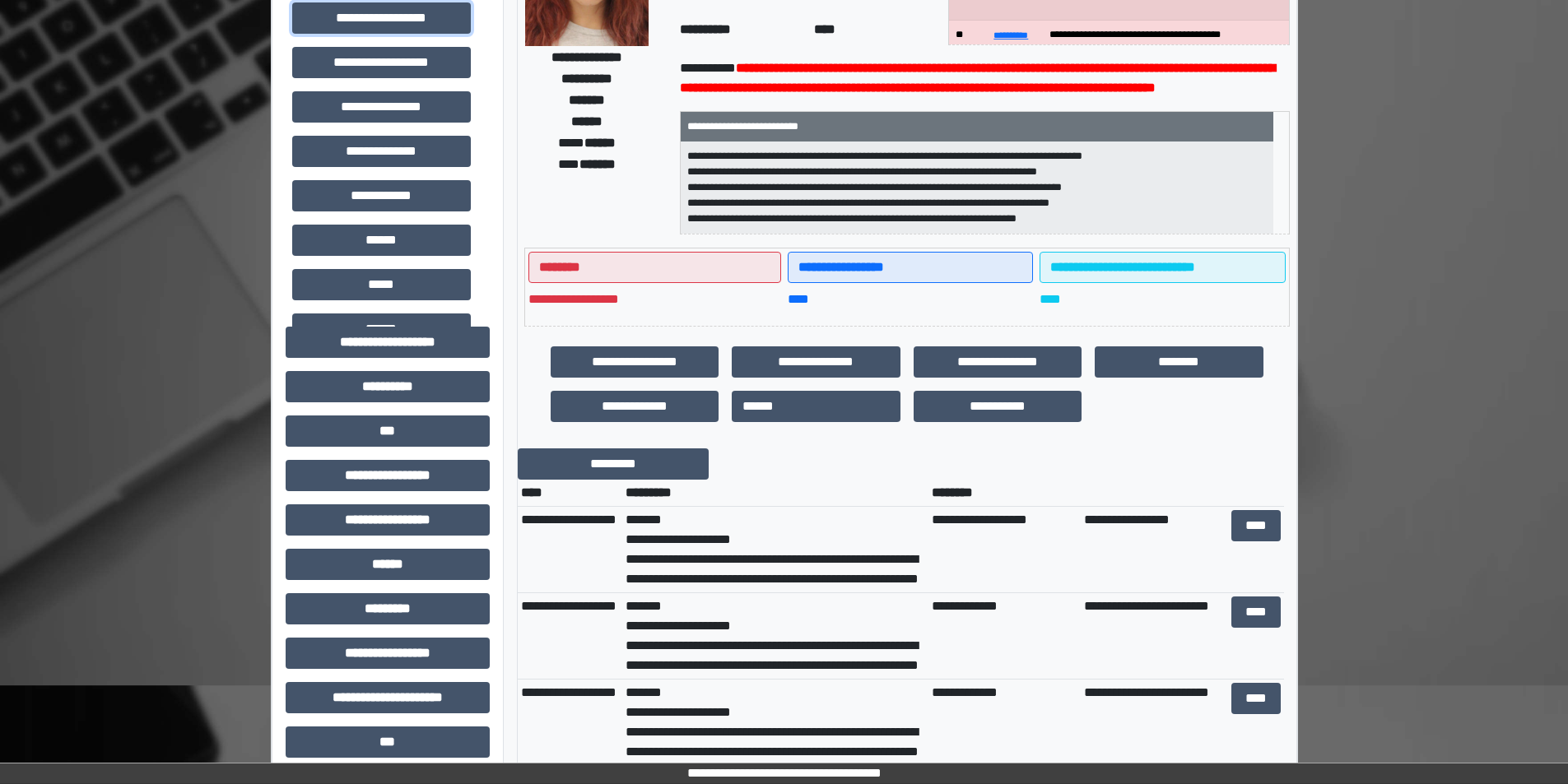 scroll, scrollTop: 247, scrollLeft: 0, axis: vertical 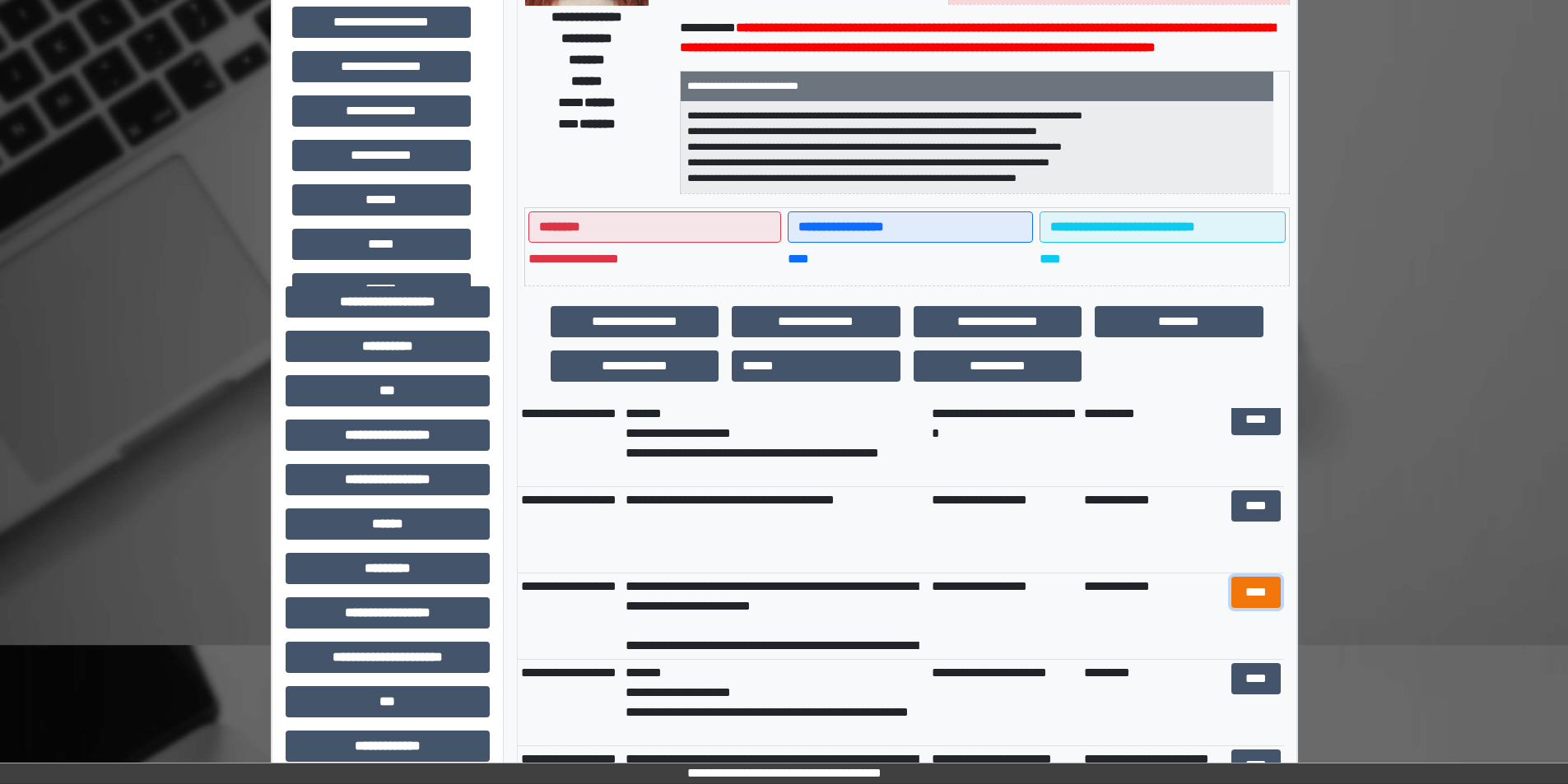click on "****" at bounding box center [1256, 592] 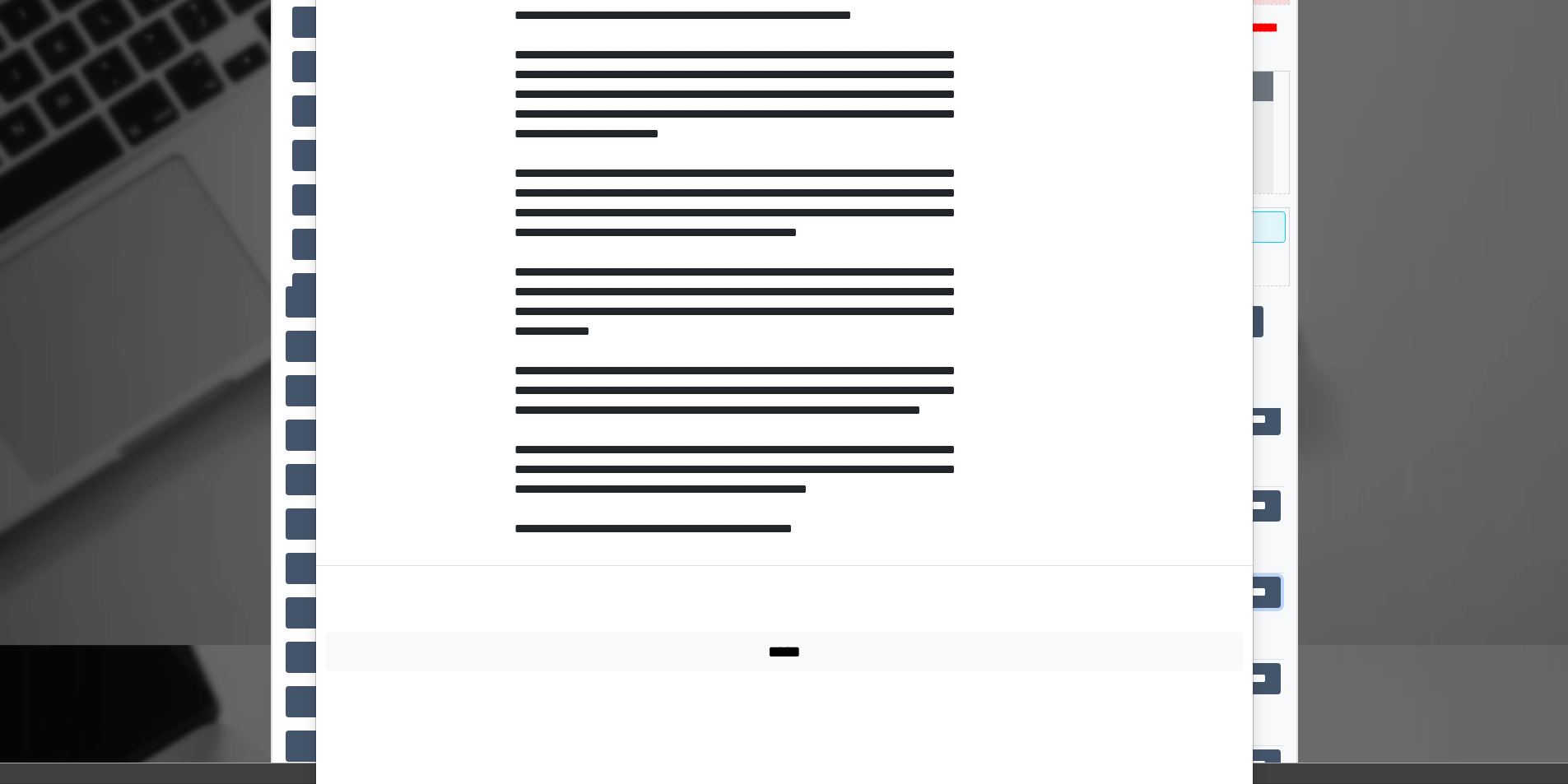 scroll, scrollTop: 1285, scrollLeft: 0, axis: vertical 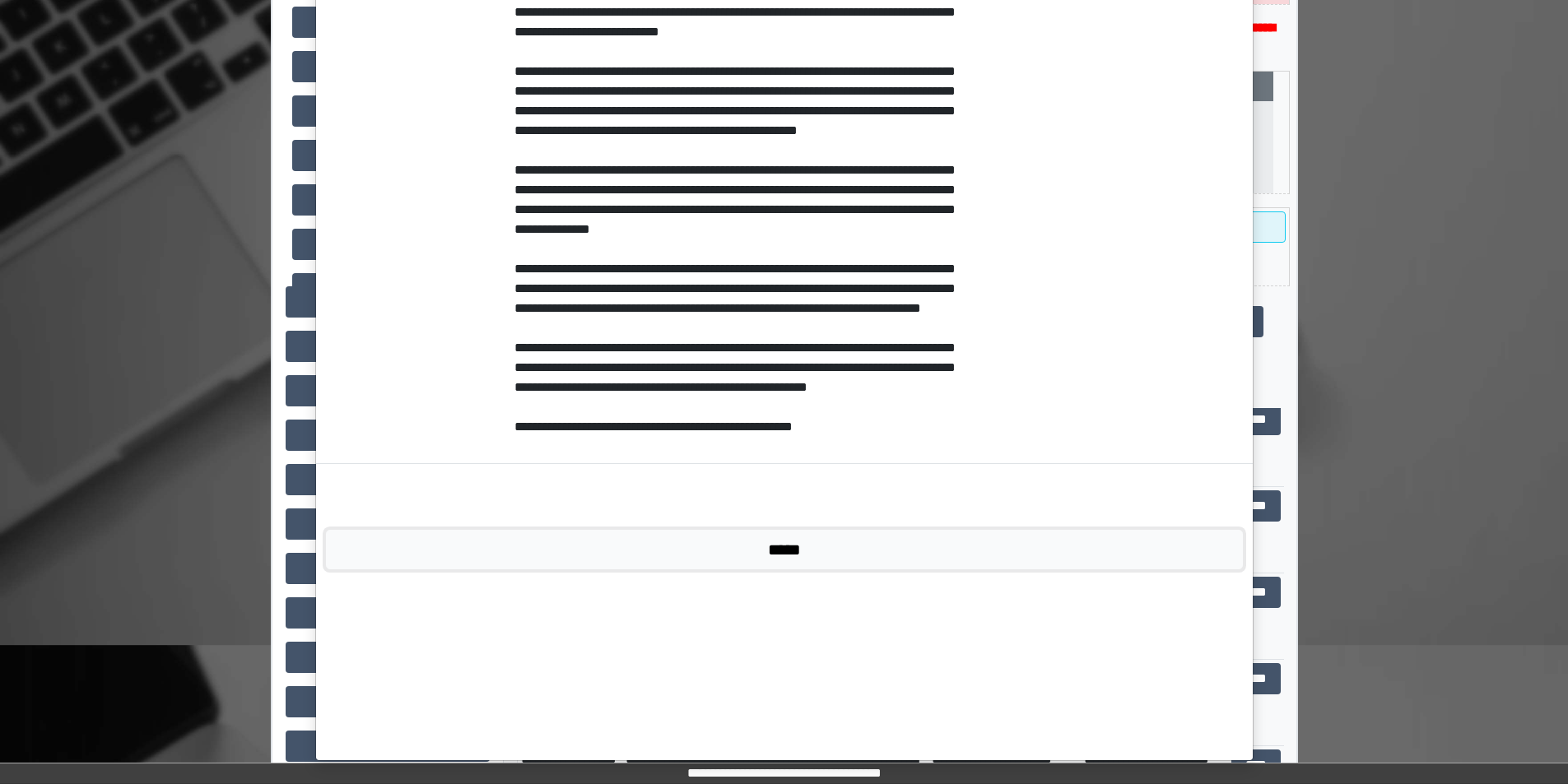 click on "*****" at bounding box center (784, 550) 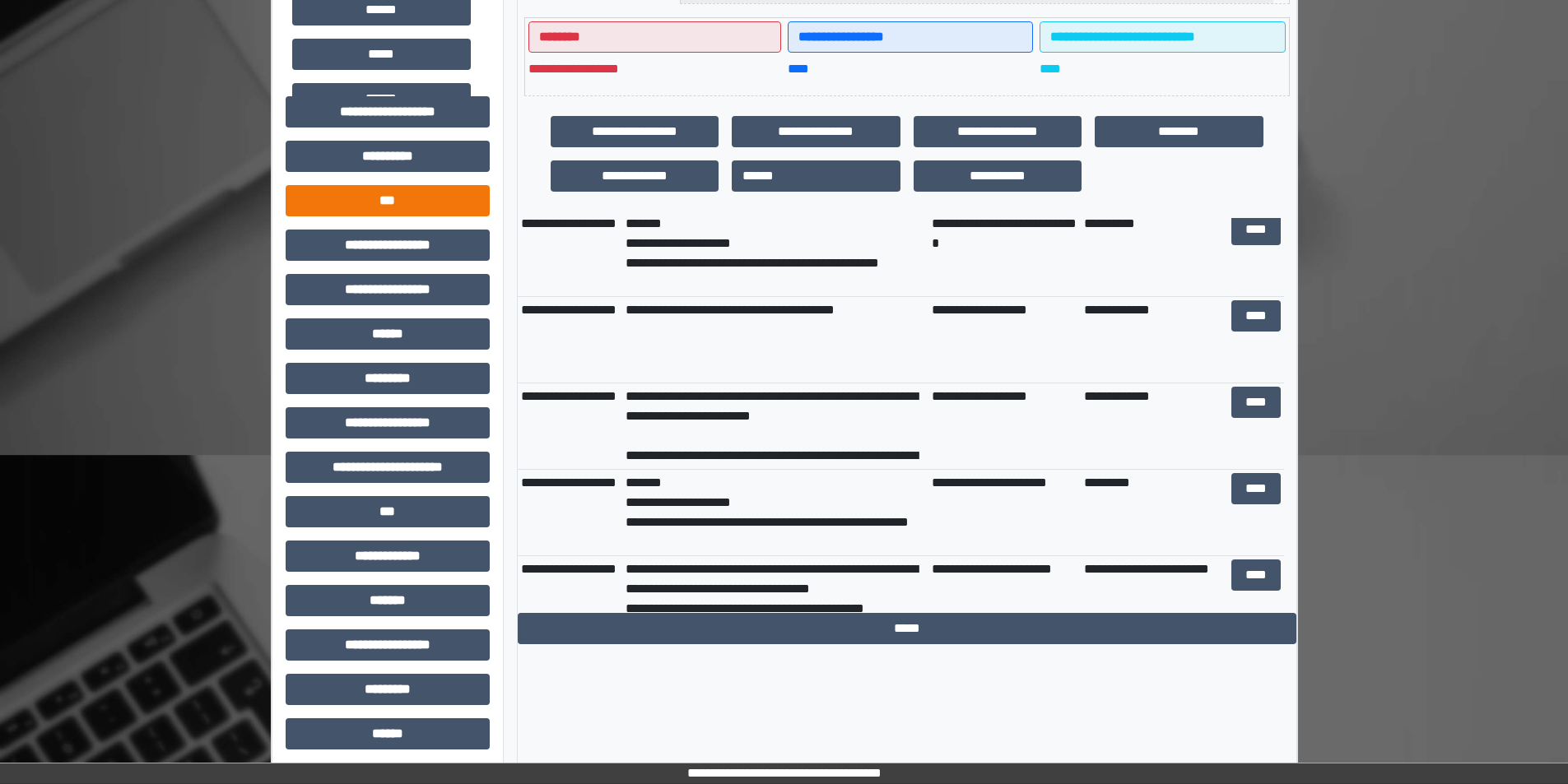 scroll, scrollTop: 494, scrollLeft: 0, axis: vertical 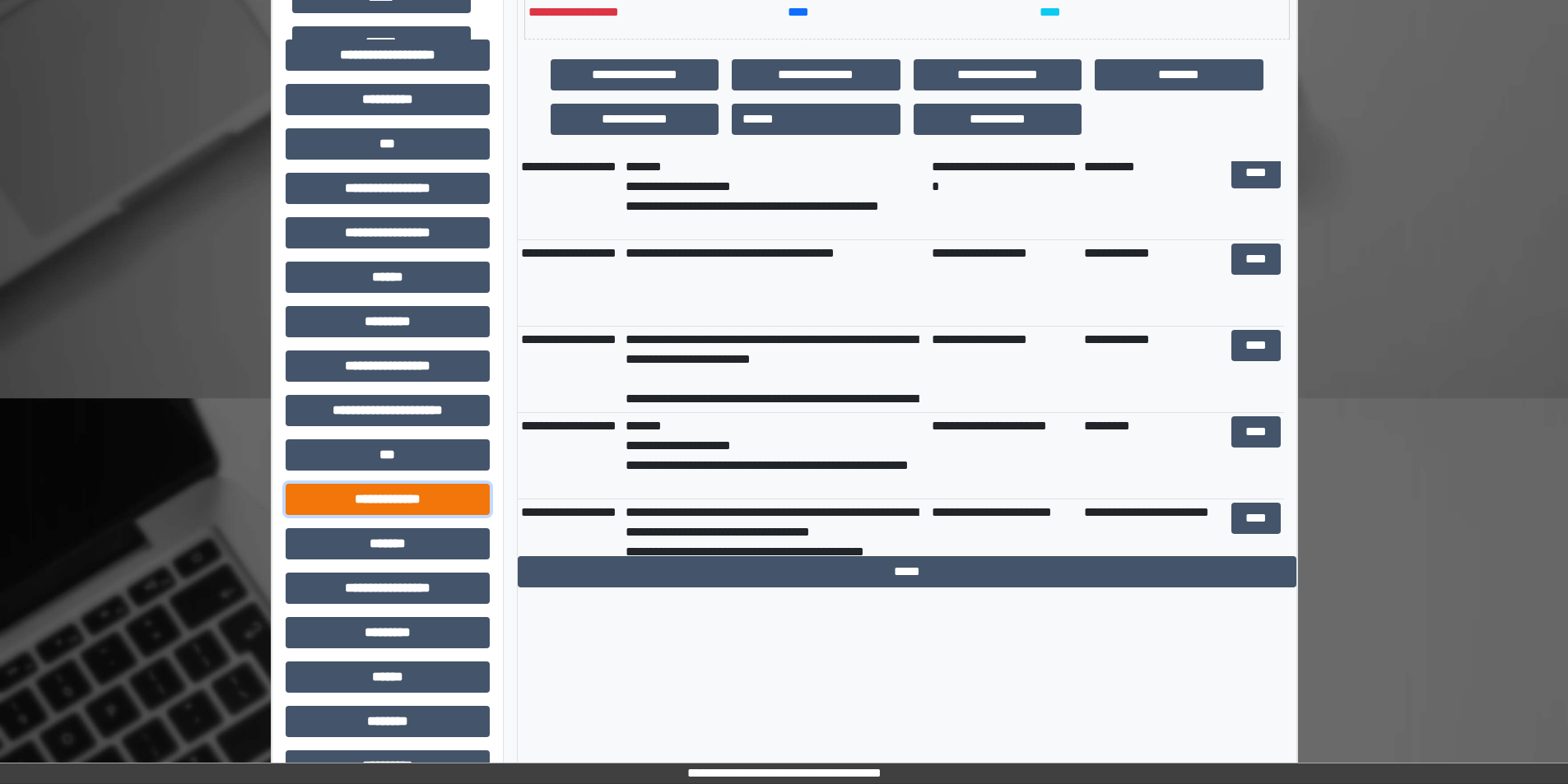 click on "**********" at bounding box center (388, 499) 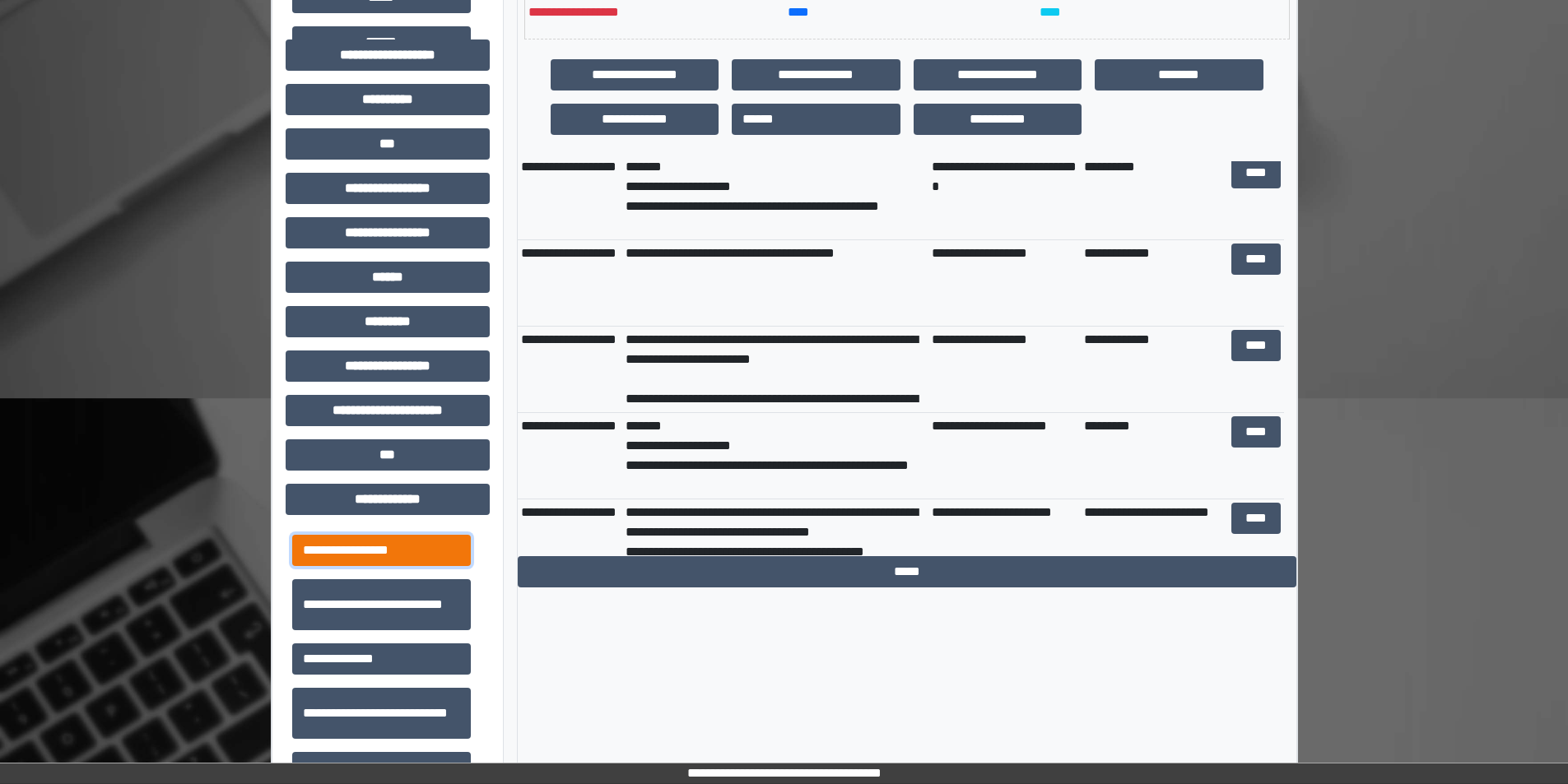 click on "**********" at bounding box center [381, 550] 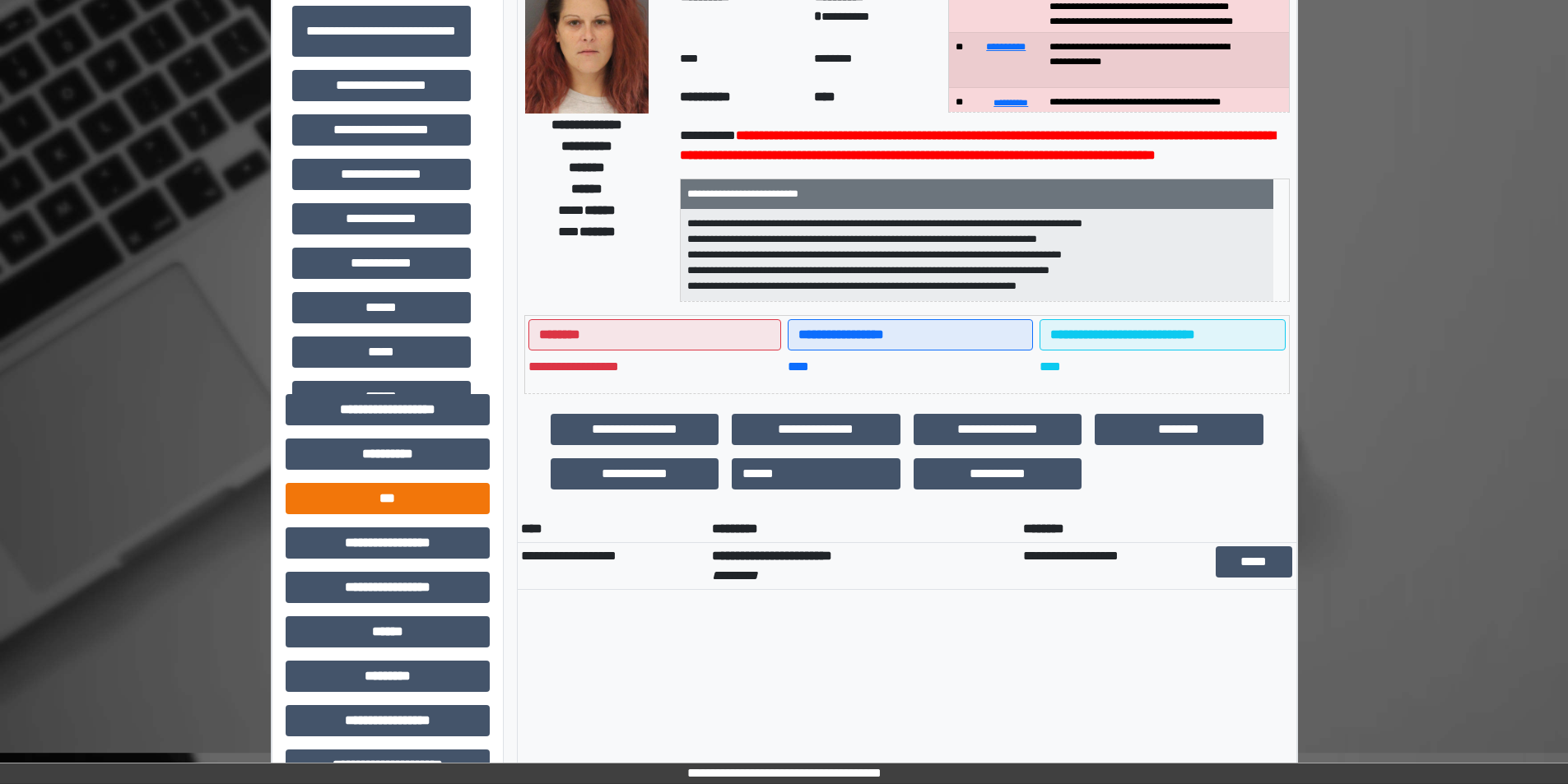 scroll, scrollTop: 0, scrollLeft: 0, axis: both 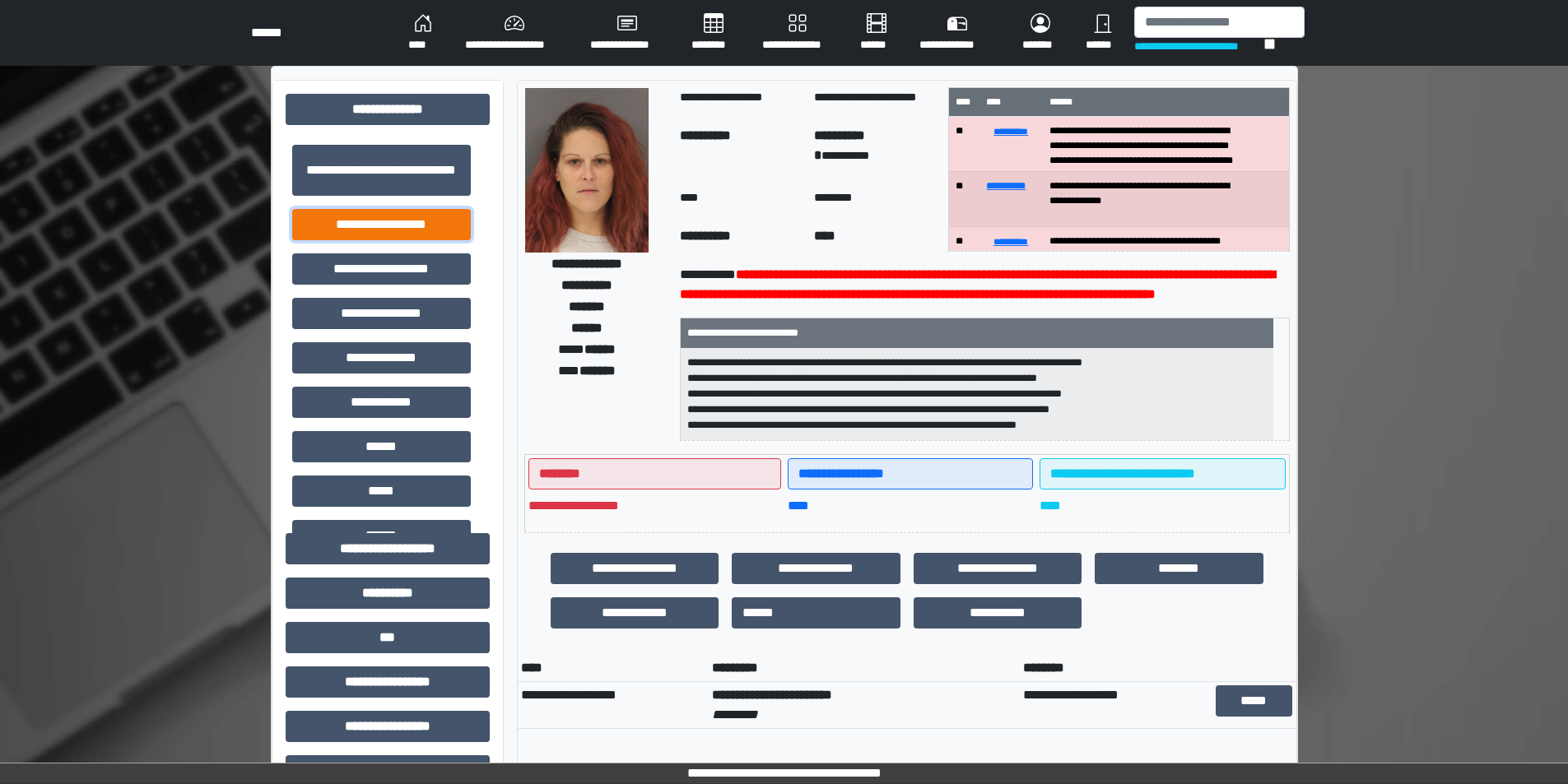 click on "**********" at bounding box center (381, 225) 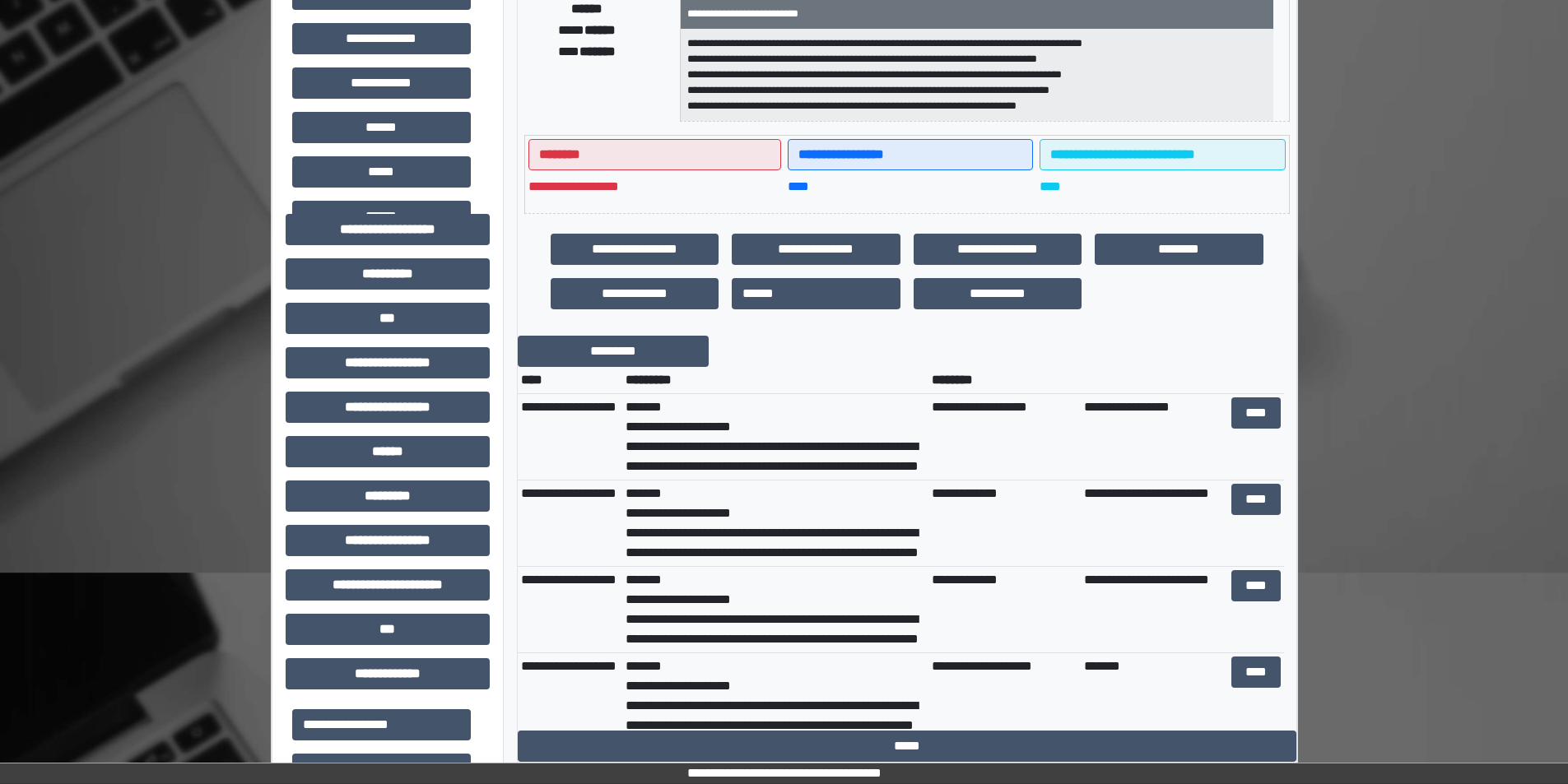 scroll, scrollTop: 329, scrollLeft: 0, axis: vertical 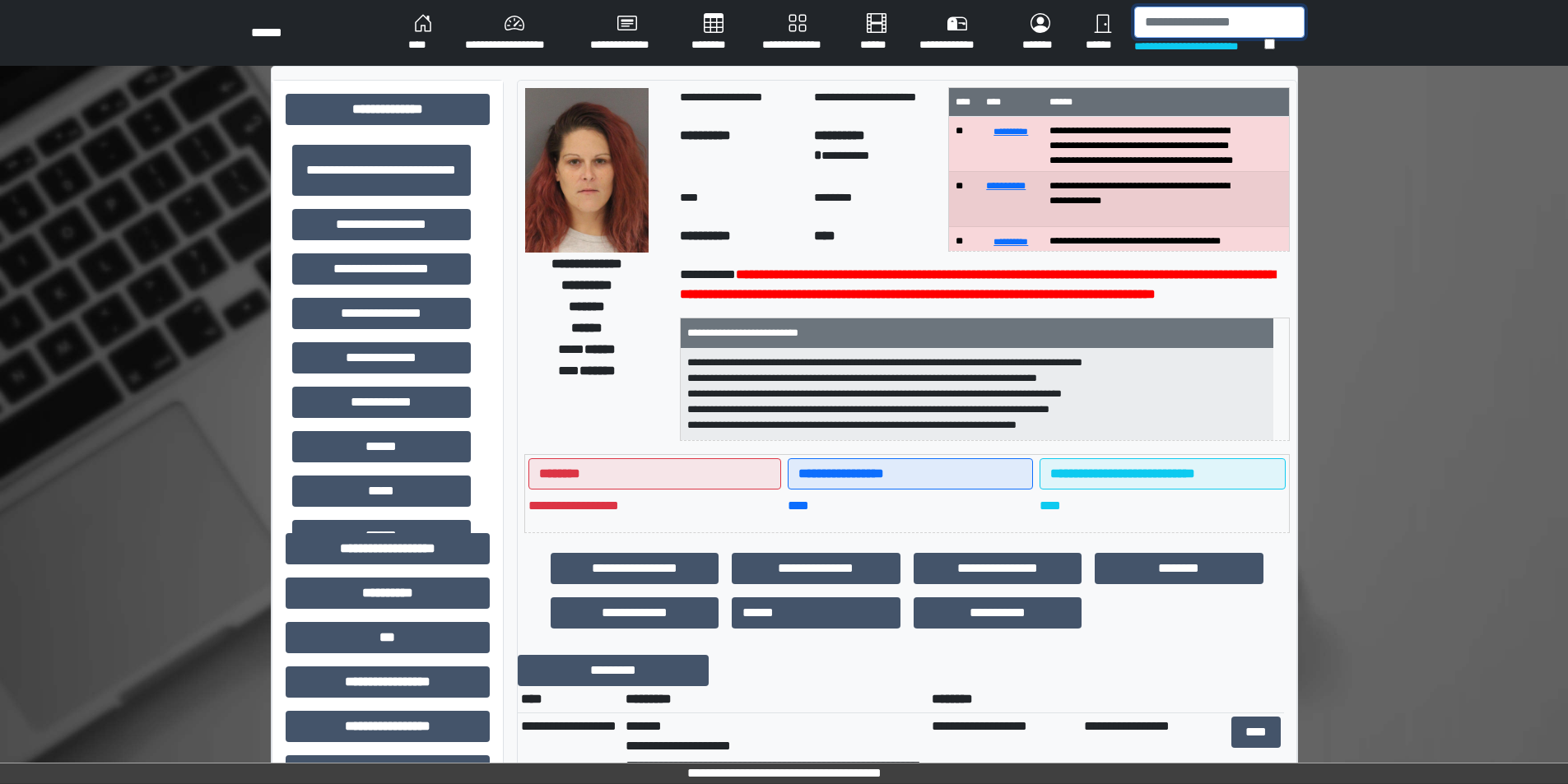 click at bounding box center (1219, 22) 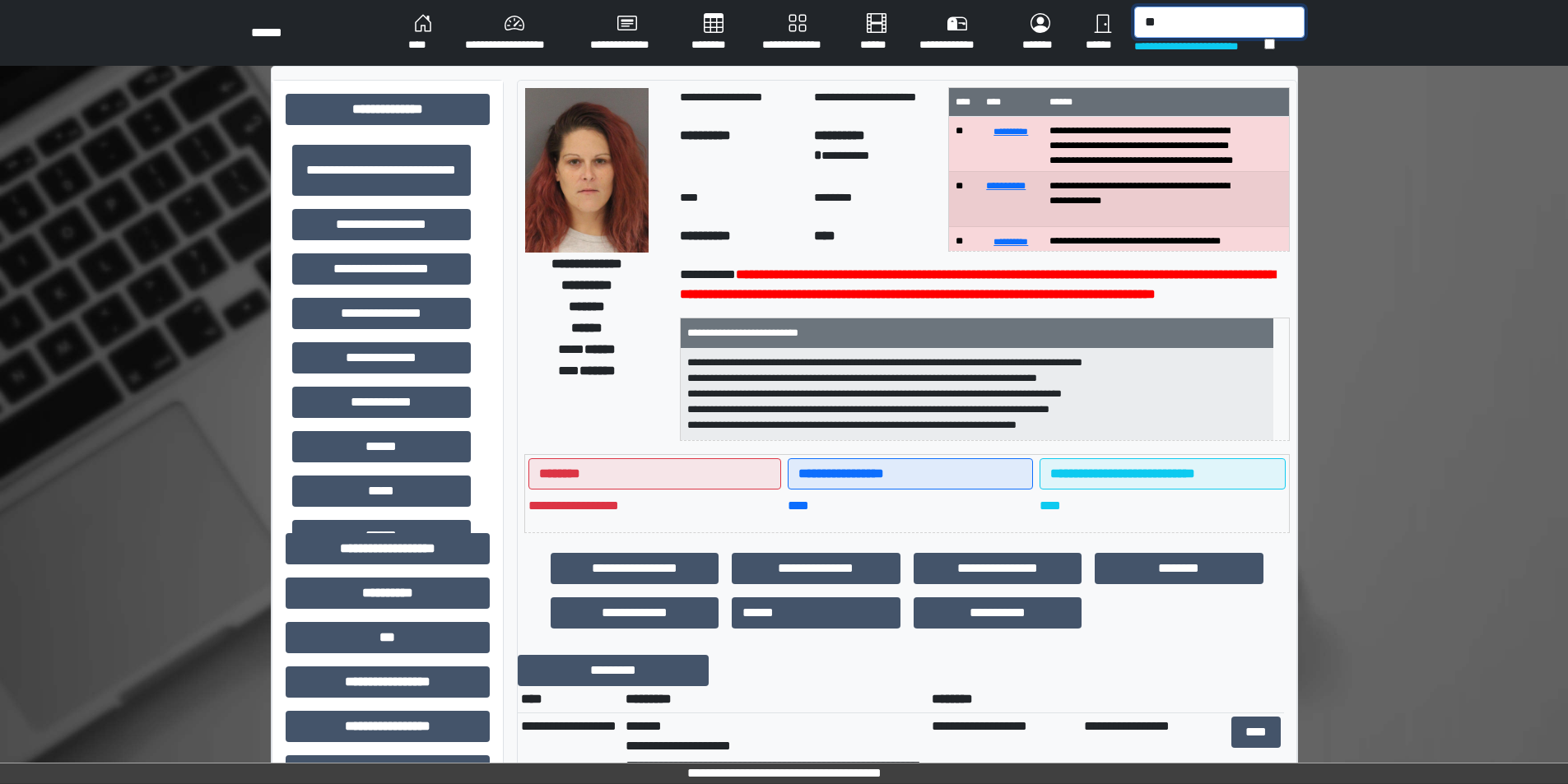 type on "*" 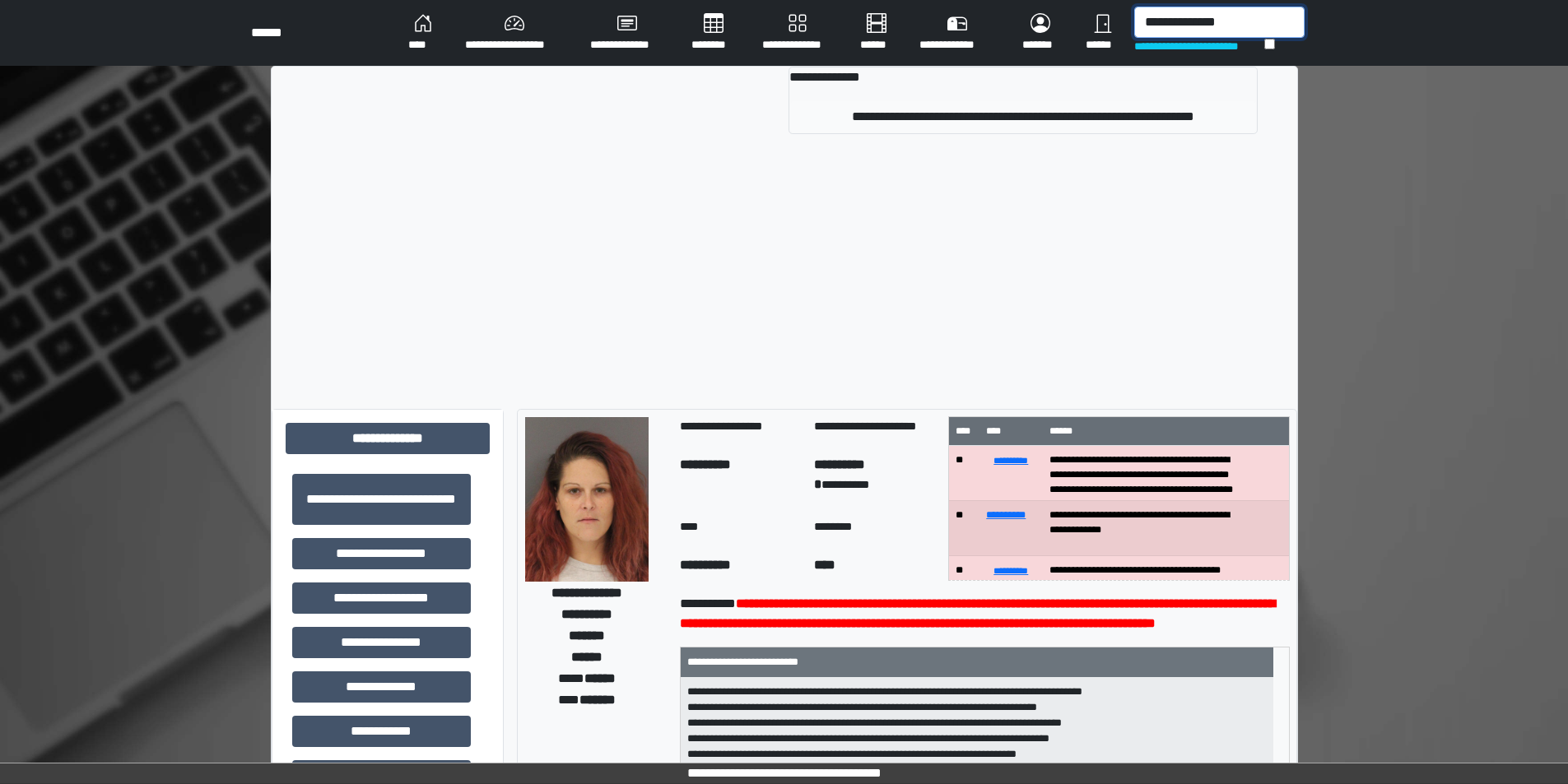 type on "**********" 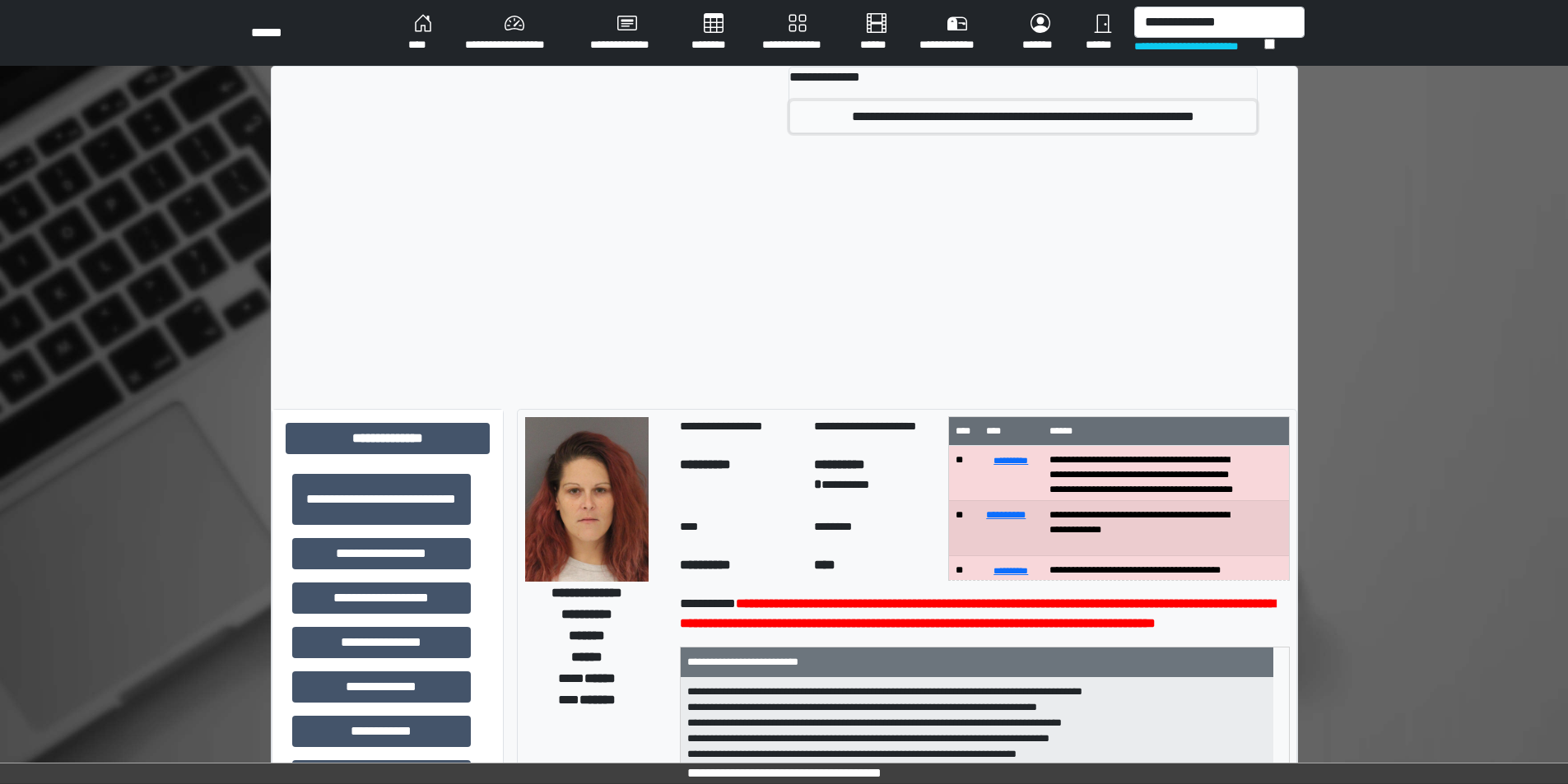 click on "**********" at bounding box center [1022, 117] 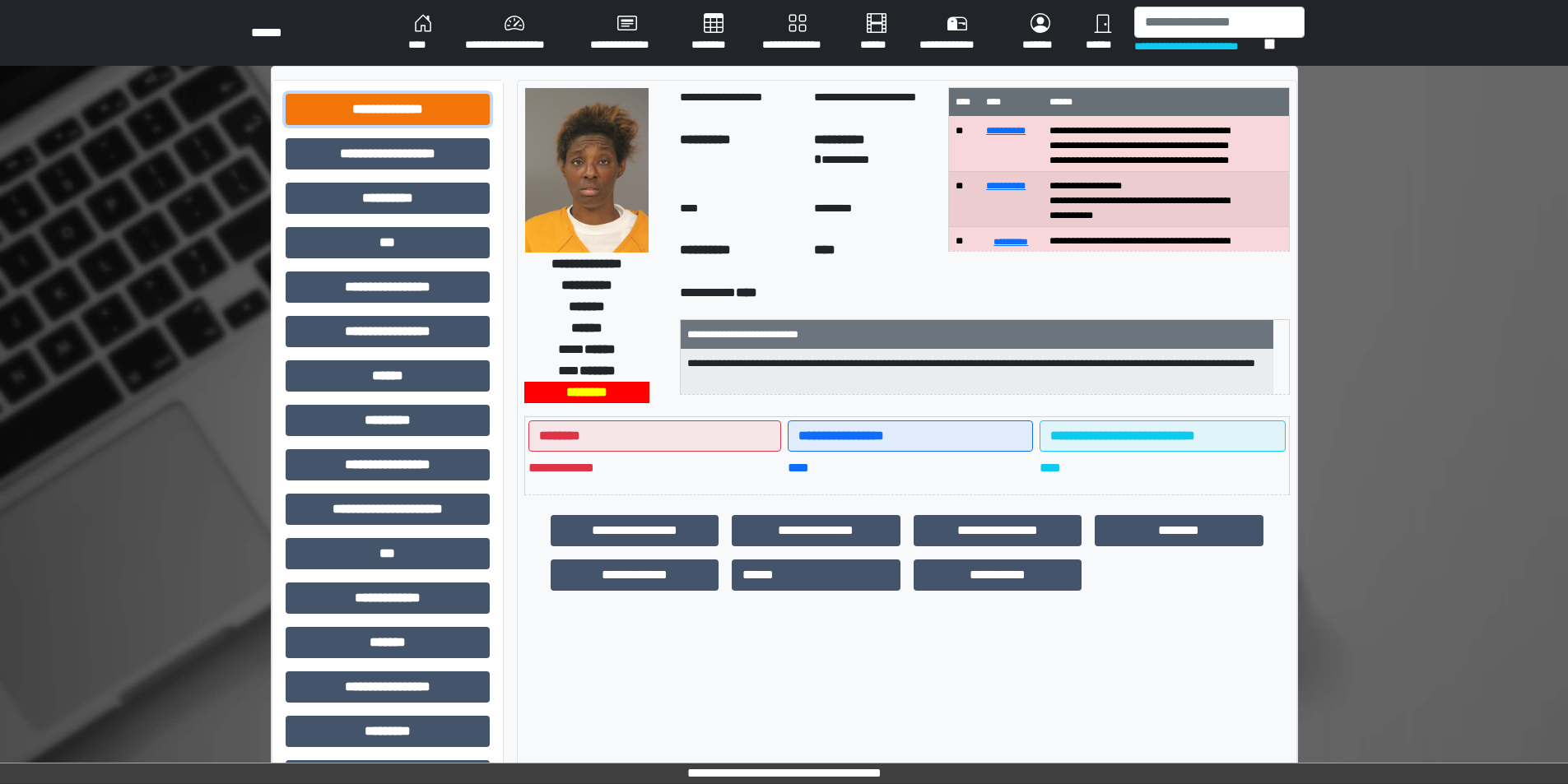 click on "**********" at bounding box center (388, 109) 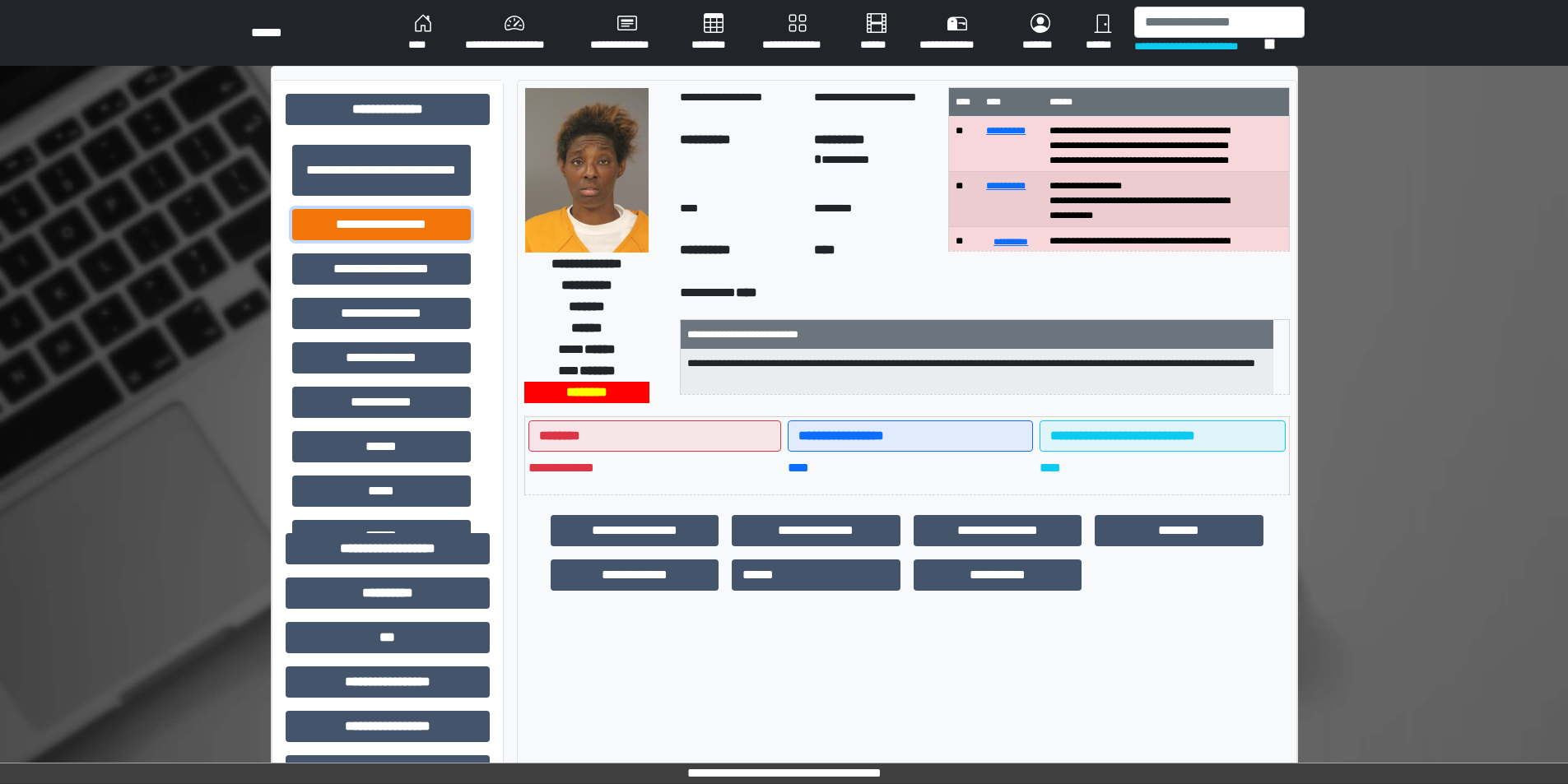 click on "**********" at bounding box center (381, 225) 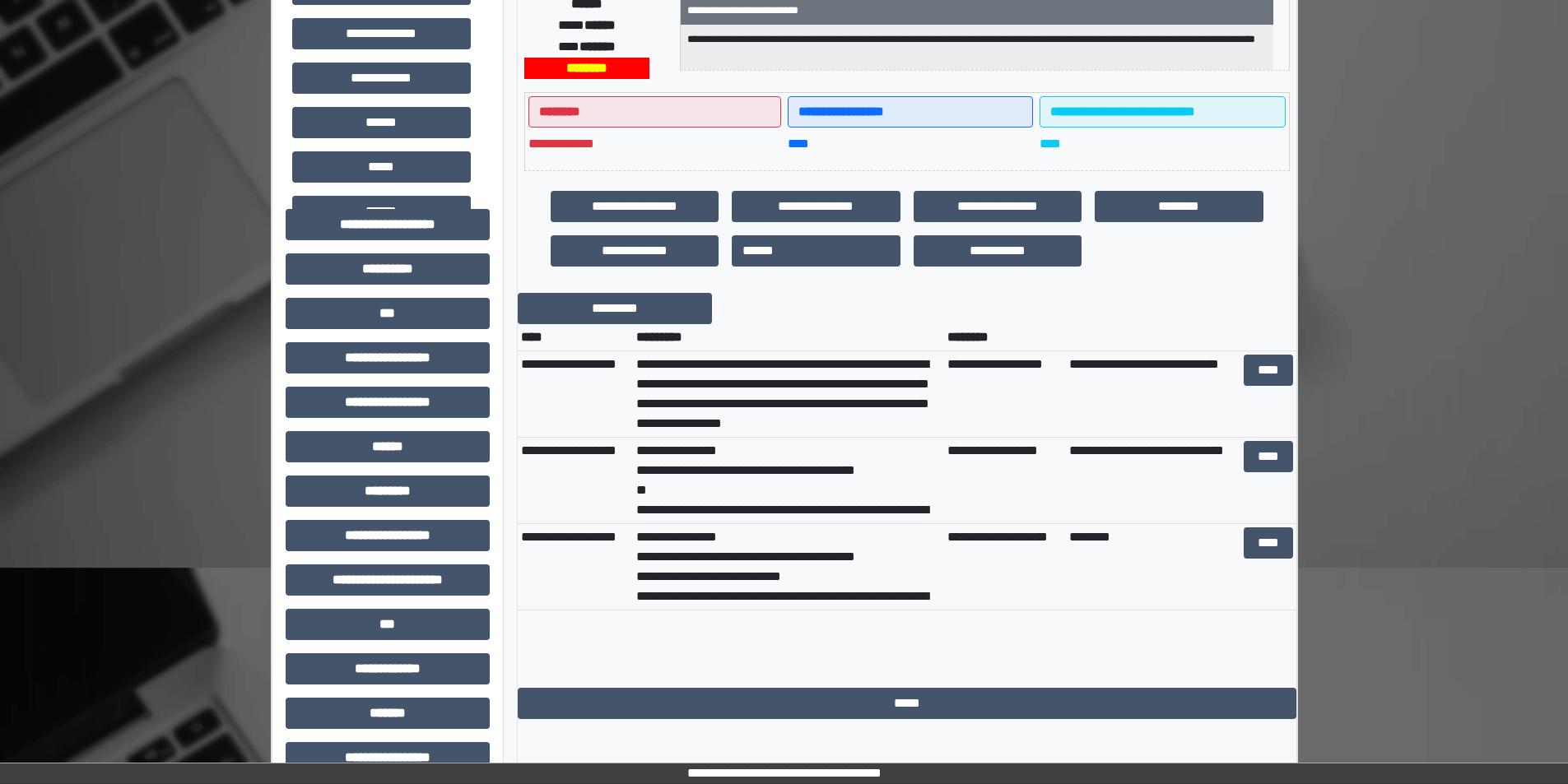 scroll, scrollTop: 329, scrollLeft: 0, axis: vertical 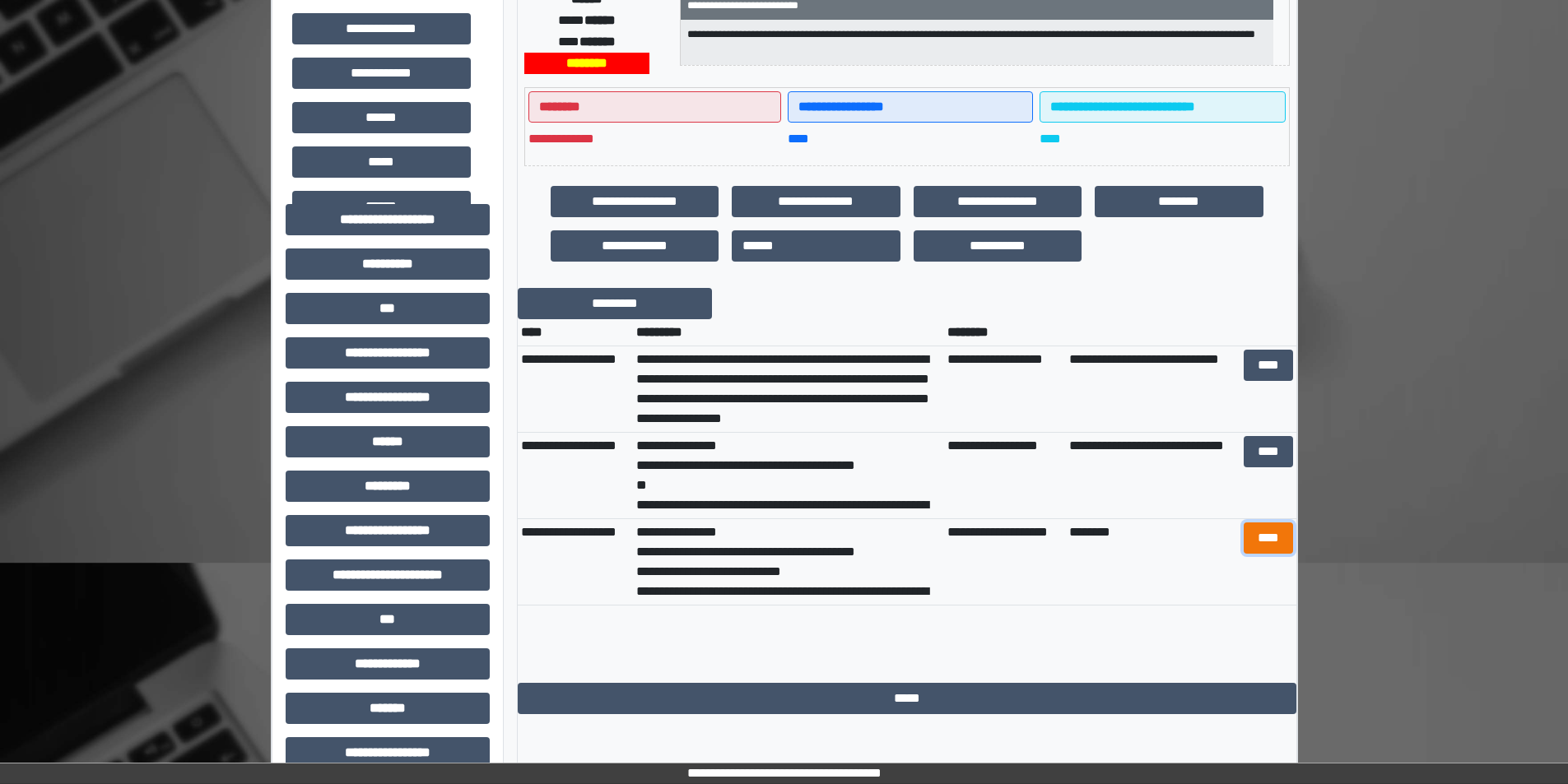 click on "****" at bounding box center (1268, 538) 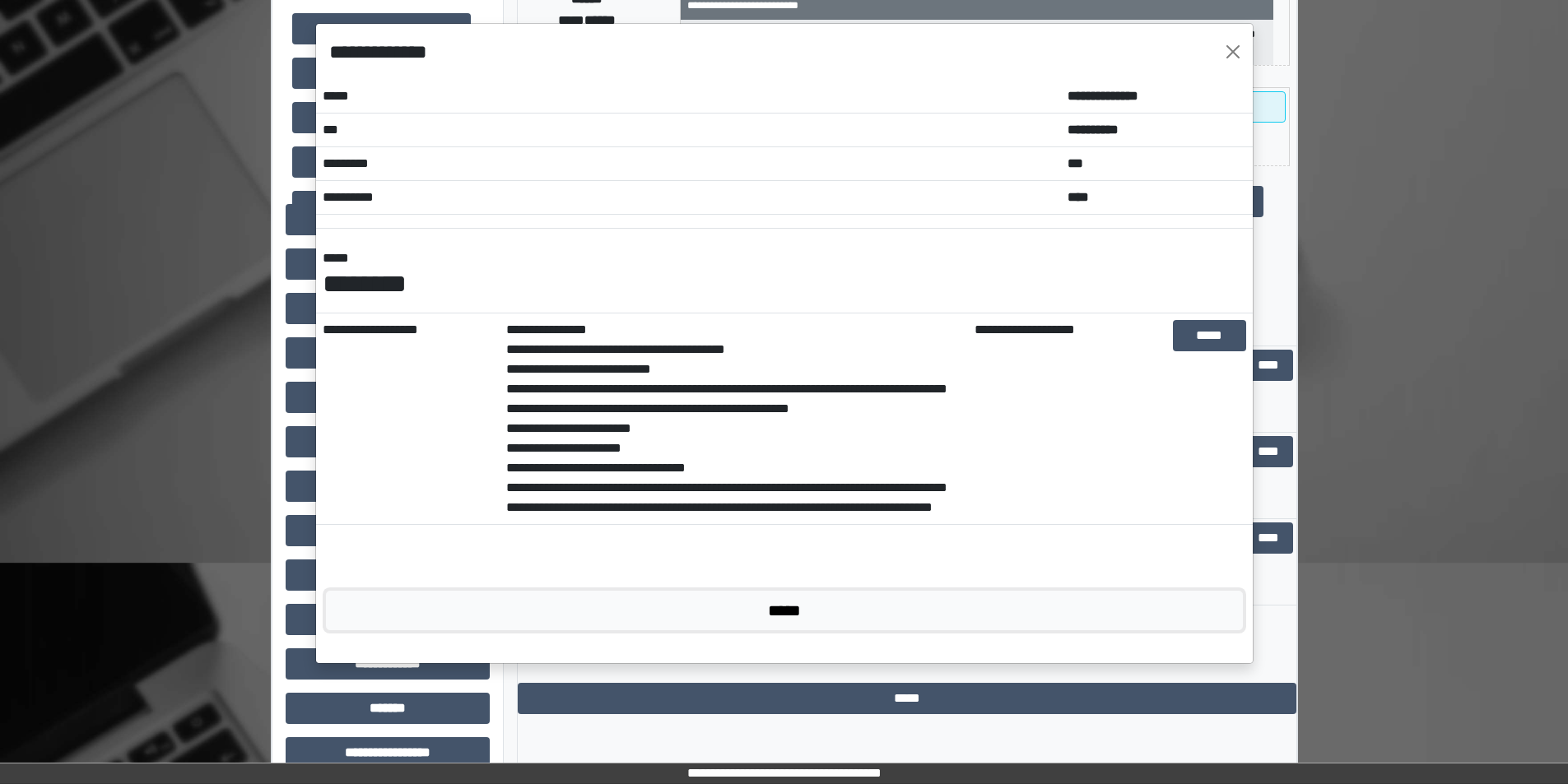 click on "*****" at bounding box center [784, 610] 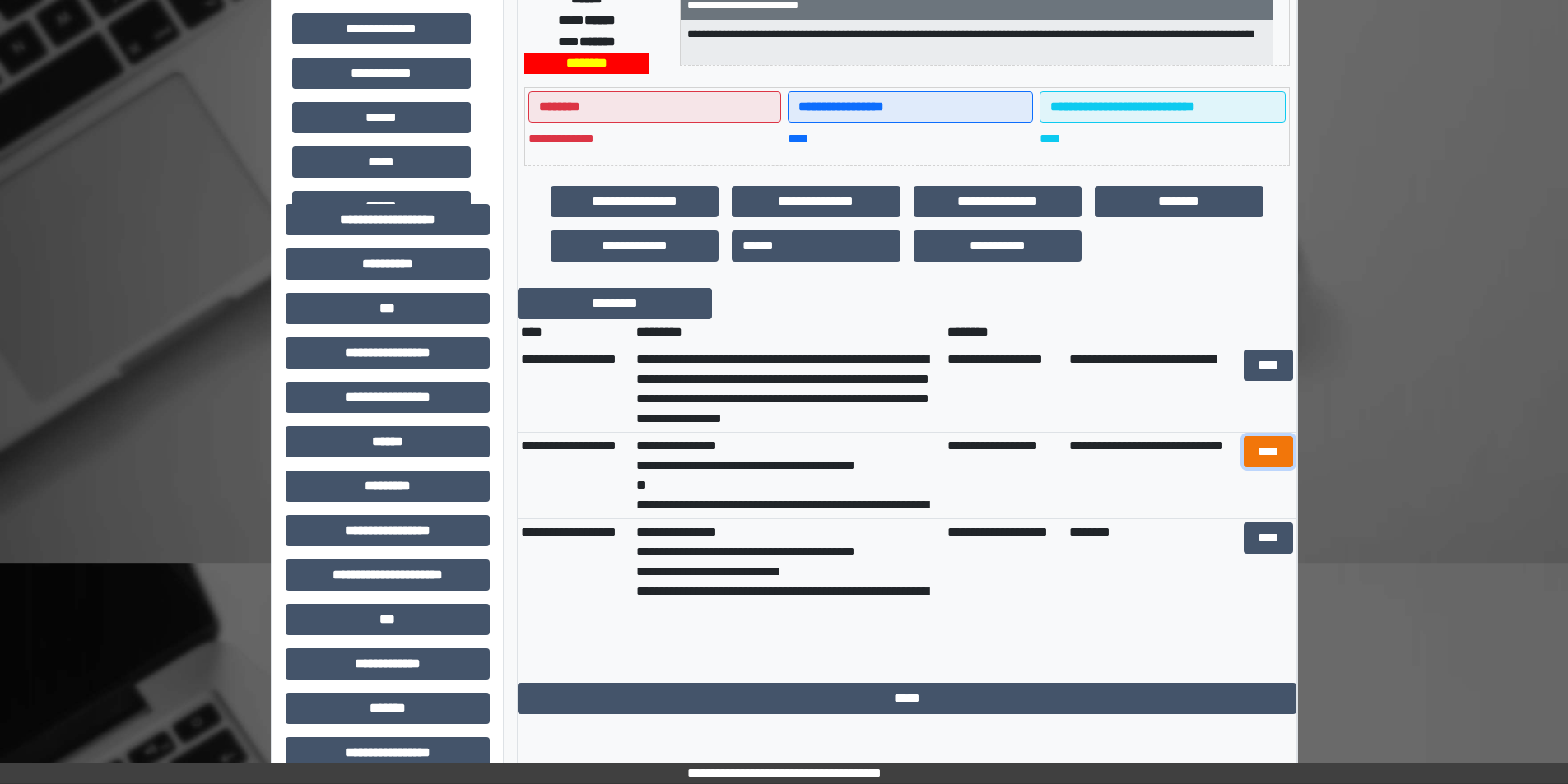 click on "****" at bounding box center [1268, 452] 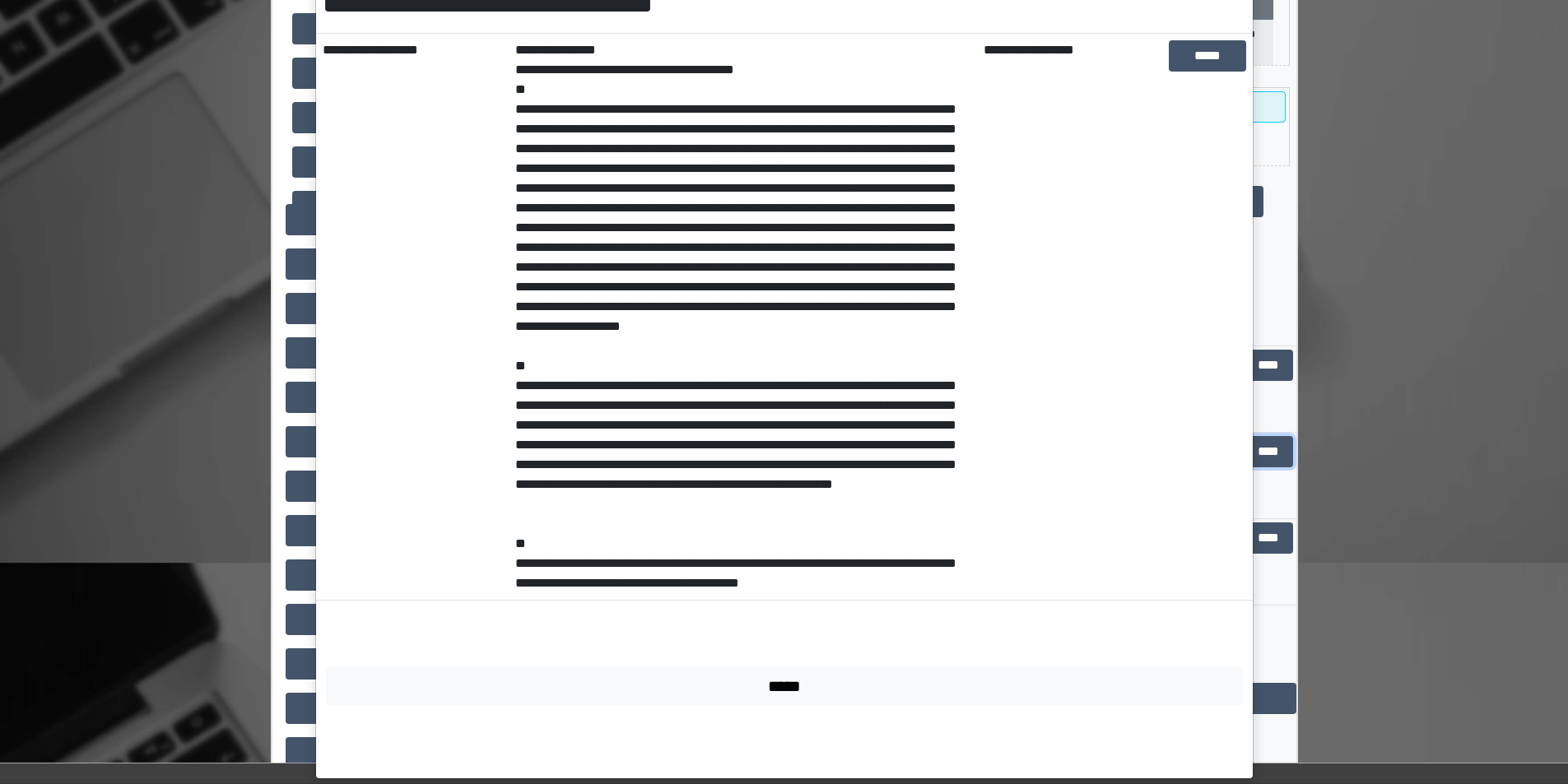 scroll, scrollTop: 298, scrollLeft: 0, axis: vertical 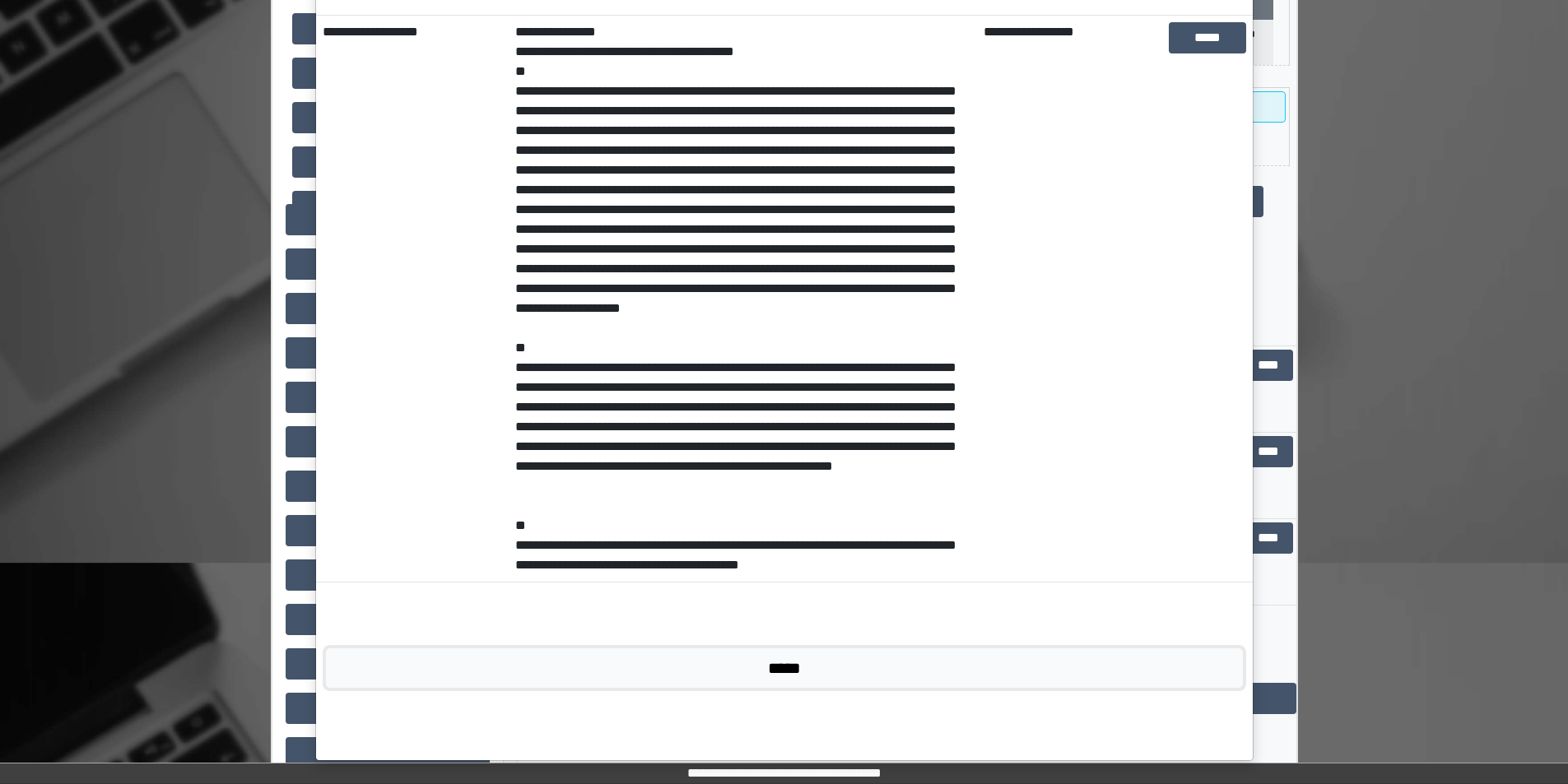click on "*****" at bounding box center [784, 668] 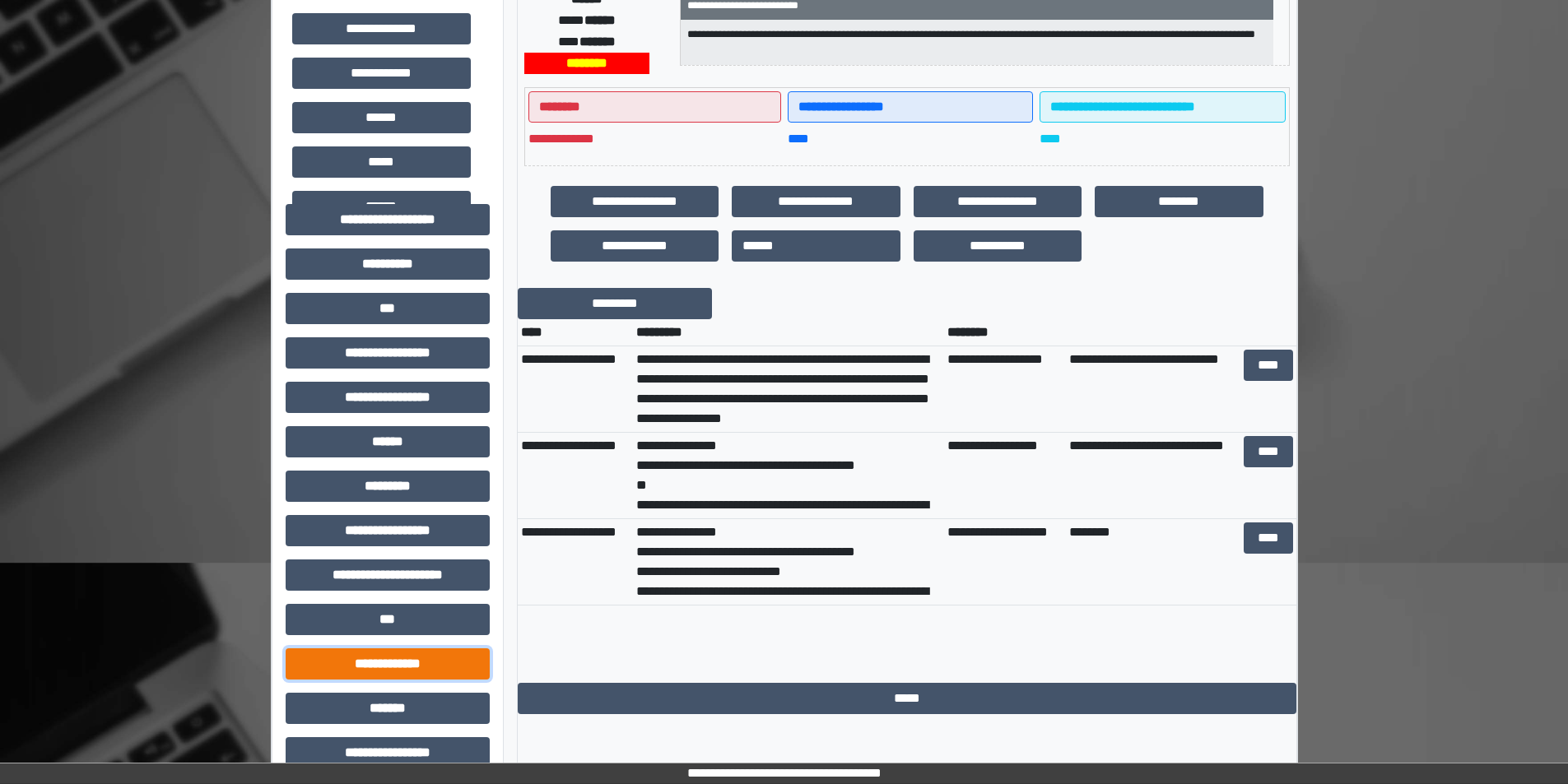 click on "**********" at bounding box center (388, 664) 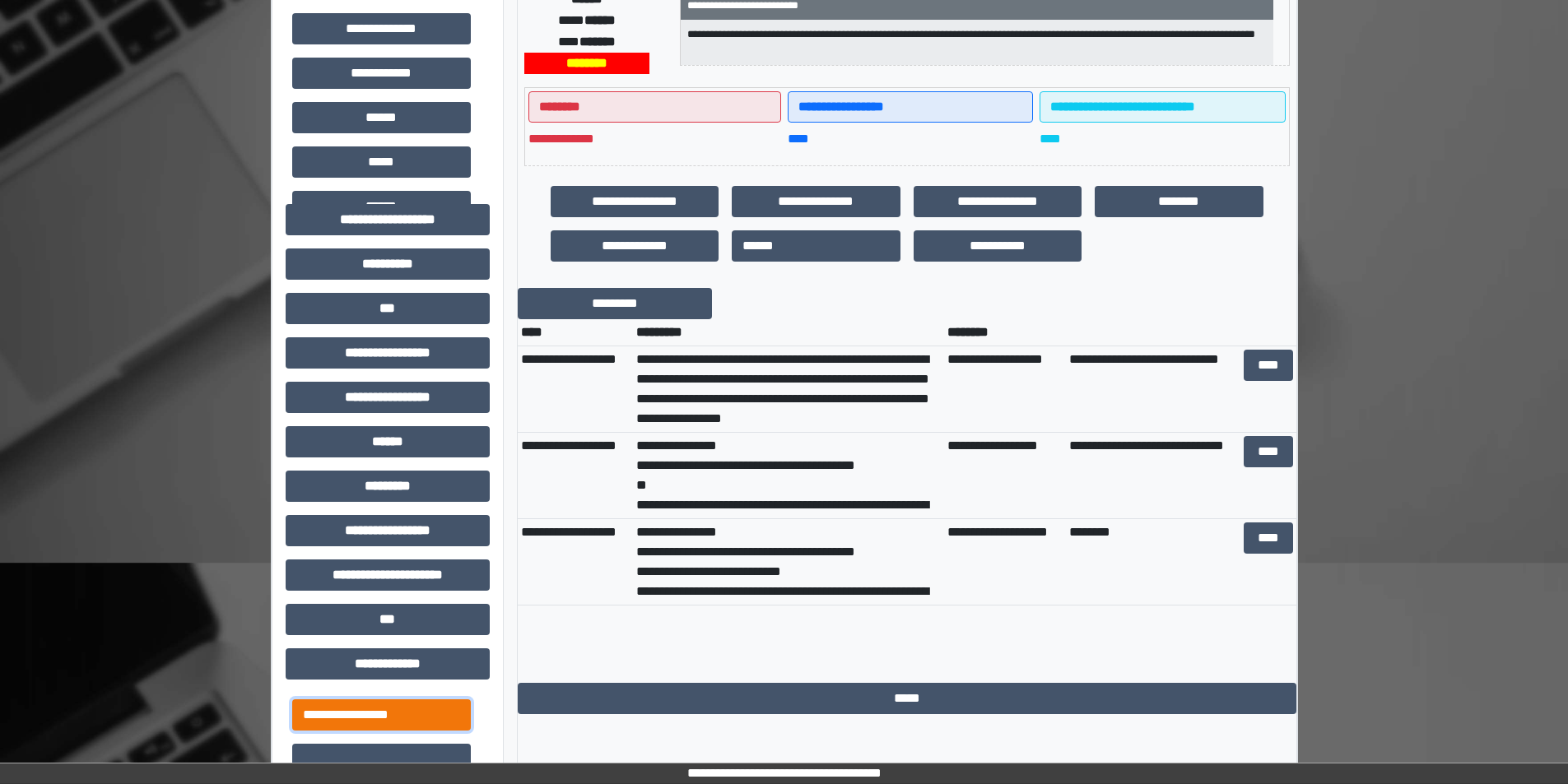 click on "**********" at bounding box center [381, 715] 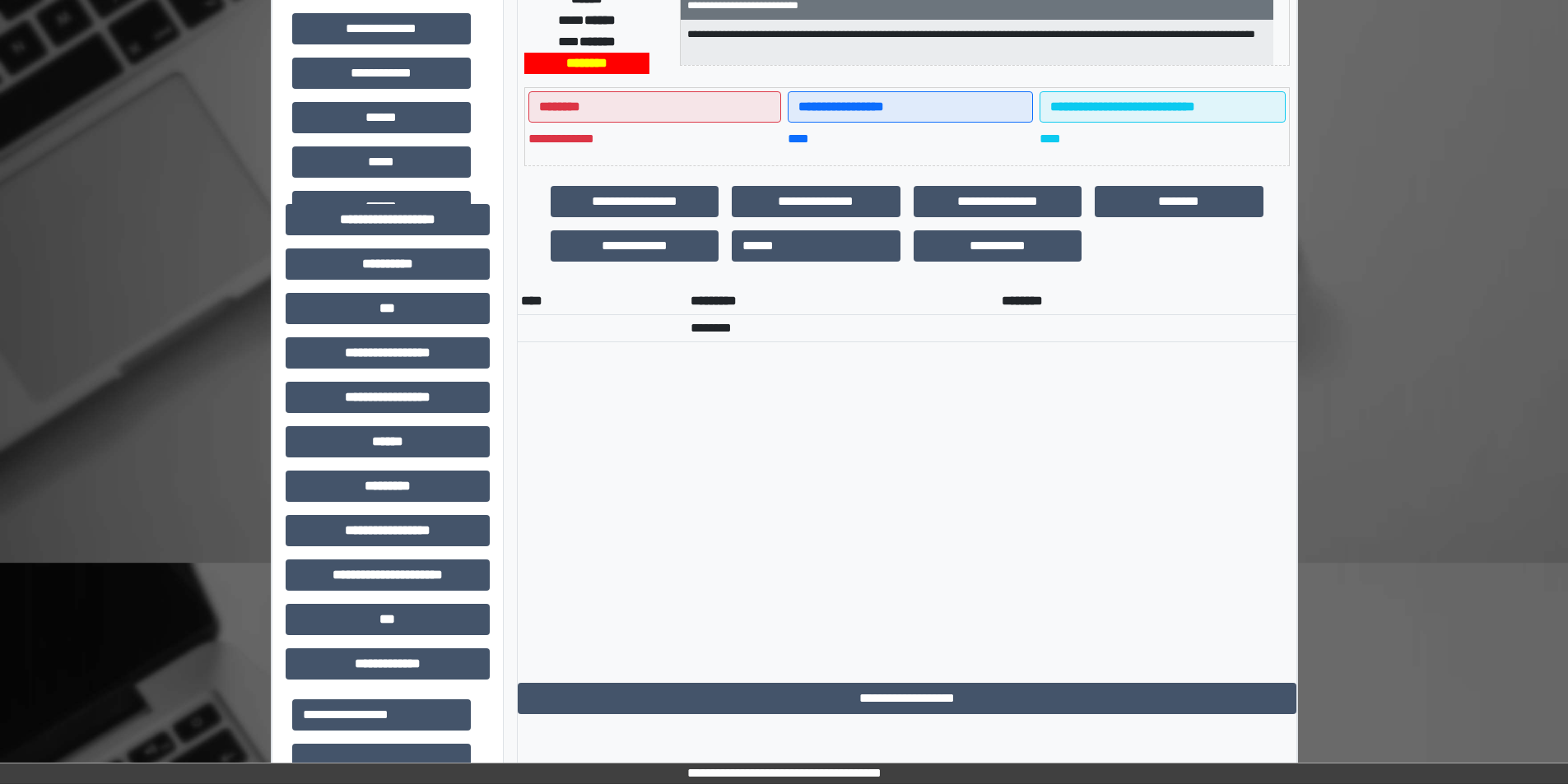 click on "**** ********* ******** ********" at bounding box center [907, 485] 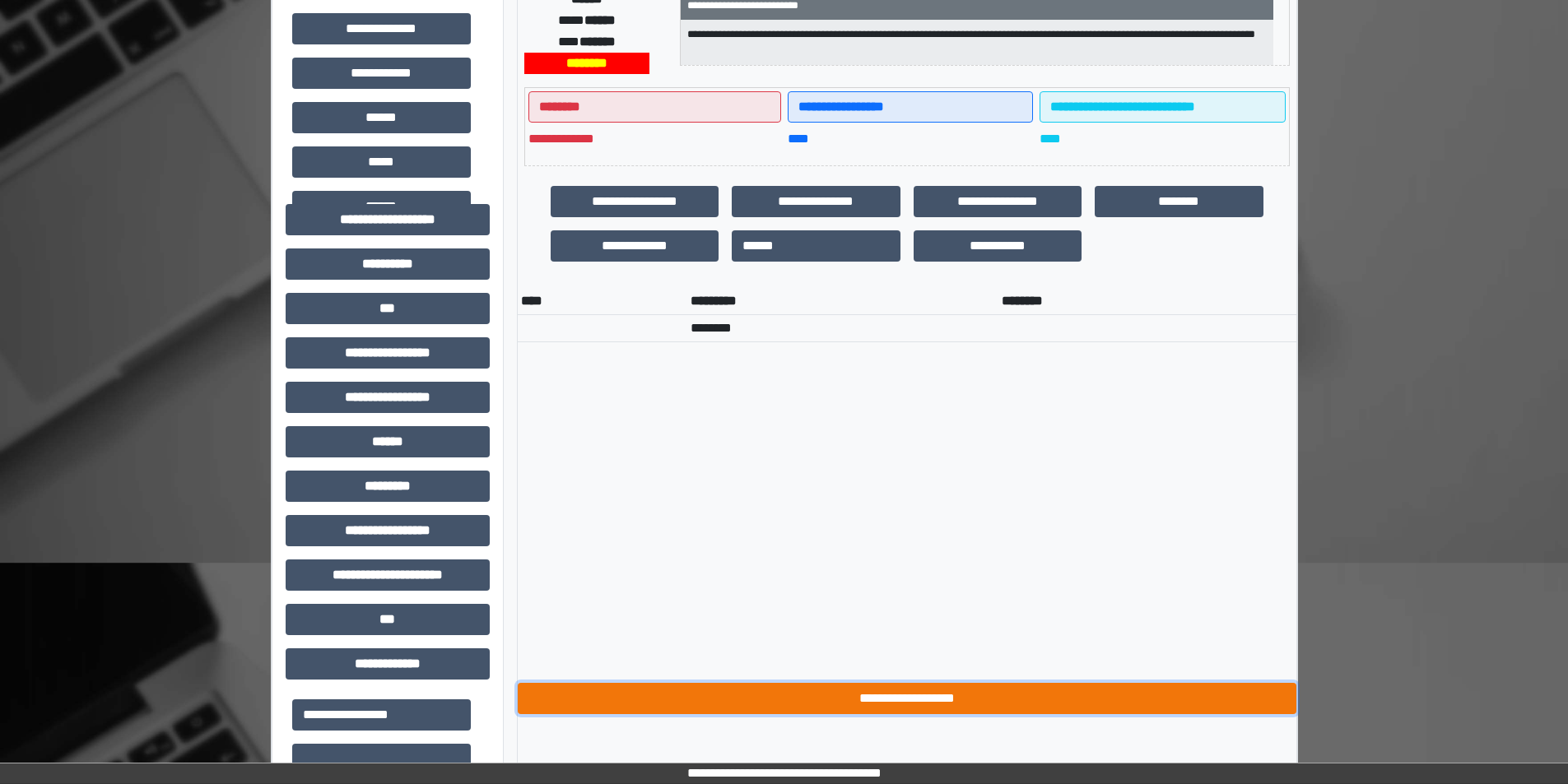 click on "**********" at bounding box center (907, 698) 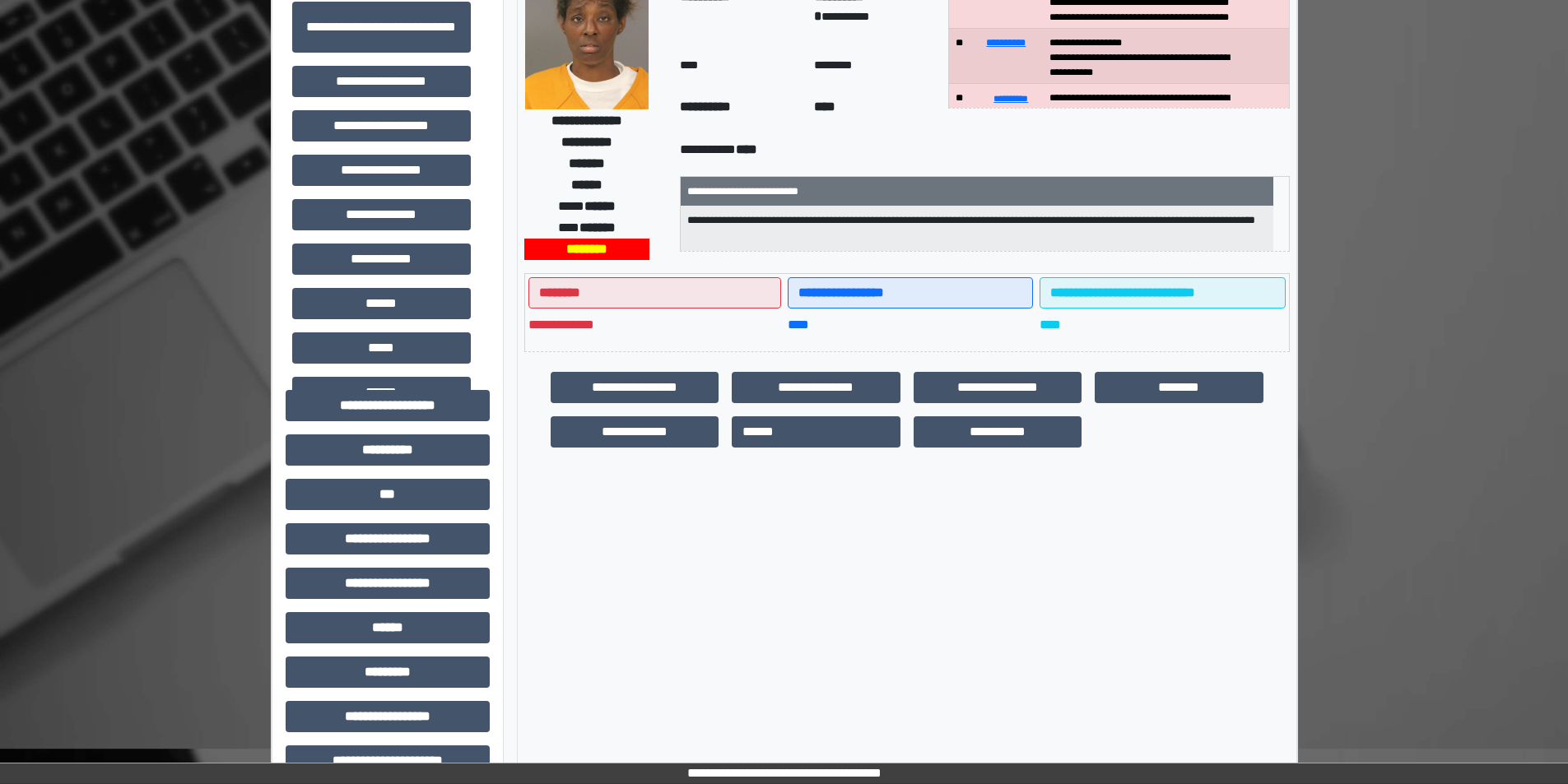 scroll, scrollTop: 0, scrollLeft: 0, axis: both 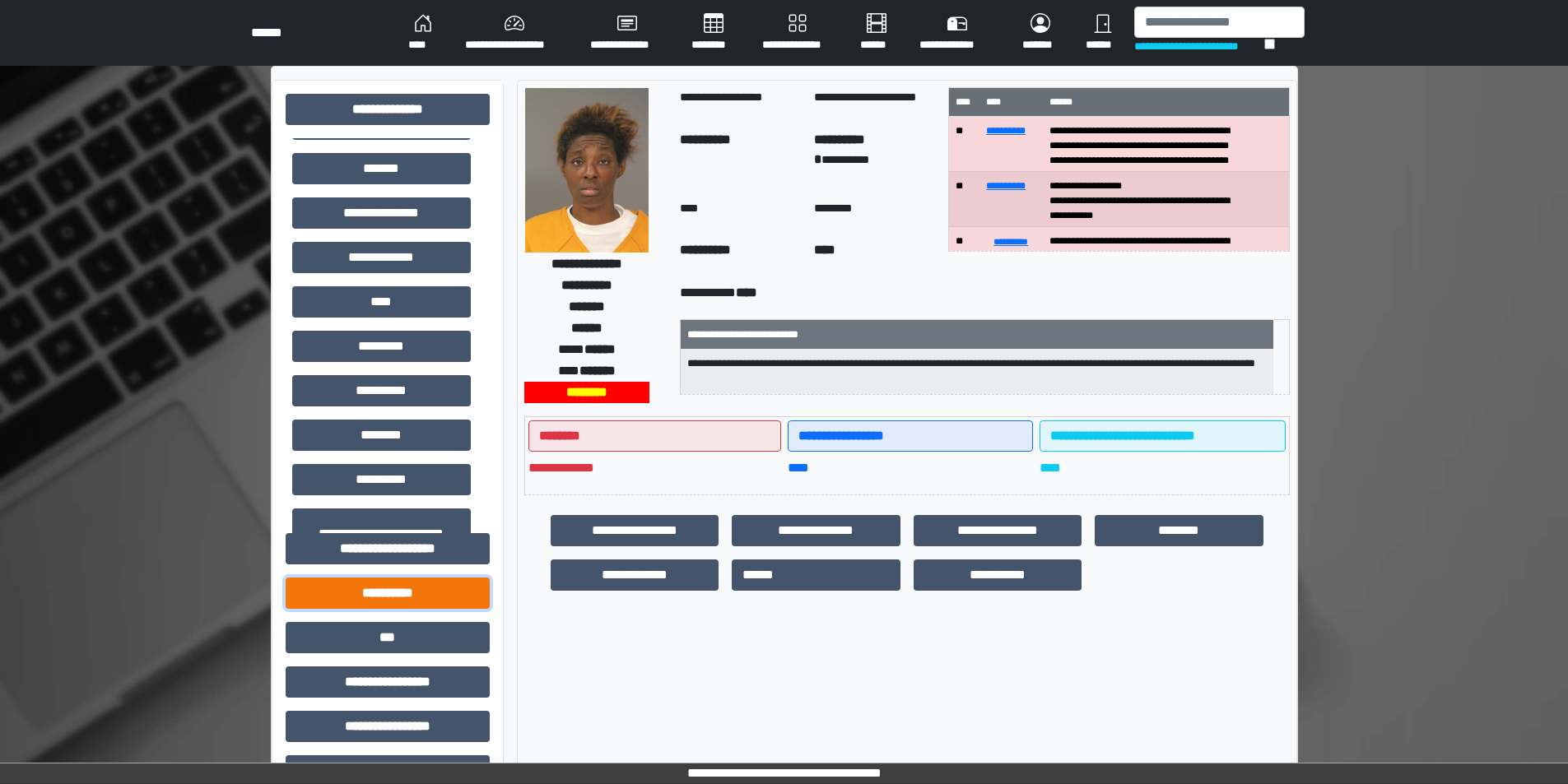 click on "**********" at bounding box center [388, 593] 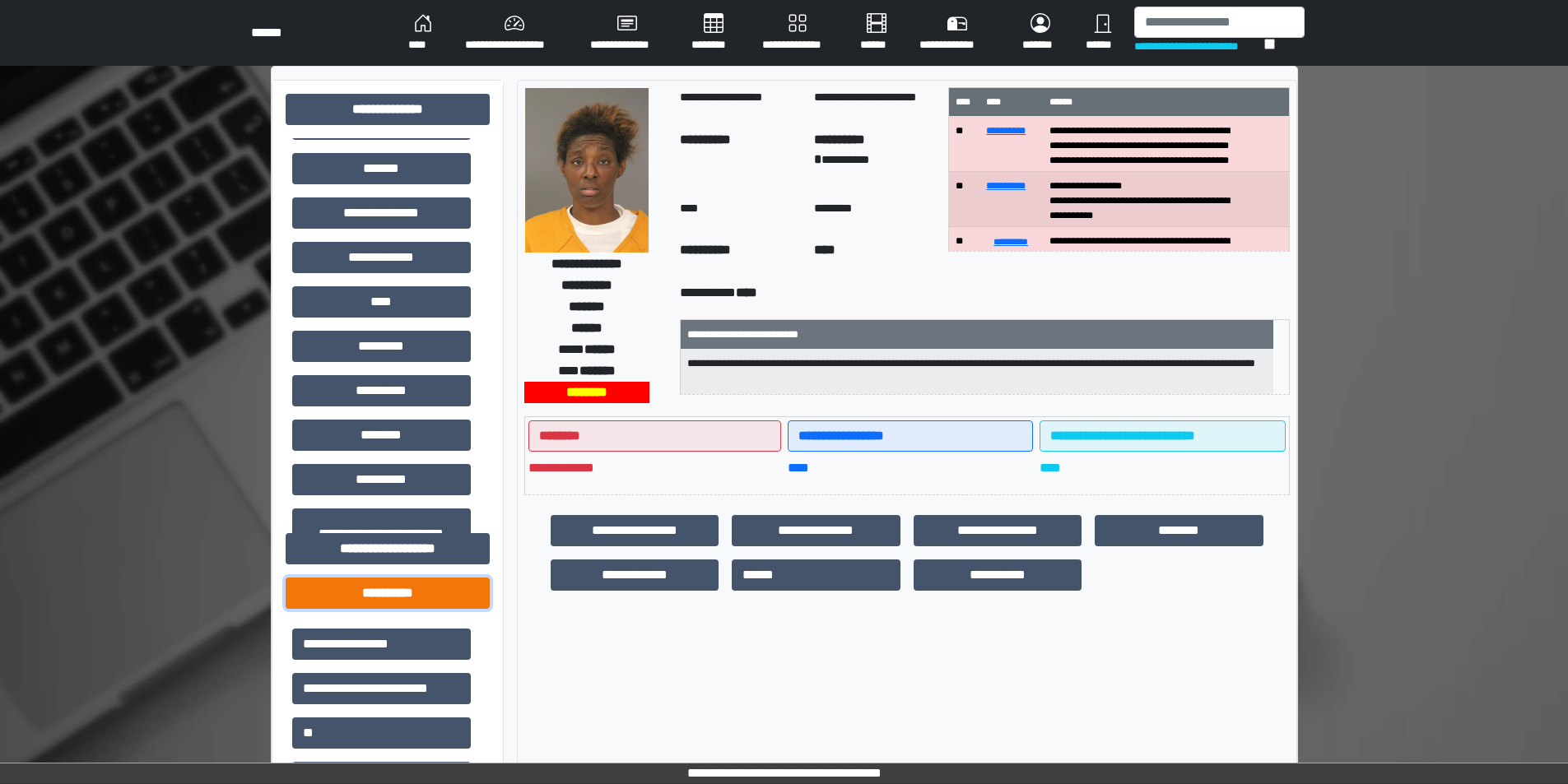 scroll, scrollTop: 82, scrollLeft: 0, axis: vertical 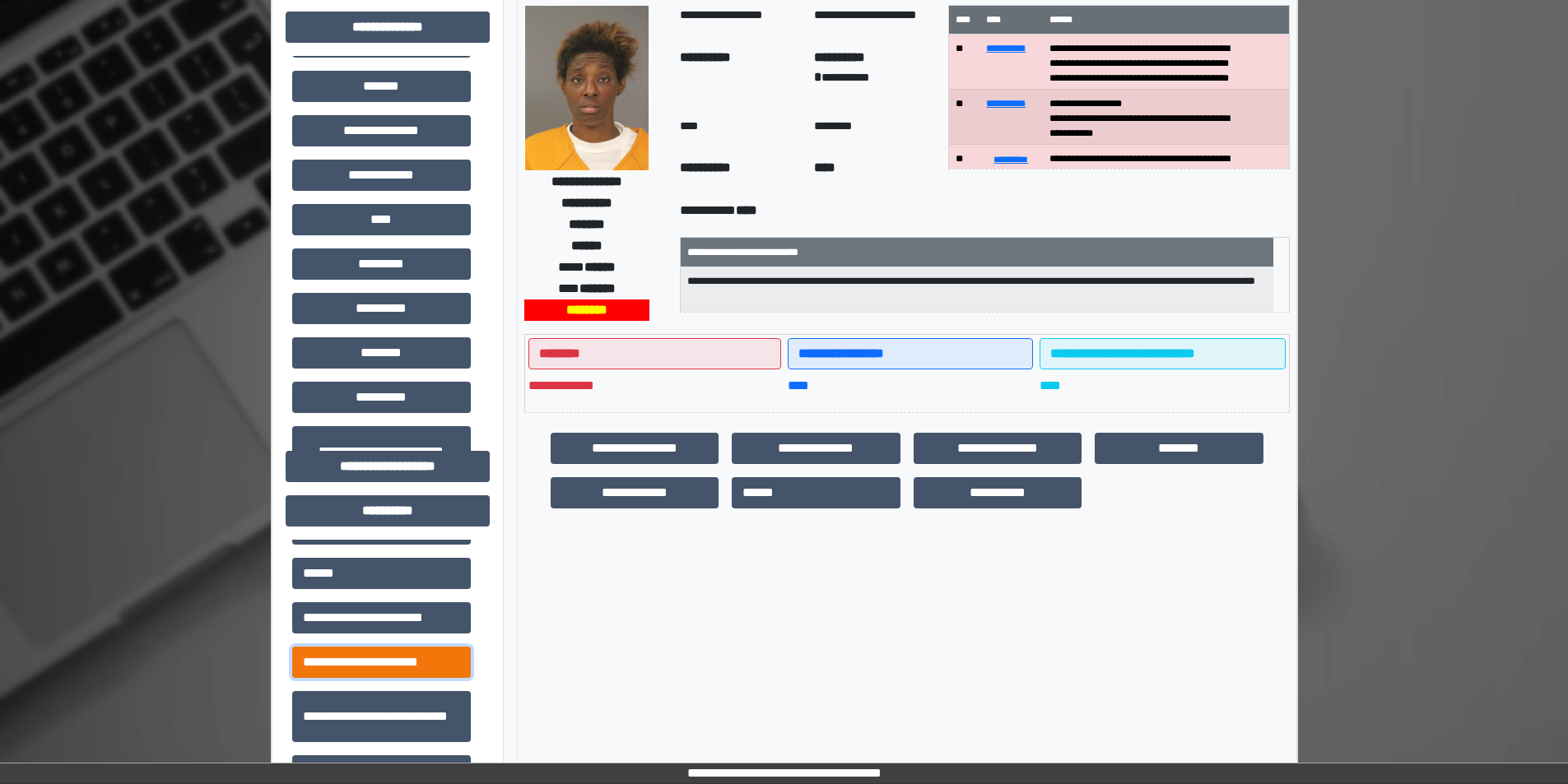 click on "**********" at bounding box center (381, 662) 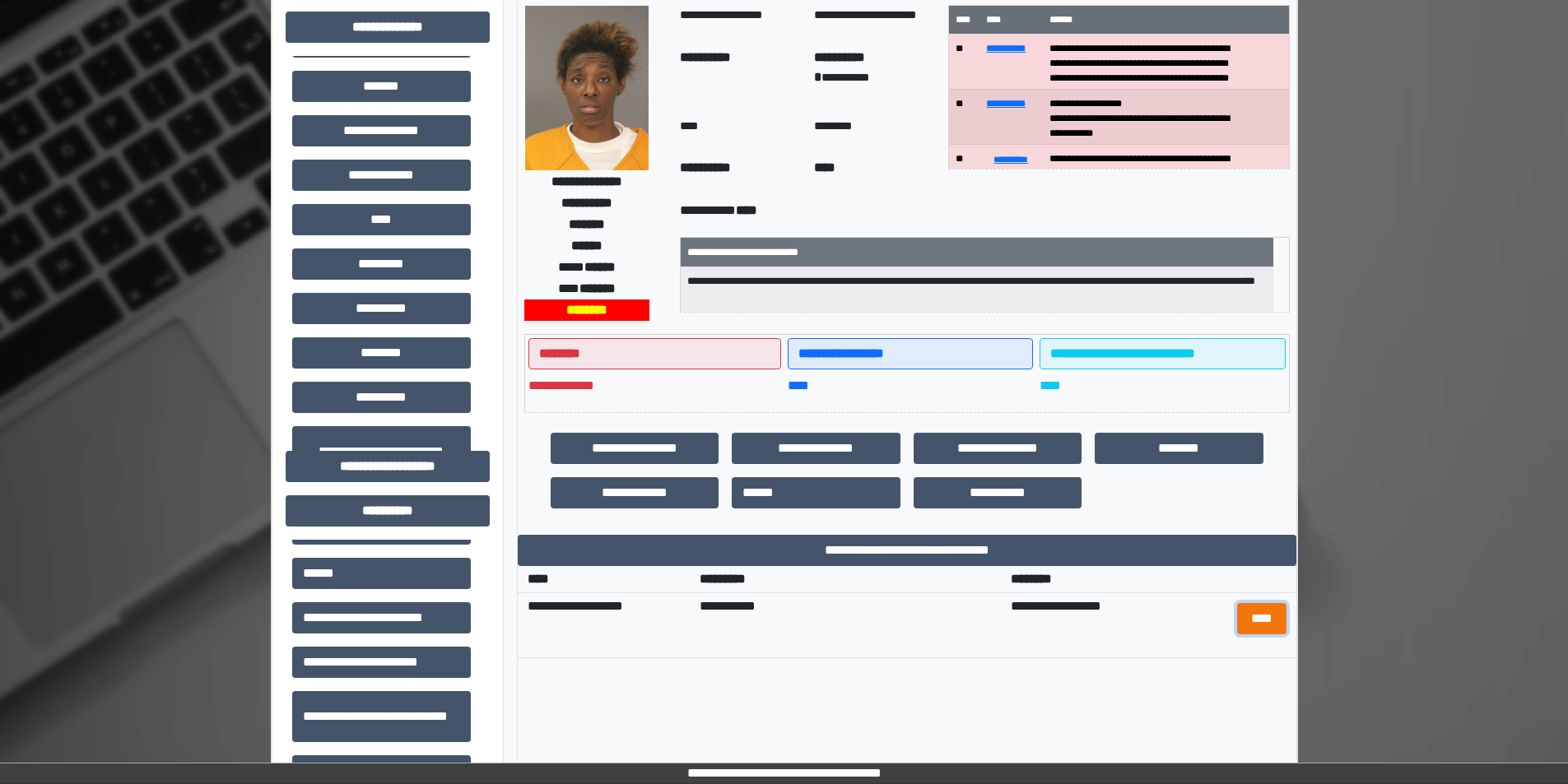 click on "****" at bounding box center [1262, 619] 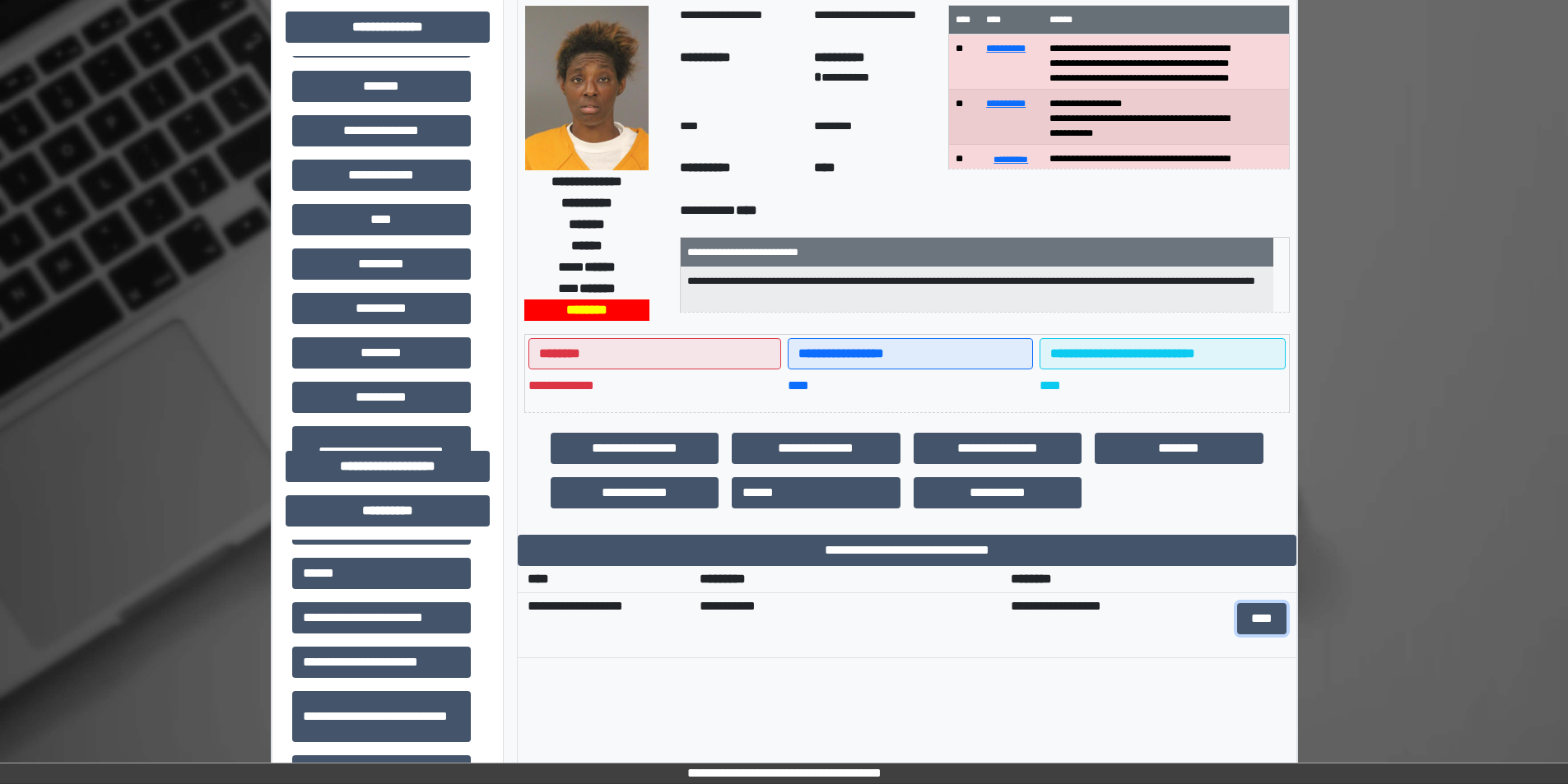 scroll, scrollTop: 33, scrollLeft: 0, axis: vertical 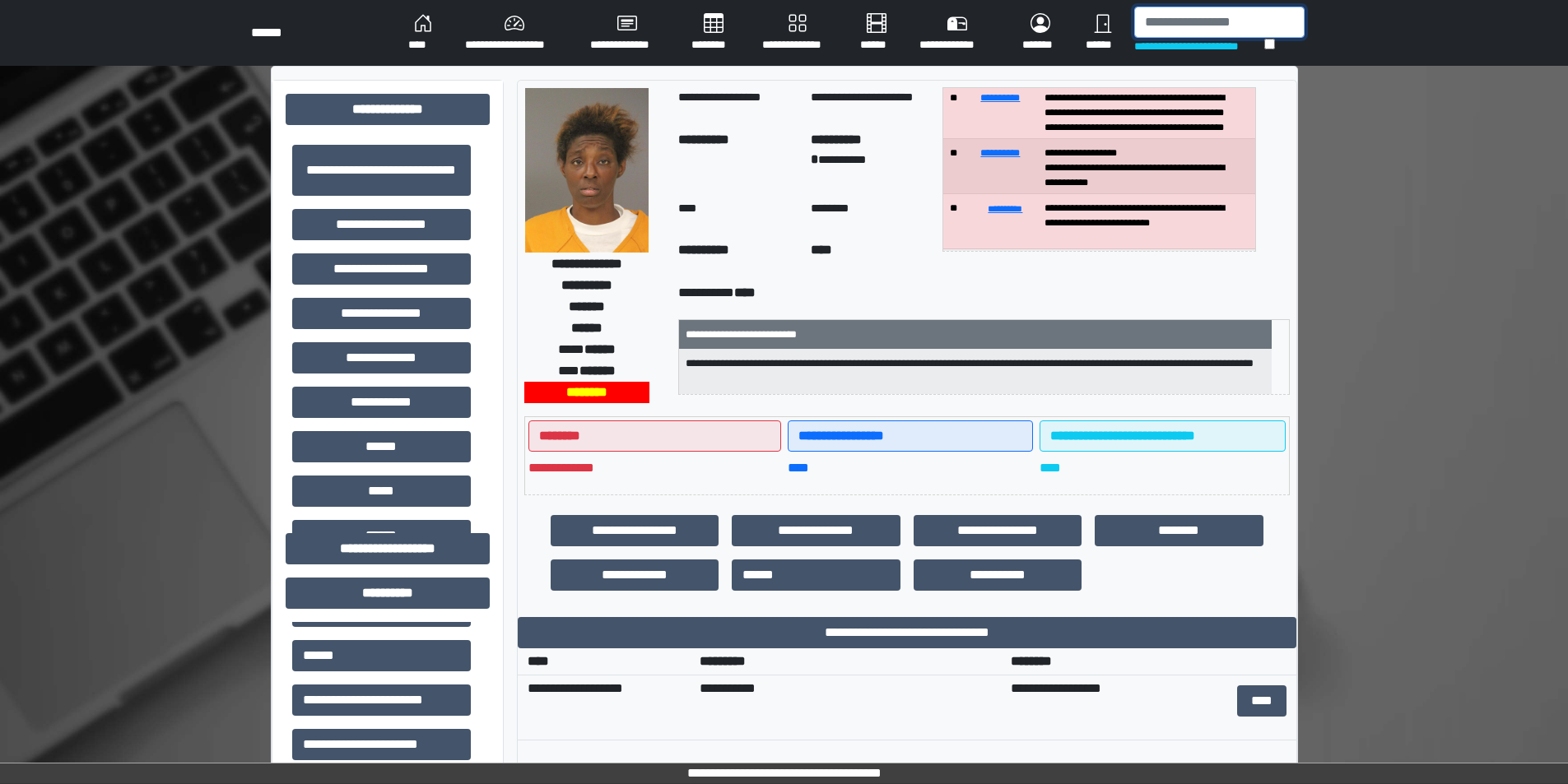 click at bounding box center [1219, 22] 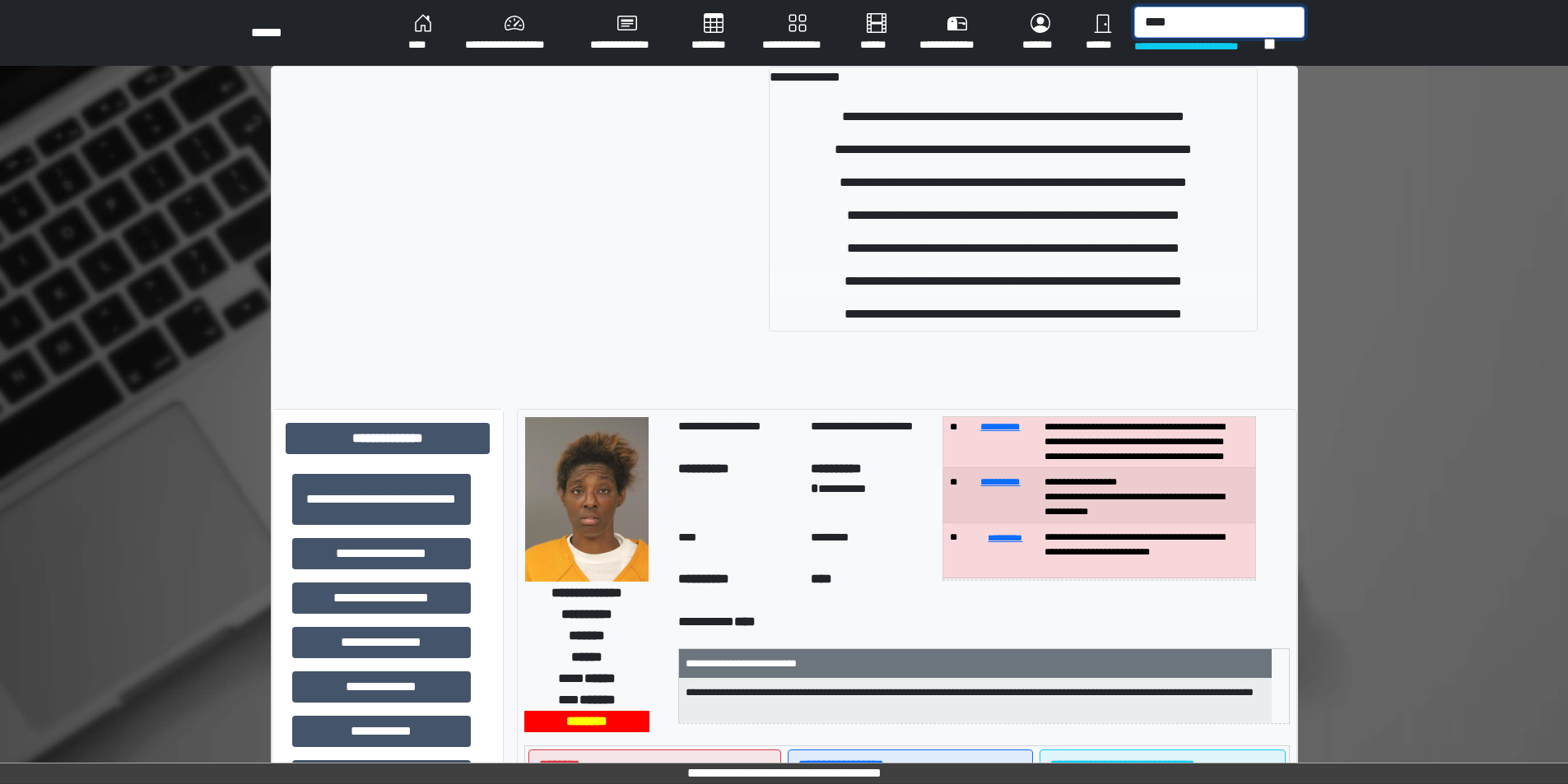 type on "****" 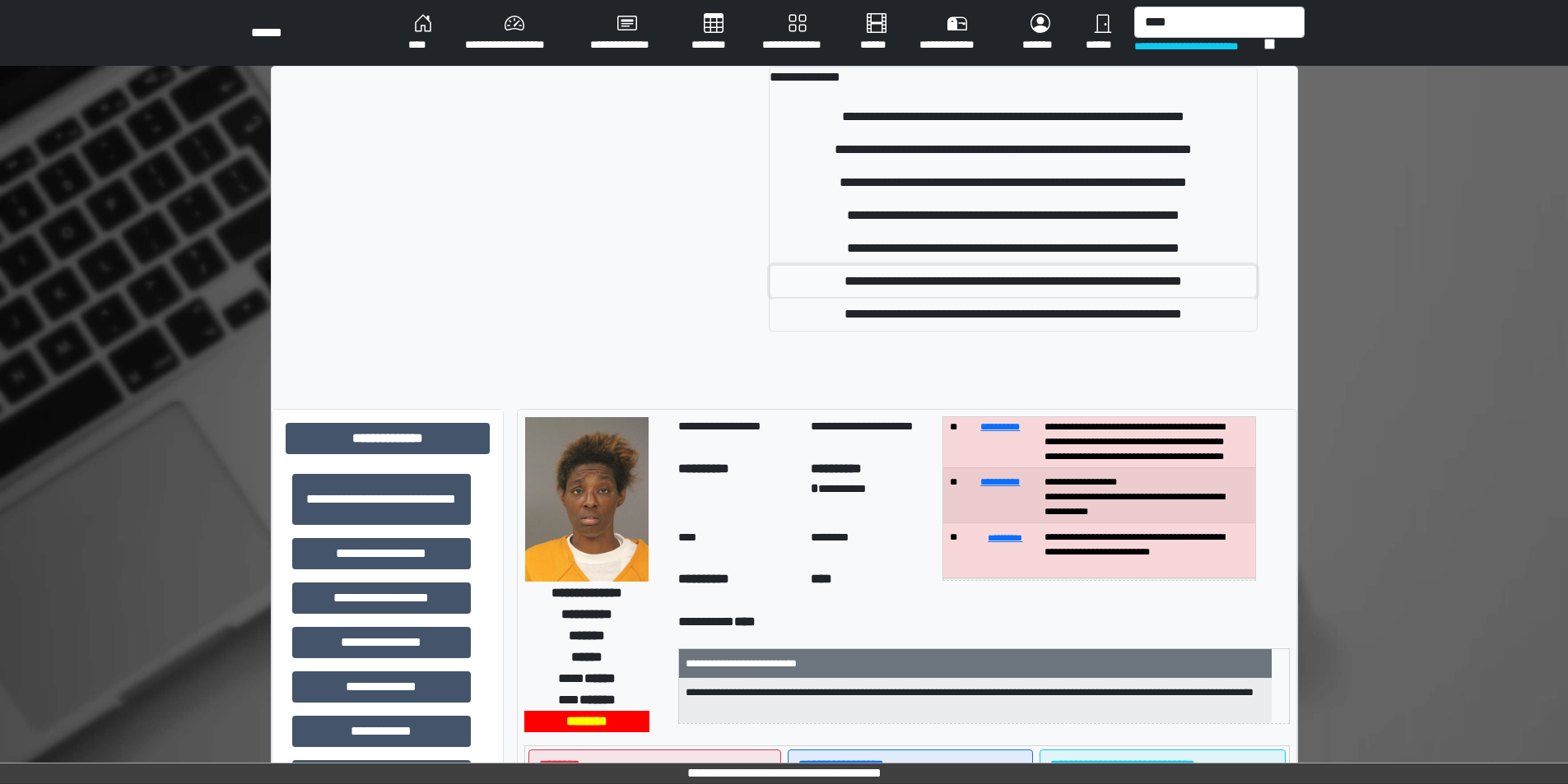click on "**********" at bounding box center (1012, 281) 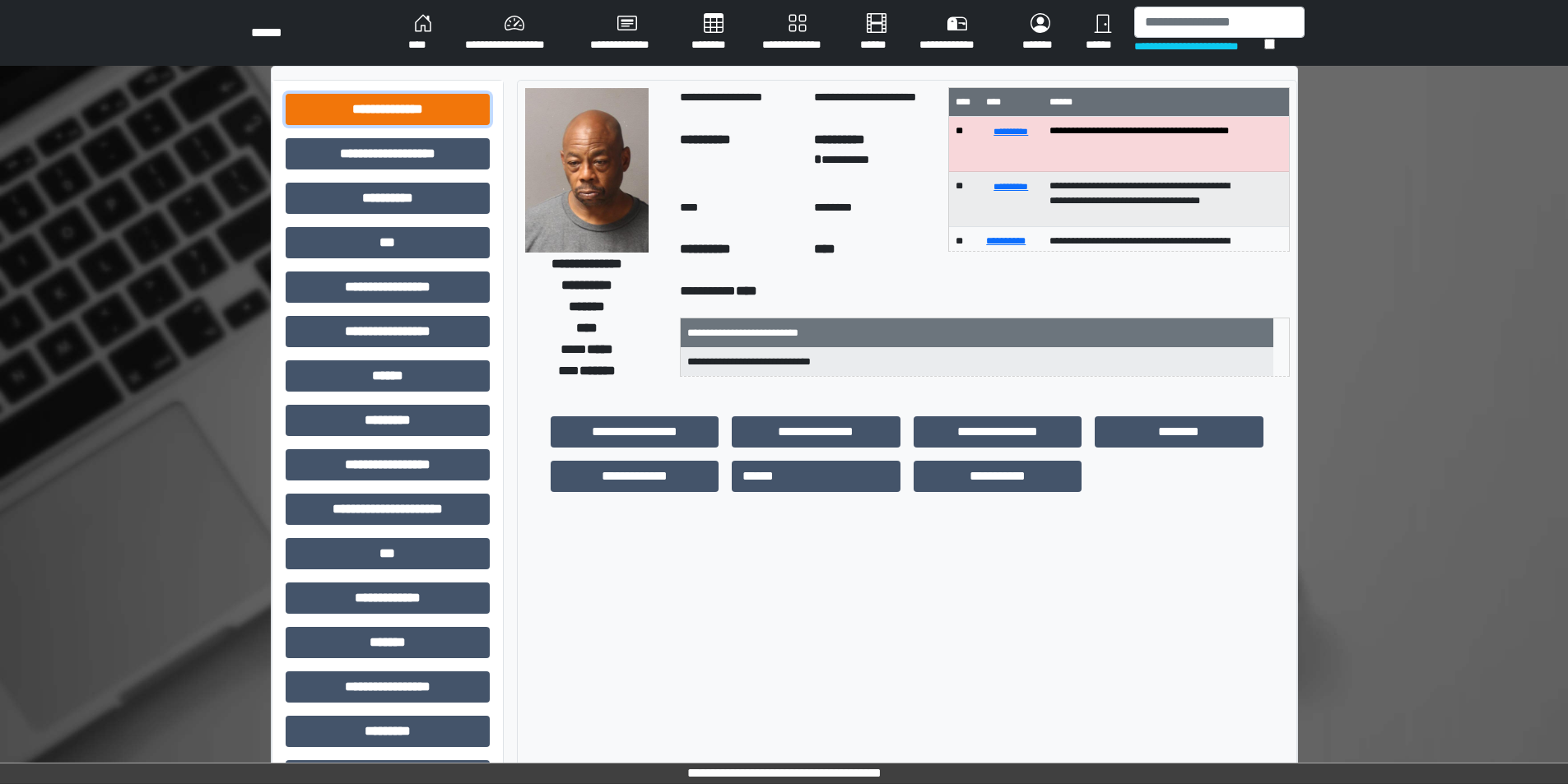 click on "**********" at bounding box center [388, 109] 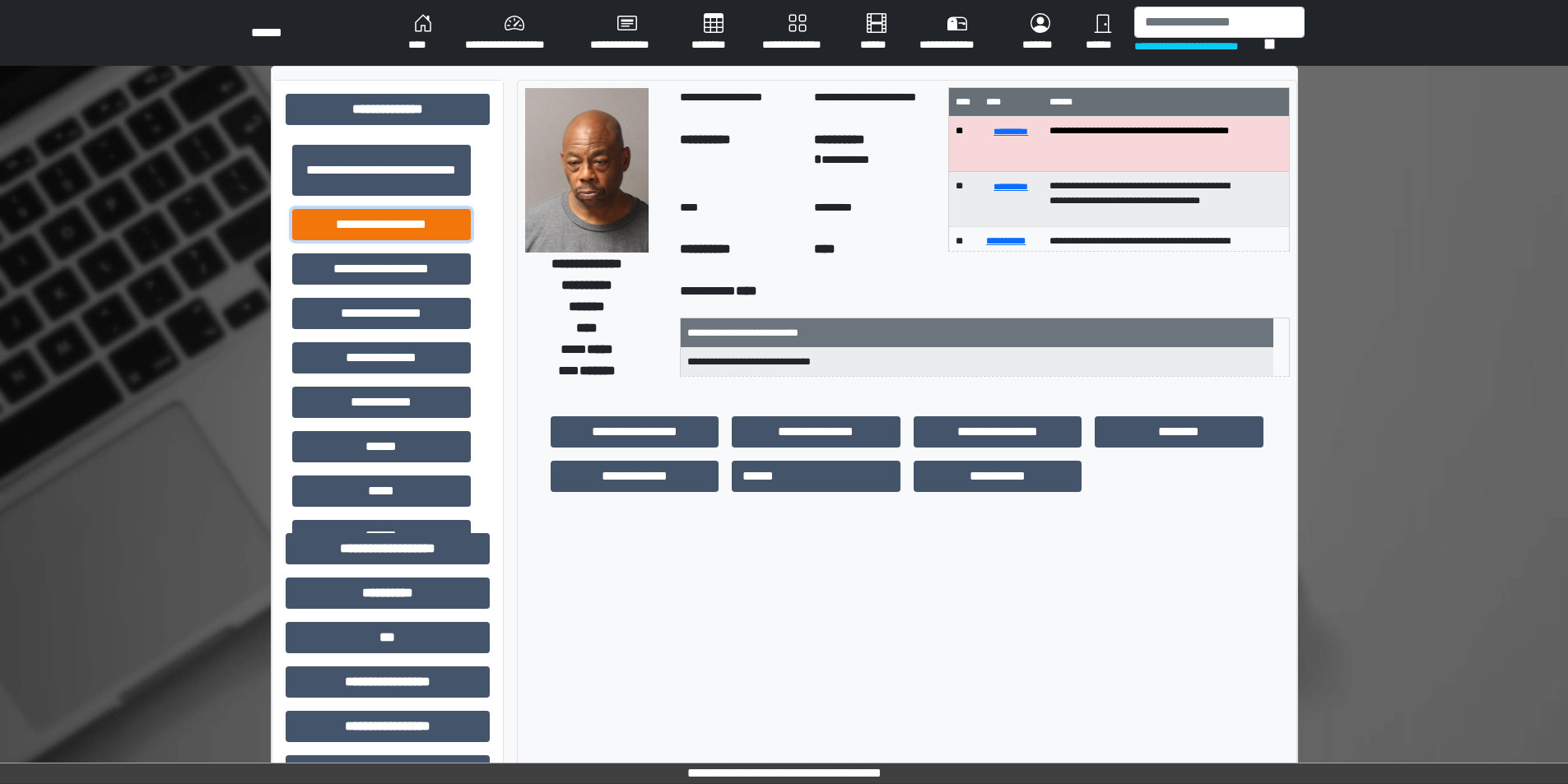 click on "**********" at bounding box center [381, 225] 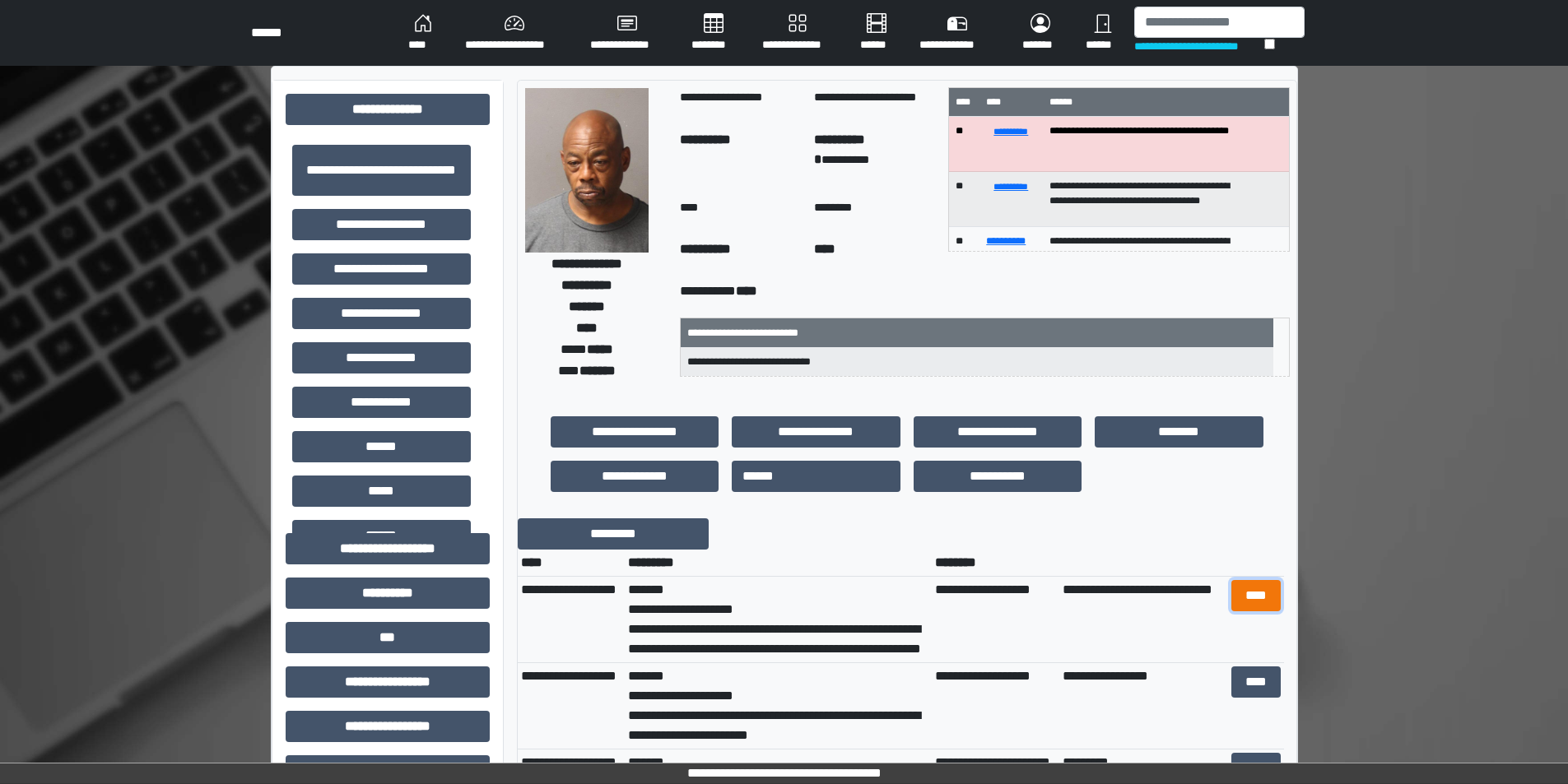 click on "****" at bounding box center [1256, 596] 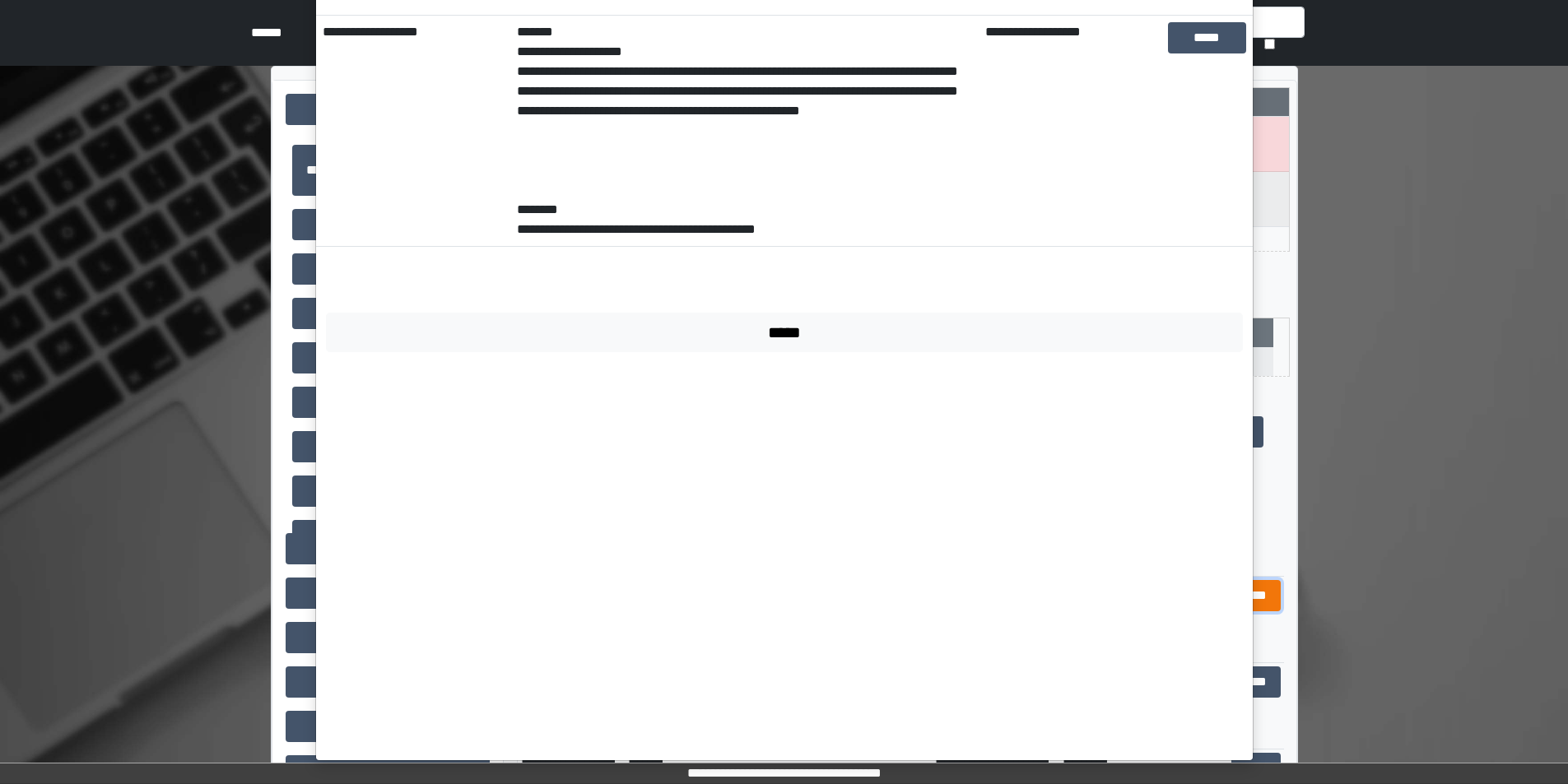 scroll, scrollTop: 0, scrollLeft: 0, axis: both 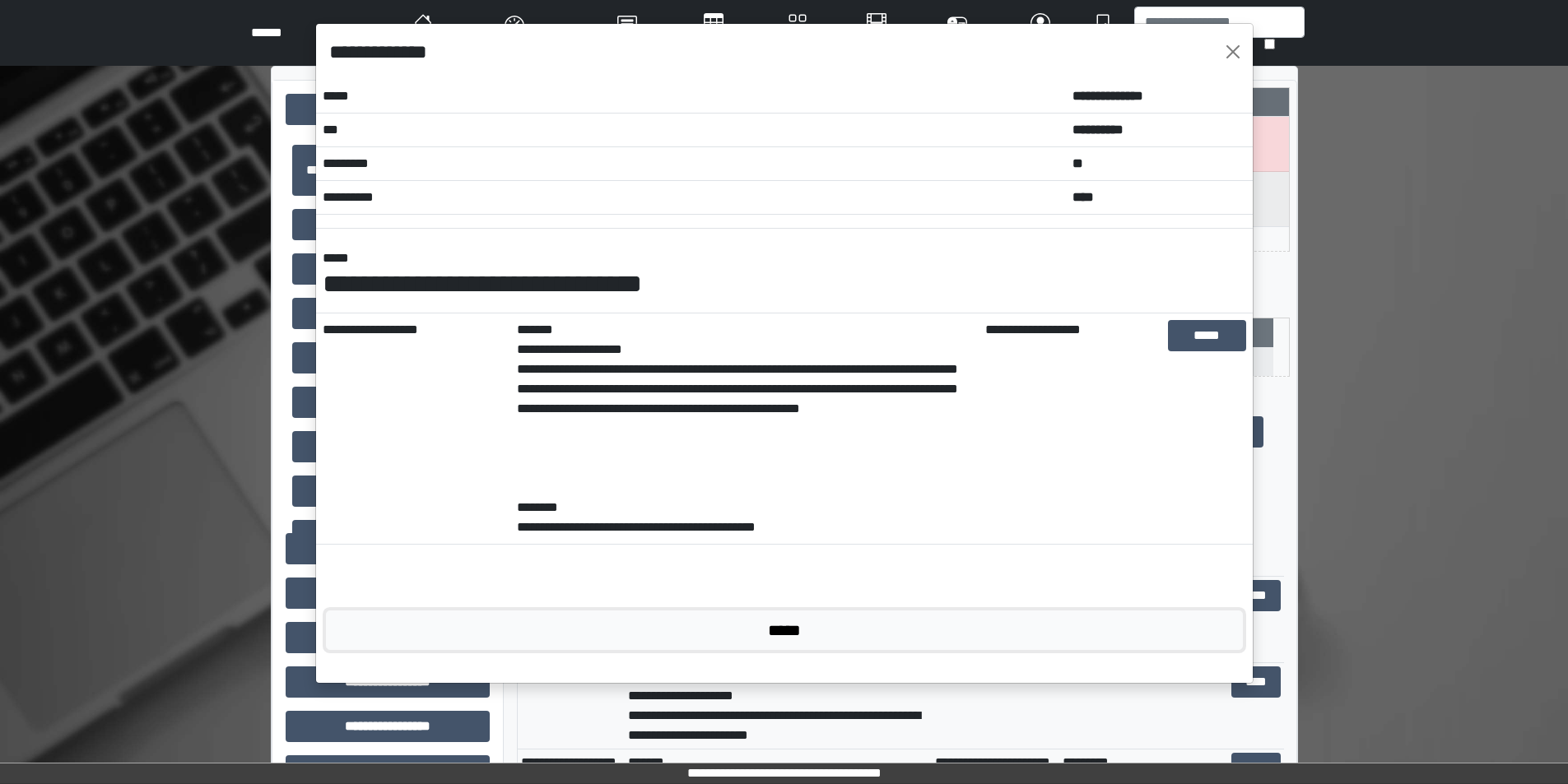 click on "*****" at bounding box center (784, 630) 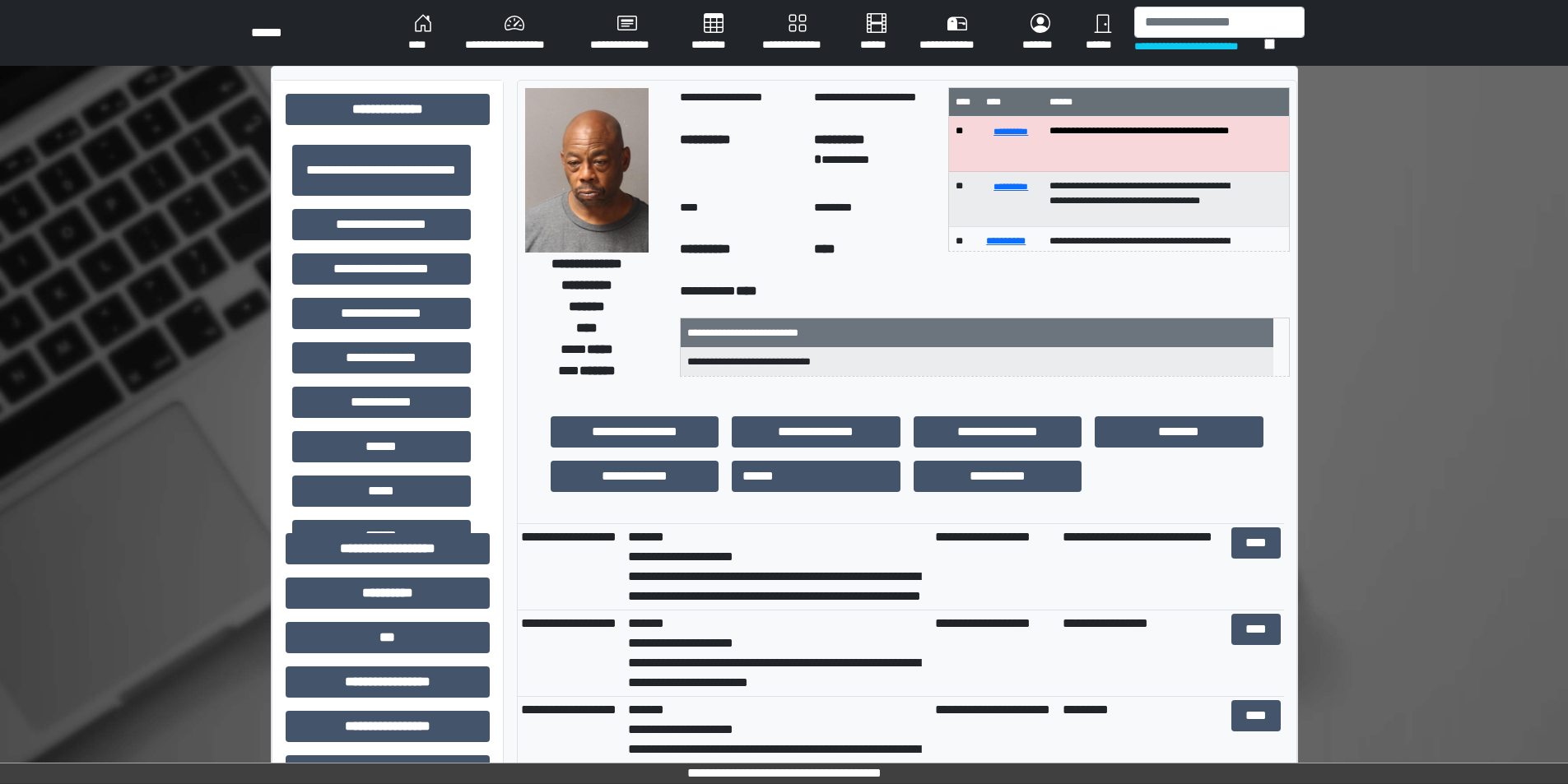 scroll, scrollTop: 82, scrollLeft: 0, axis: vertical 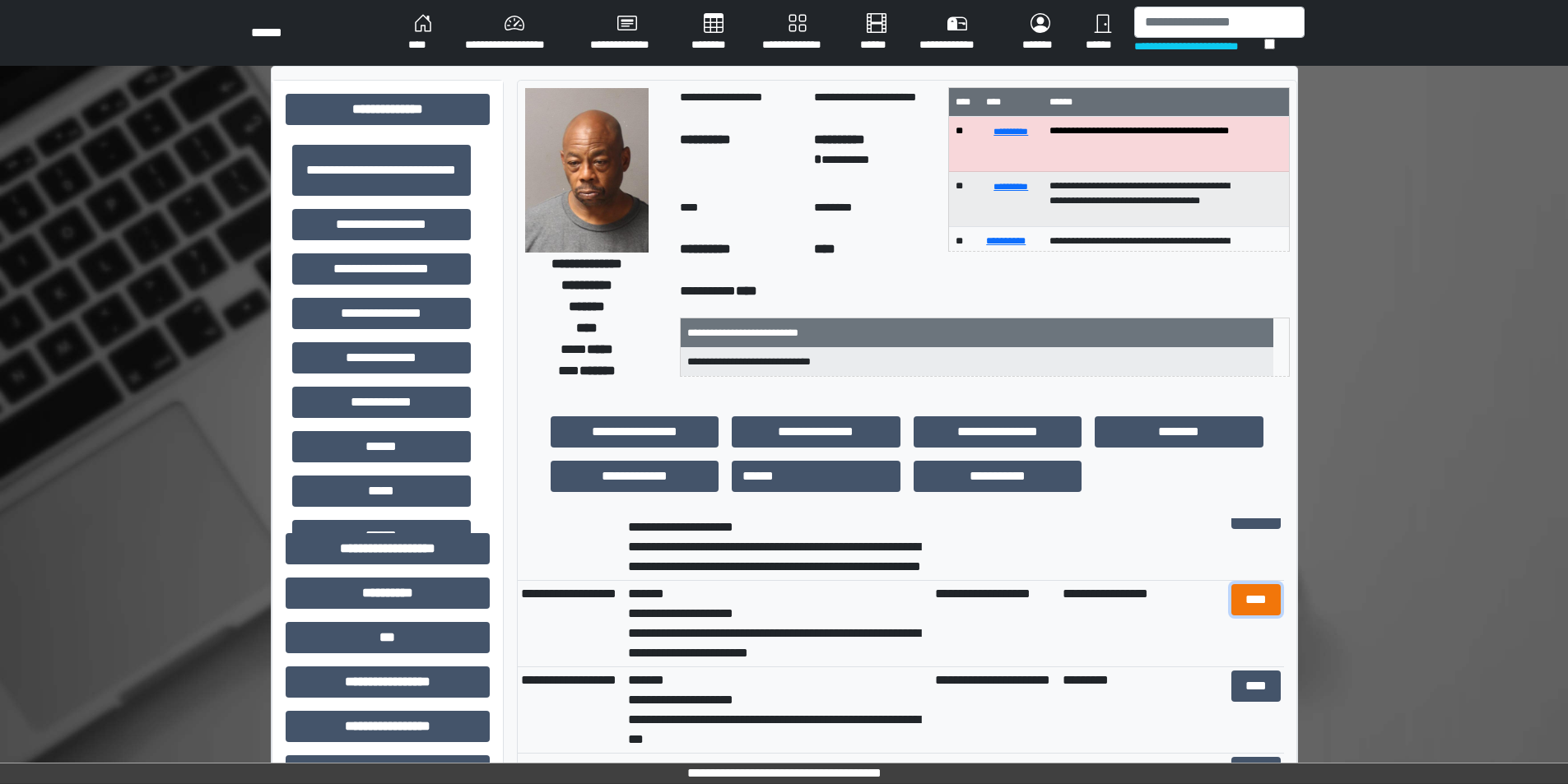 click on "****" at bounding box center (1256, 600) 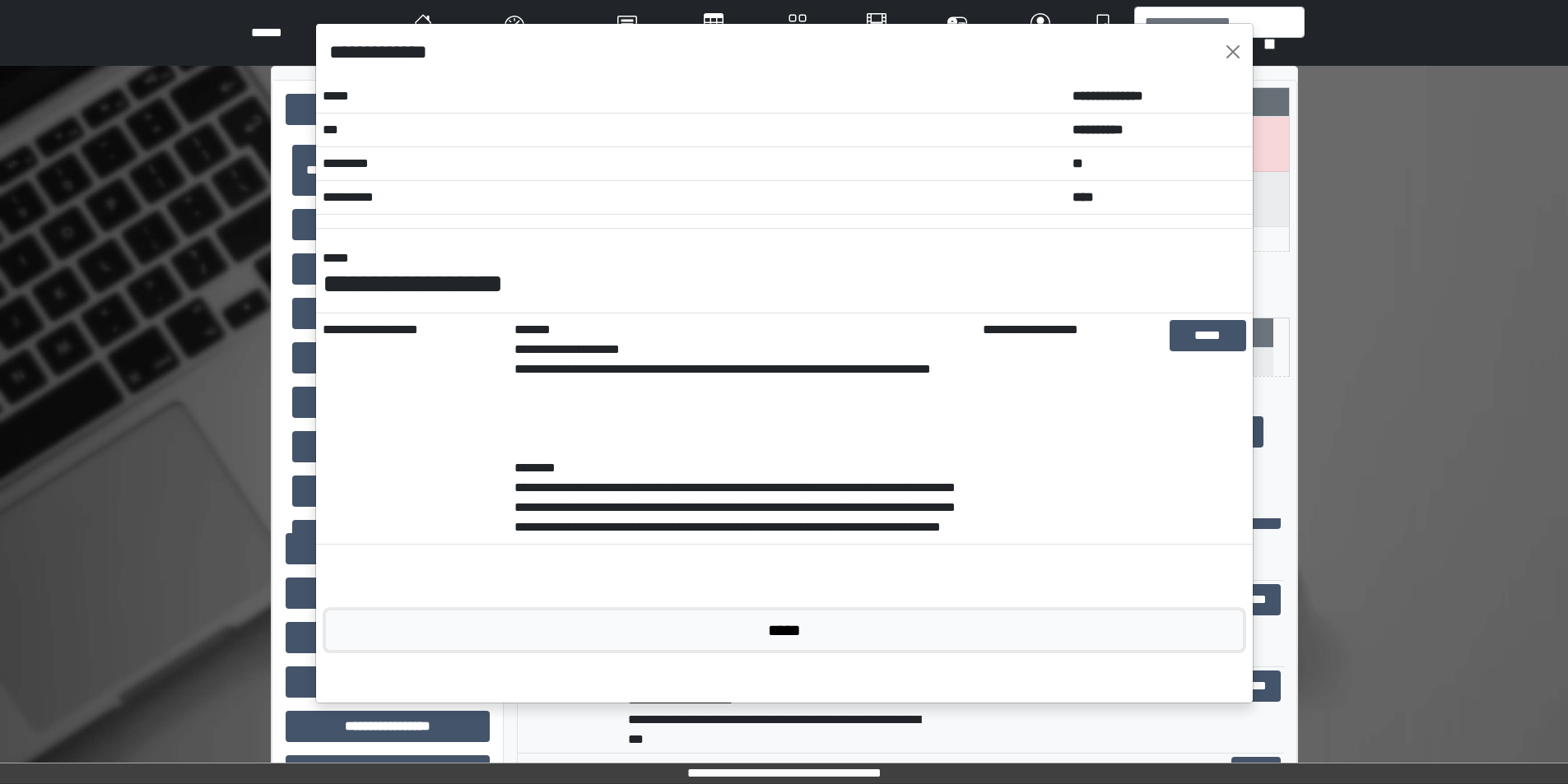 click on "*****" at bounding box center (784, 630) 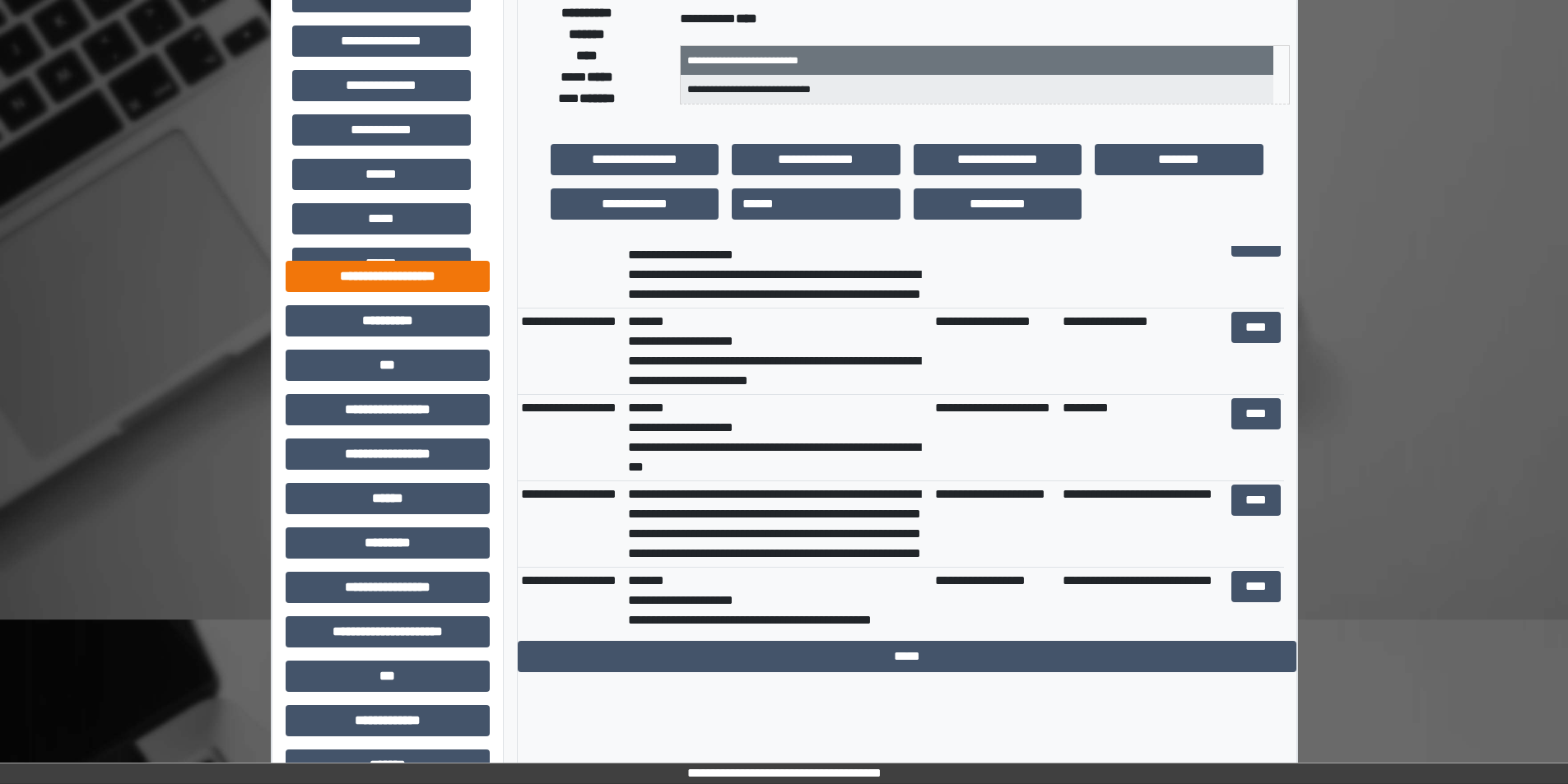 scroll, scrollTop: 329, scrollLeft: 0, axis: vertical 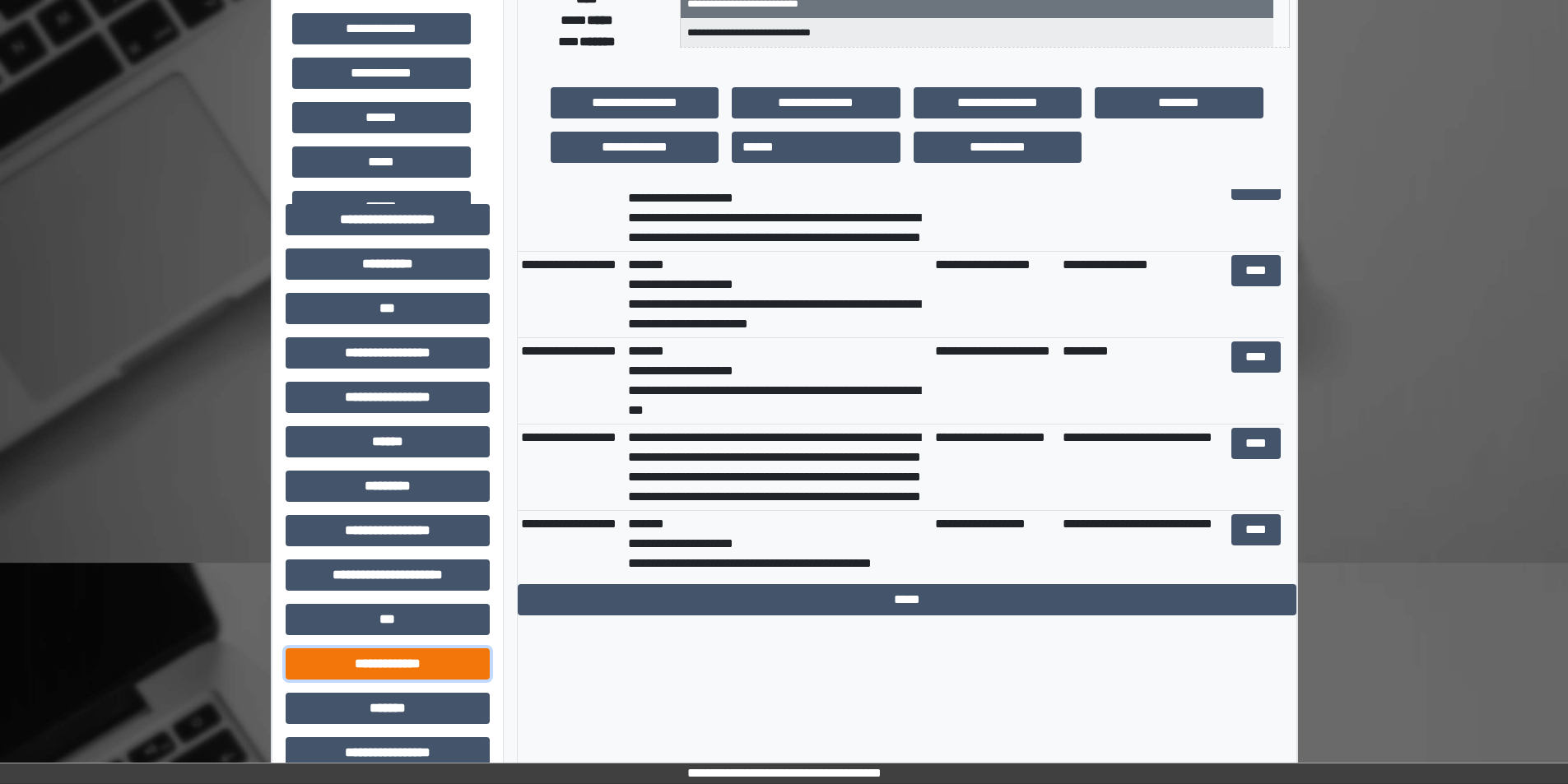click on "**********" at bounding box center [388, 664] 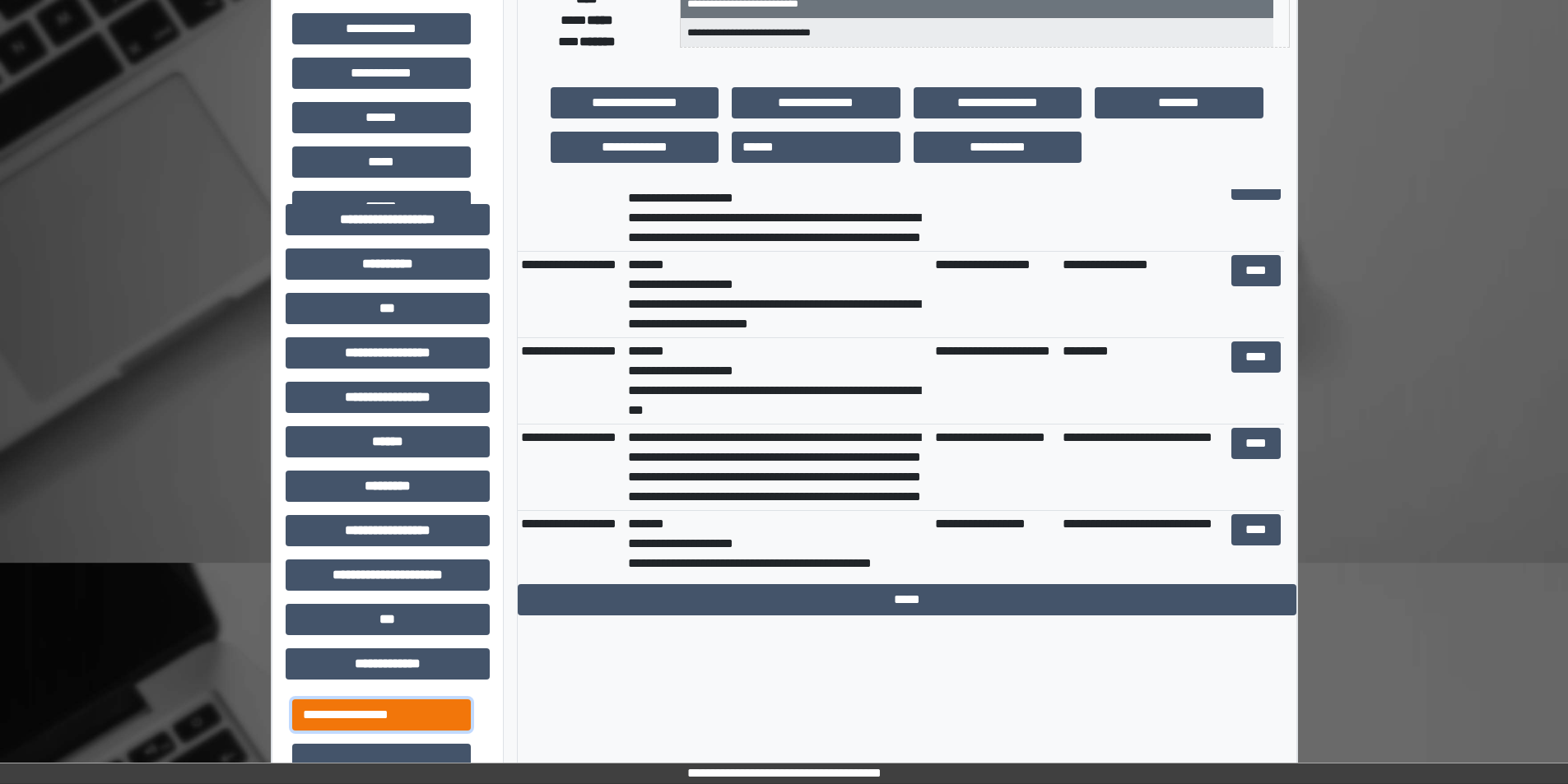 click on "**********" at bounding box center (381, 715) 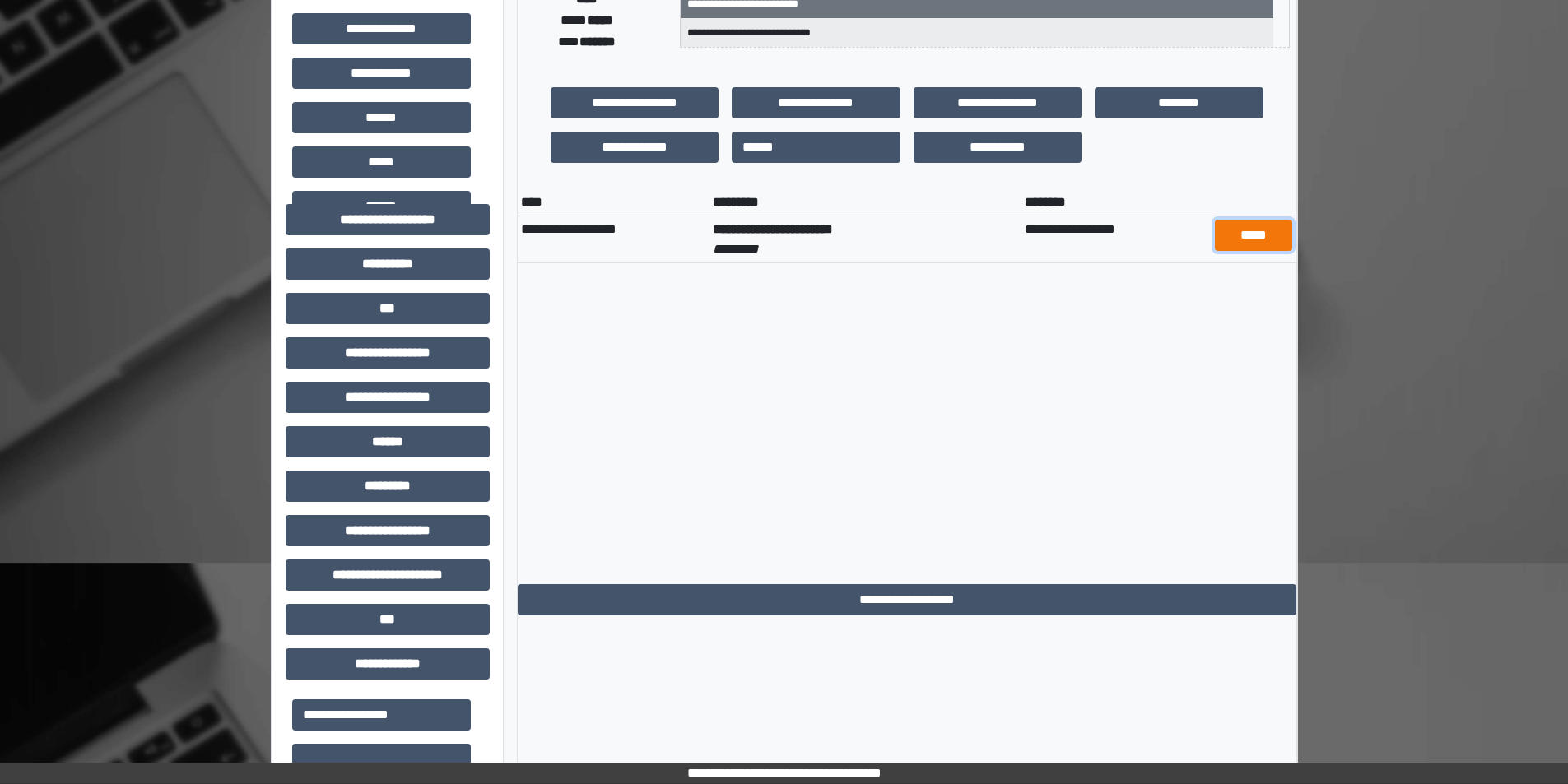 click on "*****" at bounding box center [1254, 235] 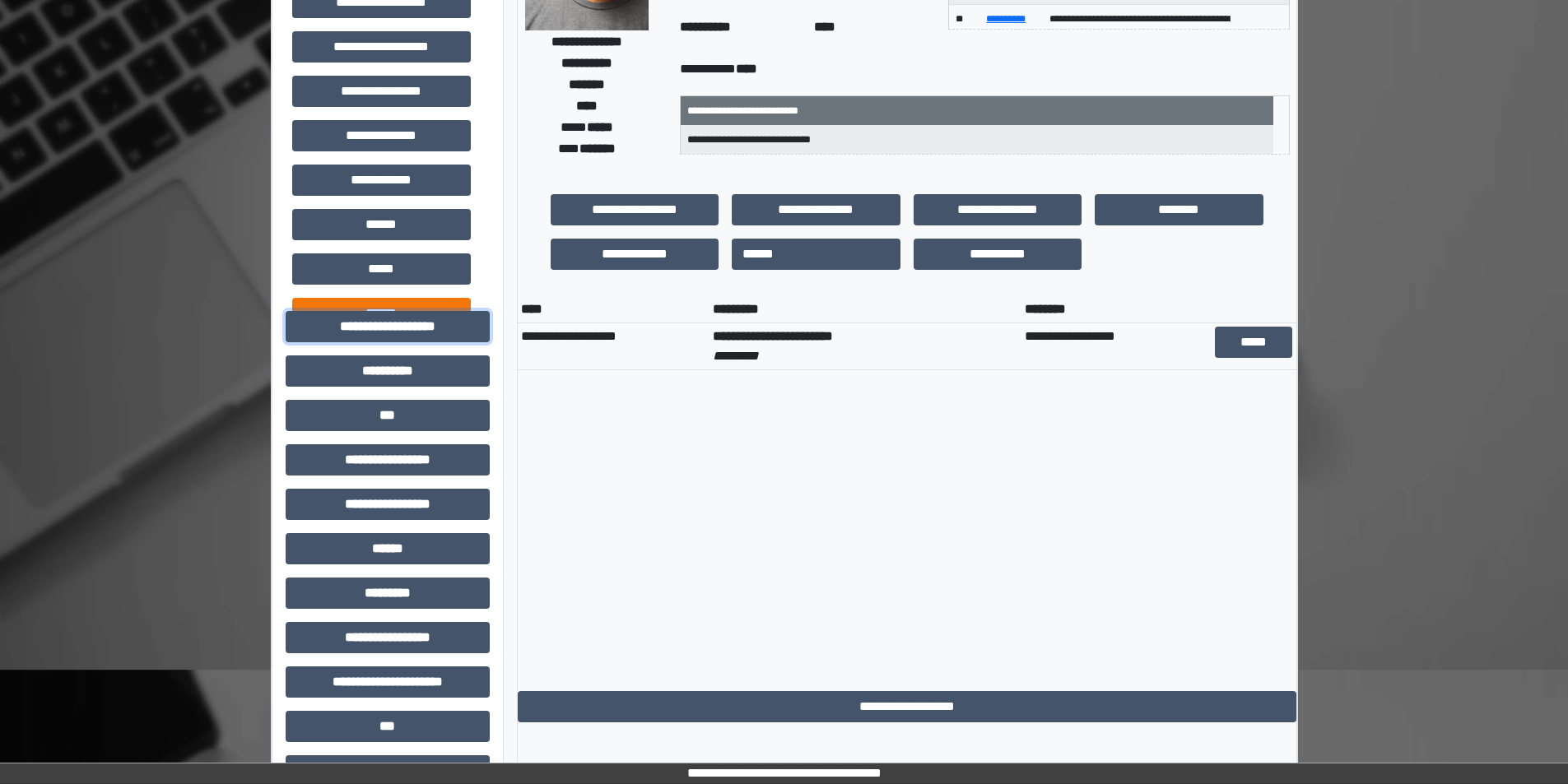 scroll, scrollTop: 208, scrollLeft: 0, axis: vertical 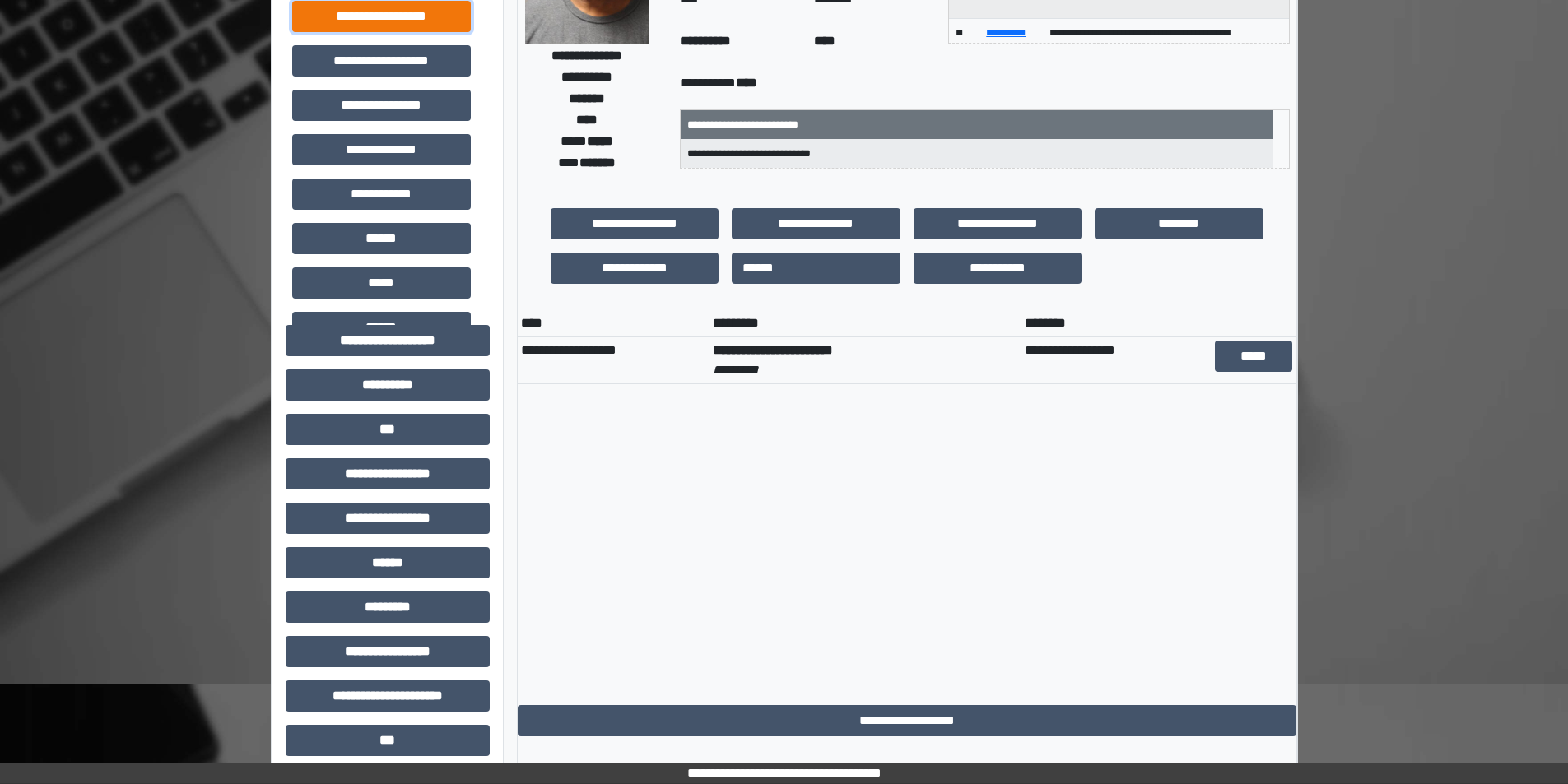 click on "**********" at bounding box center (381, 16) 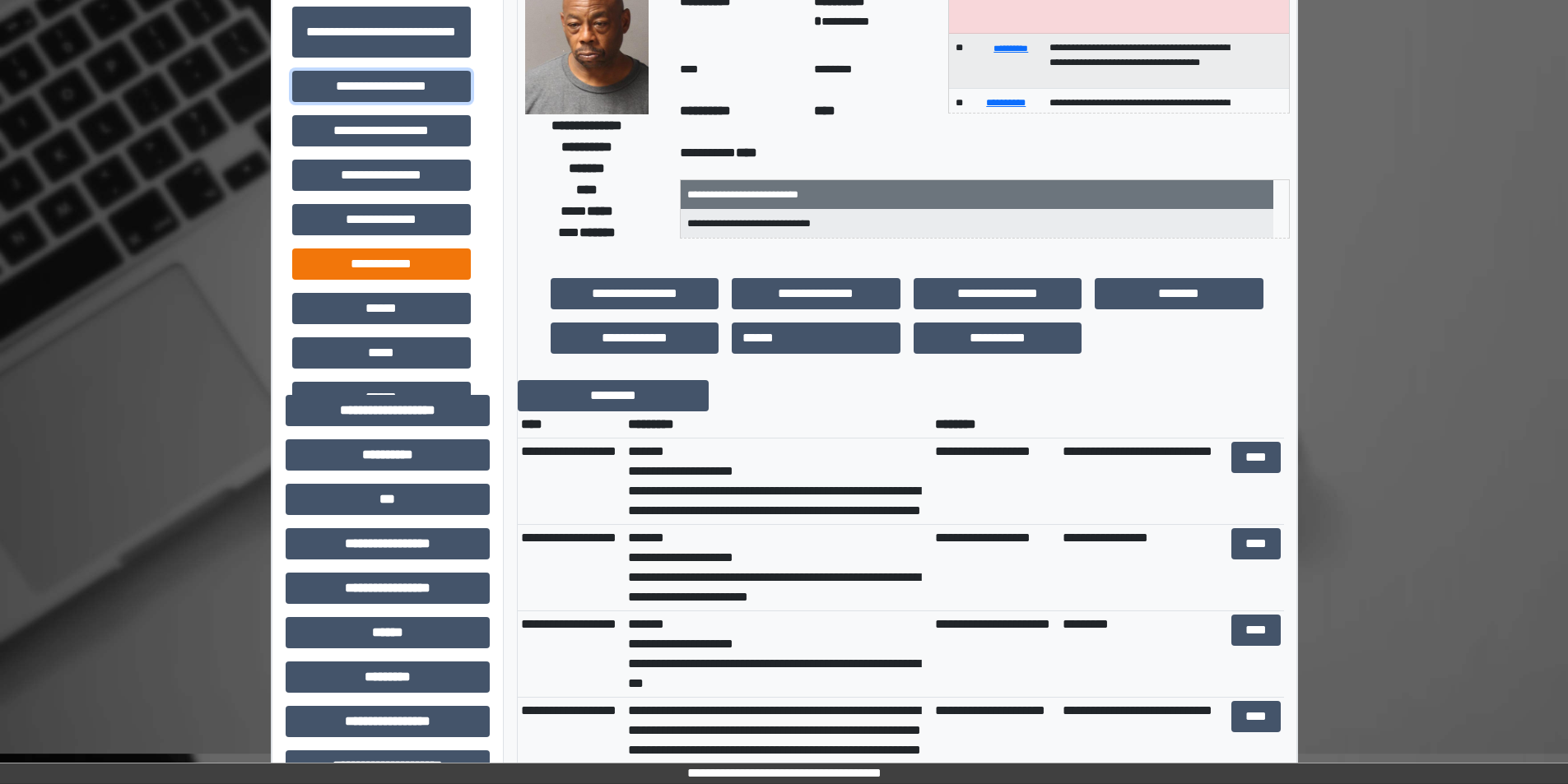 scroll, scrollTop: 44, scrollLeft: 0, axis: vertical 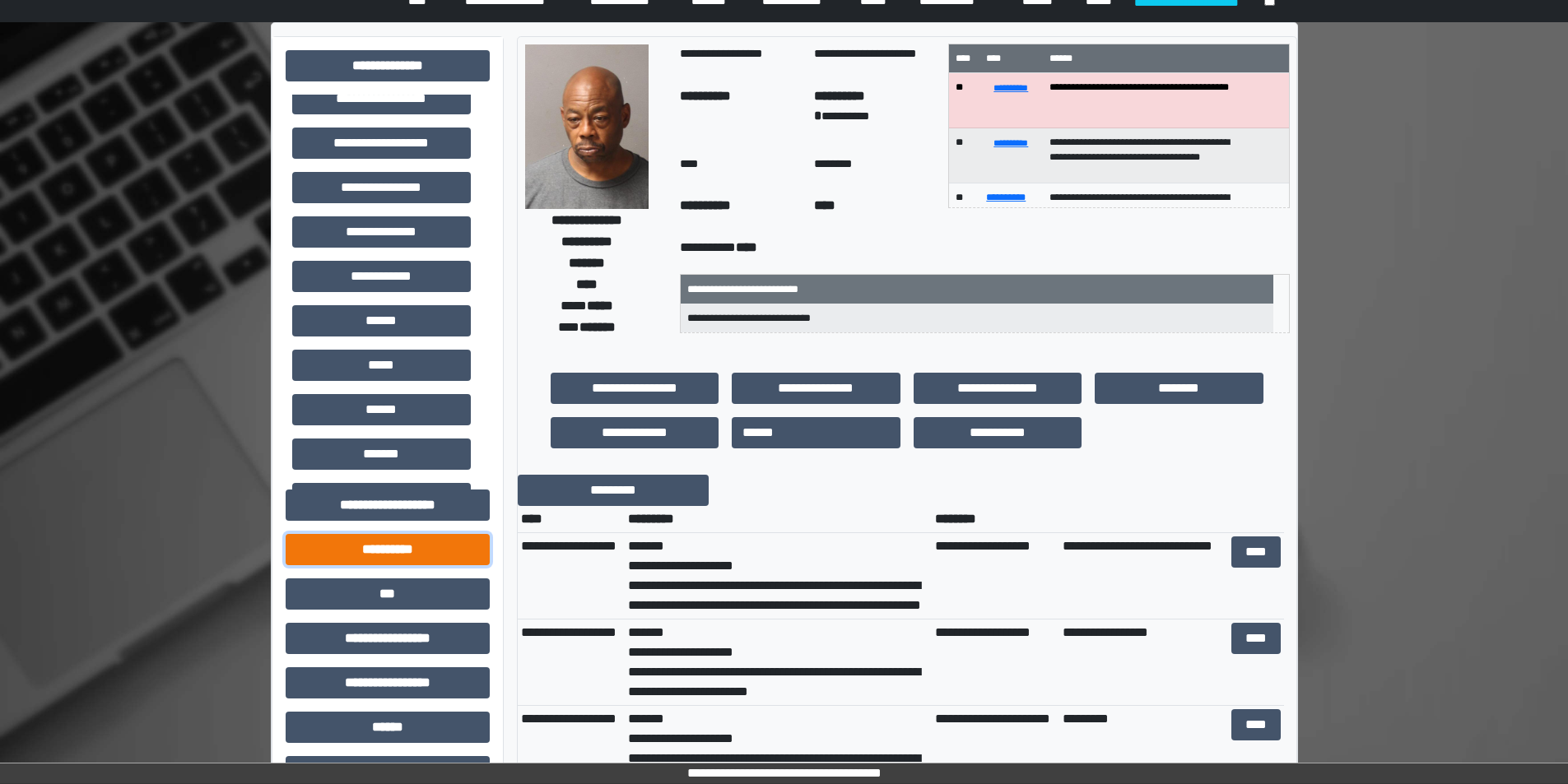 click on "**********" at bounding box center (388, 550) 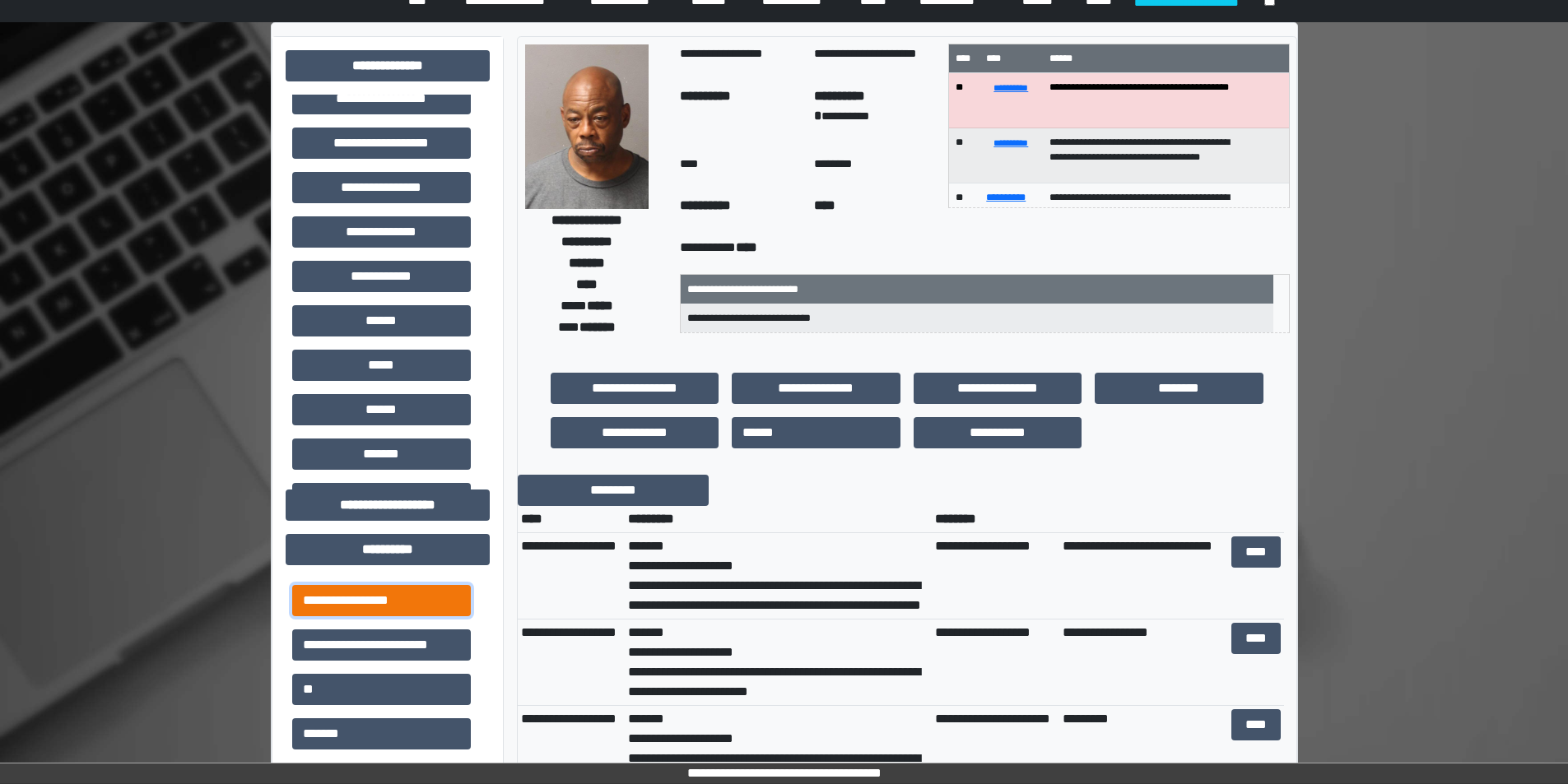 click on "**********" at bounding box center [381, 601] 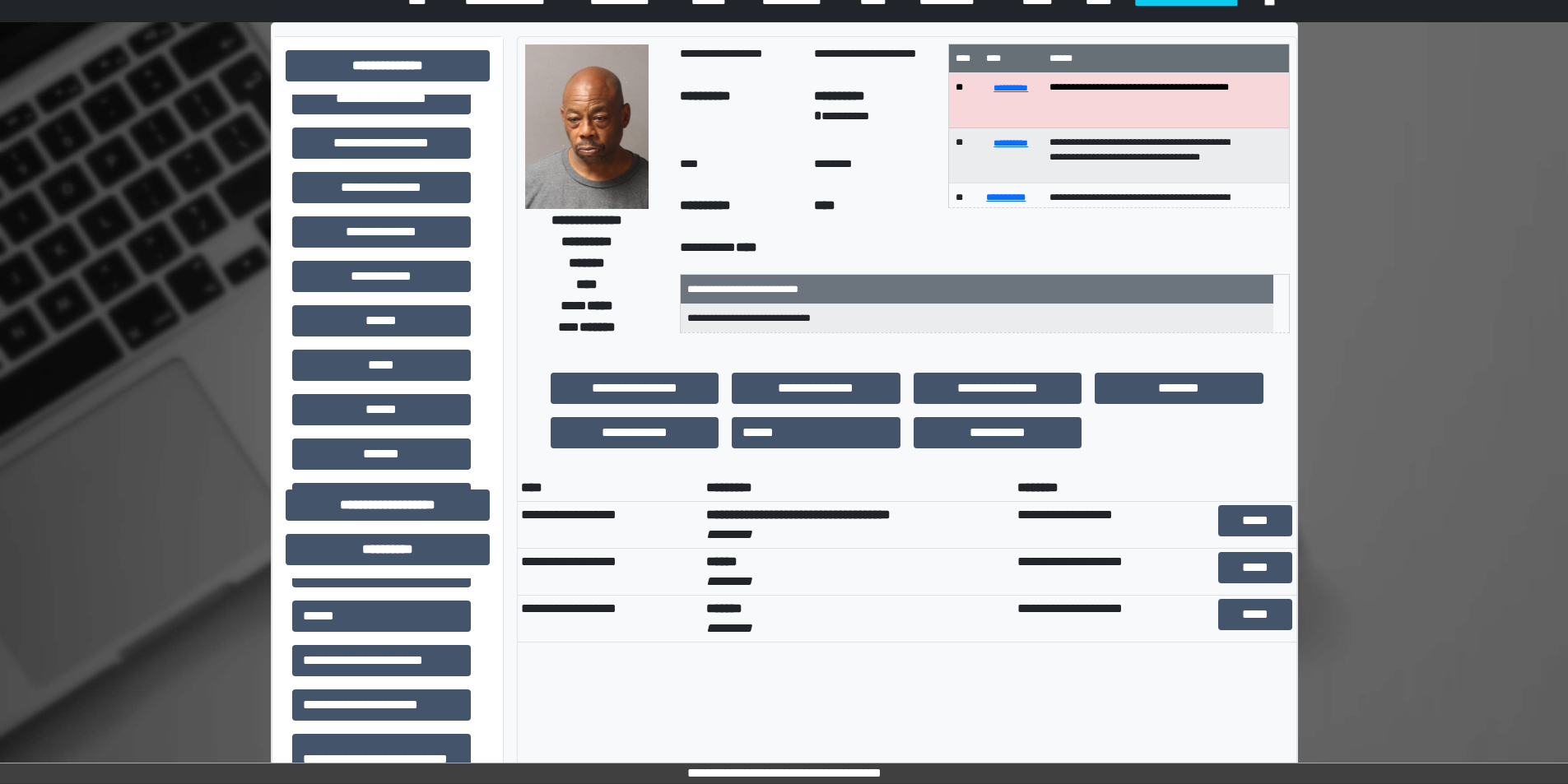 scroll, scrollTop: 166, scrollLeft: 0, axis: vertical 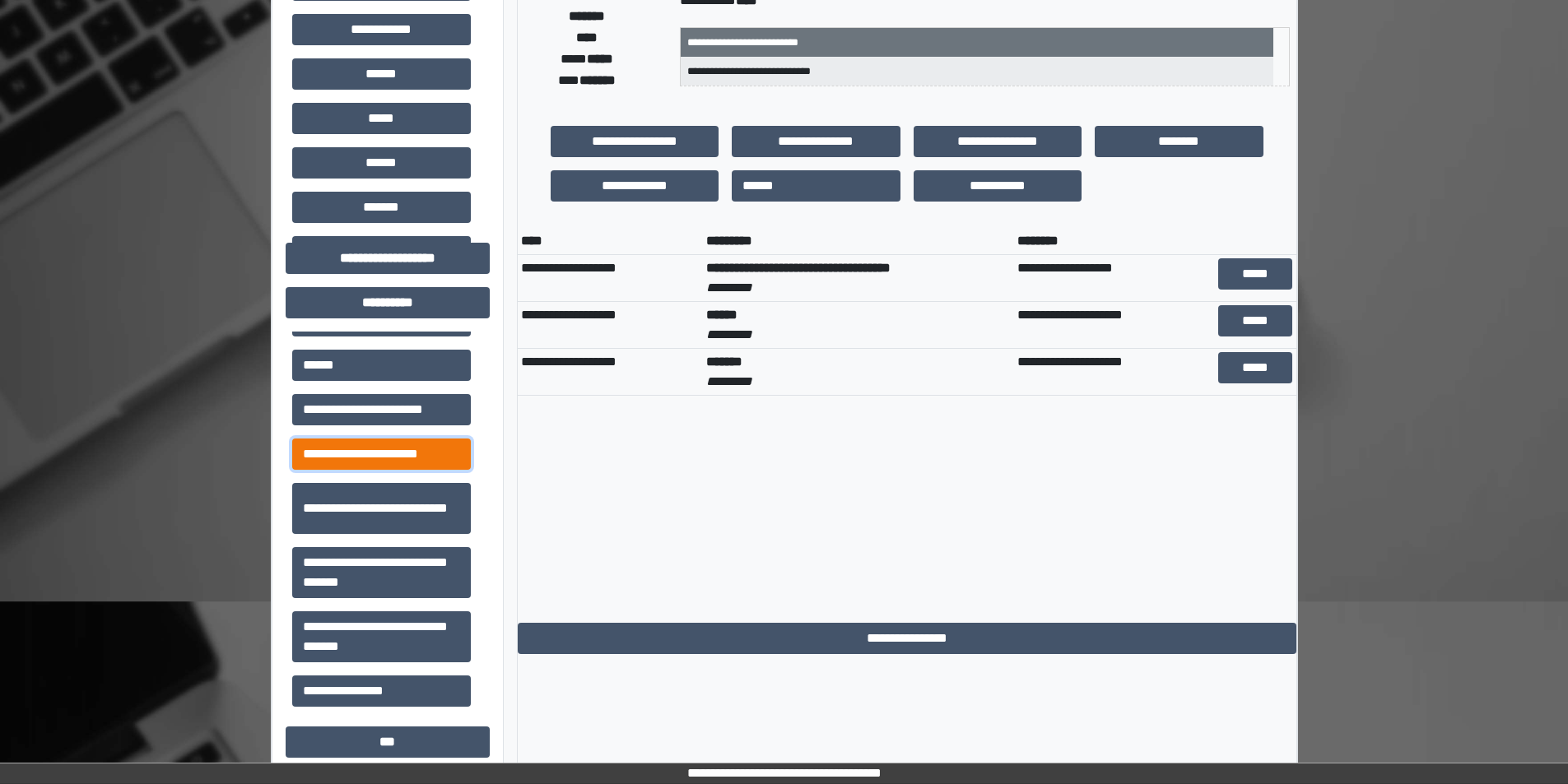 click on "**********" at bounding box center [381, 454] 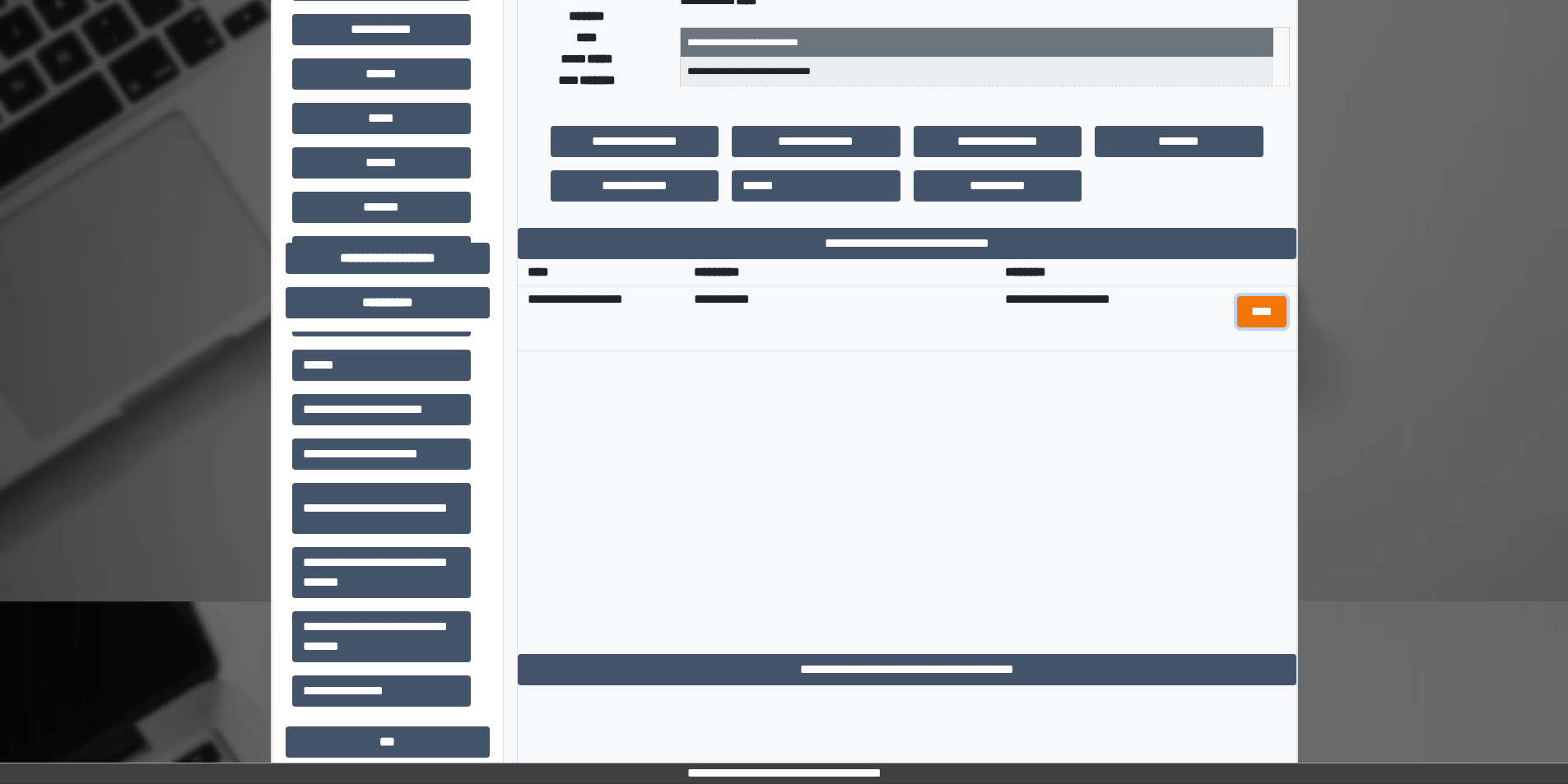 click on "****" at bounding box center (1262, 312) 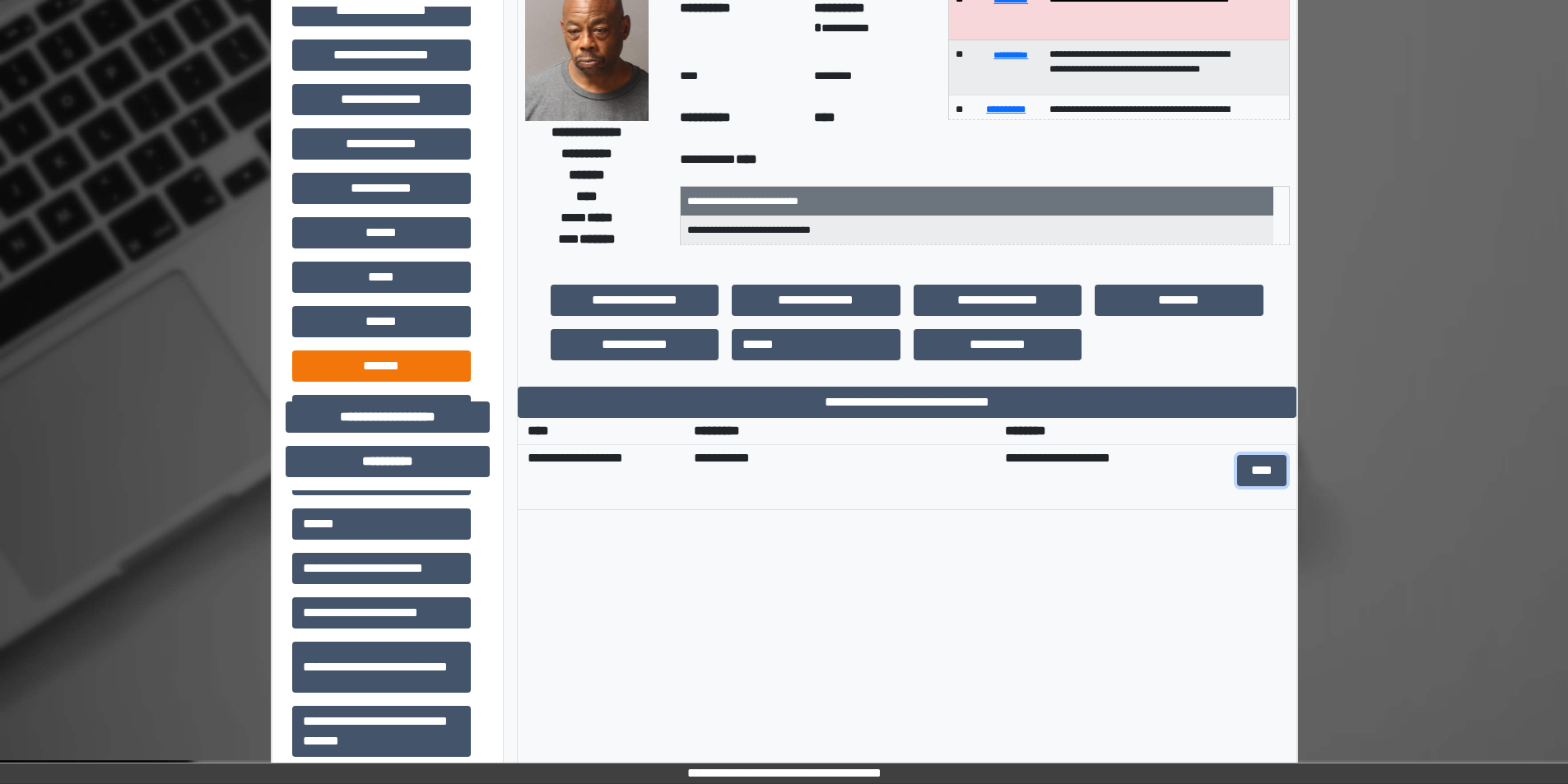 scroll, scrollTop: 126, scrollLeft: 0, axis: vertical 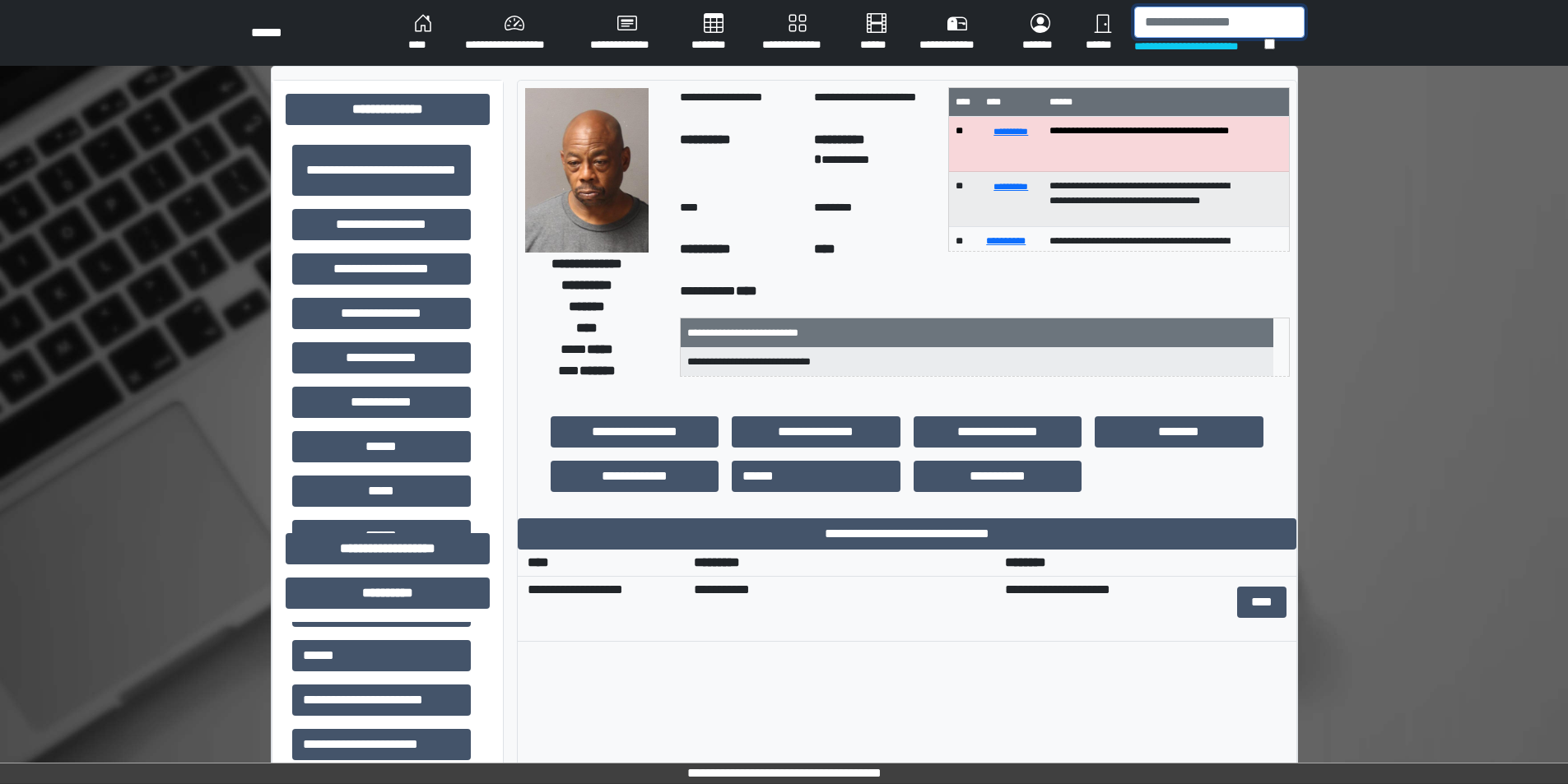 click at bounding box center (1219, 22) 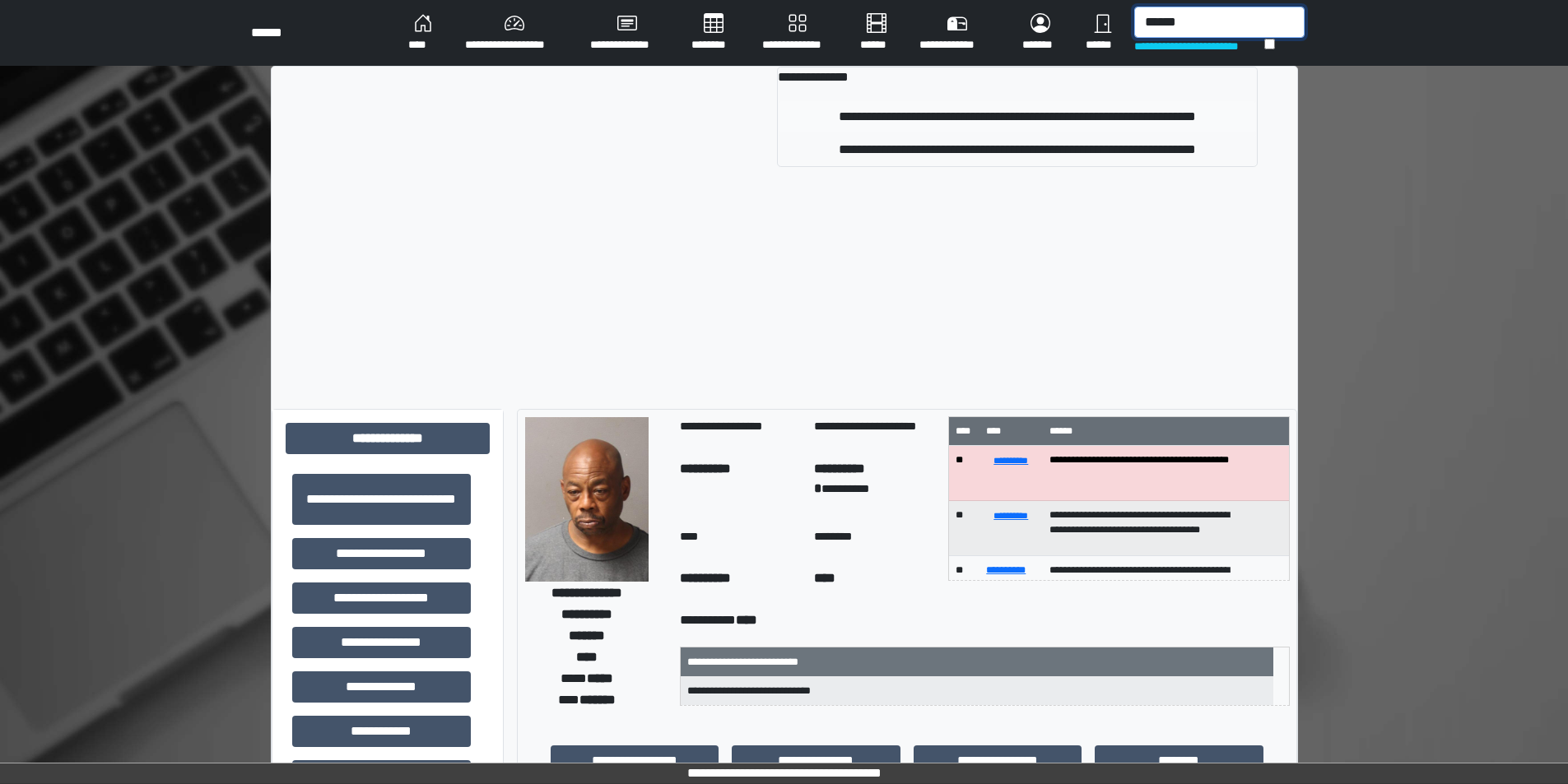 type on "******" 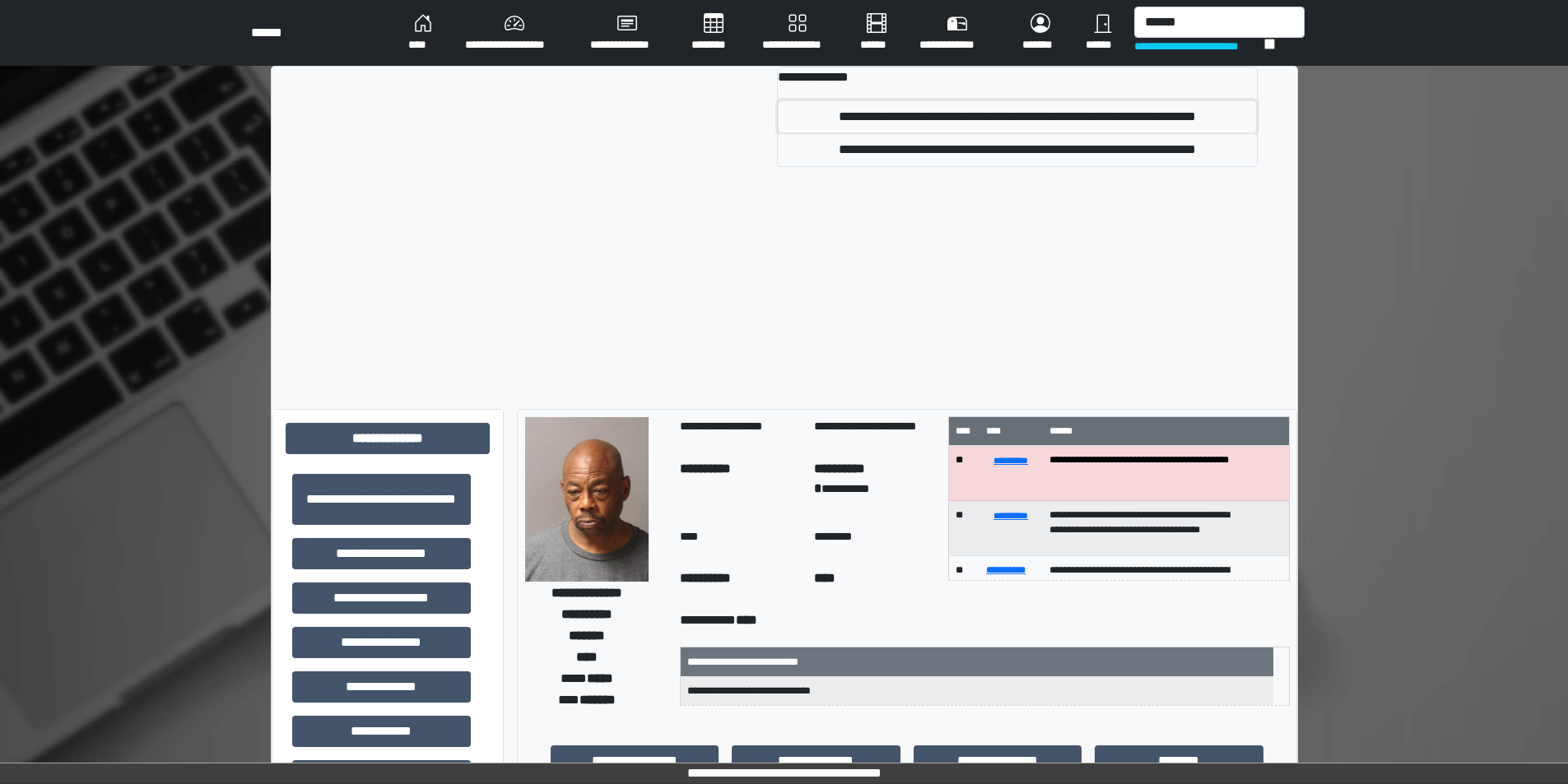 click on "**********" at bounding box center (1017, 117) 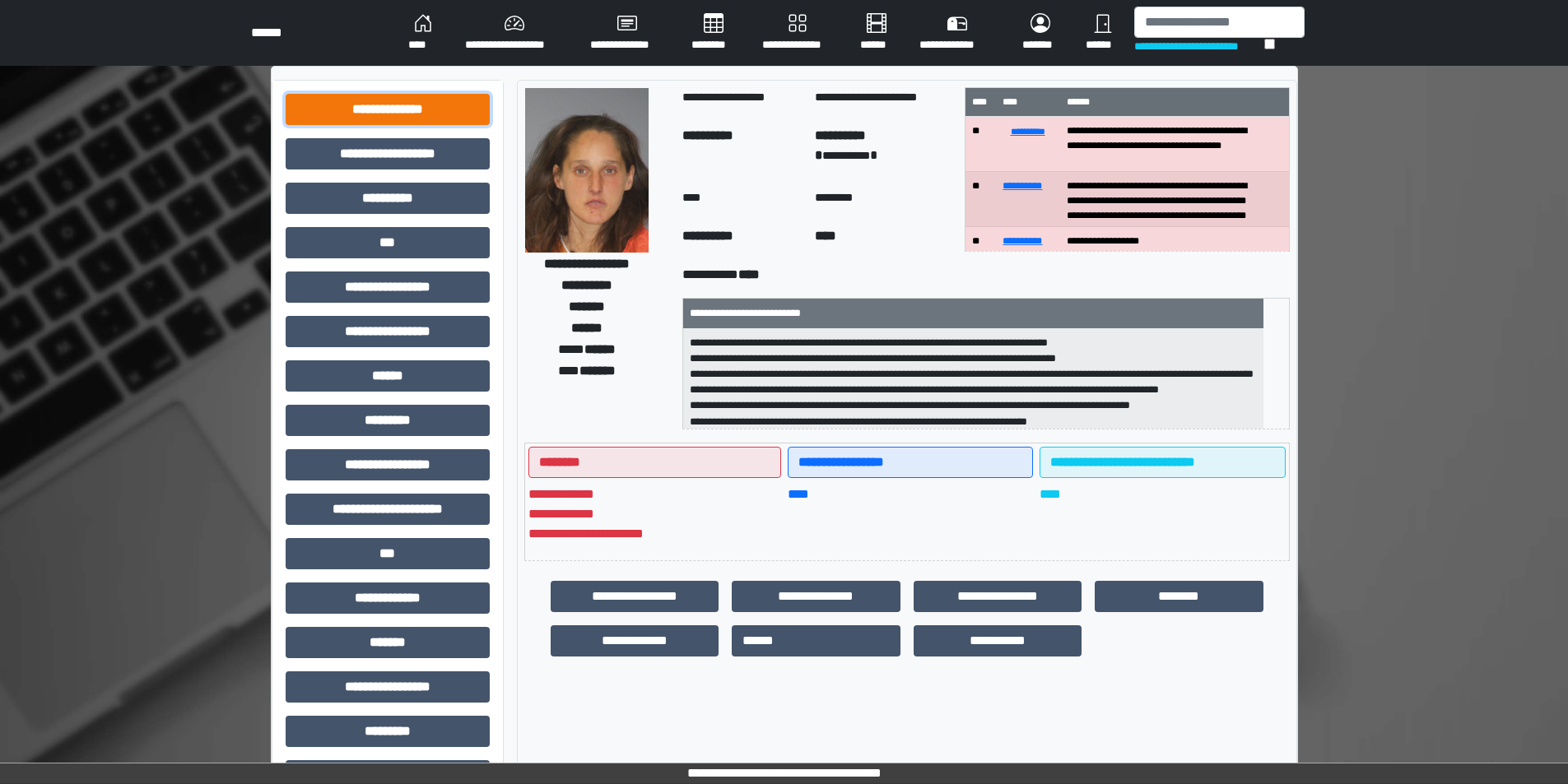 click on "**********" at bounding box center (388, 109) 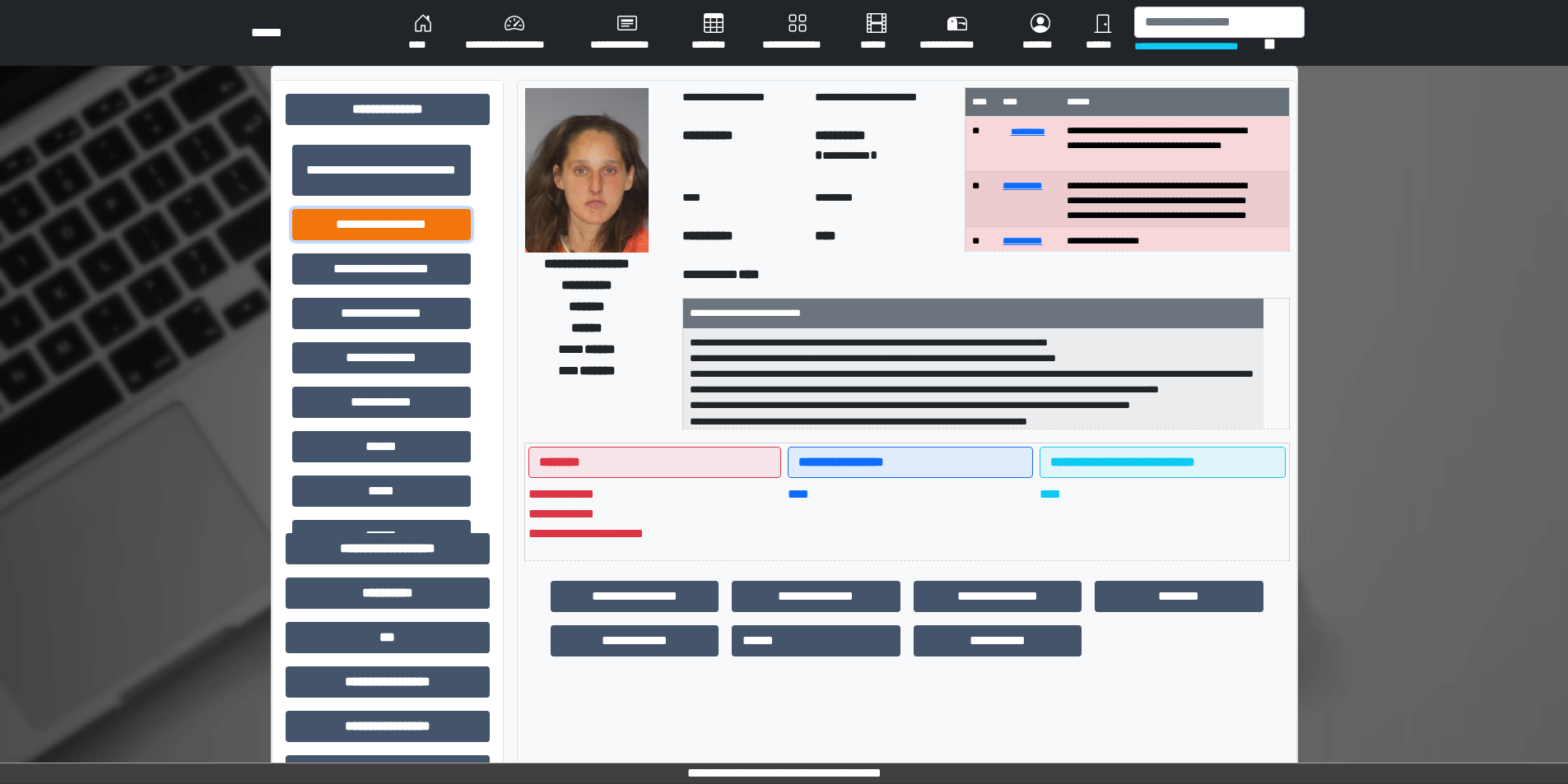 click on "**********" at bounding box center [381, 225] 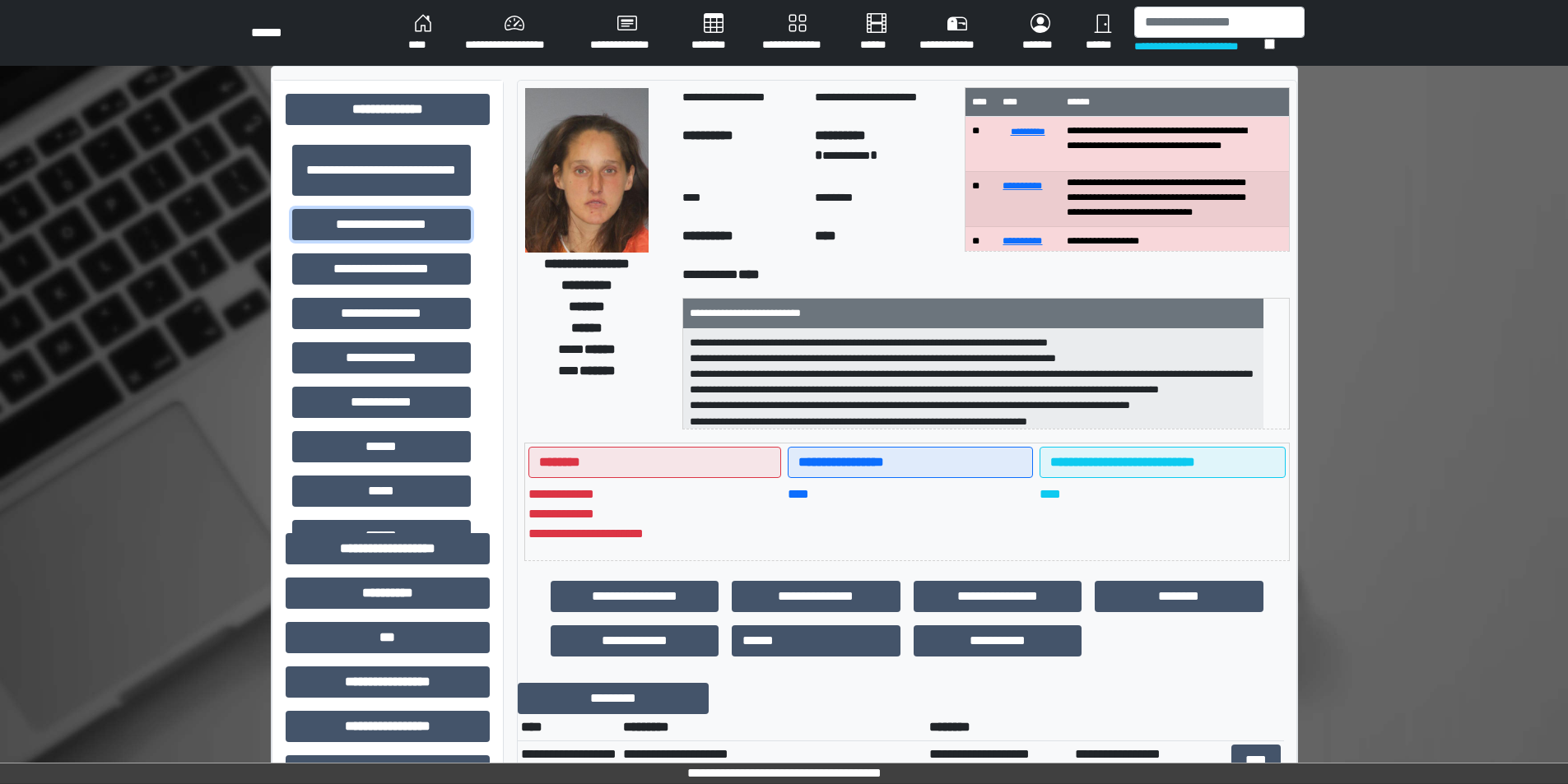 scroll, scrollTop: 48, scrollLeft: 0, axis: vertical 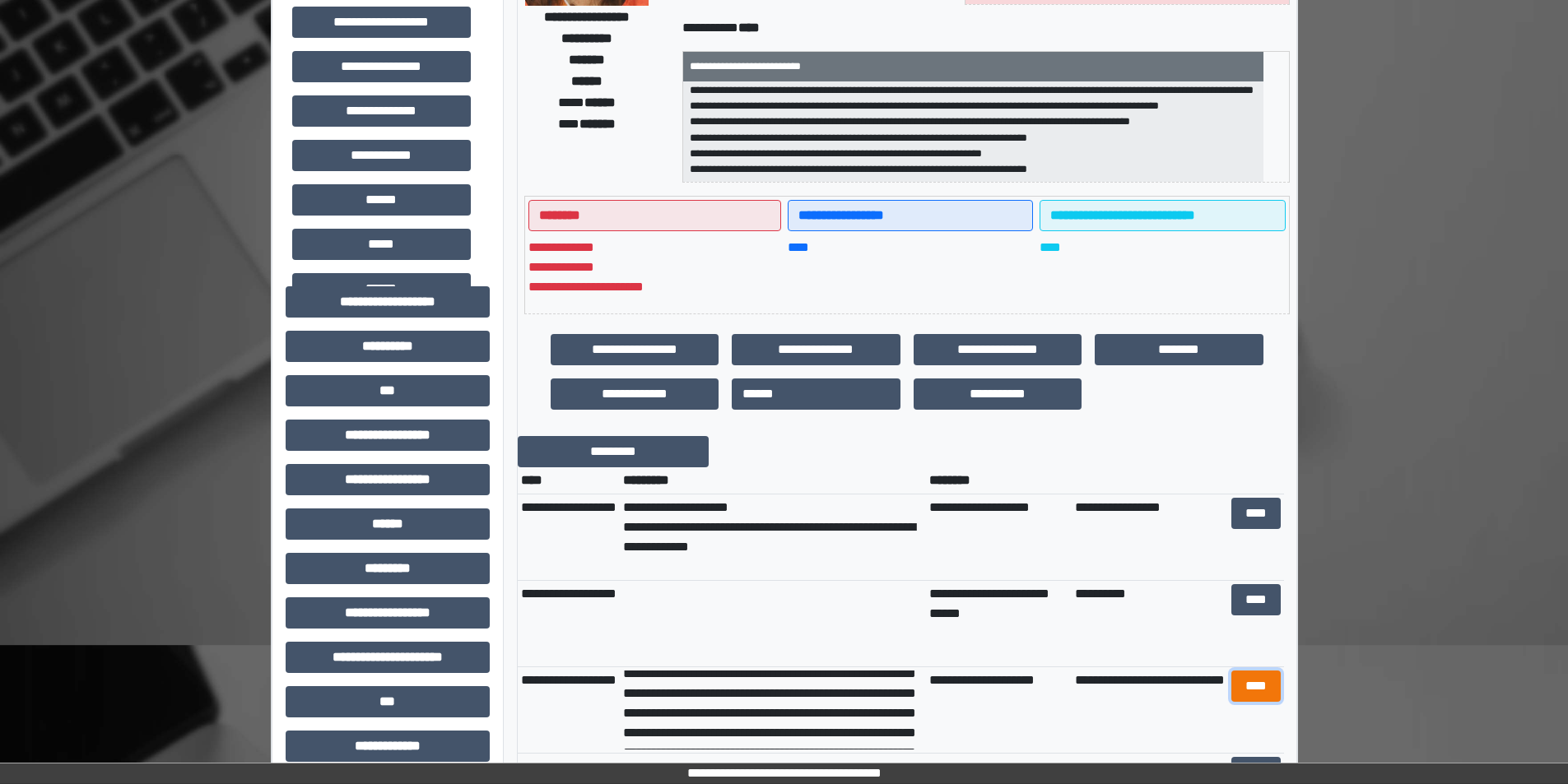 click on "****" at bounding box center [1256, 686] 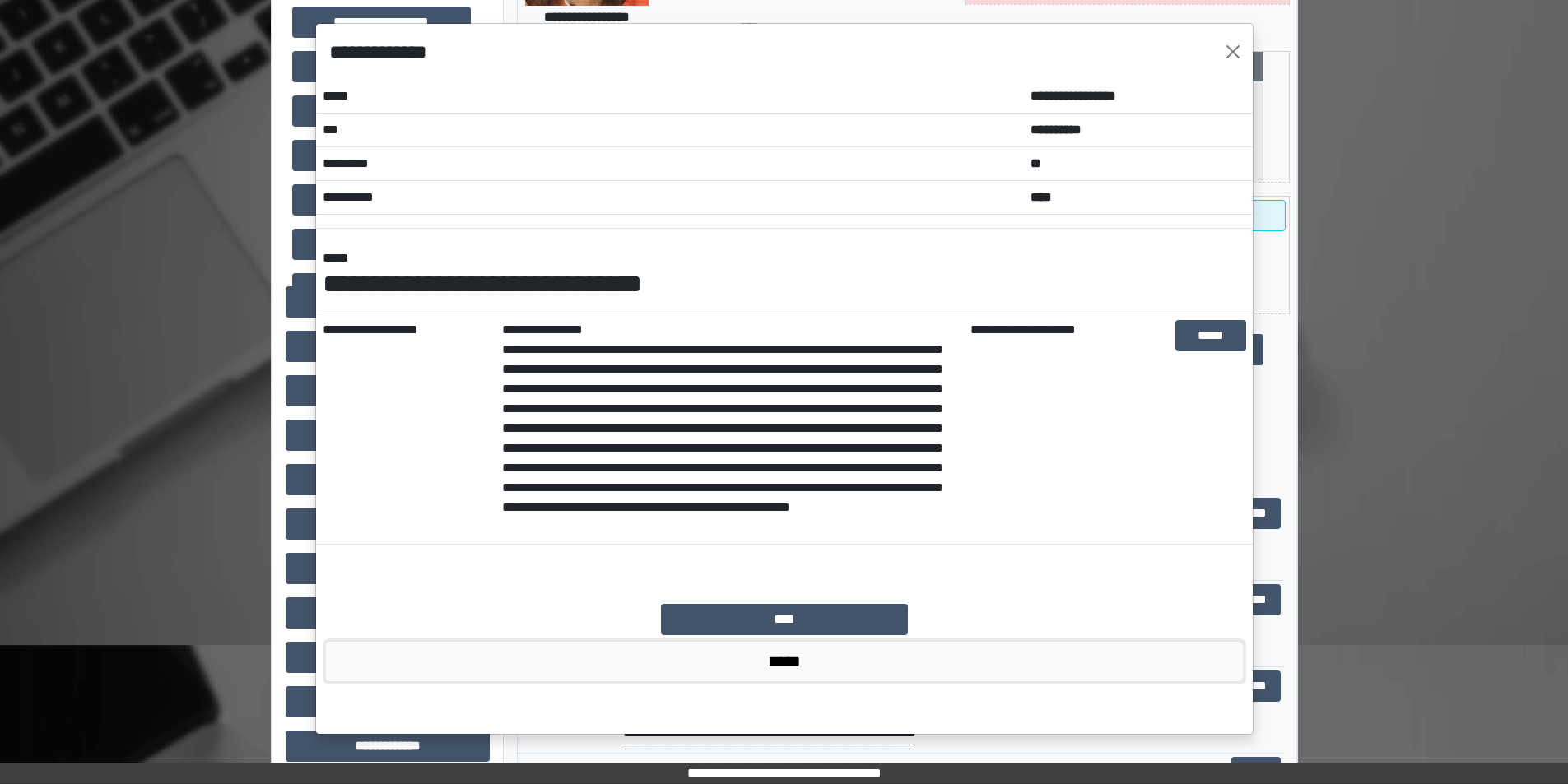 click on "*****" at bounding box center [784, 661] 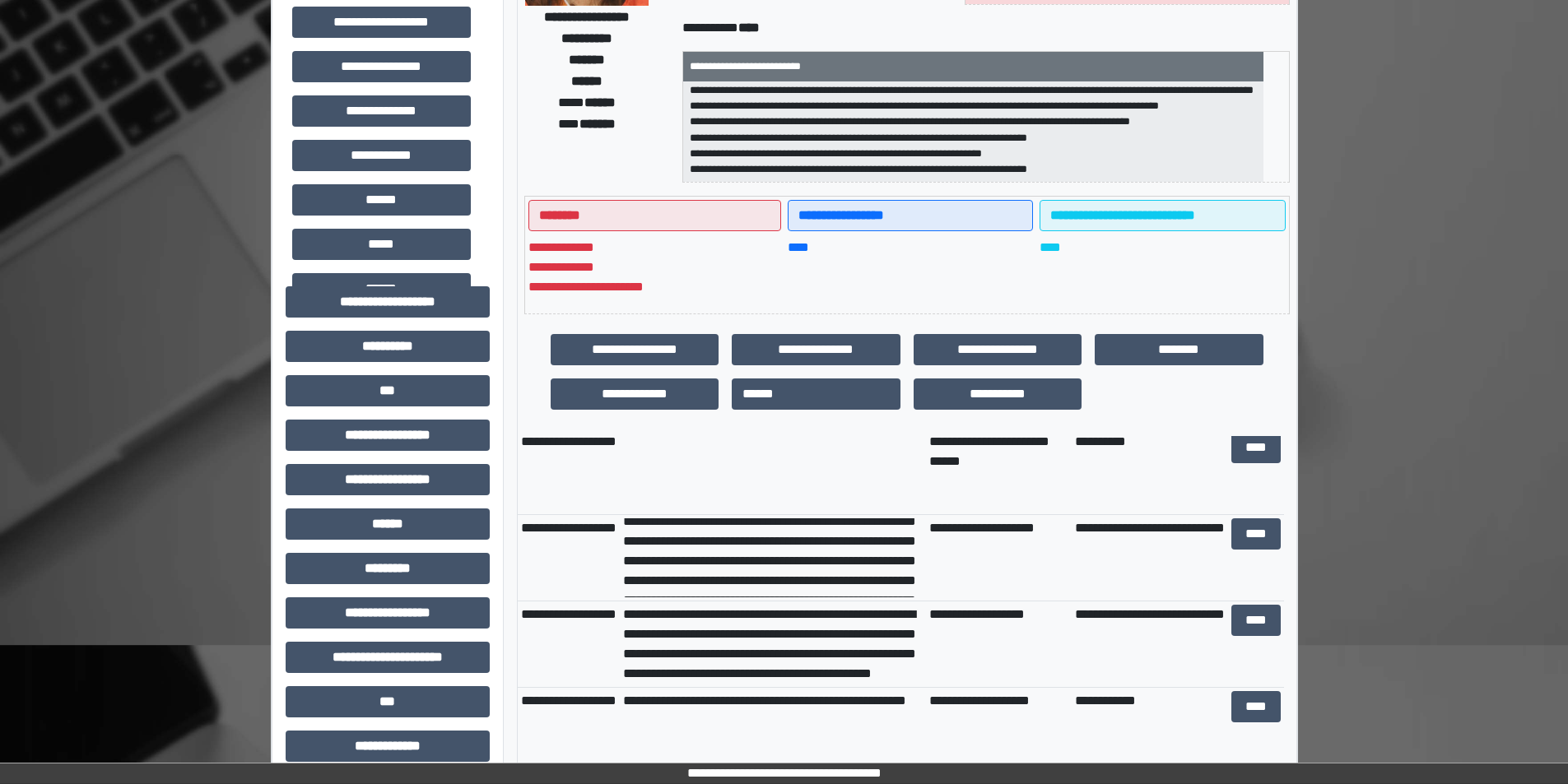 scroll, scrollTop: 165, scrollLeft: 0, axis: vertical 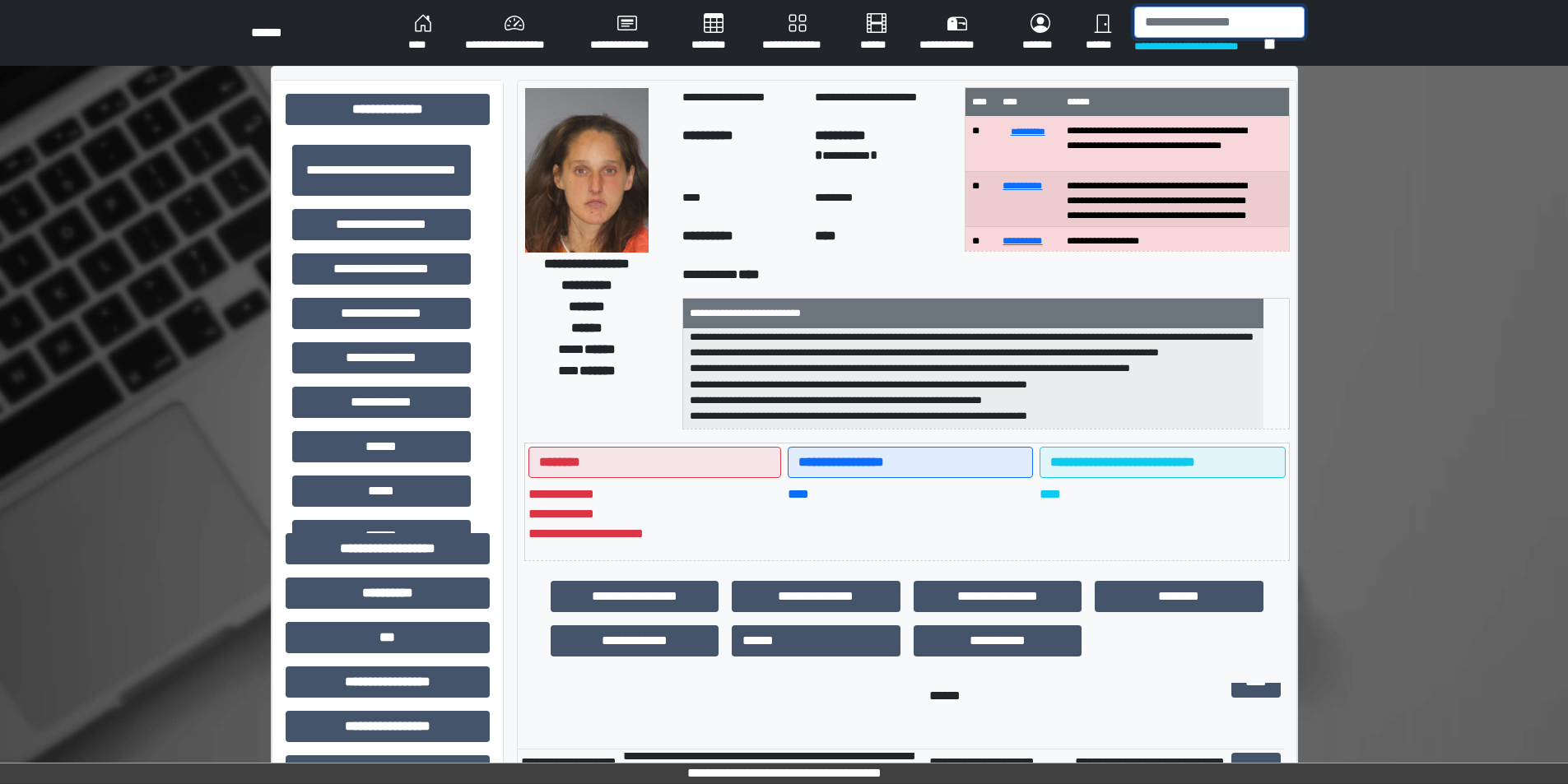 click at bounding box center [1219, 22] 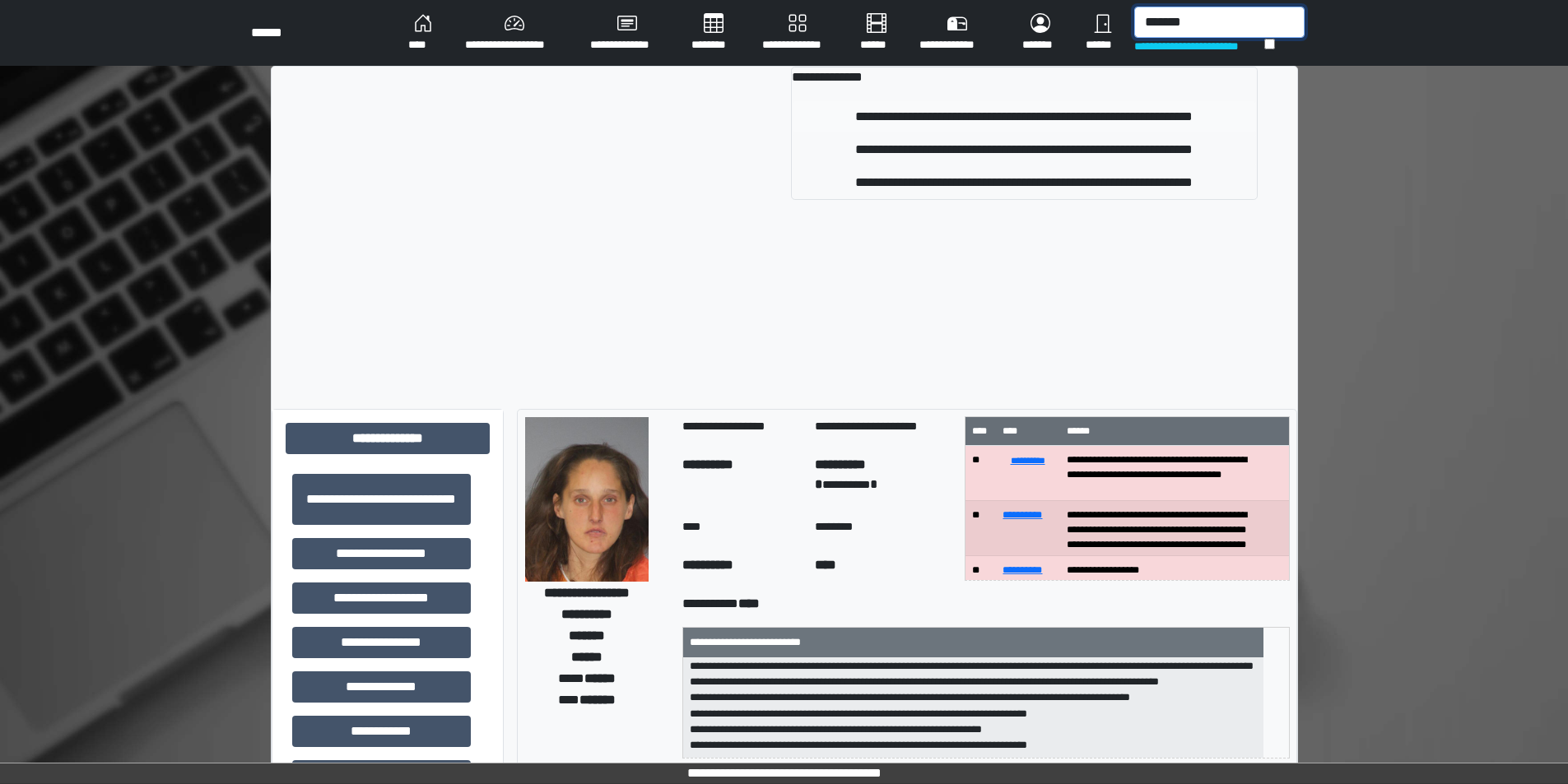 type on "*******" 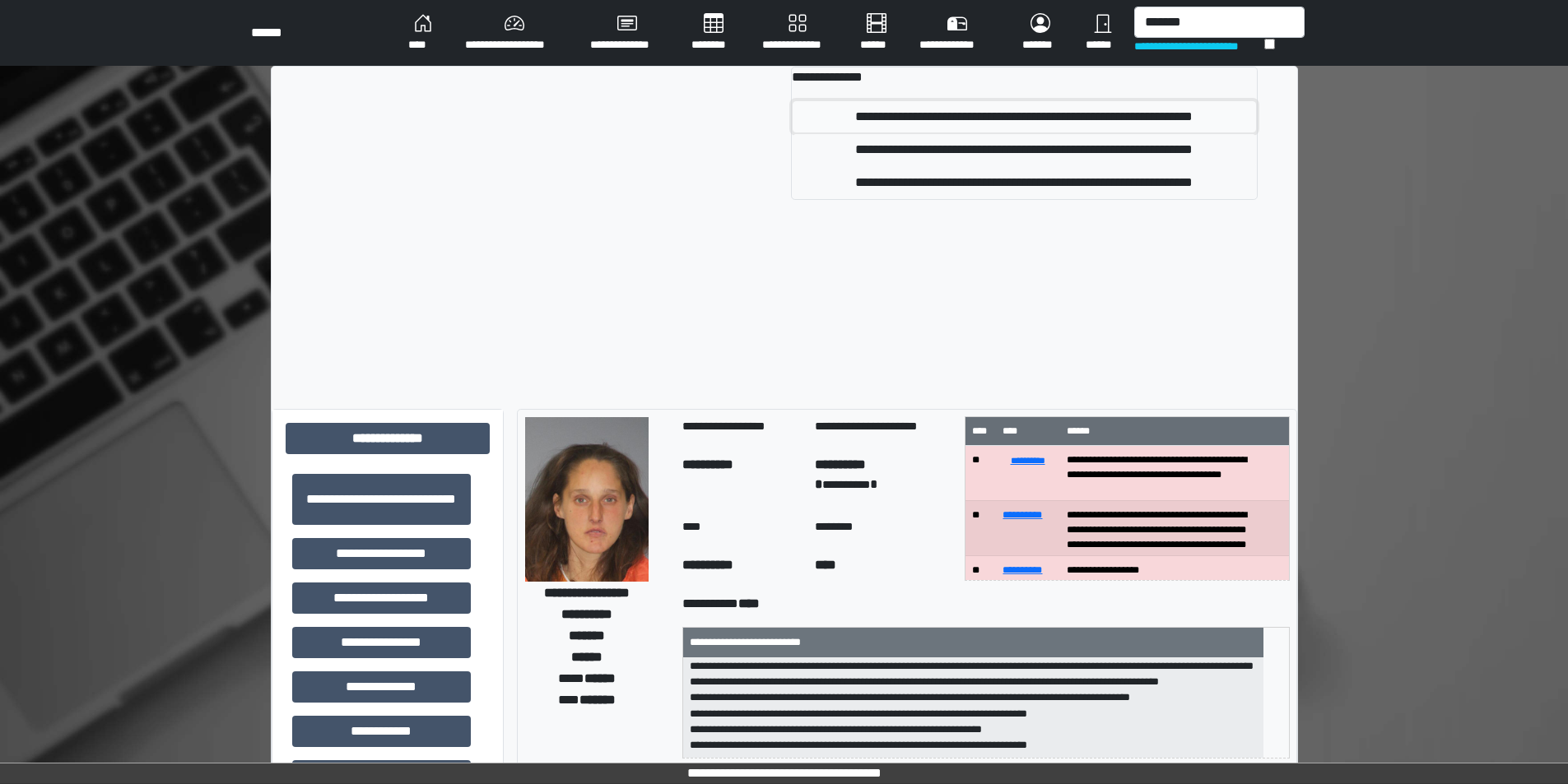 click on "**********" at bounding box center (1024, 117) 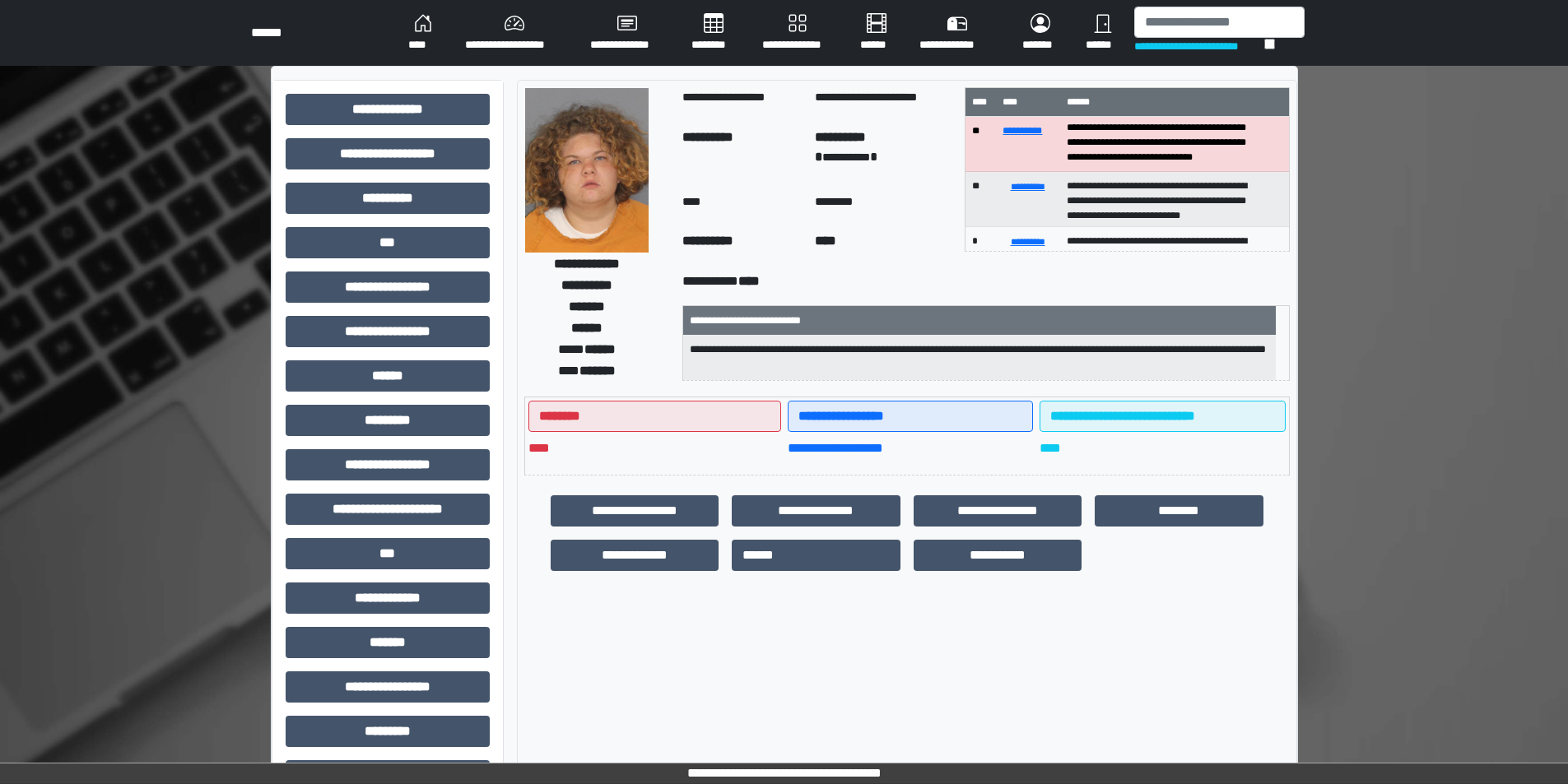 scroll, scrollTop: 48, scrollLeft: 0, axis: vertical 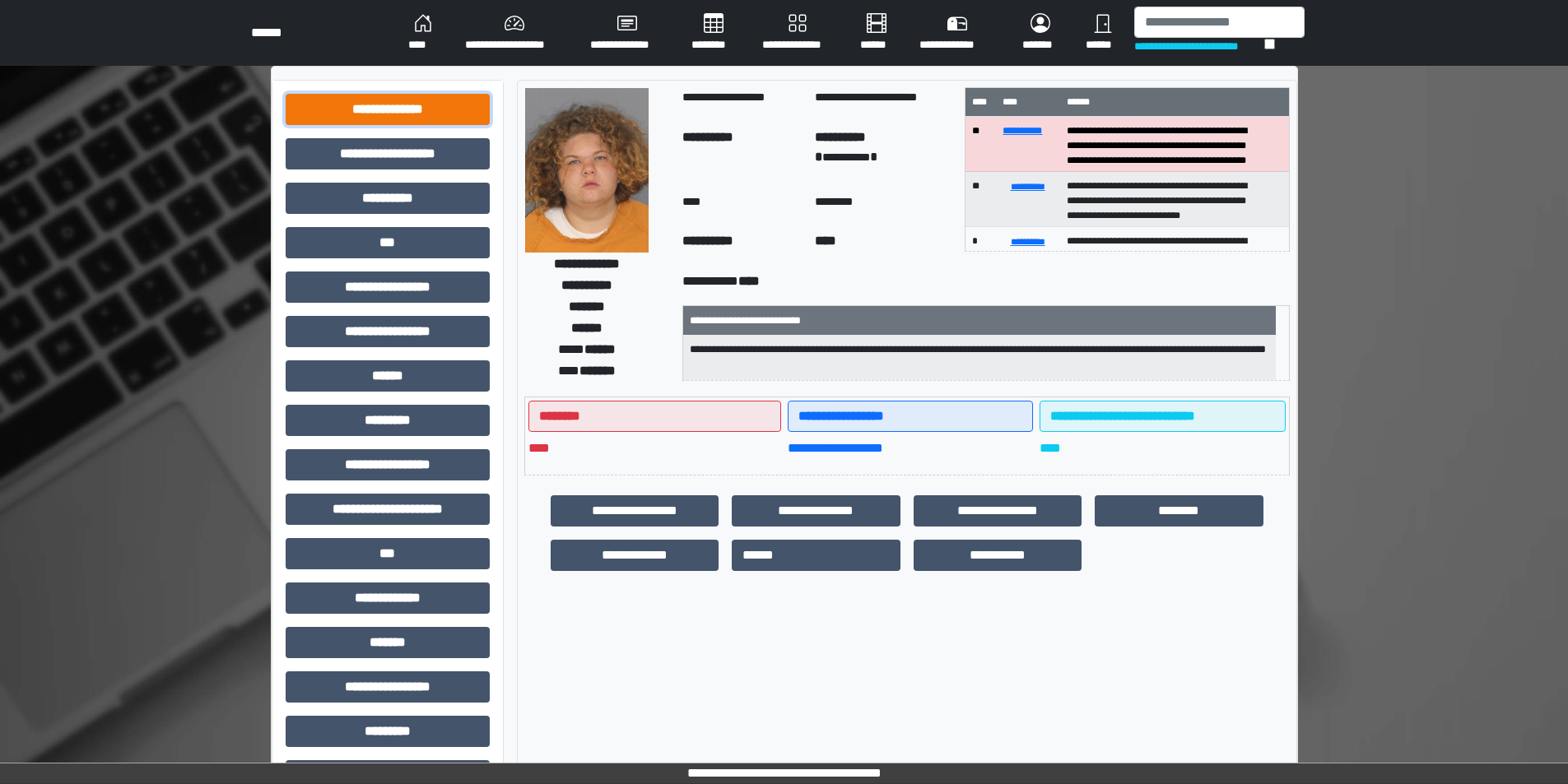 click on "**********" at bounding box center (388, 109) 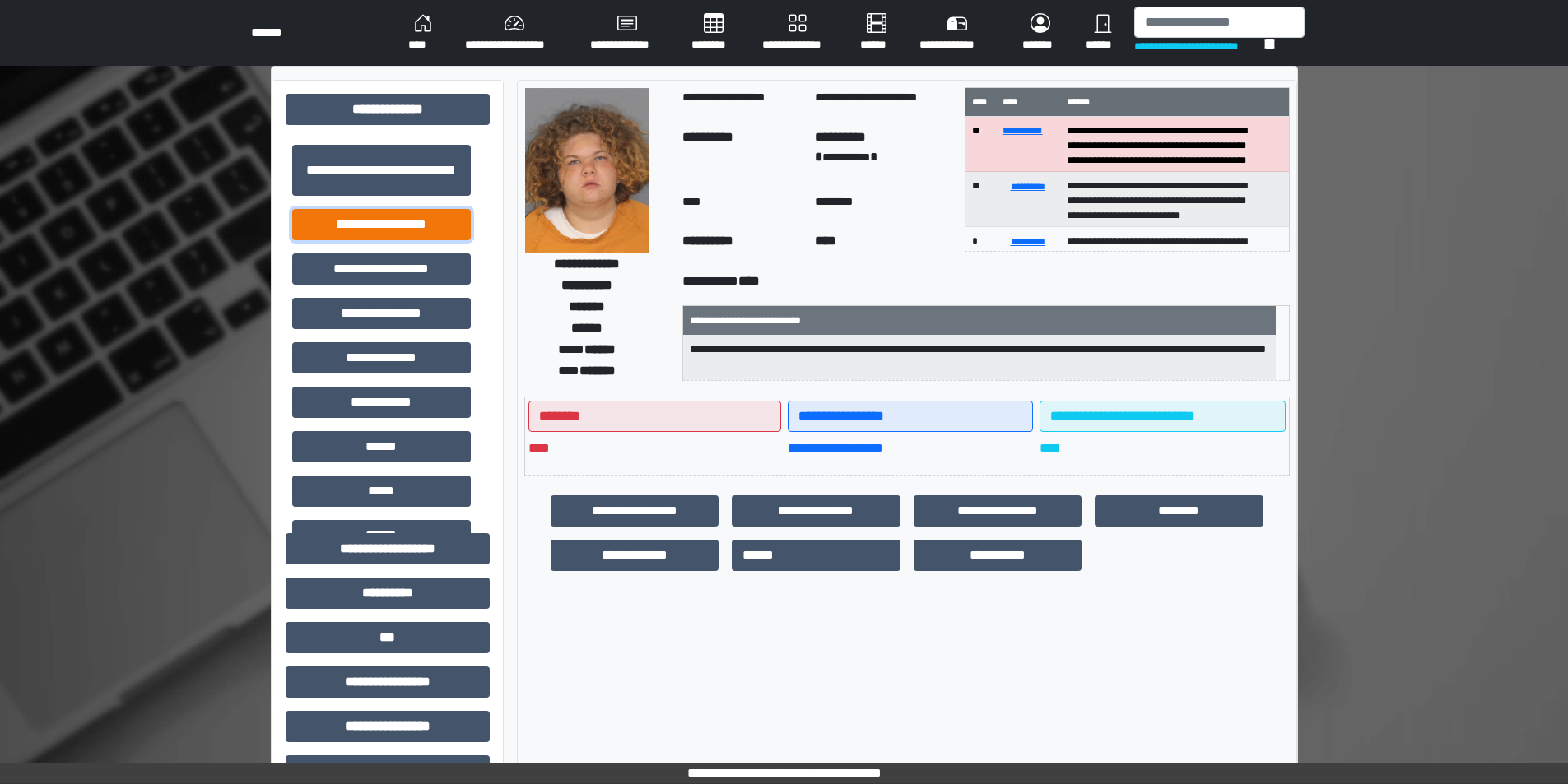 click on "**********" at bounding box center [381, 225] 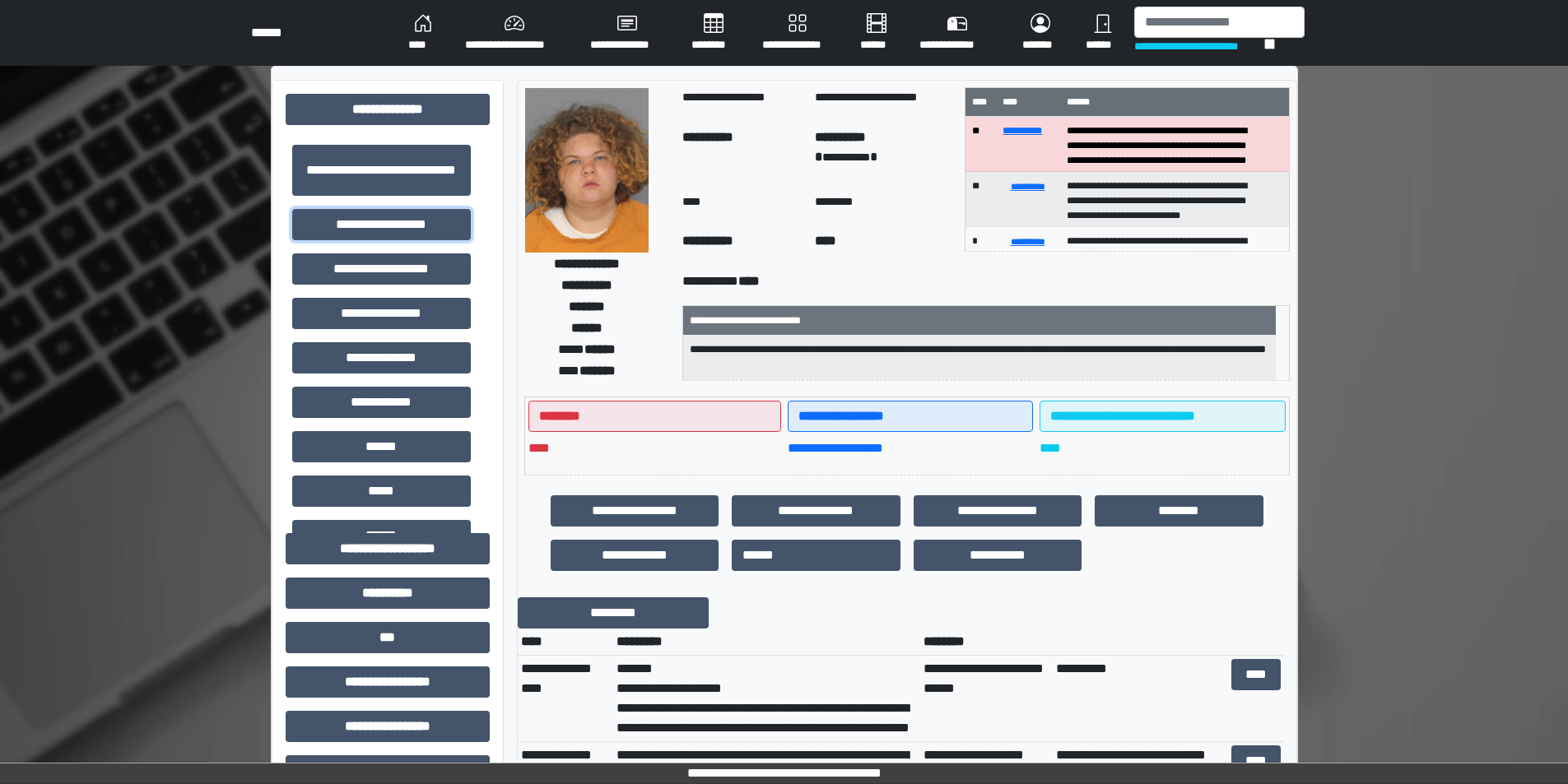 scroll, scrollTop: 165, scrollLeft: 0, axis: vertical 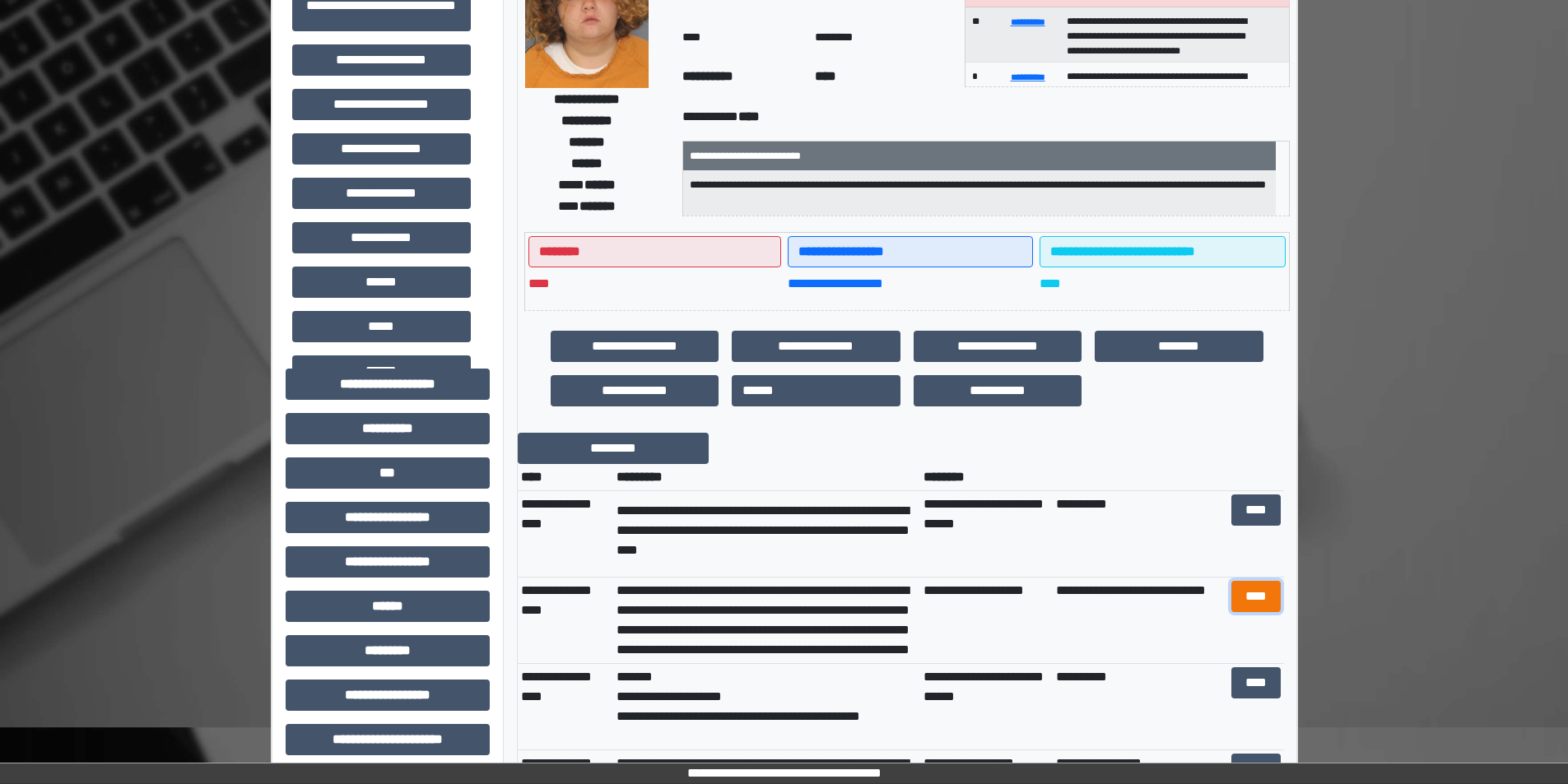 click on "****" at bounding box center [1256, 596] 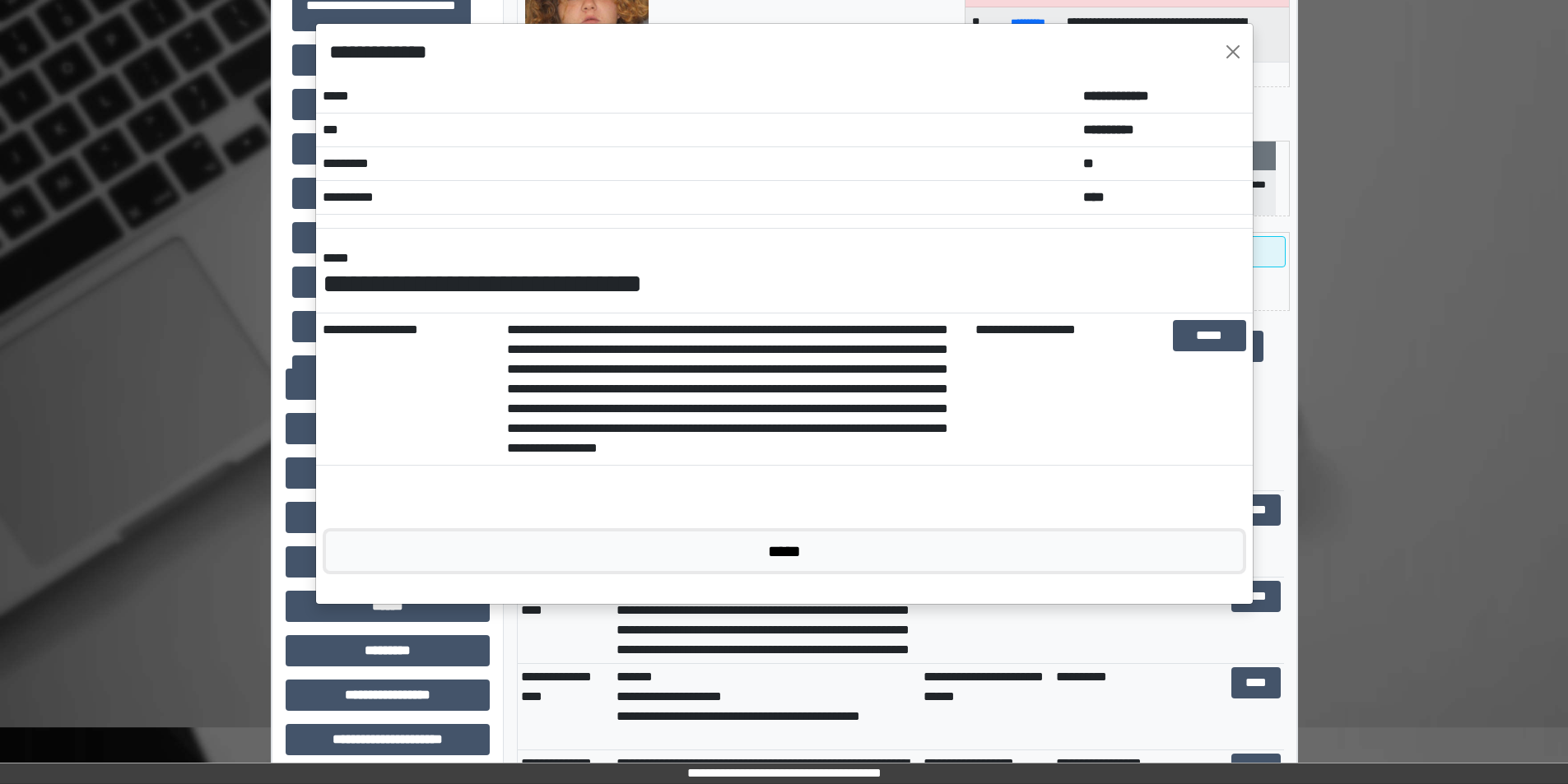 click on "*****" at bounding box center (784, 551) 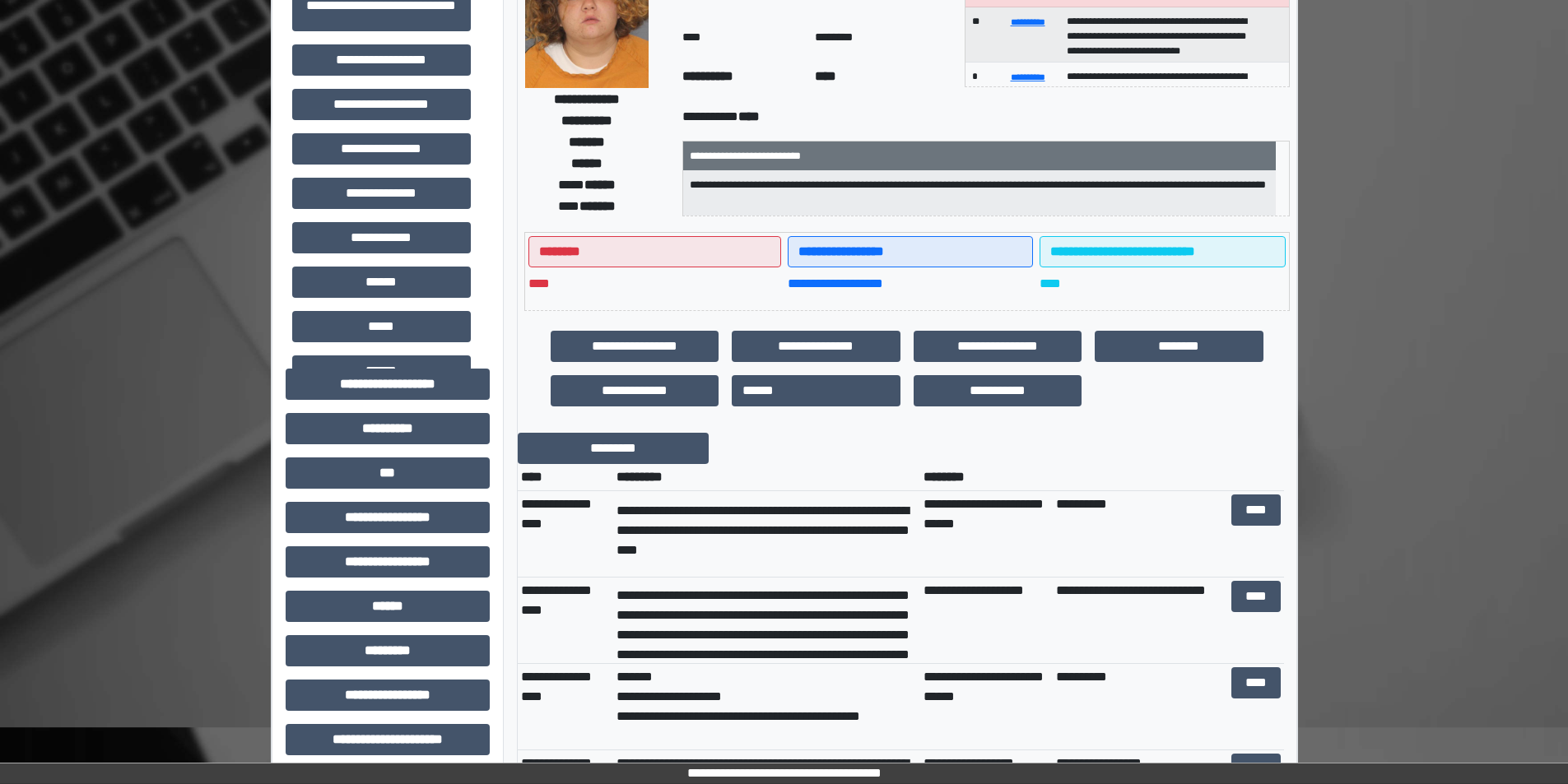 scroll, scrollTop: 82, scrollLeft: 0, axis: vertical 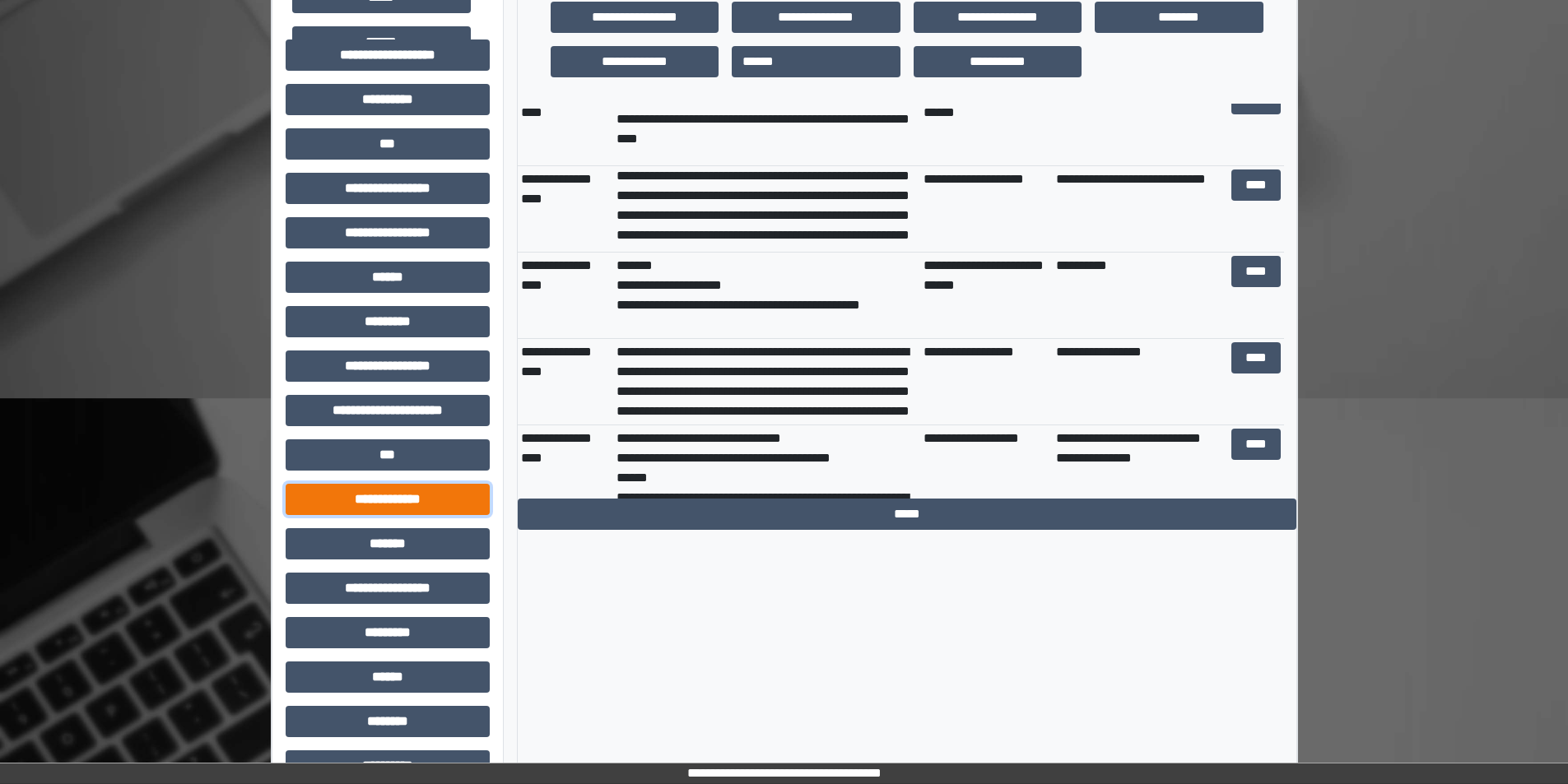 click on "**********" at bounding box center [388, 499] 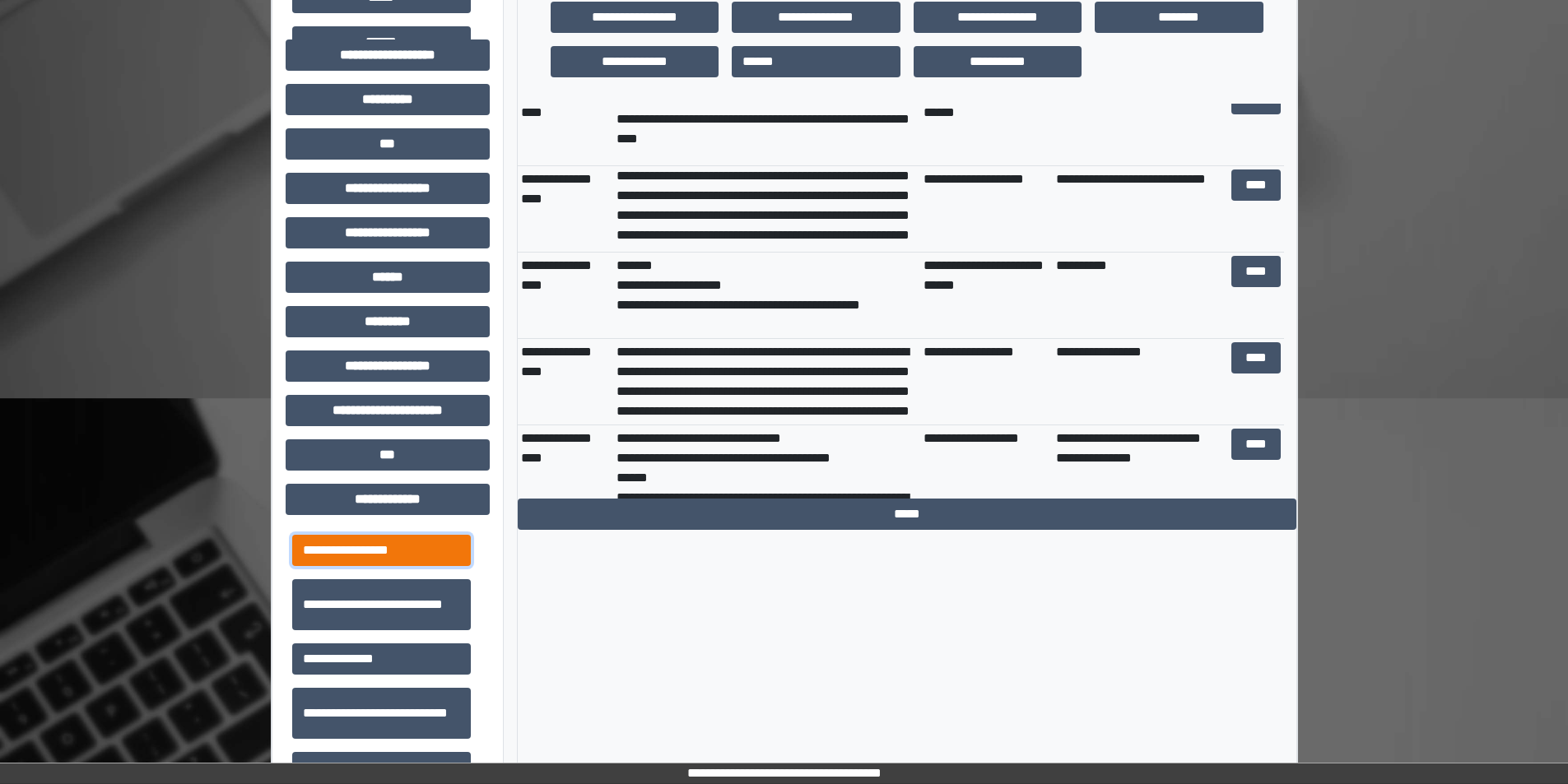 click on "**********" at bounding box center (381, 550) 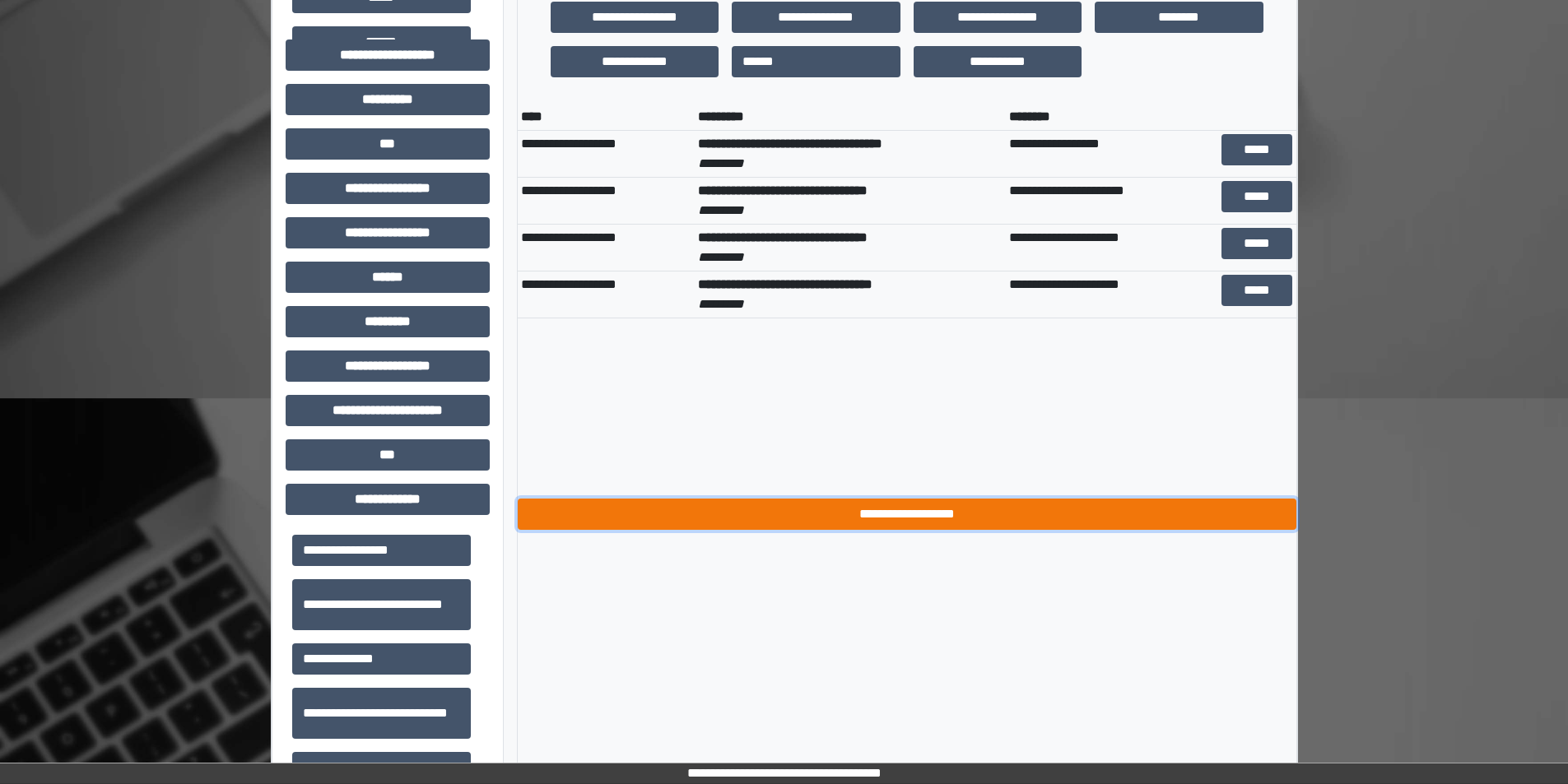 click on "**********" at bounding box center [907, 514] 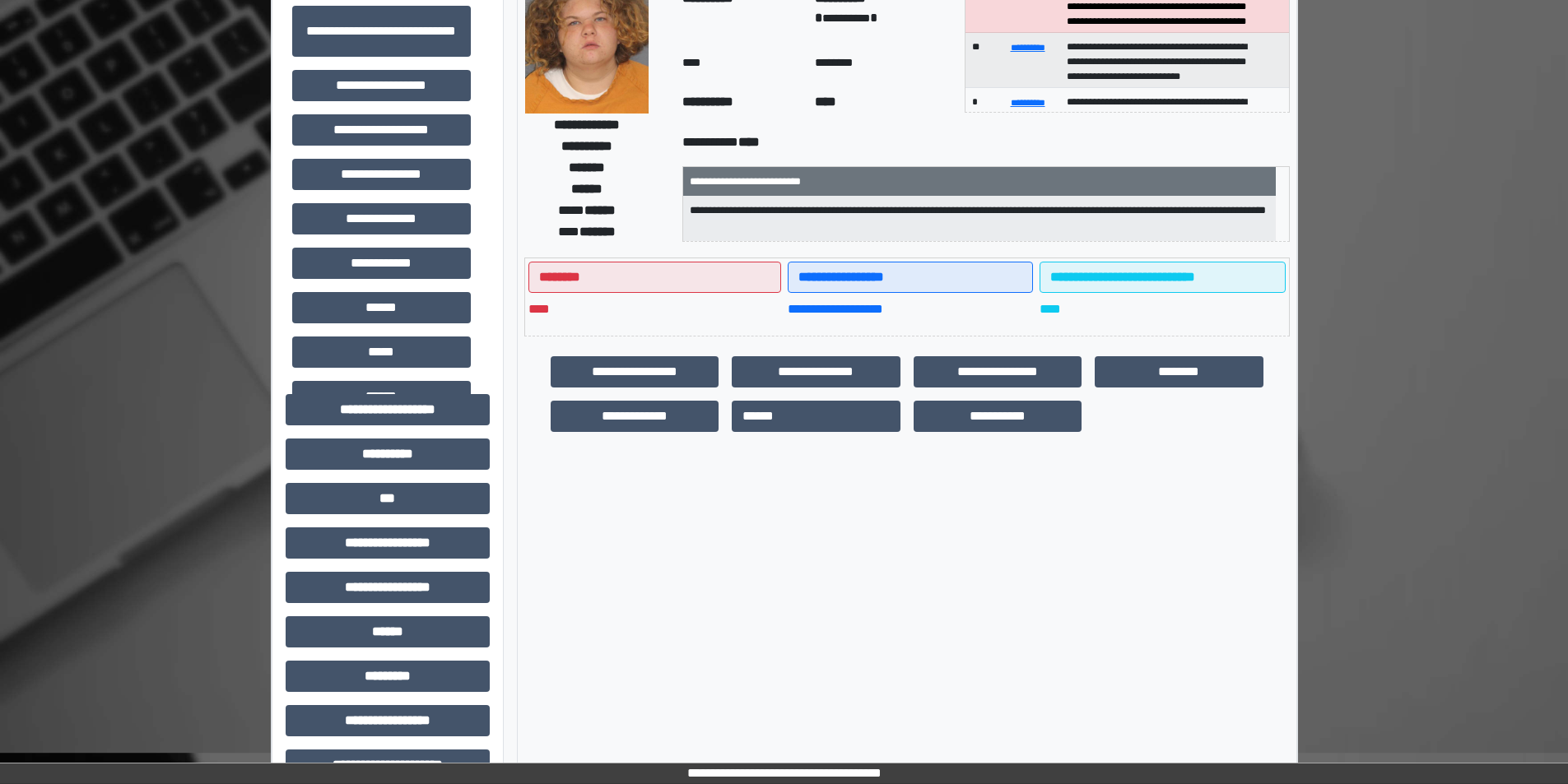 scroll, scrollTop: 0, scrollLeft: 0, axis: both 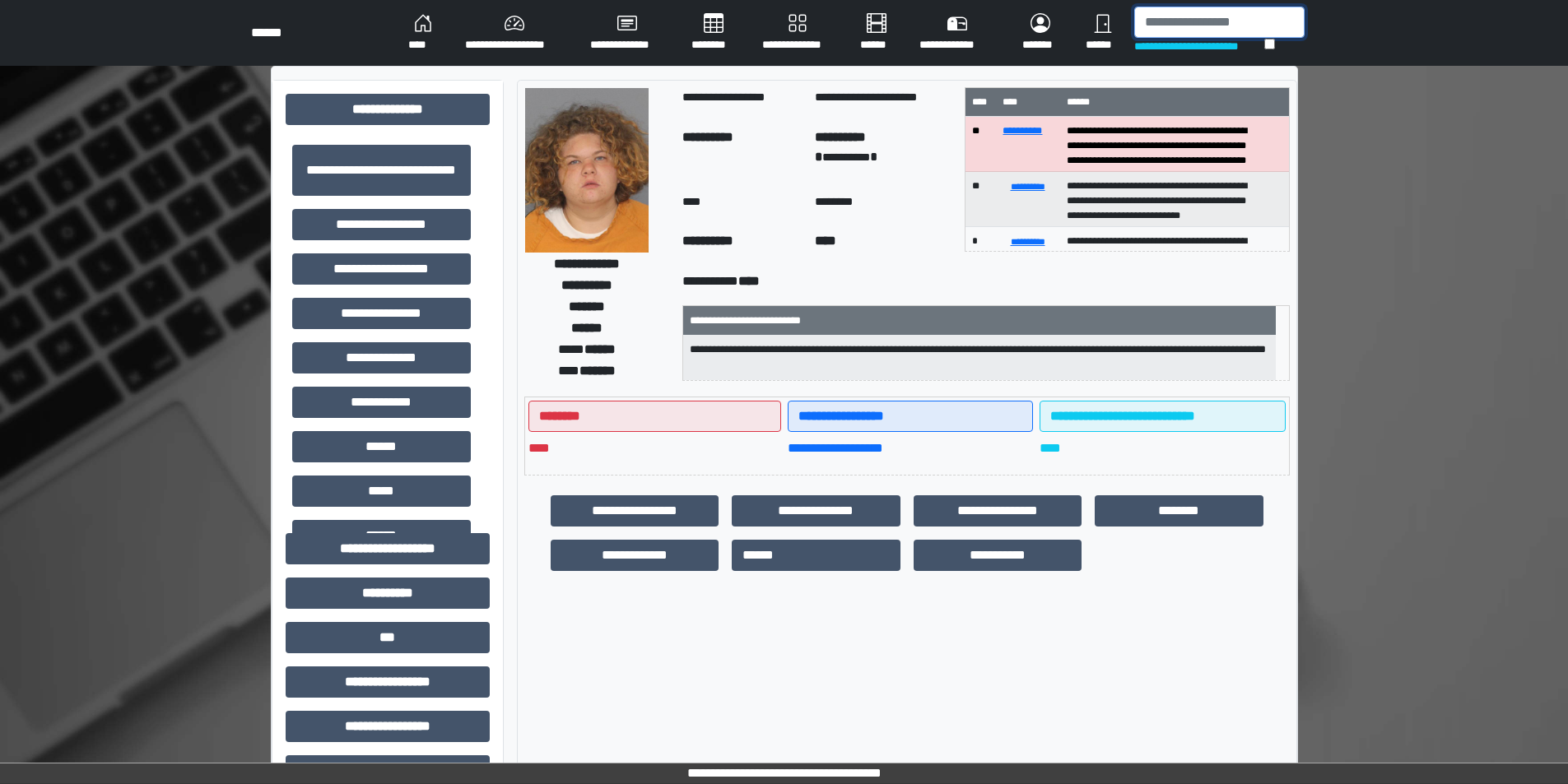 click at bounding box center [1219, 22] 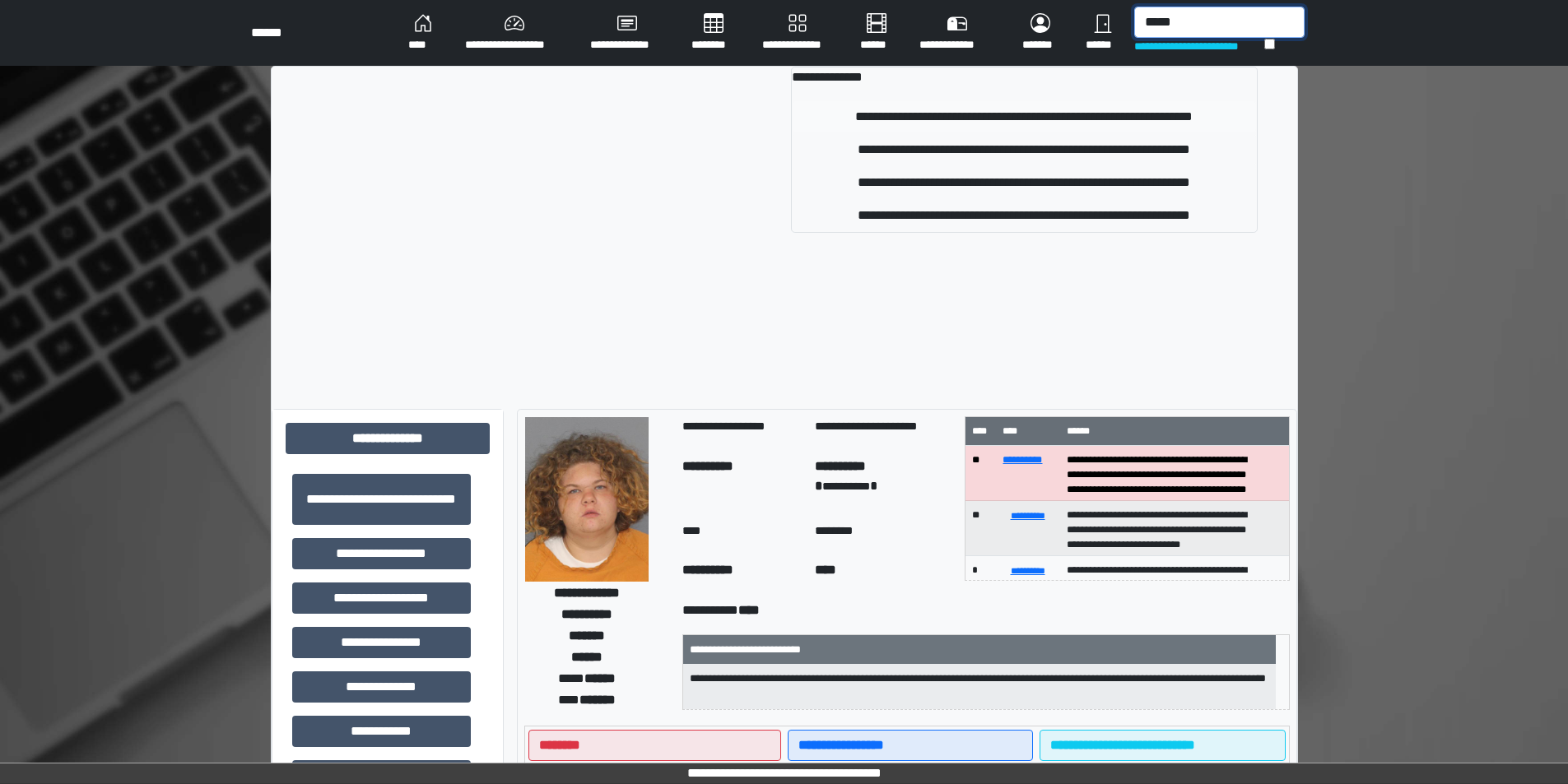 type on "*****" 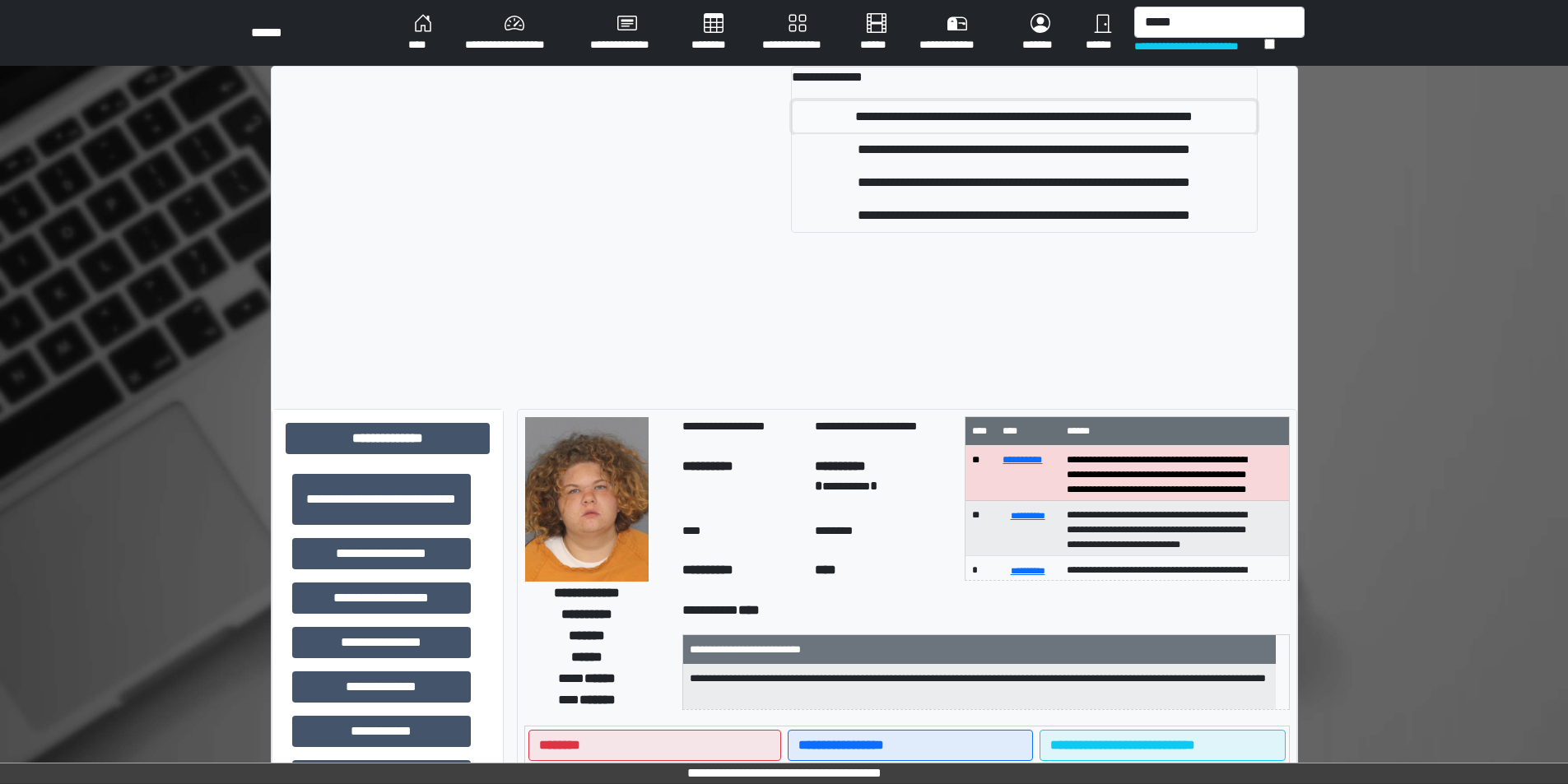 click on "**********" at bounding box center (1024, 117) 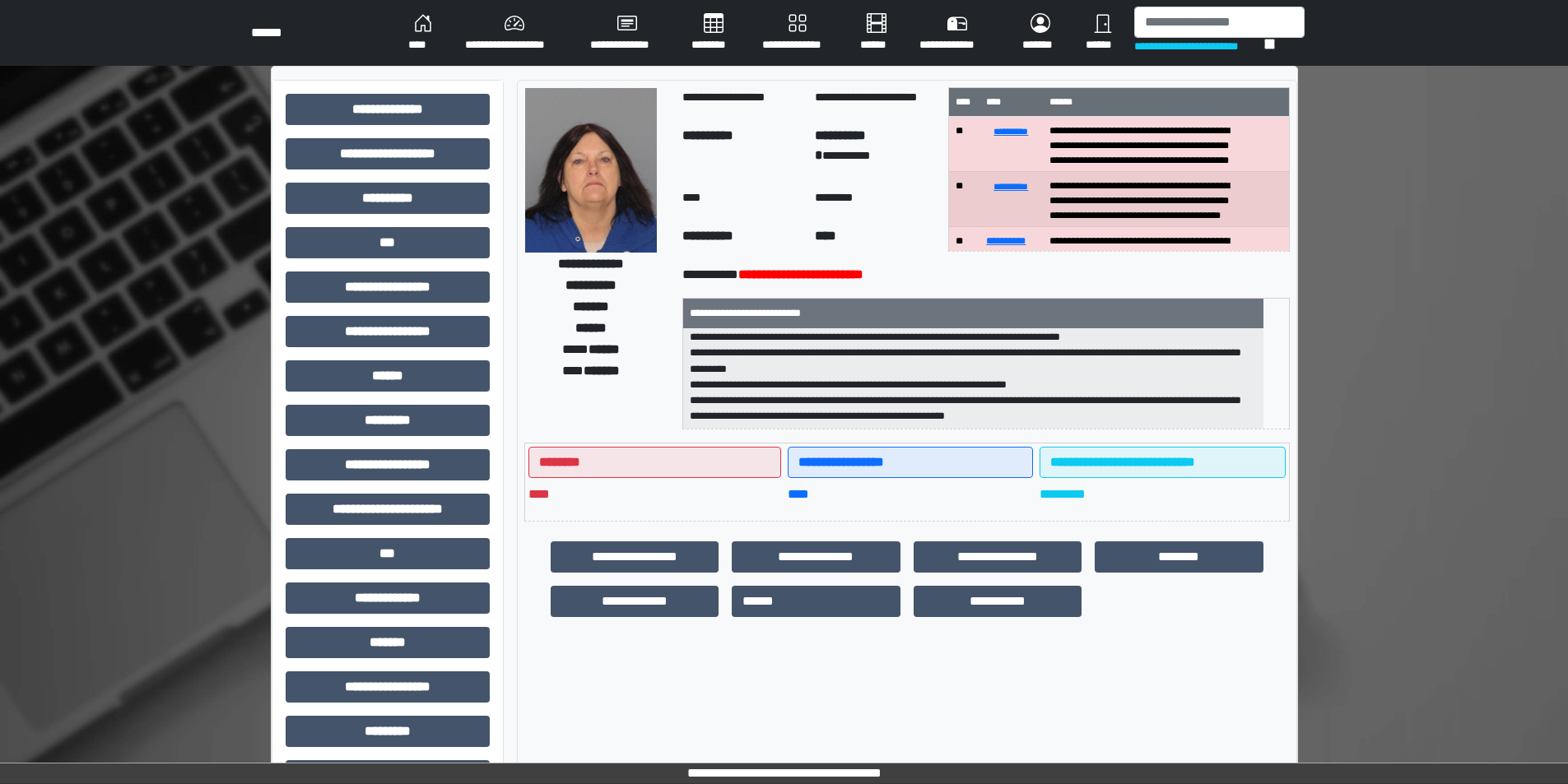 scroll, scrollTop: 273, scrollLeft: 0, axis: vertical 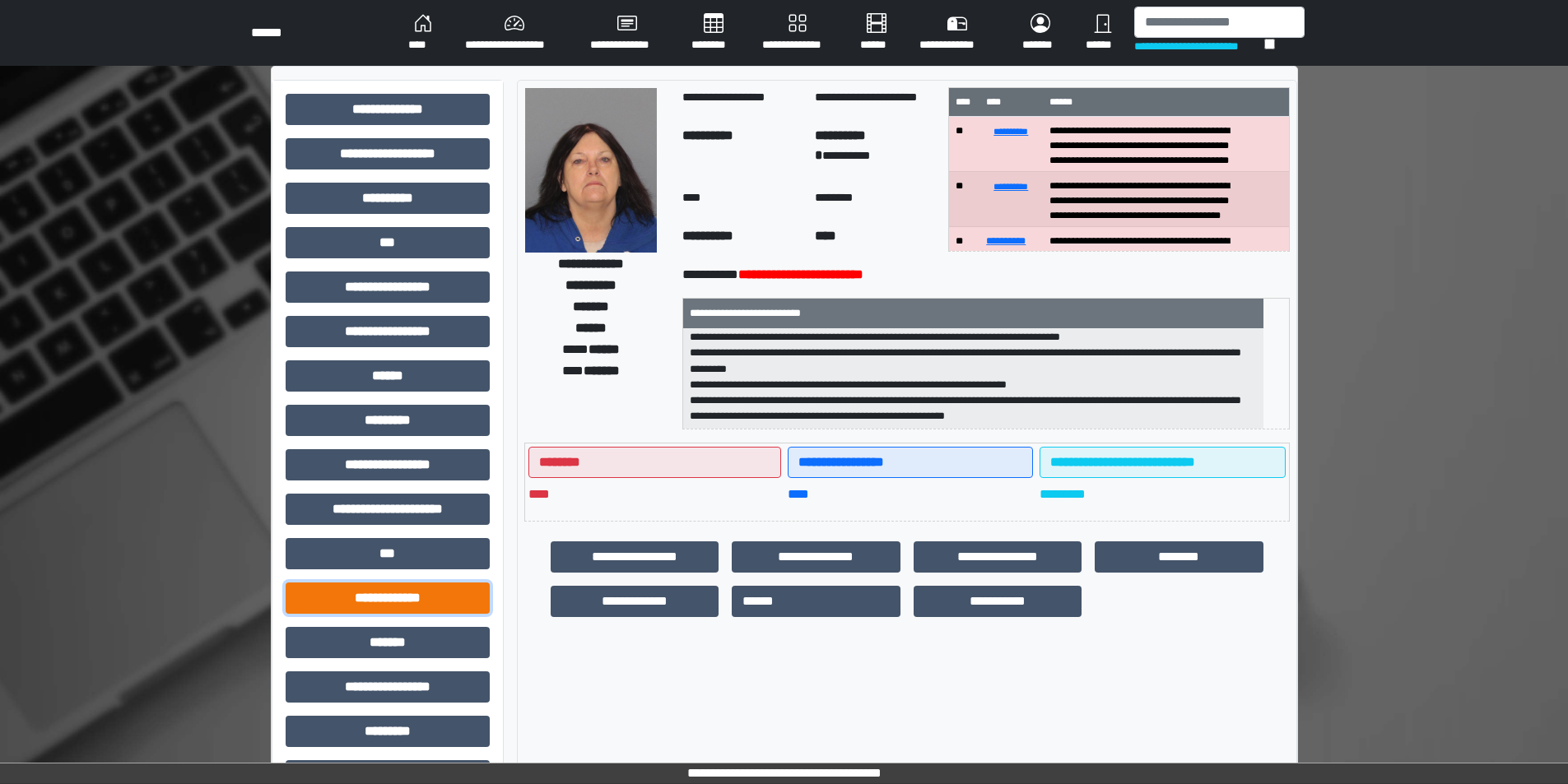 click on "**********" at bounding box center (388, 598) 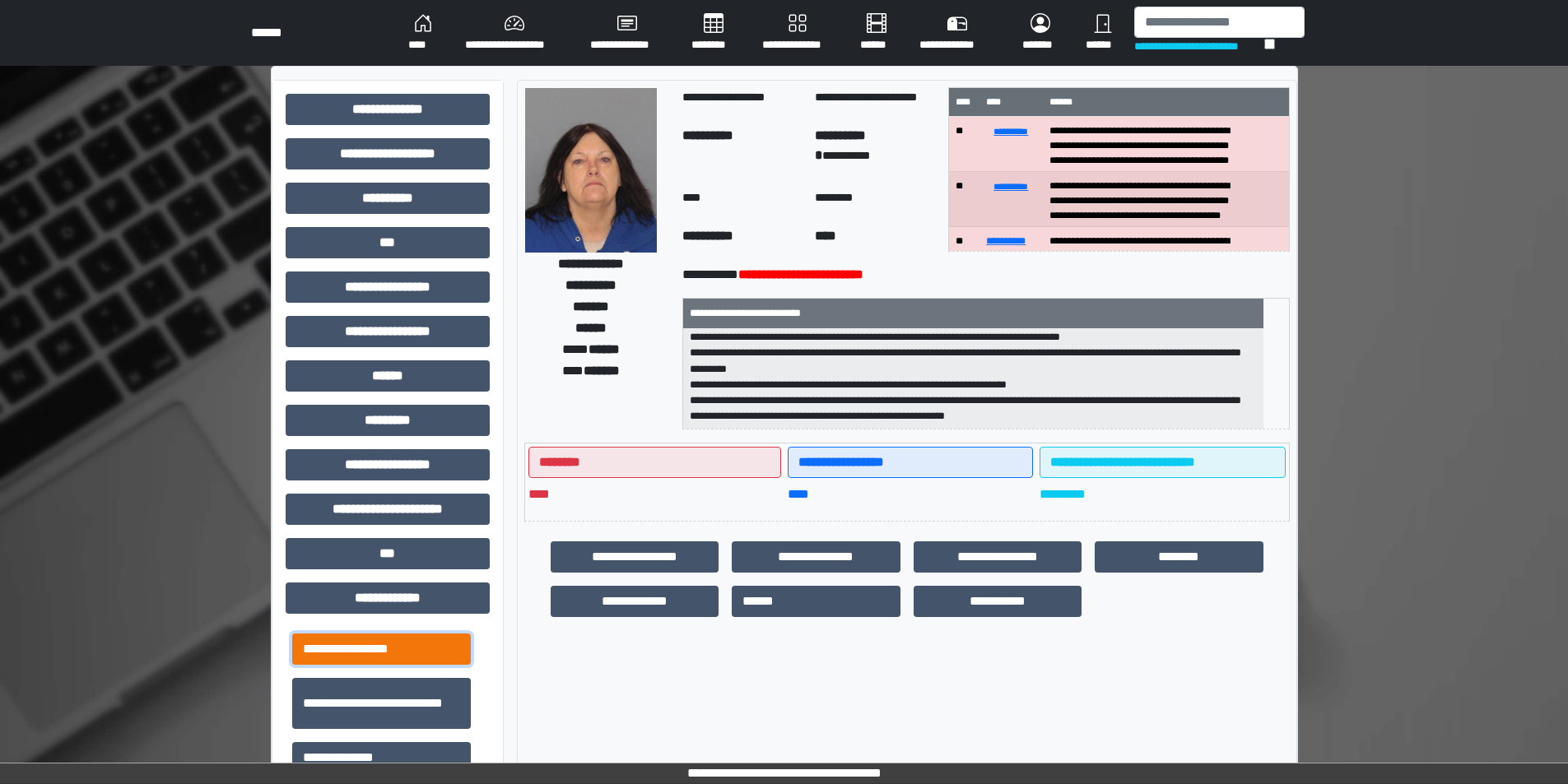 click on "**********" at bounding box center [381, 649] 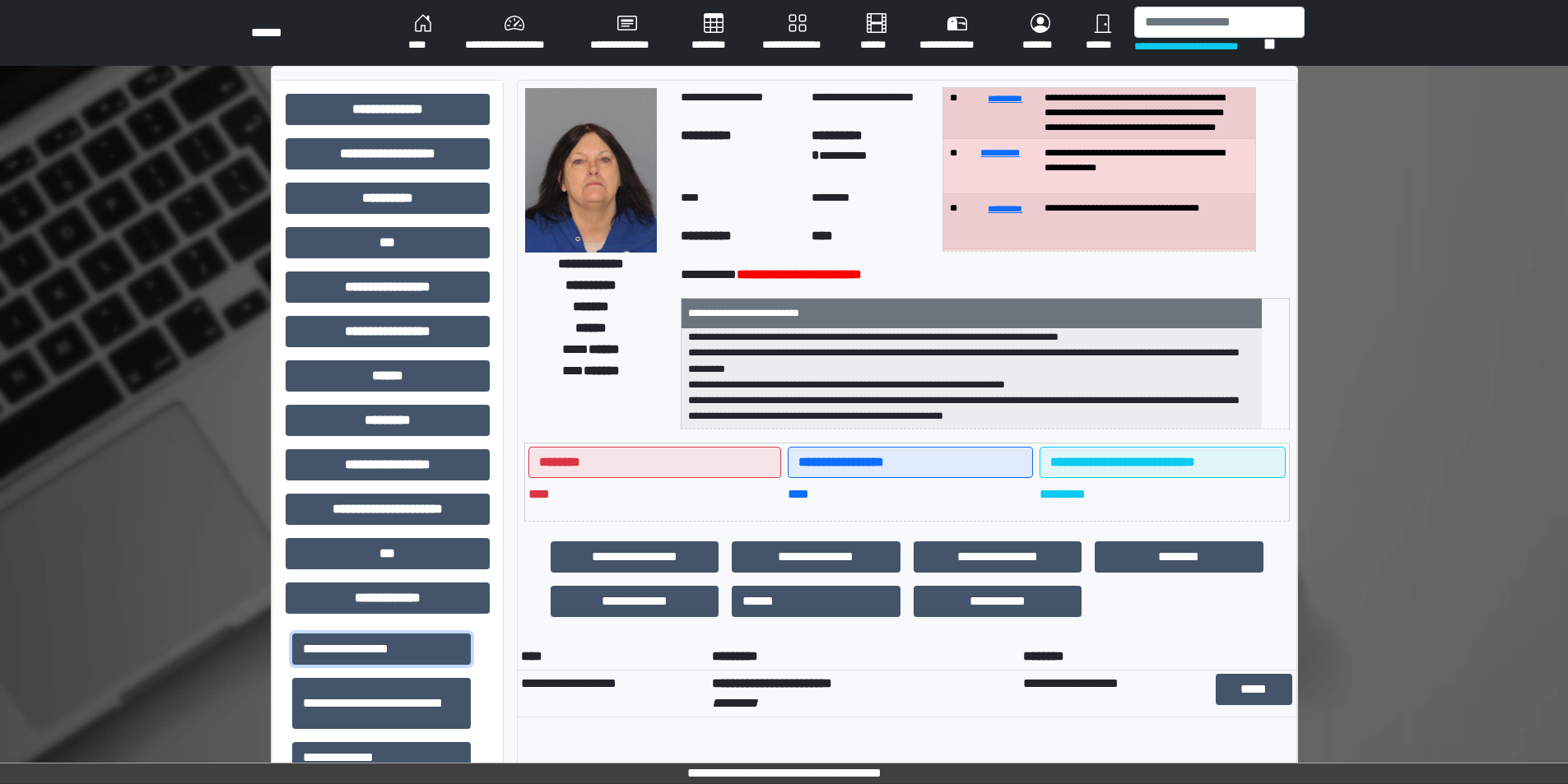 scroll, scrollTop: 152, scrollLeft: 0, axis: vertical 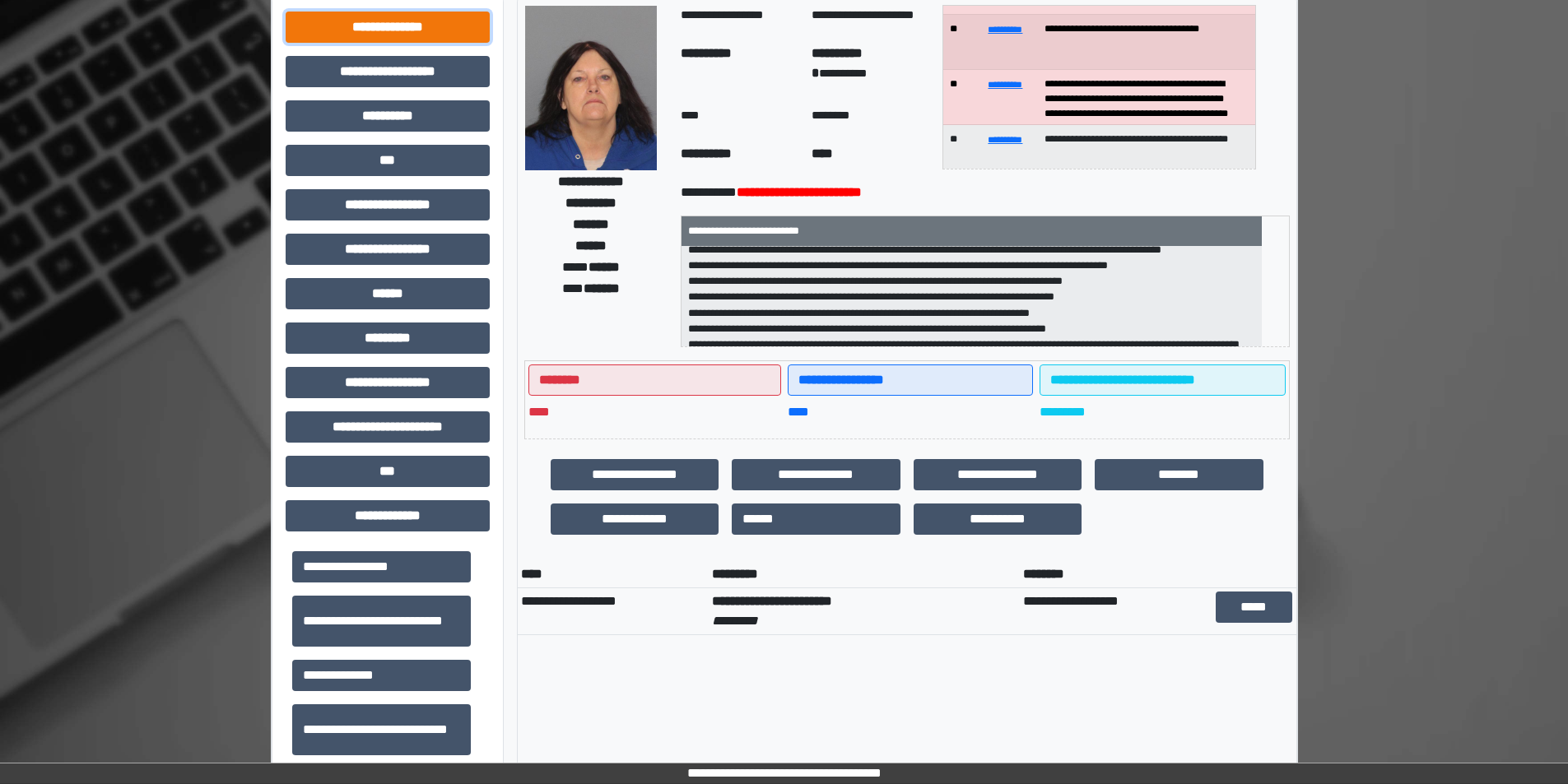 click on "**********" at bounding box center [388, 27] 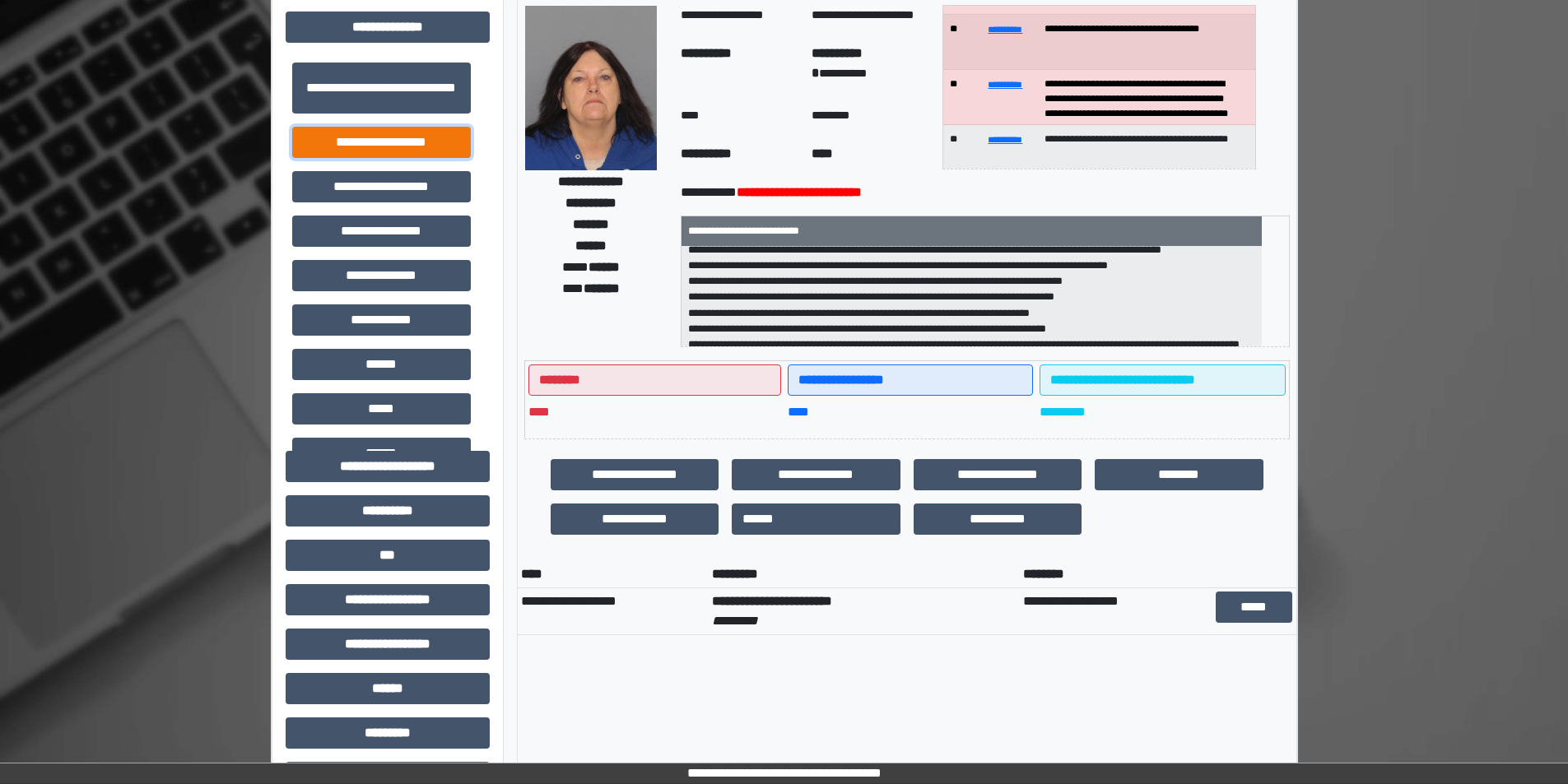 click on "**********" at bounding box center (381, 142) 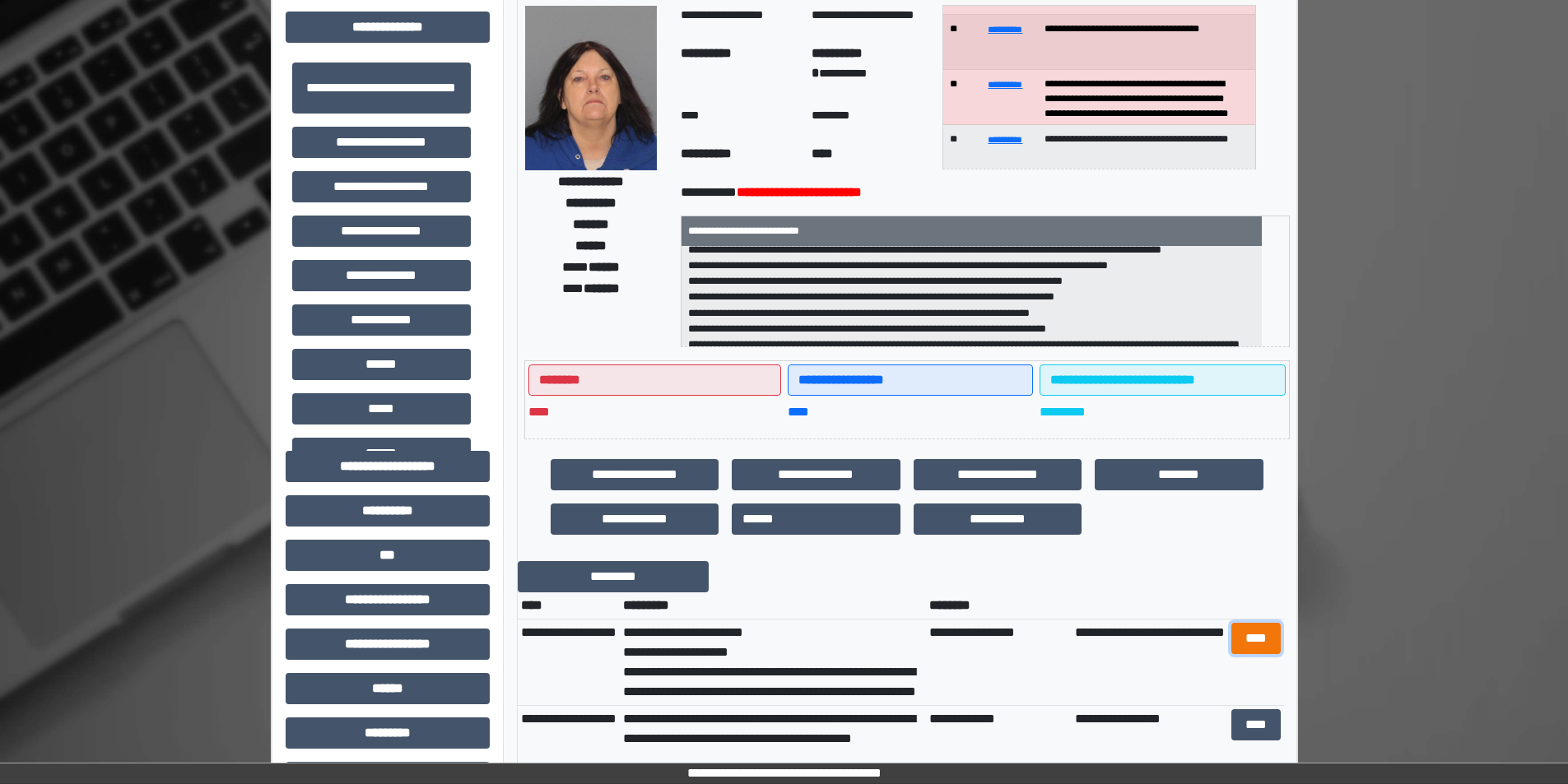 click on "****" at bounding box center (1256, 638) 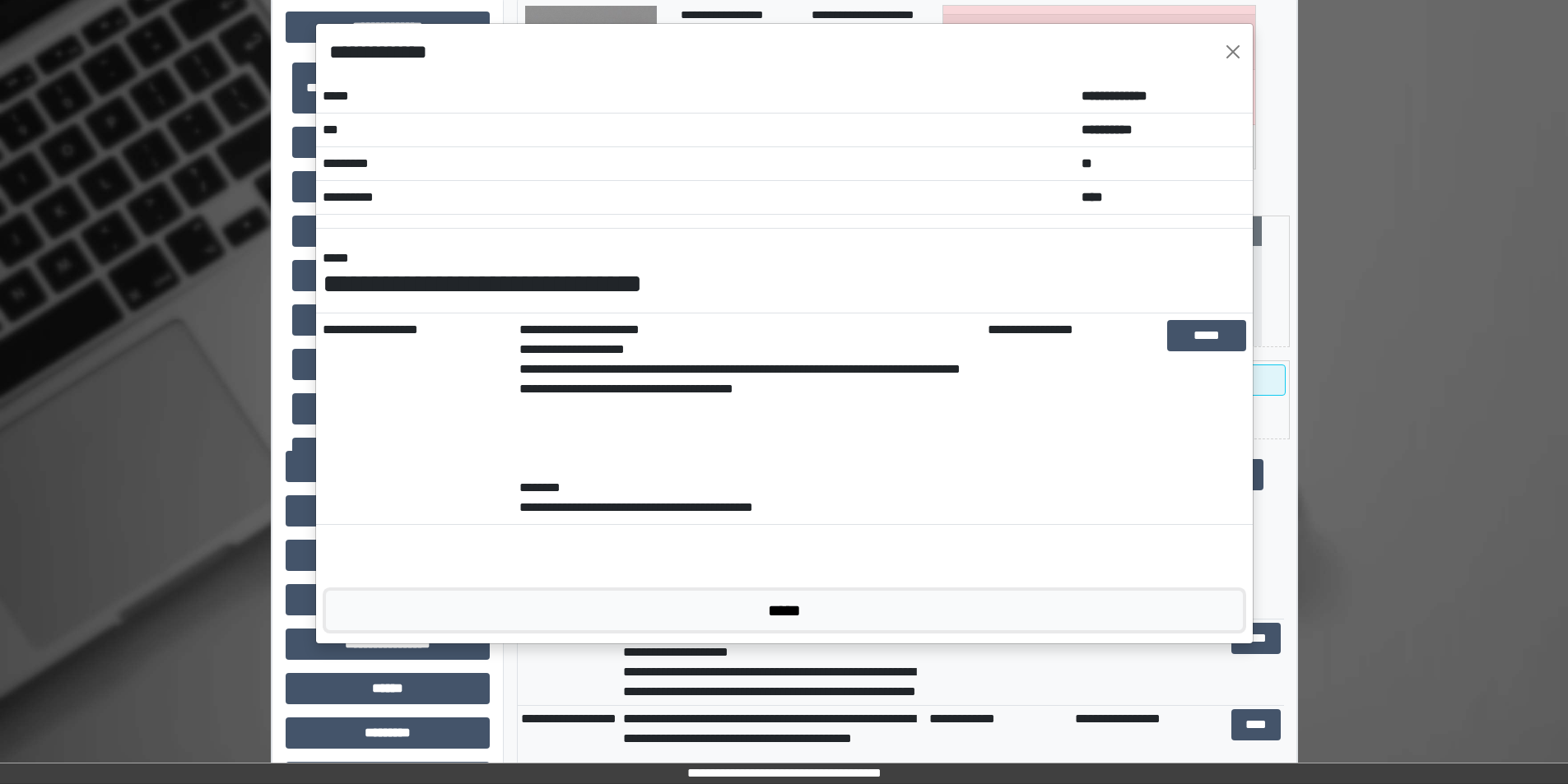 click on "*****" at bounding box center [784, 610] 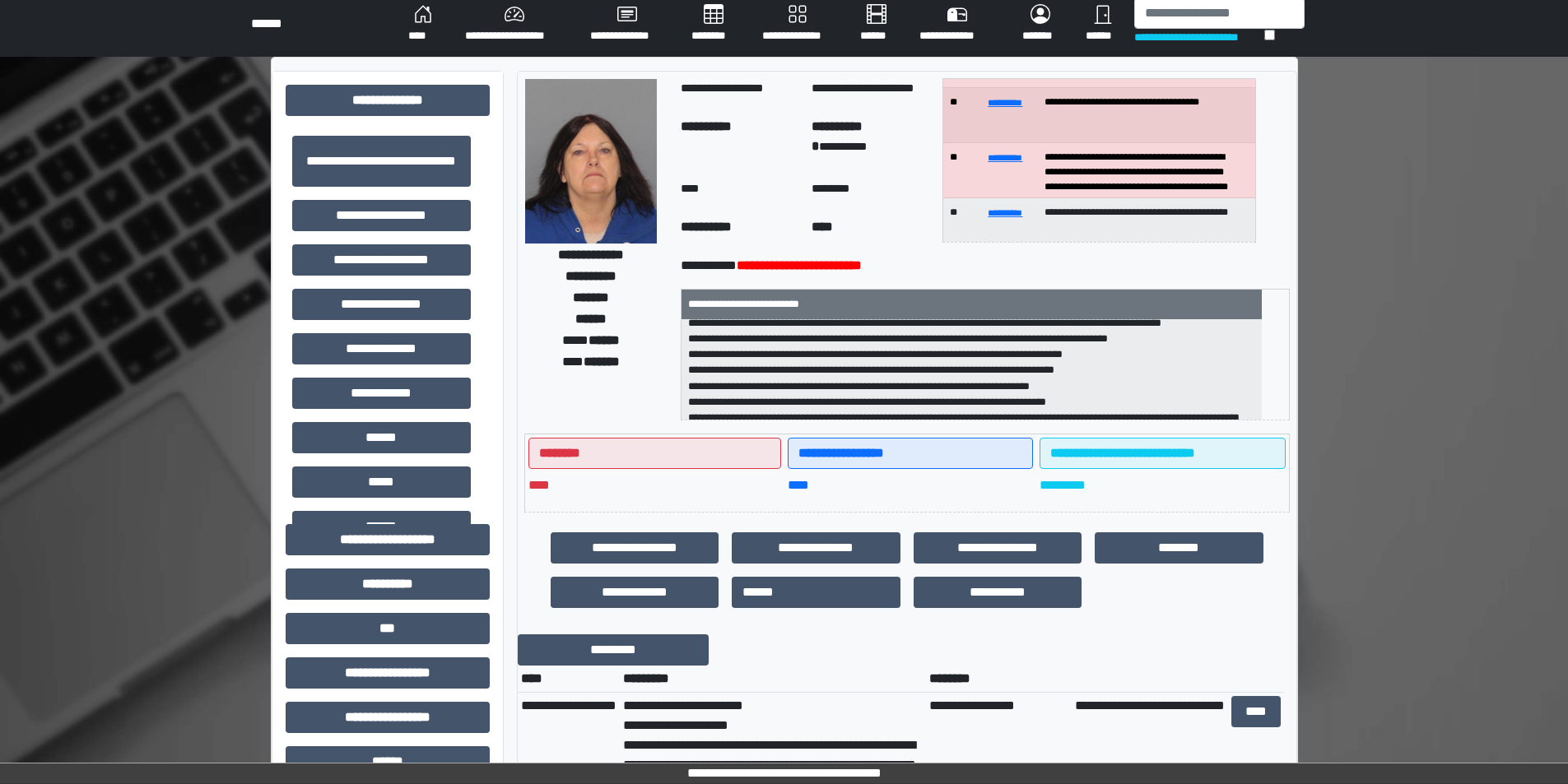 scroll, scrollTop: 0, scrollLeft: 0, axis: both 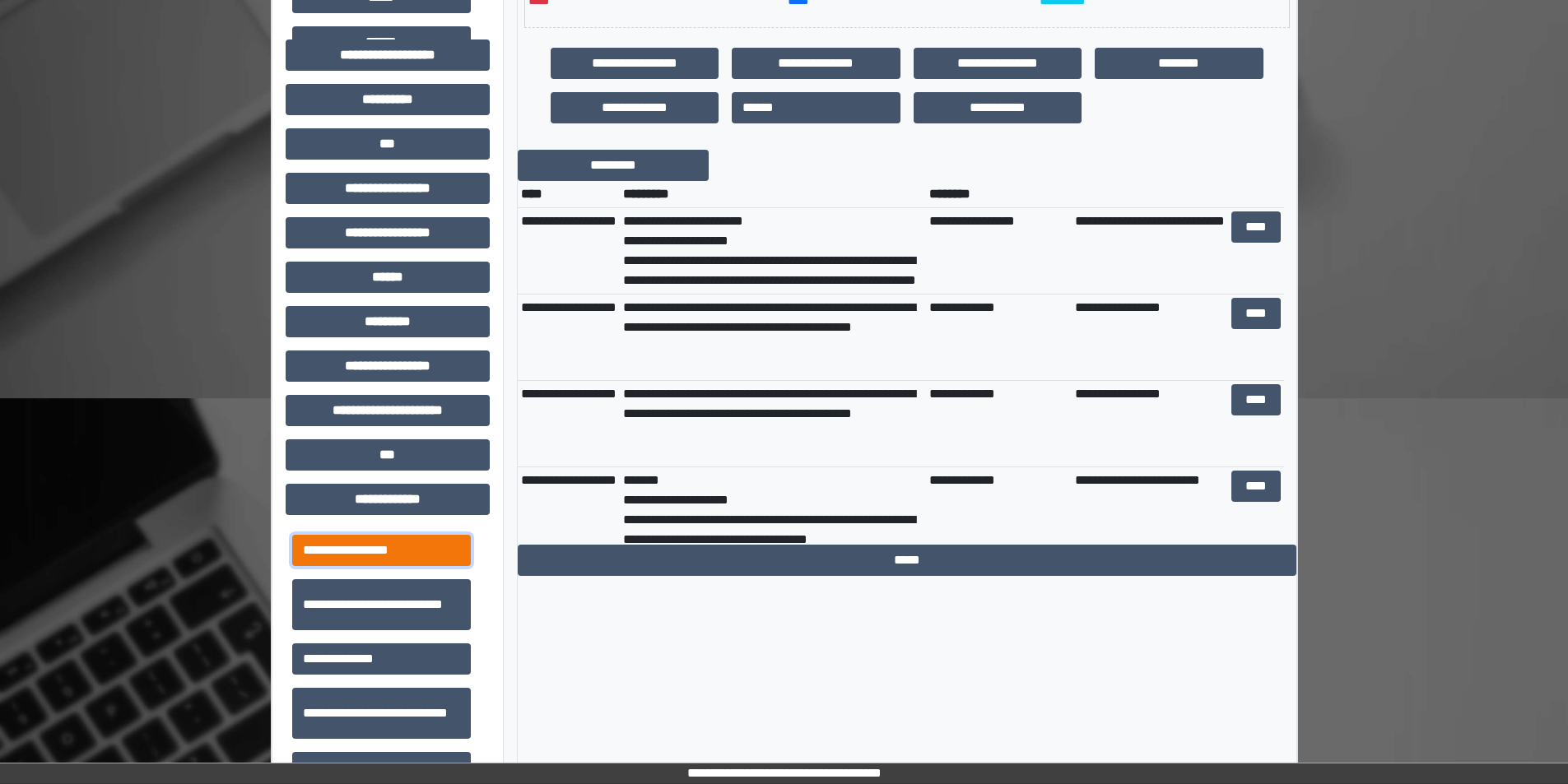 click on "**********" at bounding box center [381, 550] 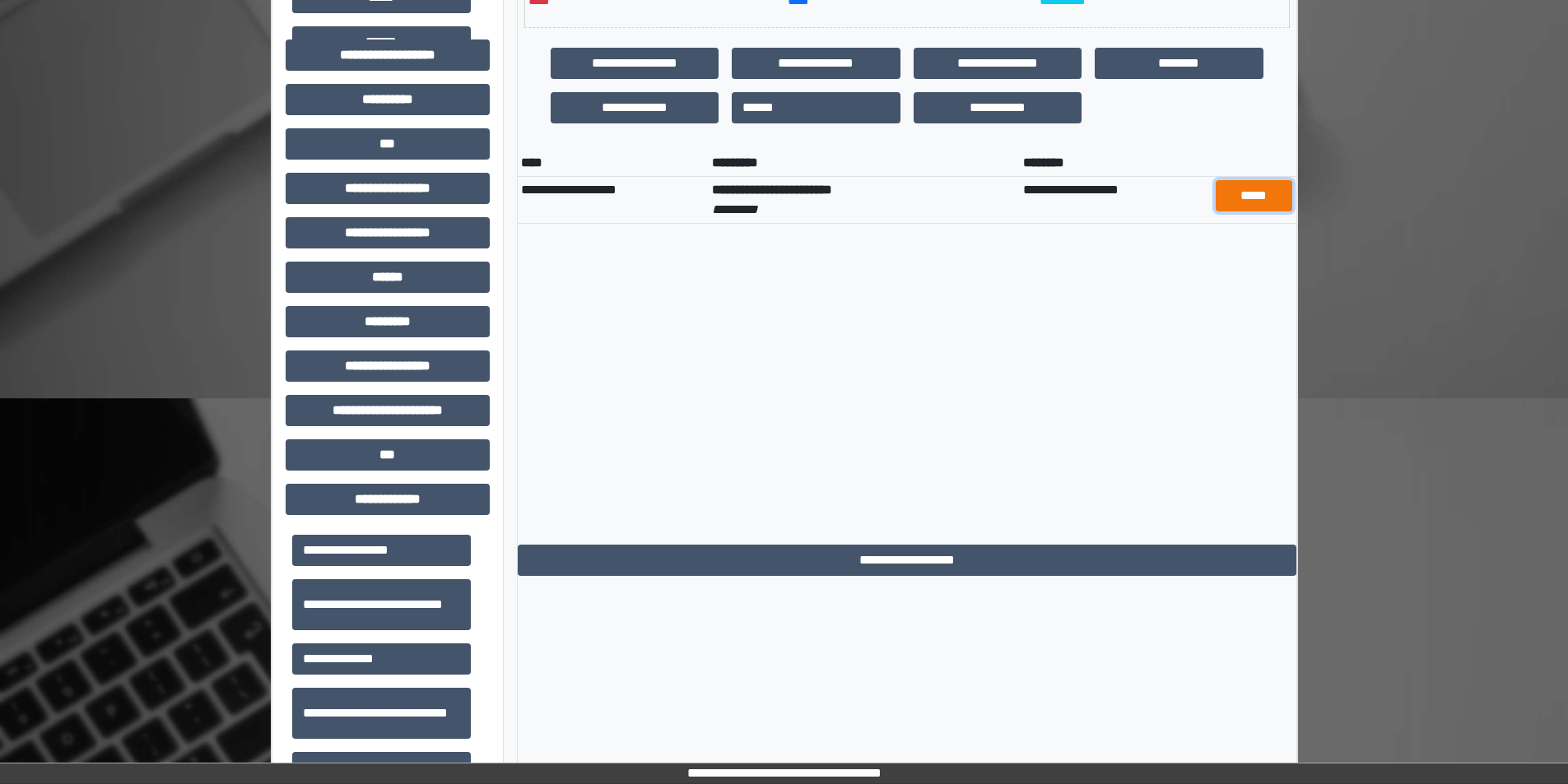click on "*****" at bounding box center [1254, 196] 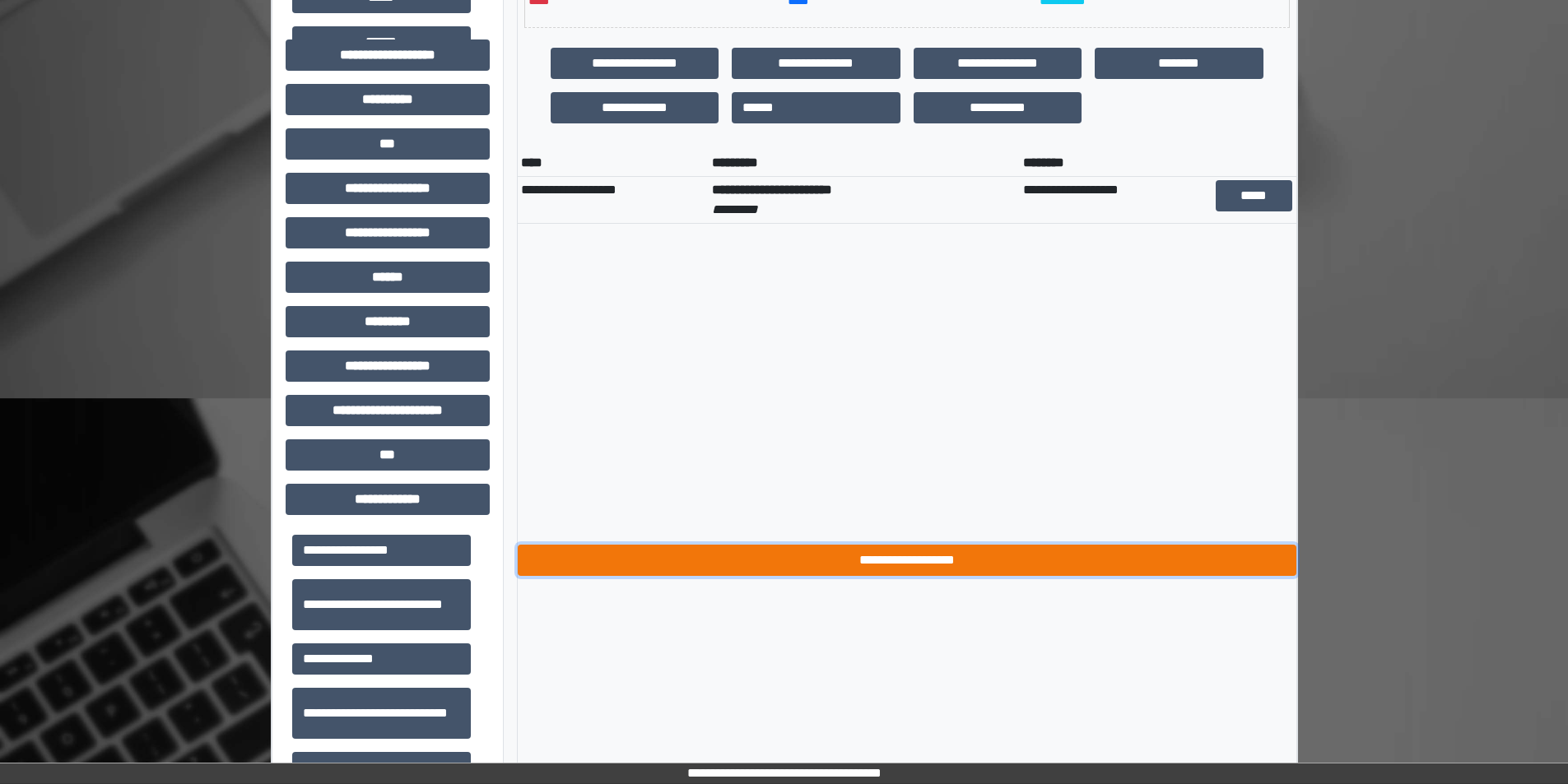 click on "**********" at bounding box center (907, 560) 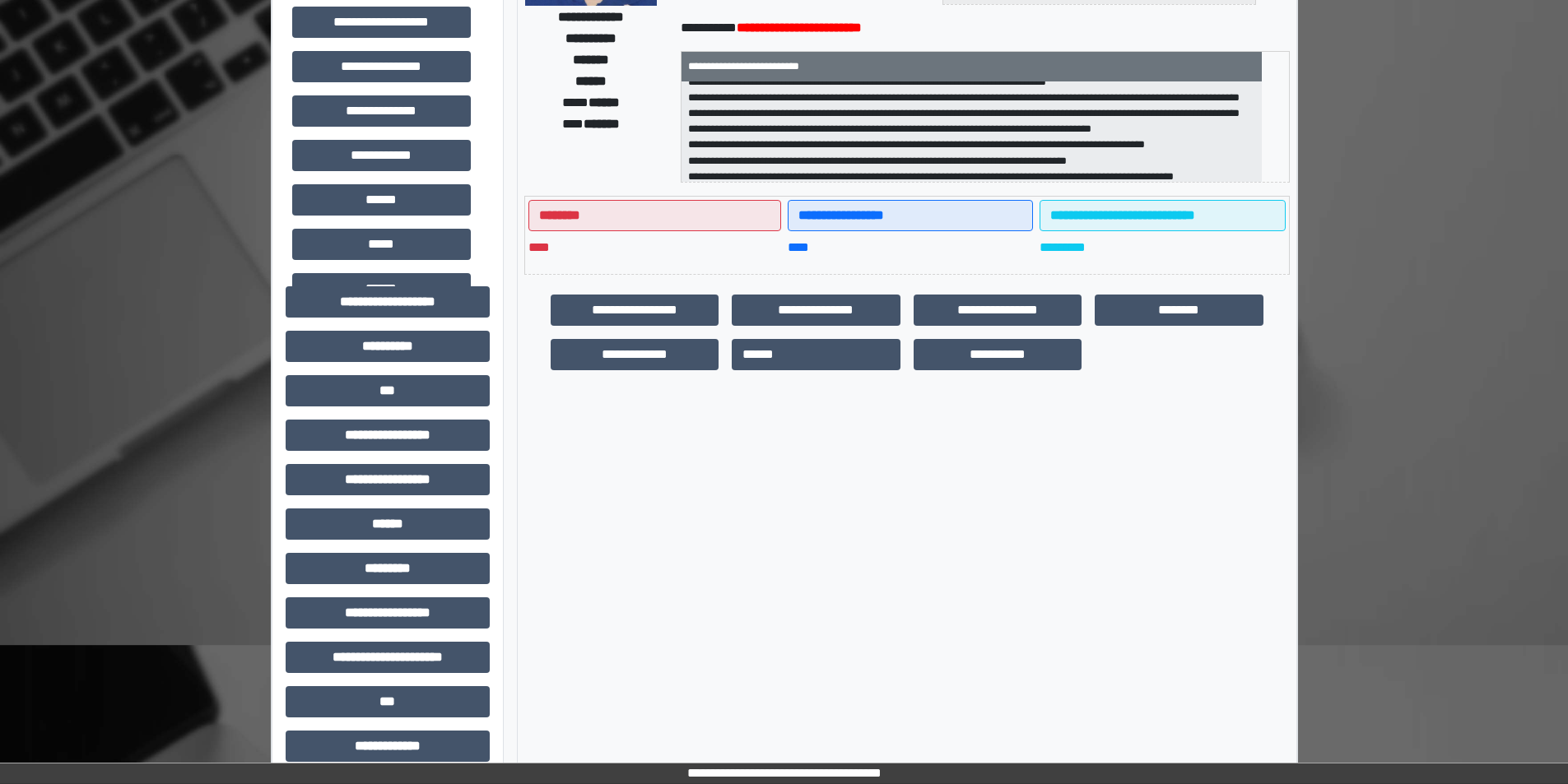 scroll, scrollTop: 0, scrollLeft: 0, axis: both 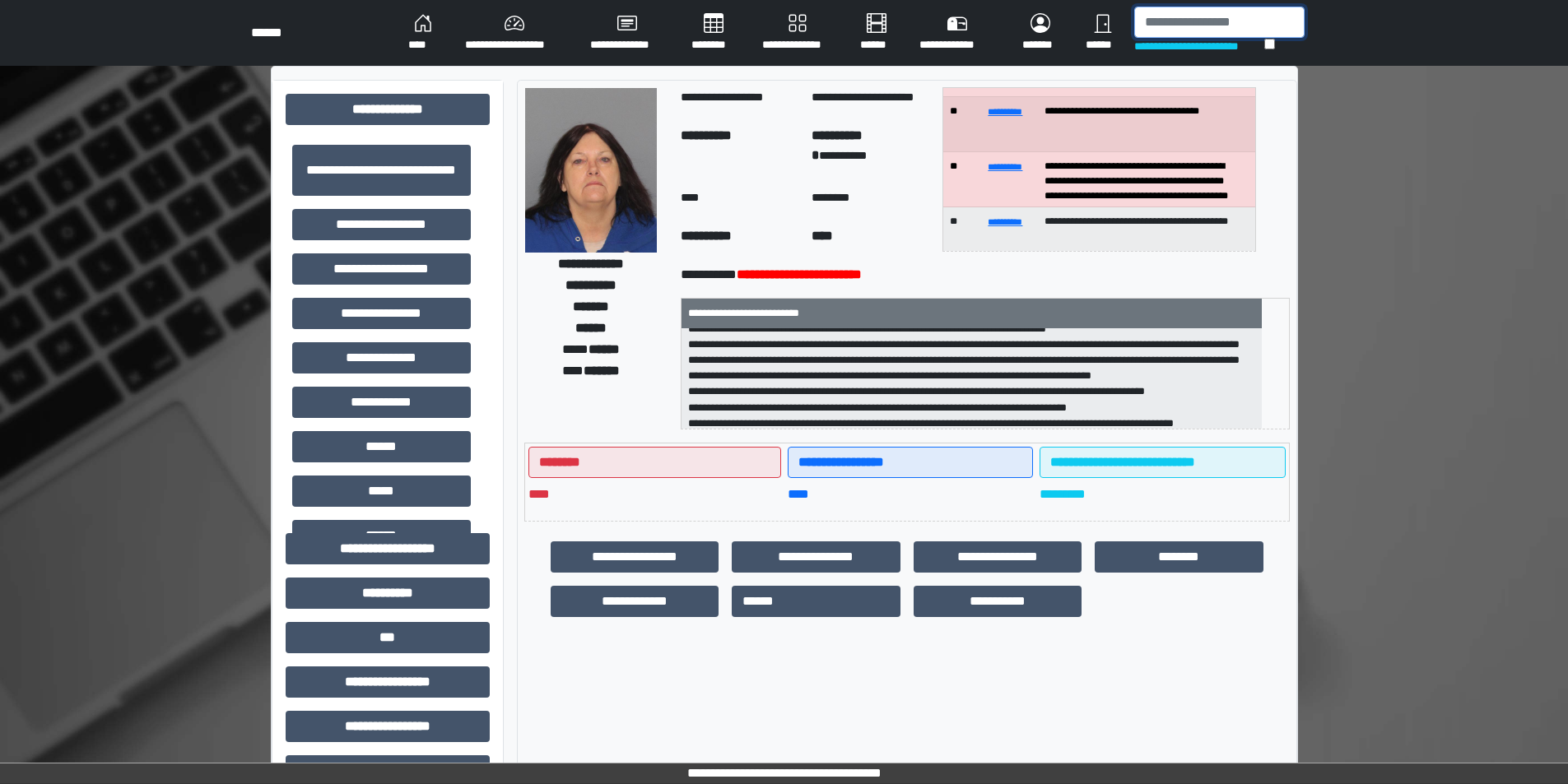 click at bounding box center (1219, 22) 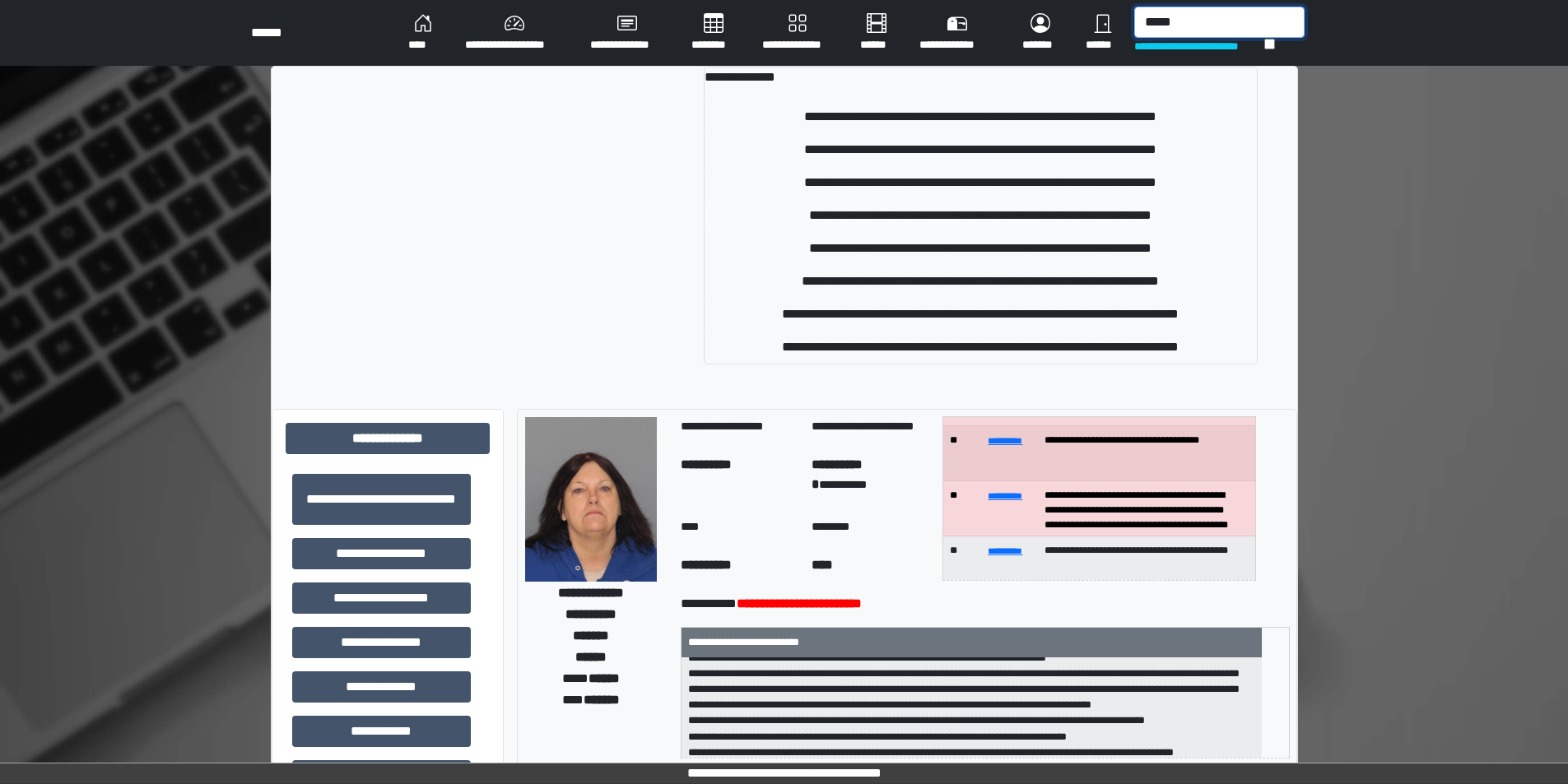 type on "*****" 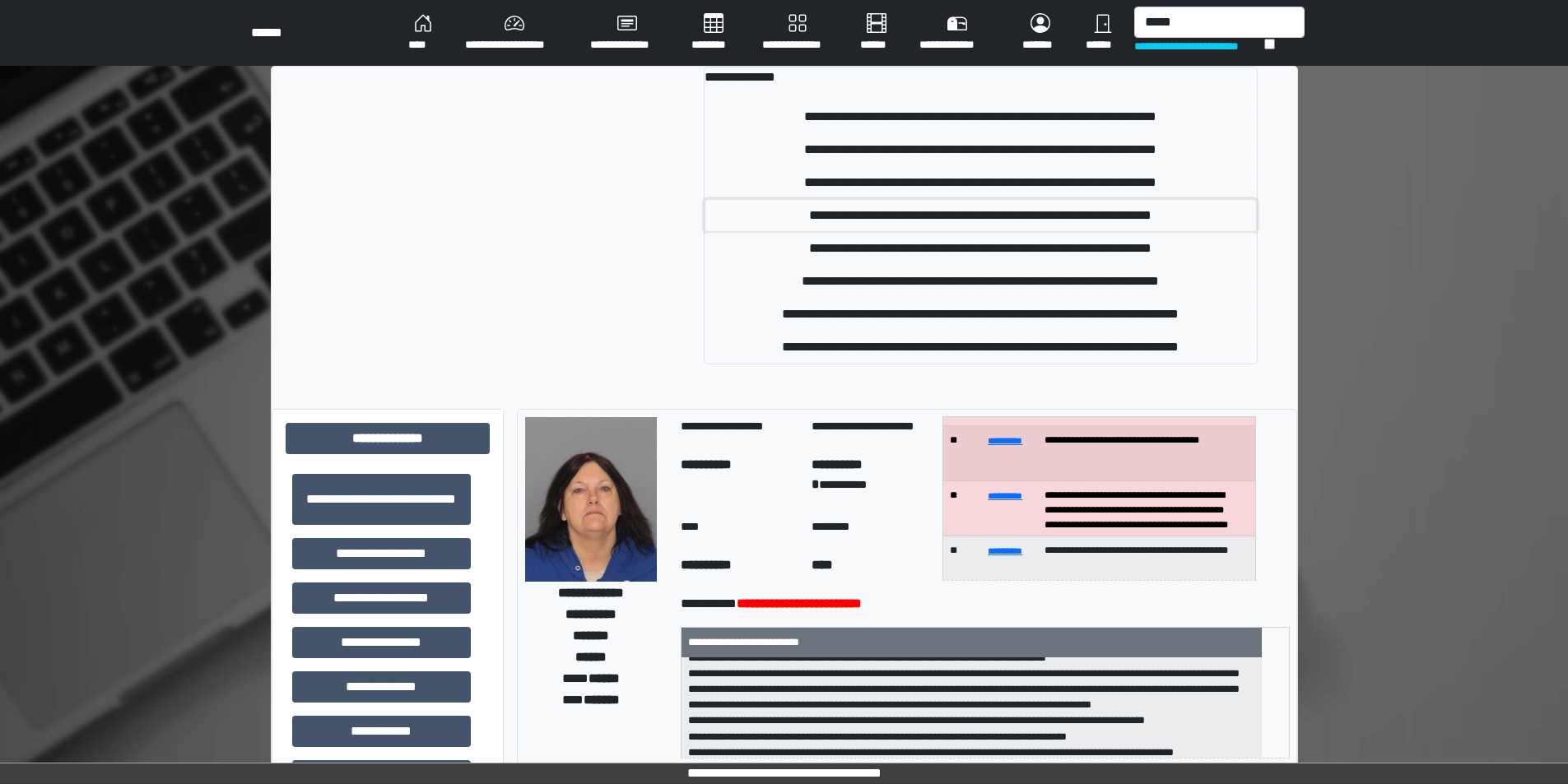 click on "**********" at bounding box center [980, 216] 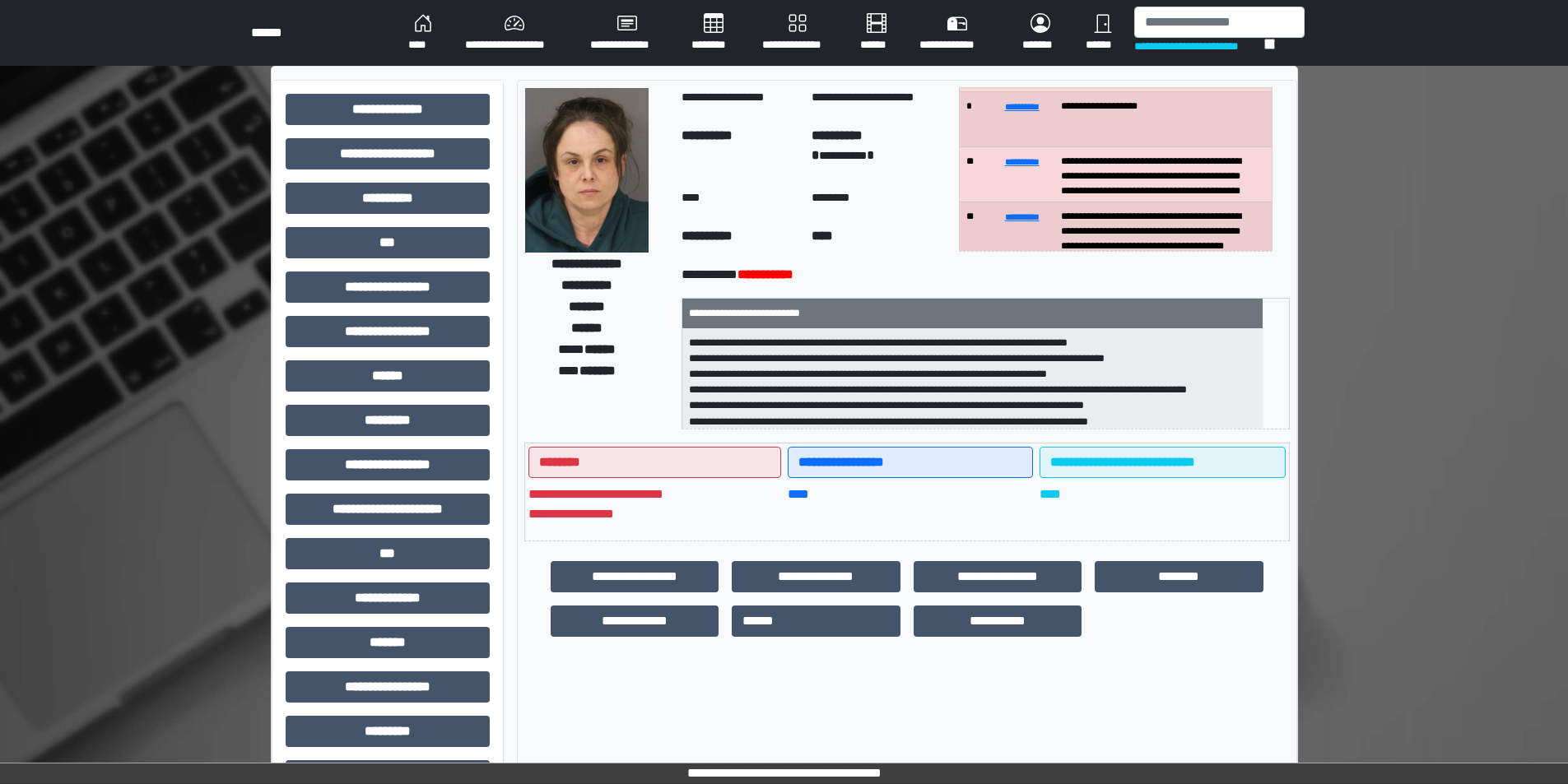 scroll, scrollTop: 96, scrollLeft: 0, axis: vertical 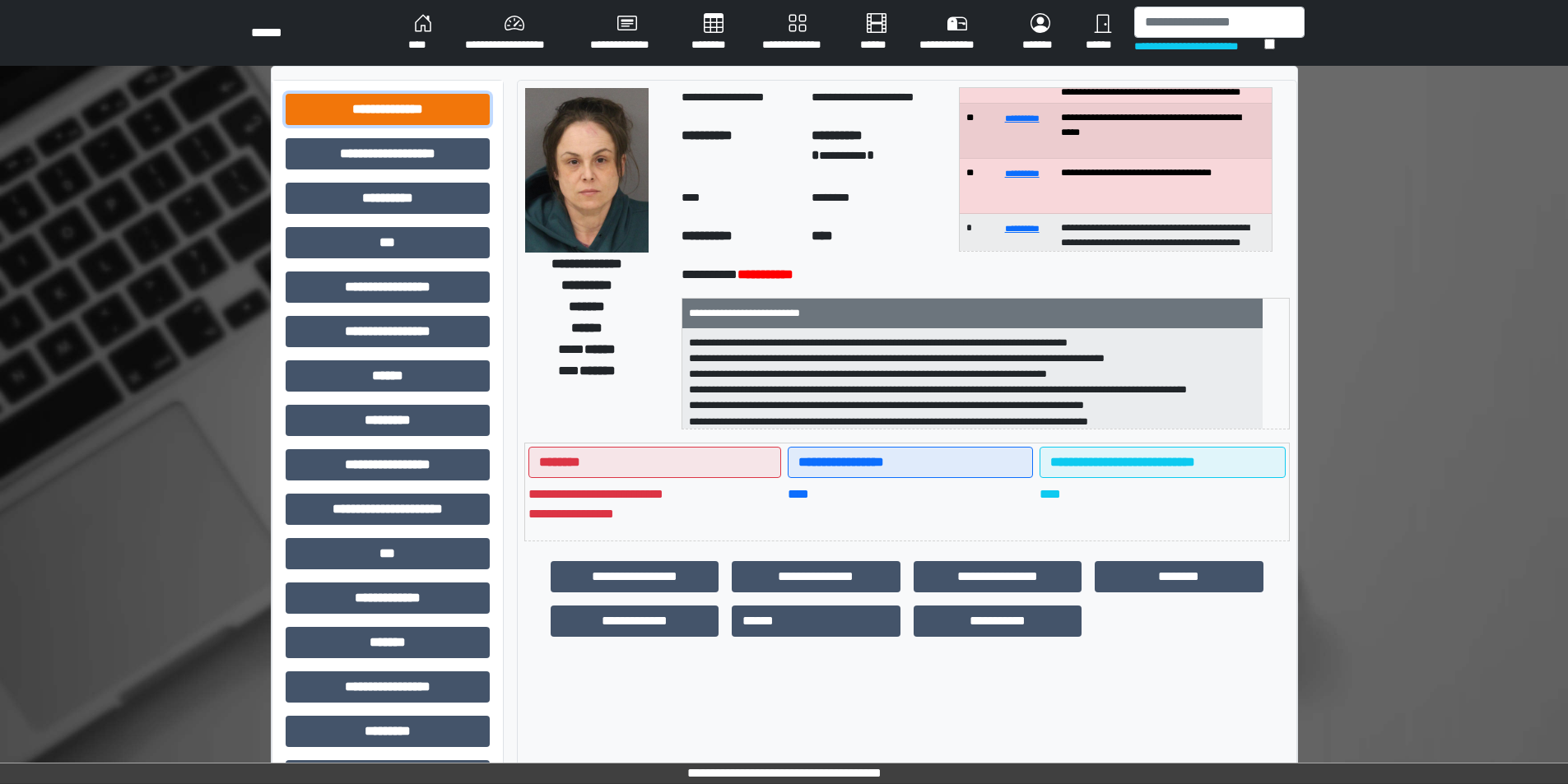 click on "**********" at bounding box center (388, 109) 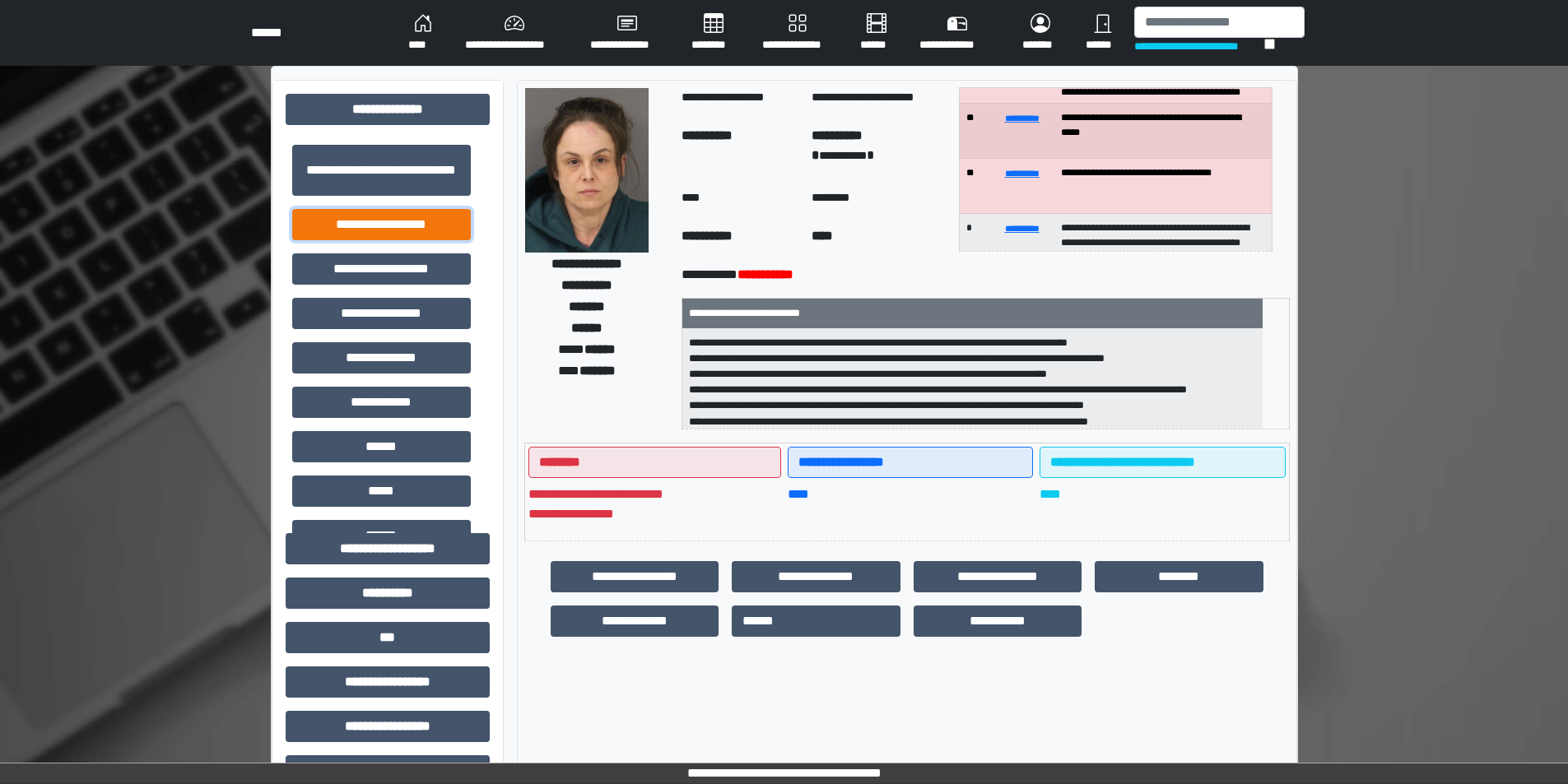 click on "**********" at bounding box center [381, 225] 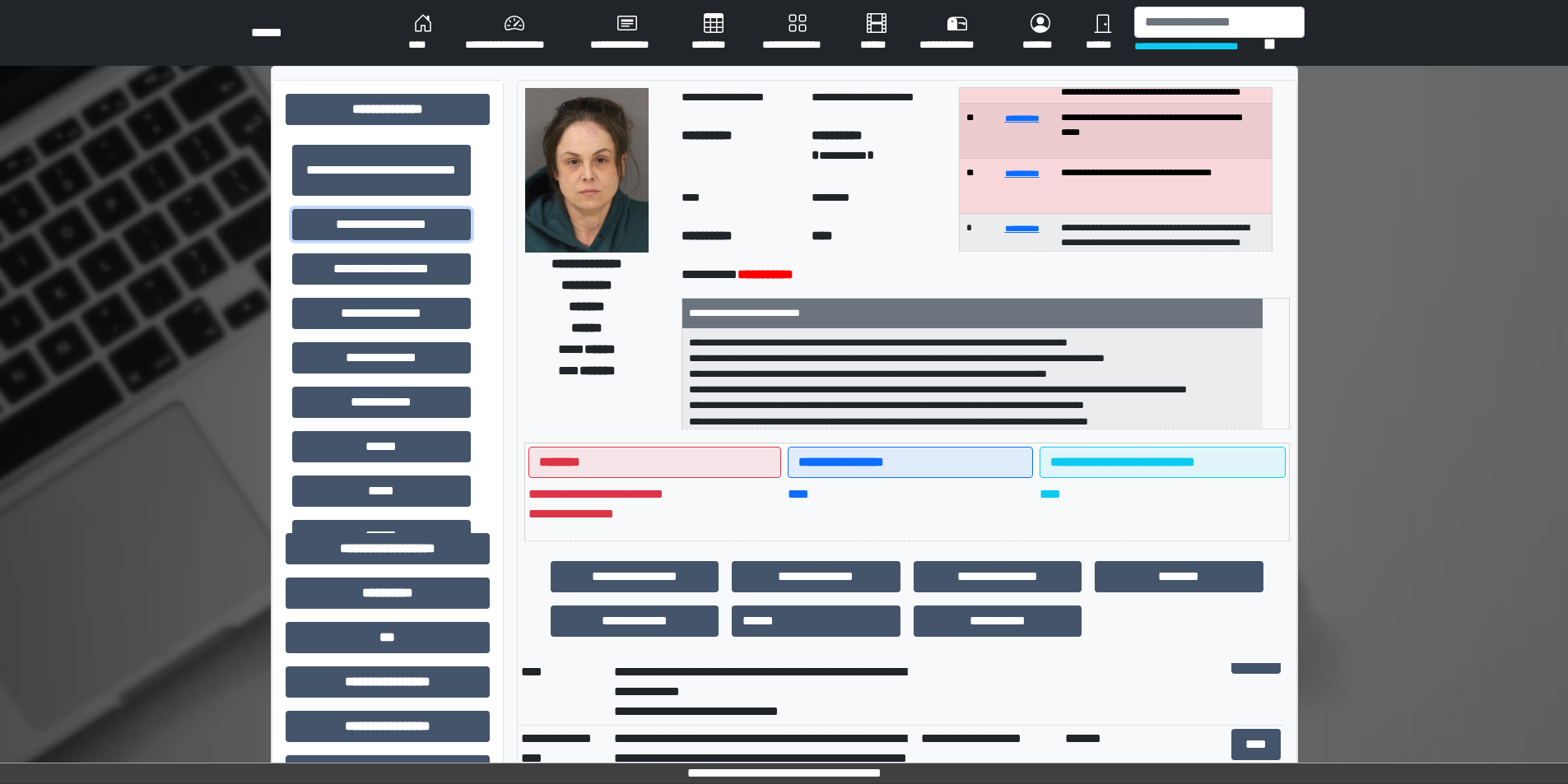 scroll, scrollTop: 0, scrollLeft: 0, axis: both 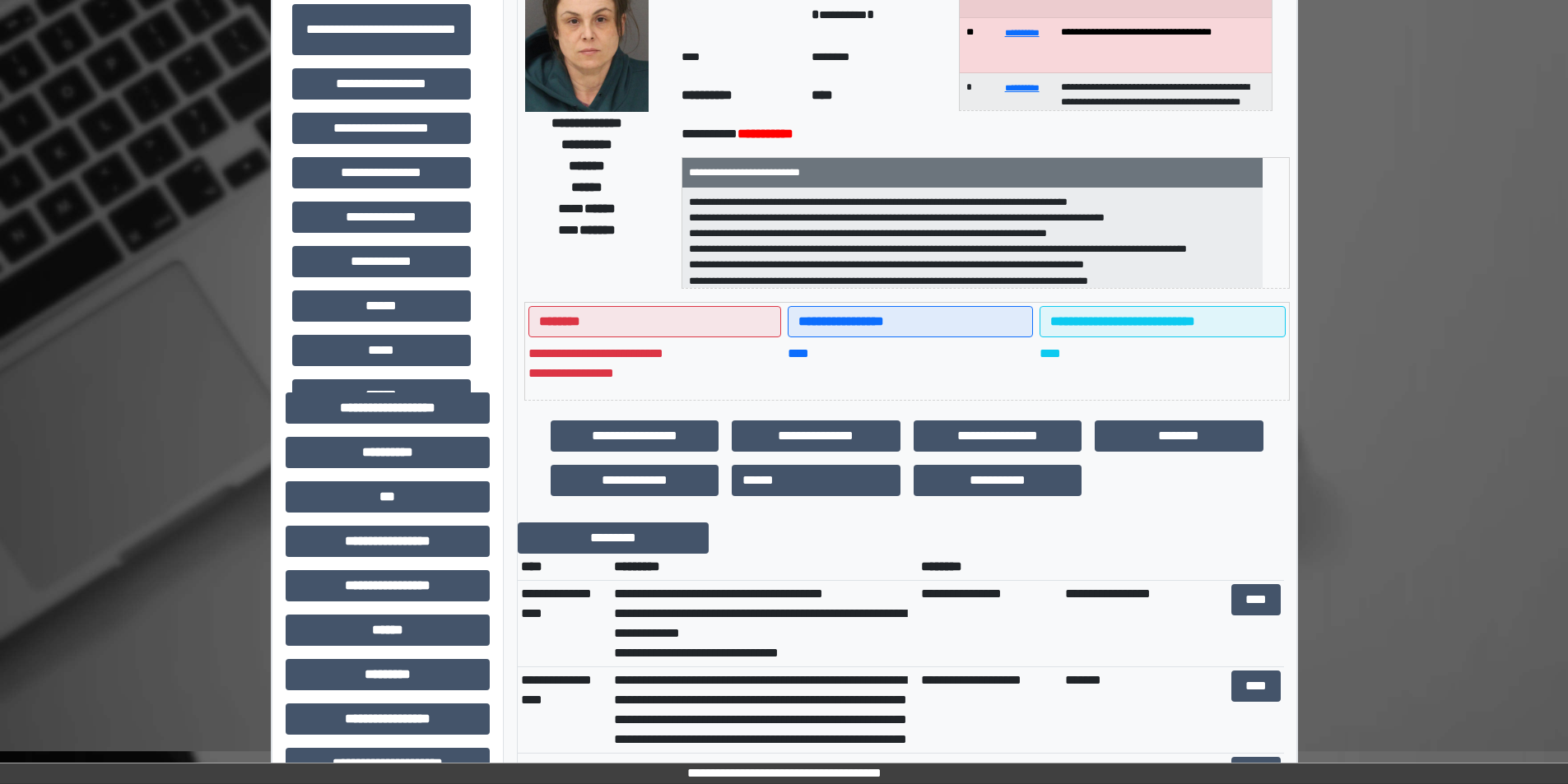 drag, startPoint x: 1567, startPoint y: 123, endPoint x: 1567, endPoint y: 161, distance: 38 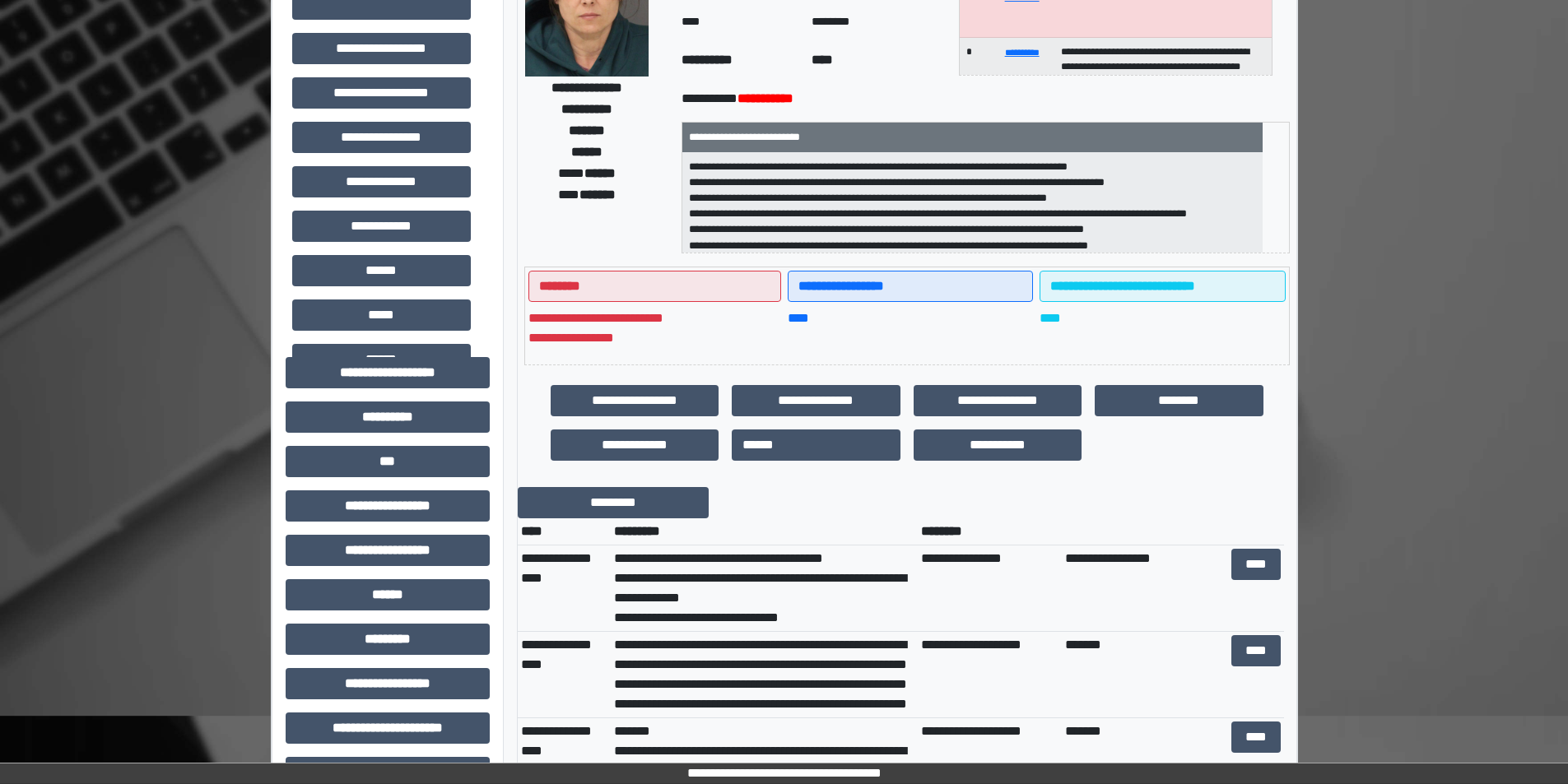 scroll, scrollTop: 0, scrollLeft: 0, axis: both 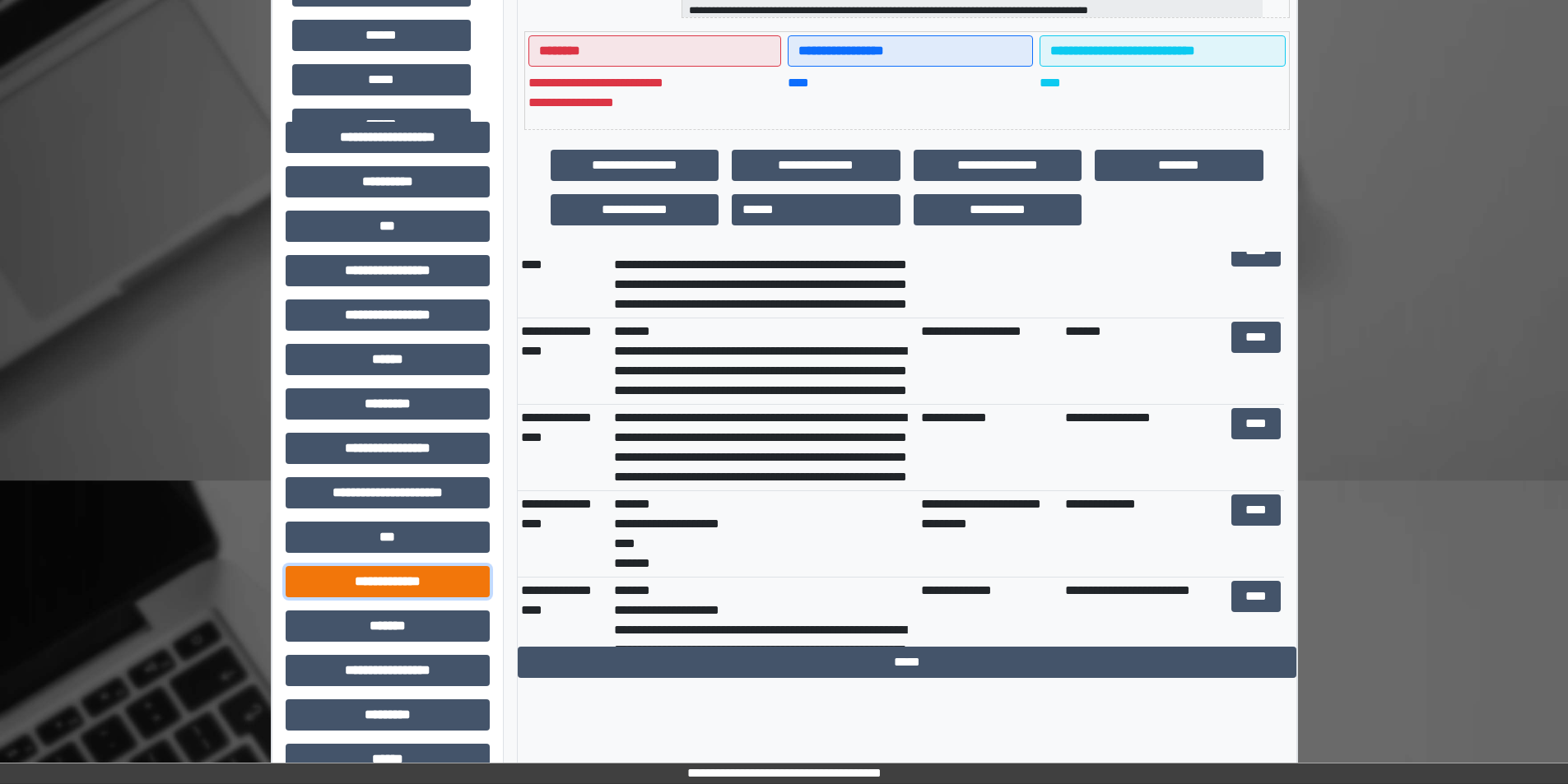click on "**********" at bounding box center [388, 582] 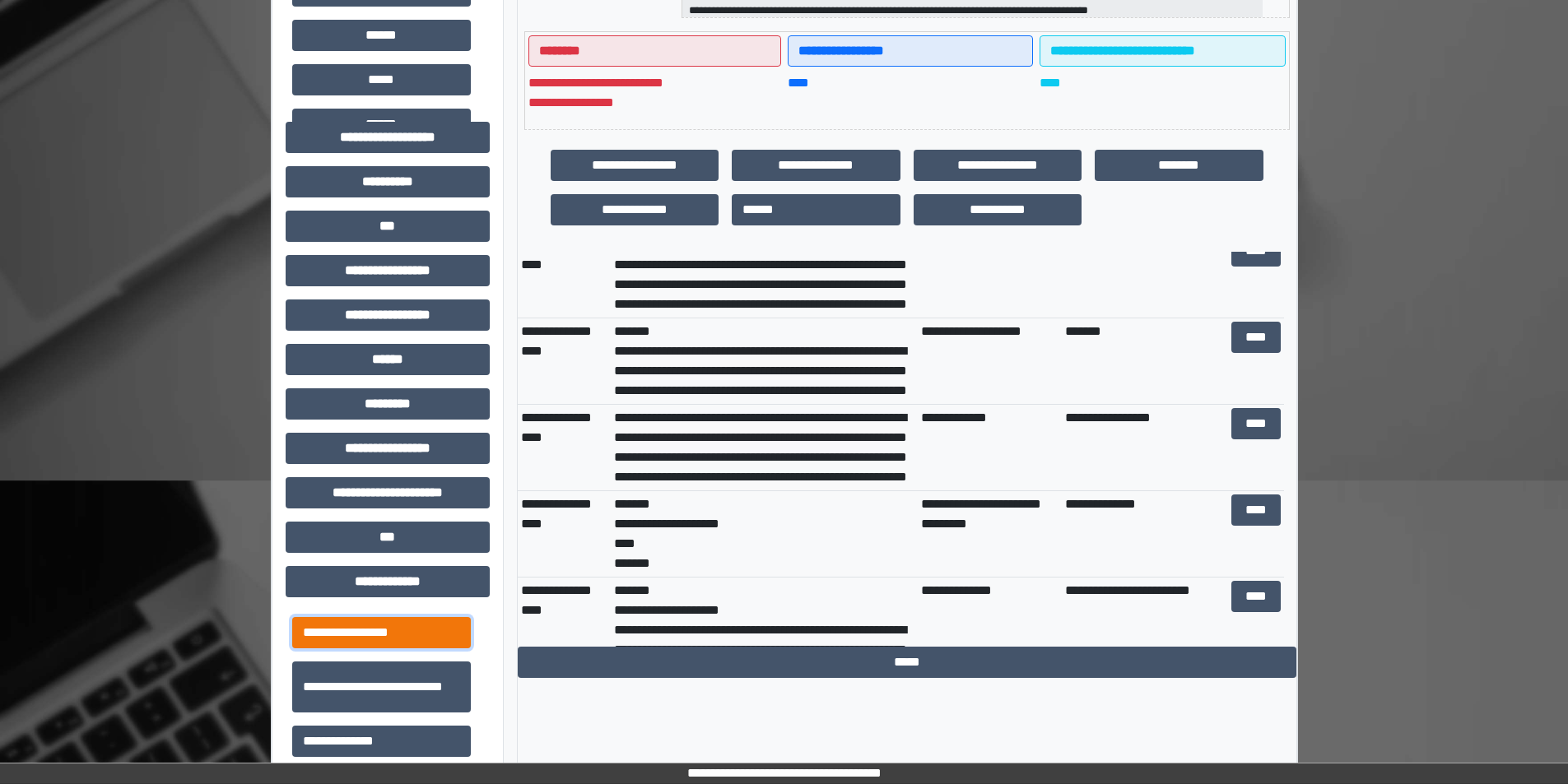 click on "**********" at bounding box center (381, 633) 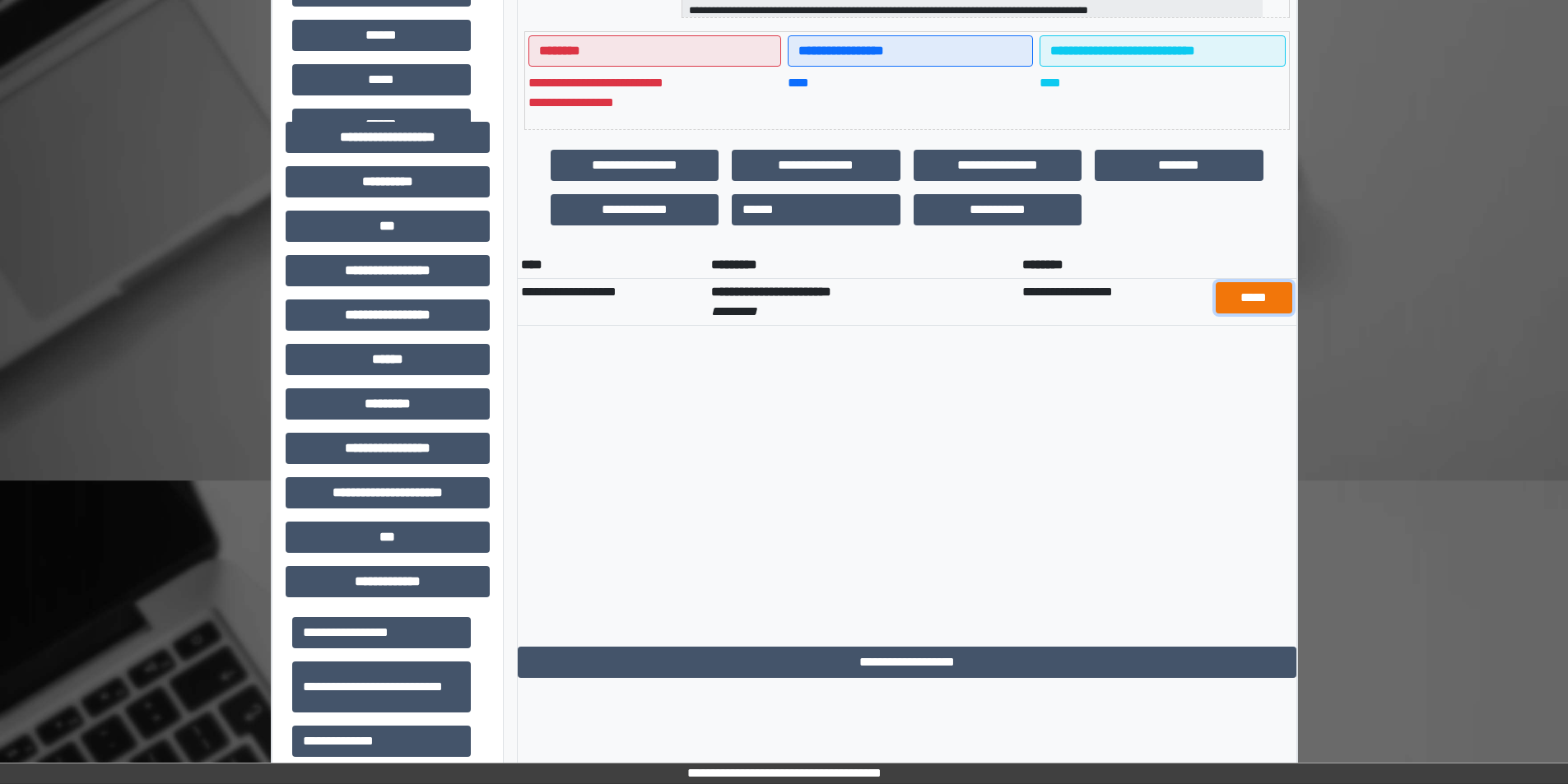 click on "*****" at bounding box center [1254, 298] 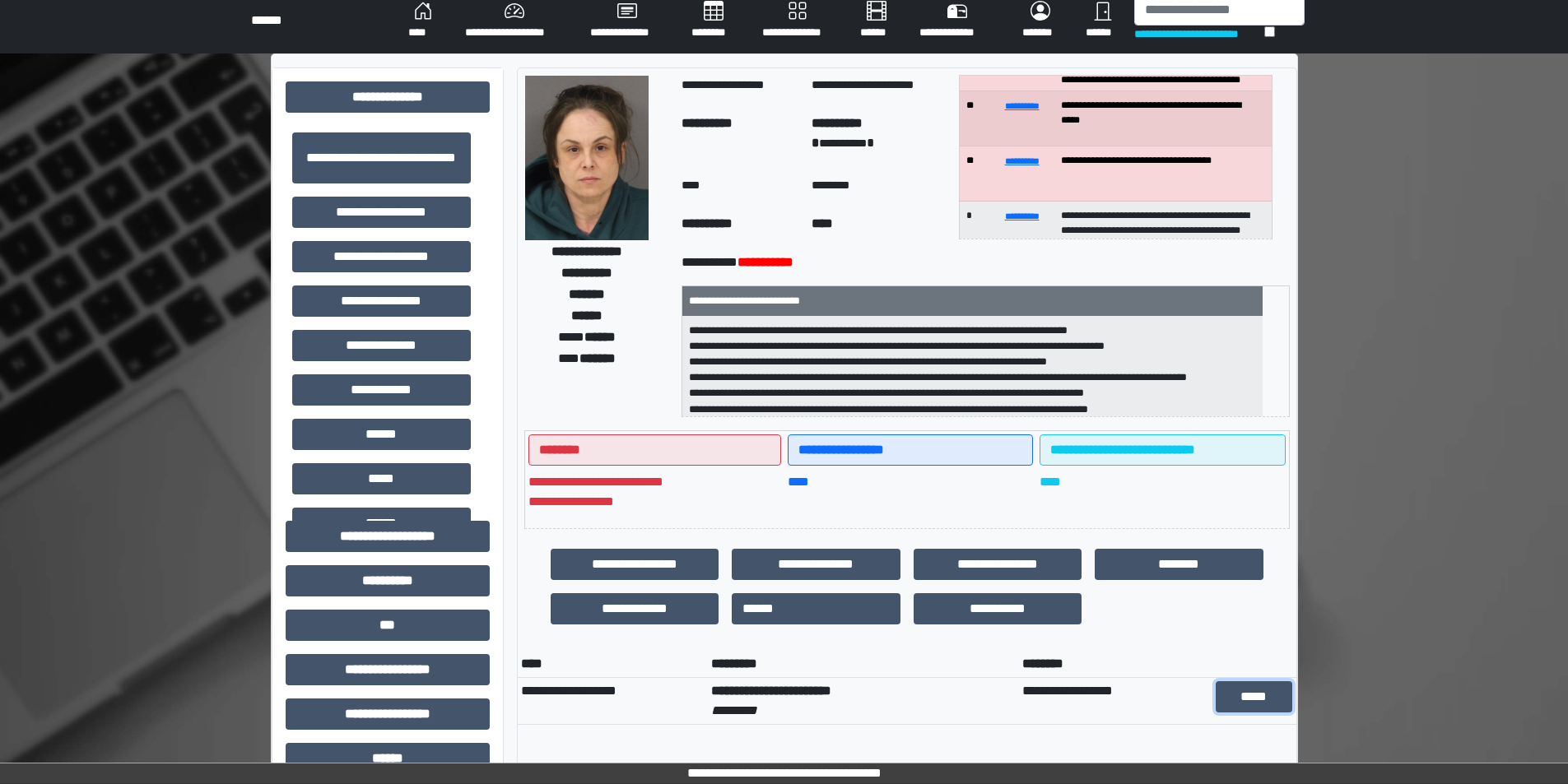 scroll, scrollTop: 0, scrollLeft: 0, axis: both 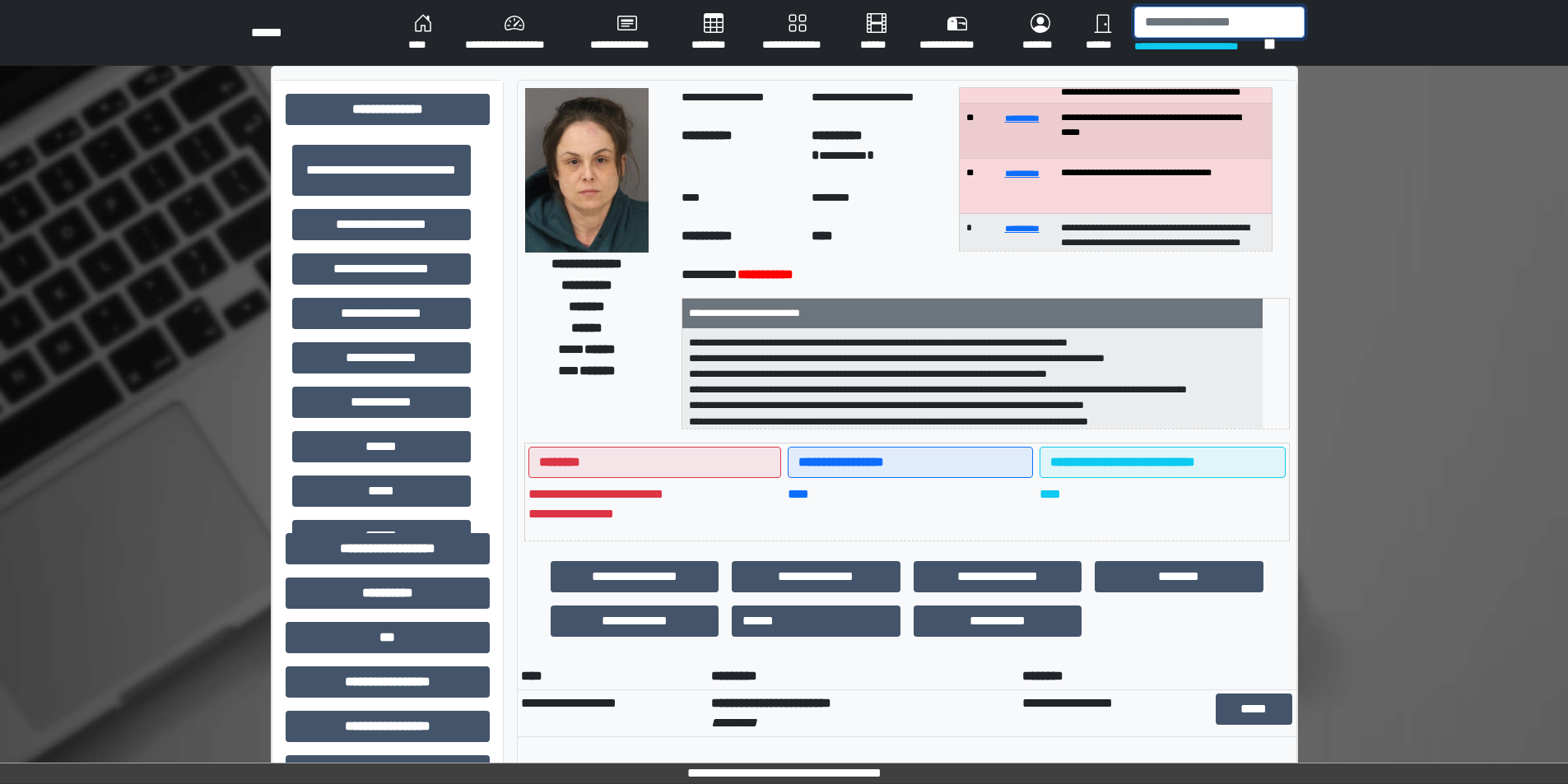 click at bounding box center (1219, 22) 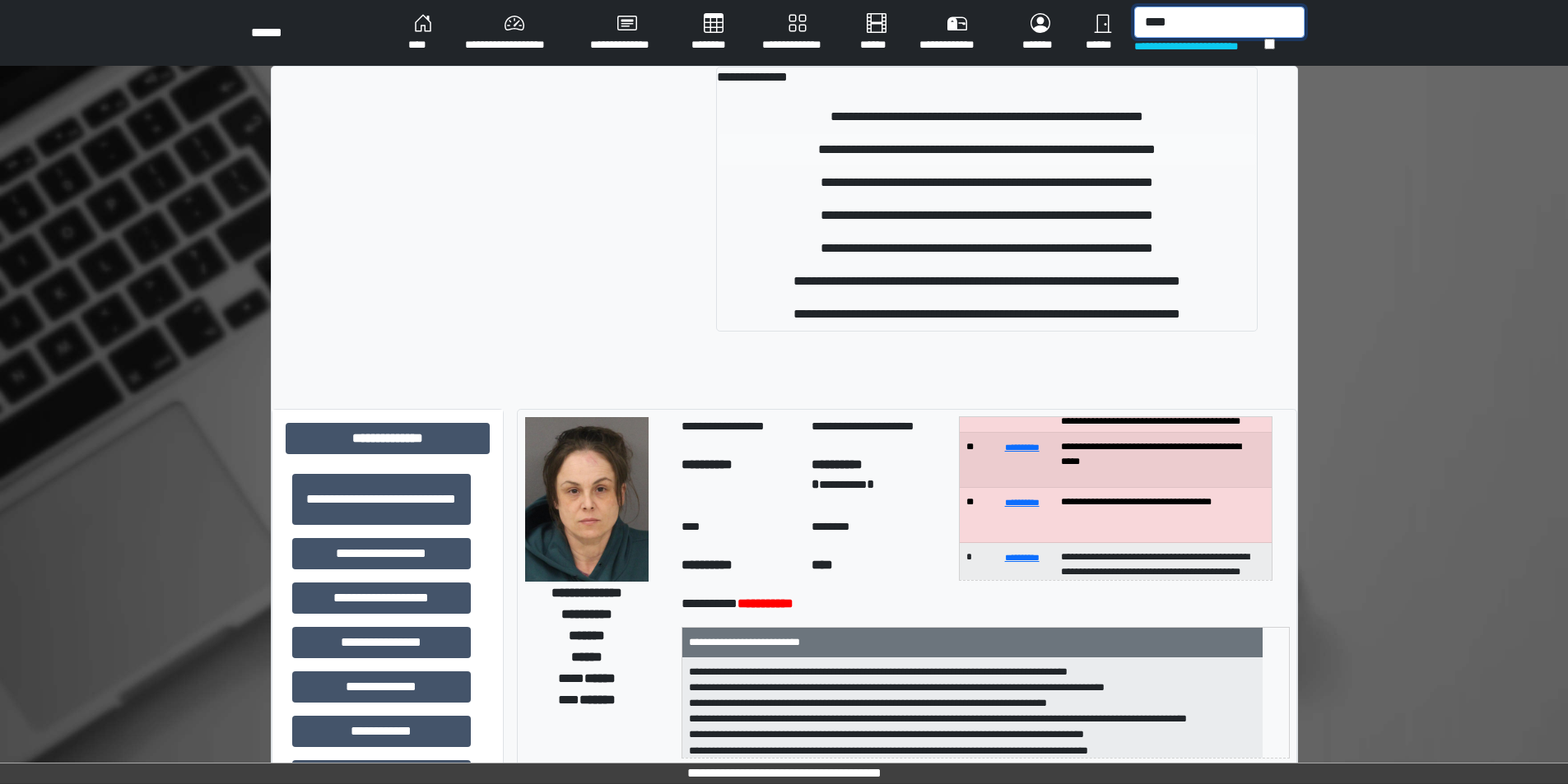type on "****" 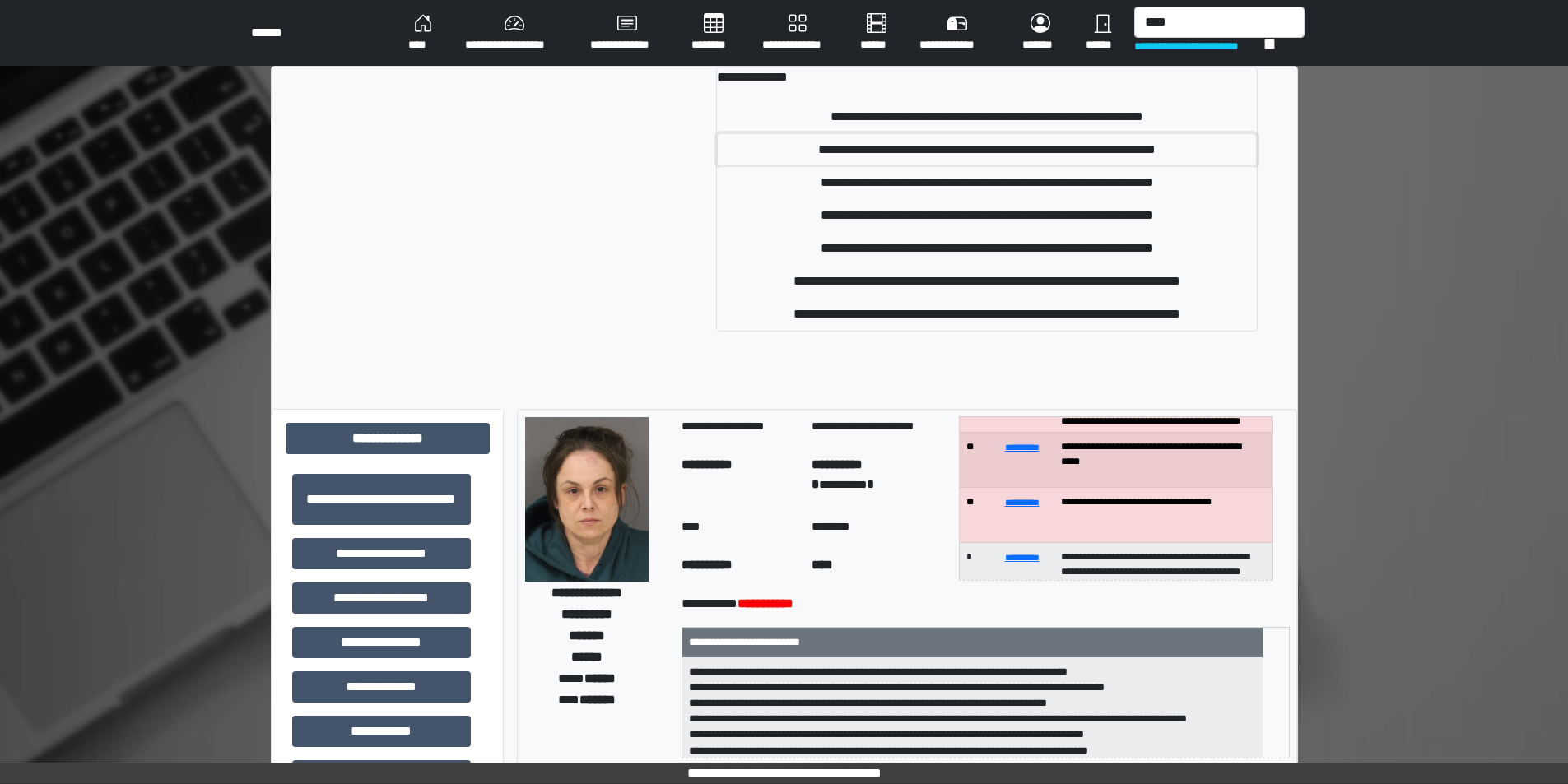 click on "**********" at bounding box center [986, 150] 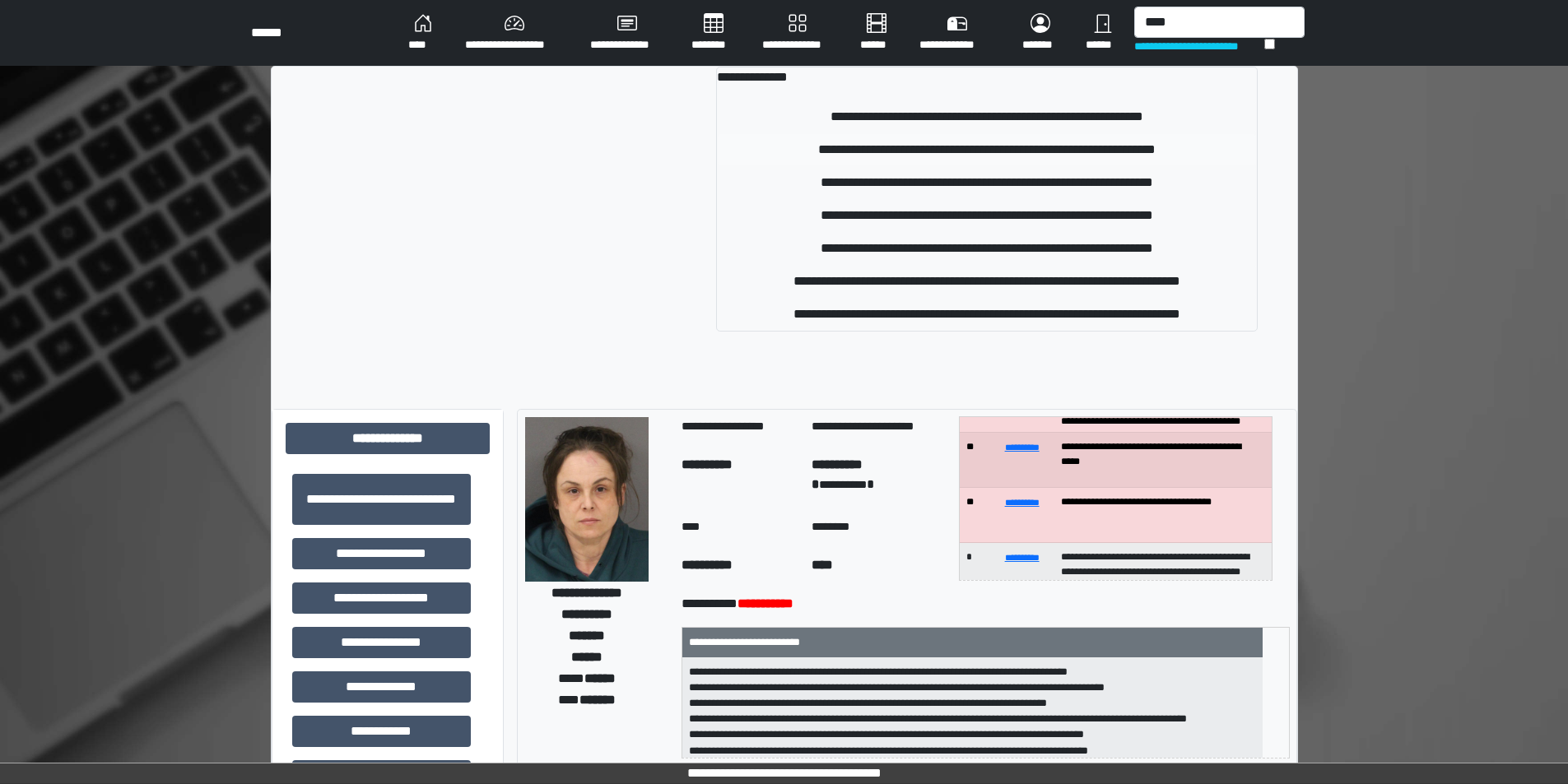 type 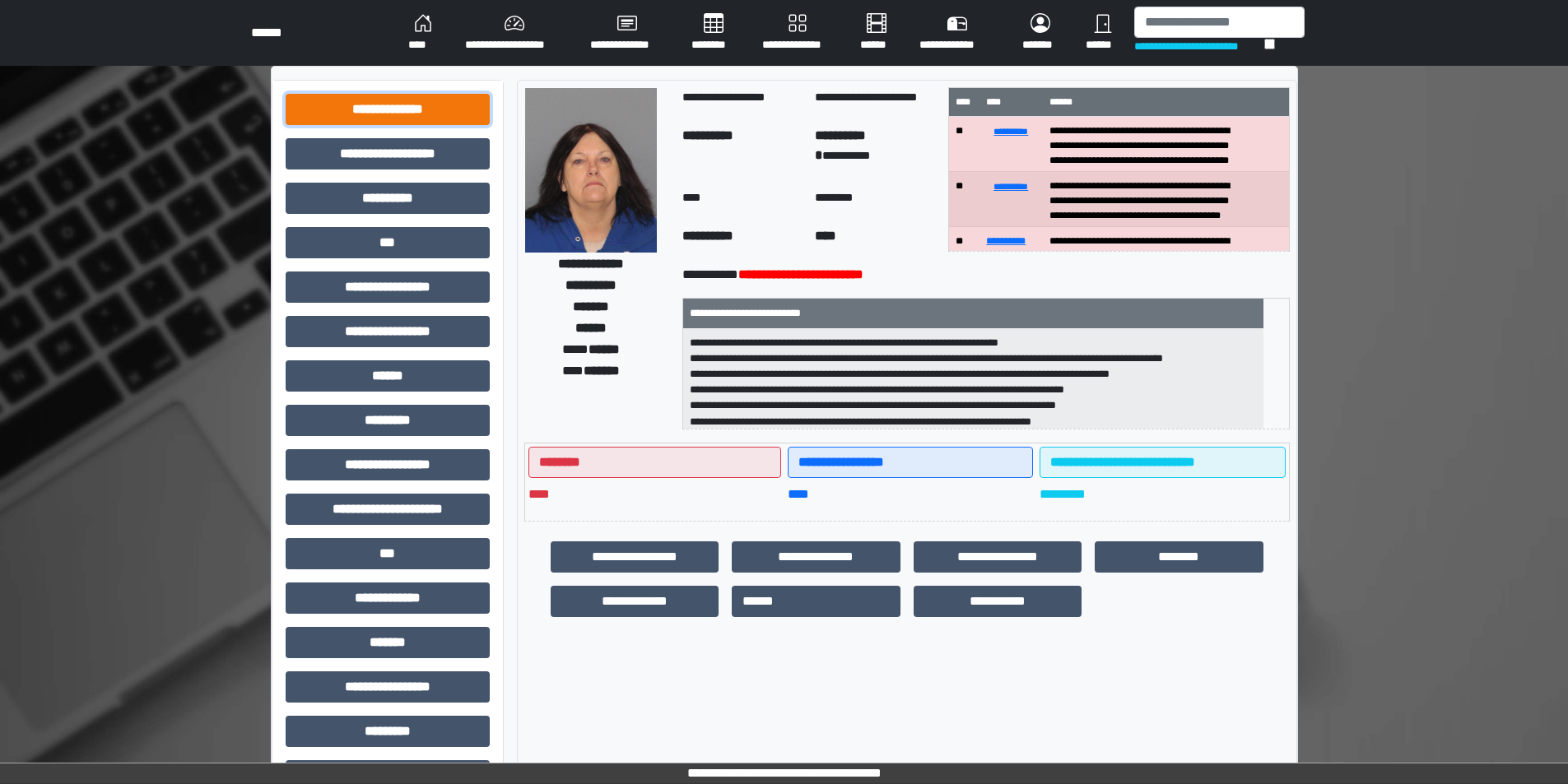 click on "**********" at bounding box center [388, 109] 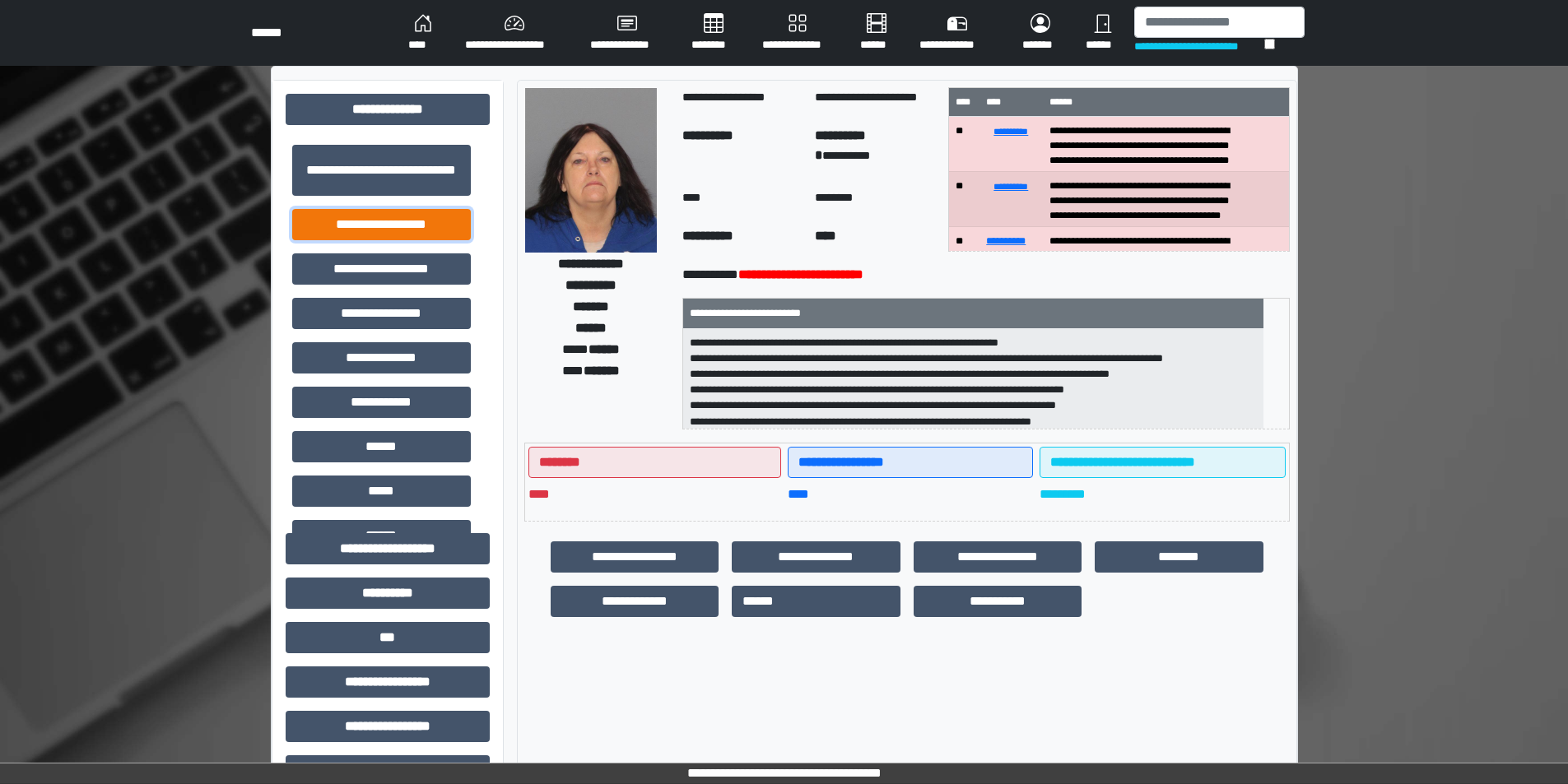 click on "**********" at bounding box center [381, 225] 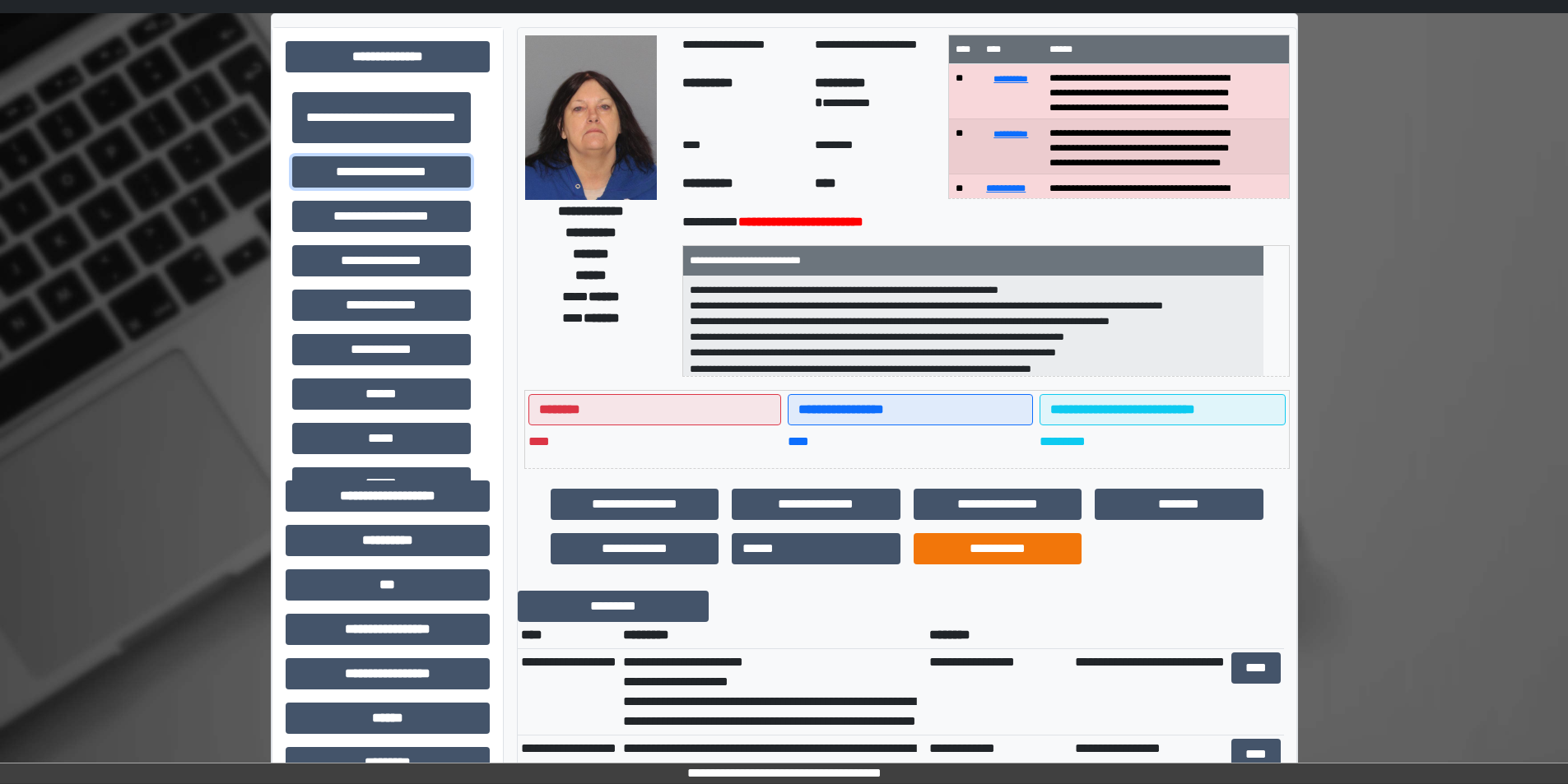 scroll, scrollTop: 82, scrollLeft: 0, axis: vertical 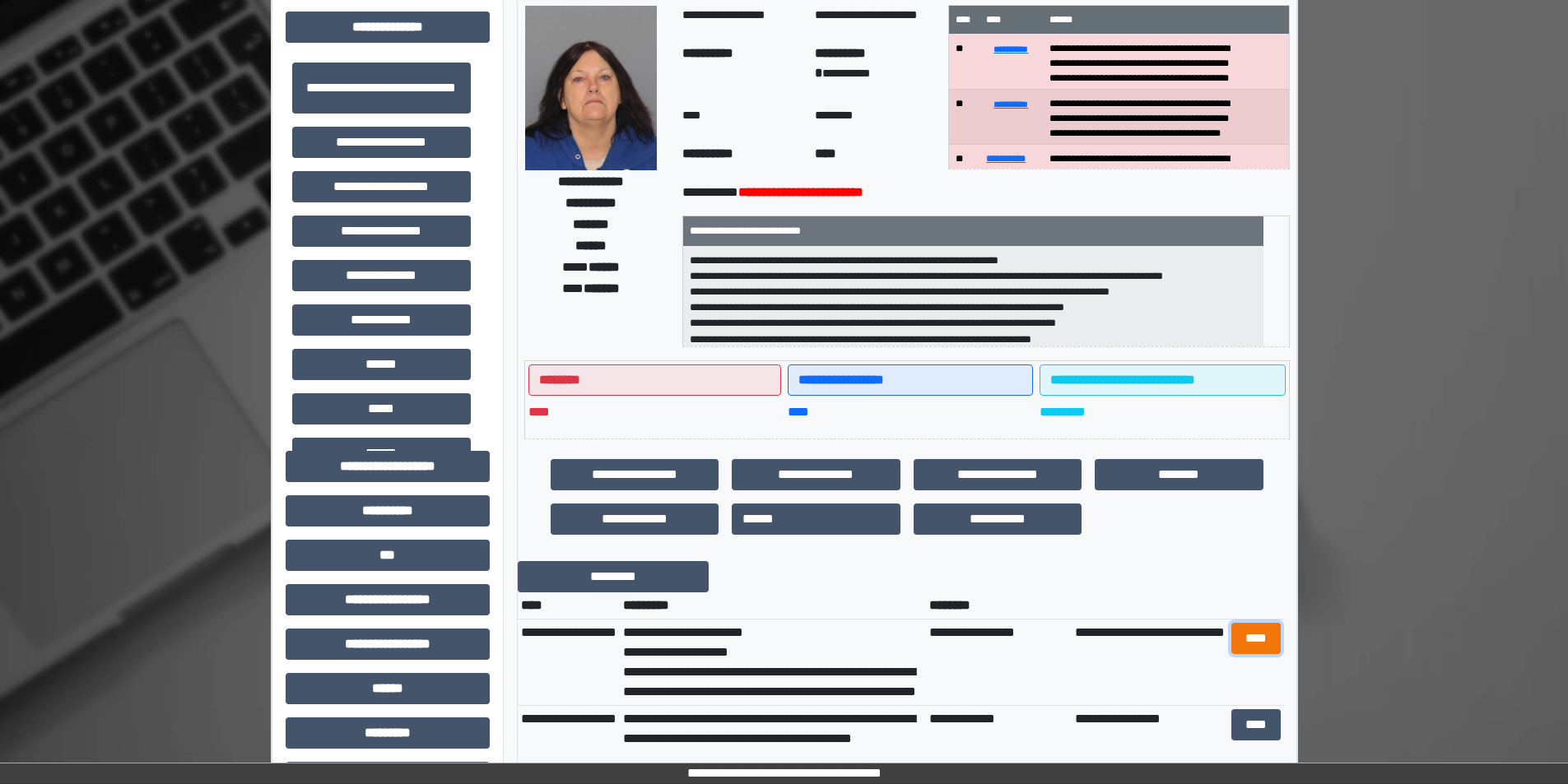 click on "****" at bounding box center (1256, 638) 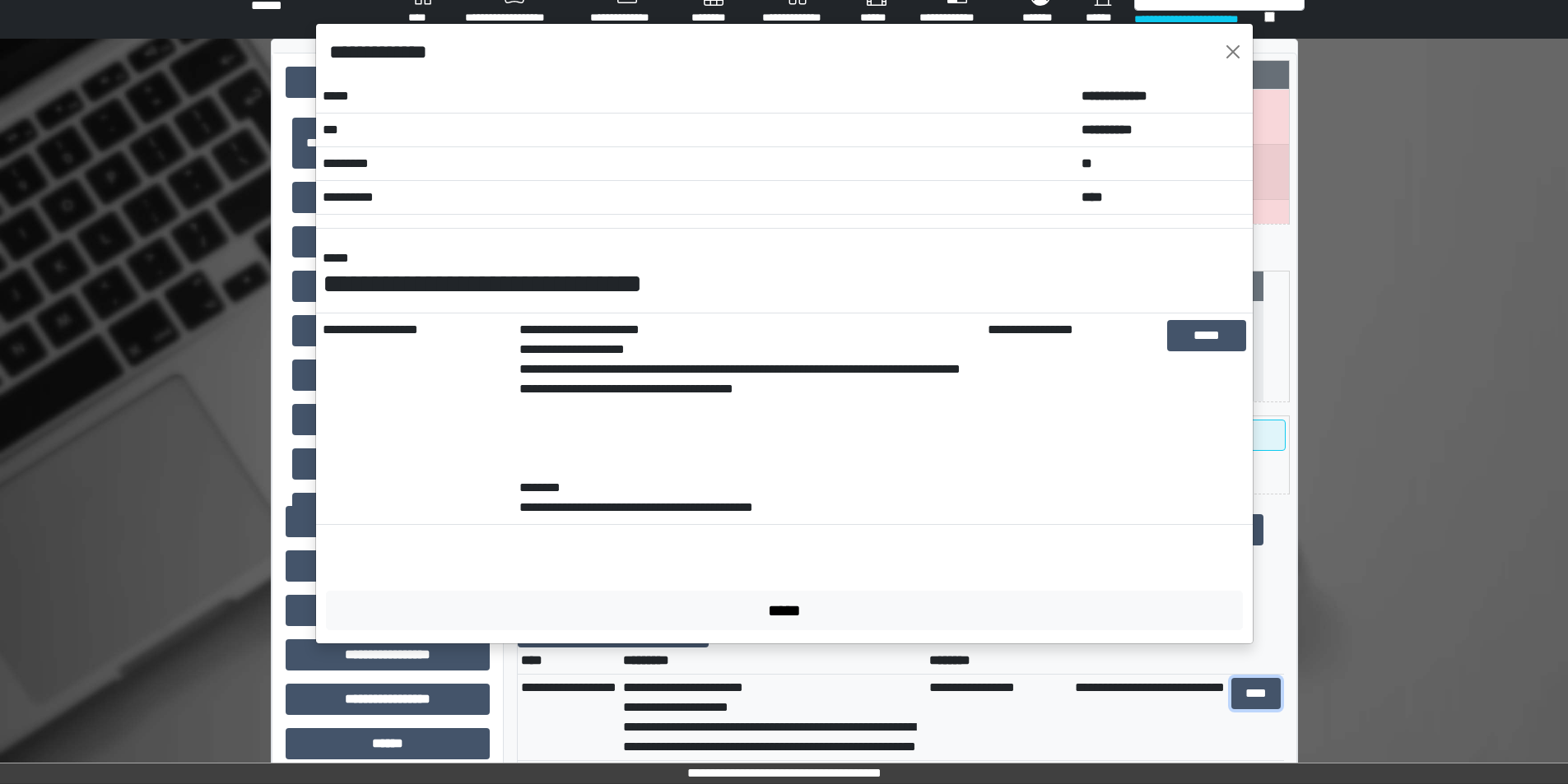 scroll, scrollTop: 0, scrollLeft: 0, axis: both 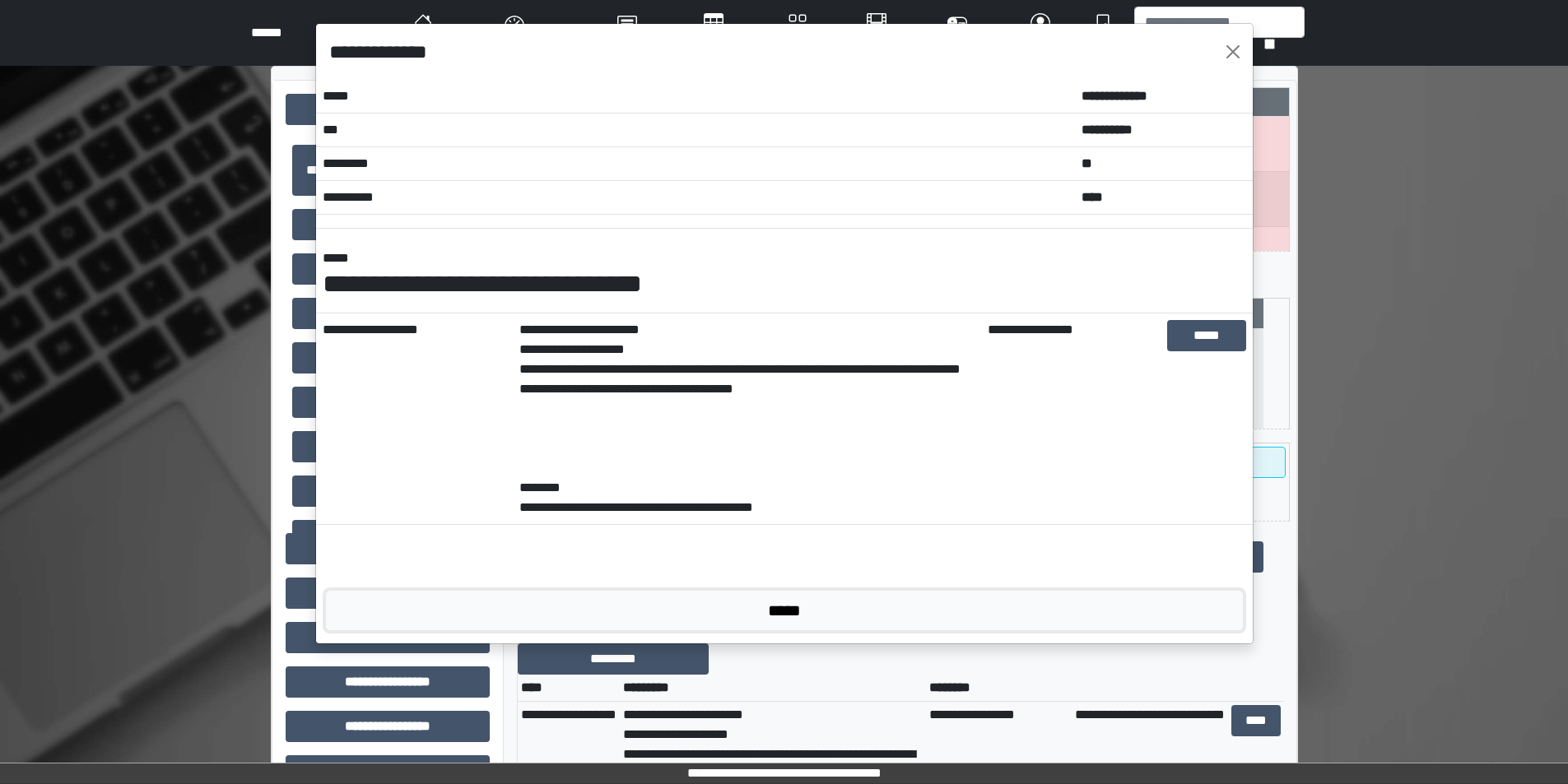 click on "*****" at bounding box center (784, 610) 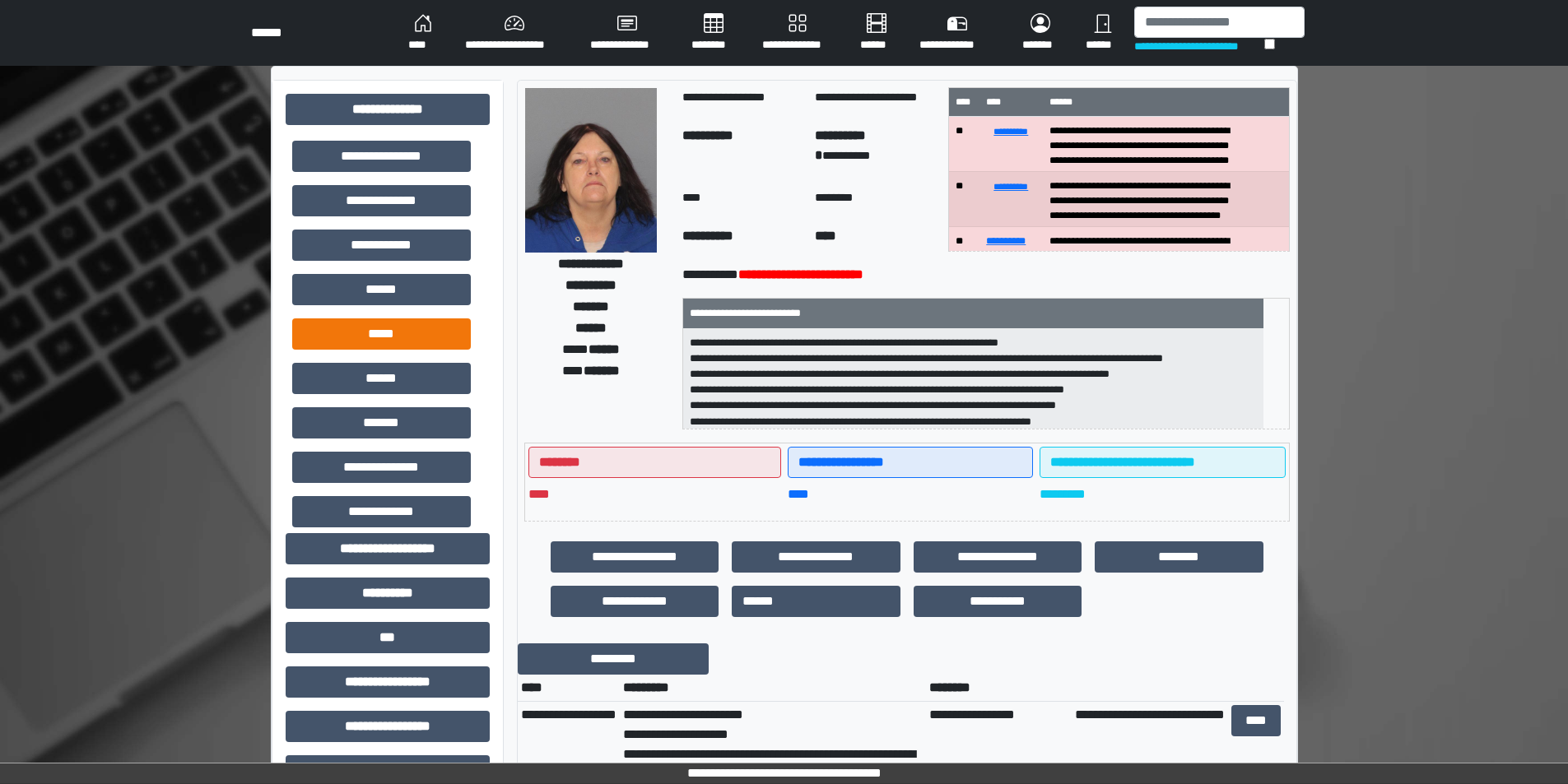 scroll, scrollTop: 165, scrollLeft: 0, axis: vertical 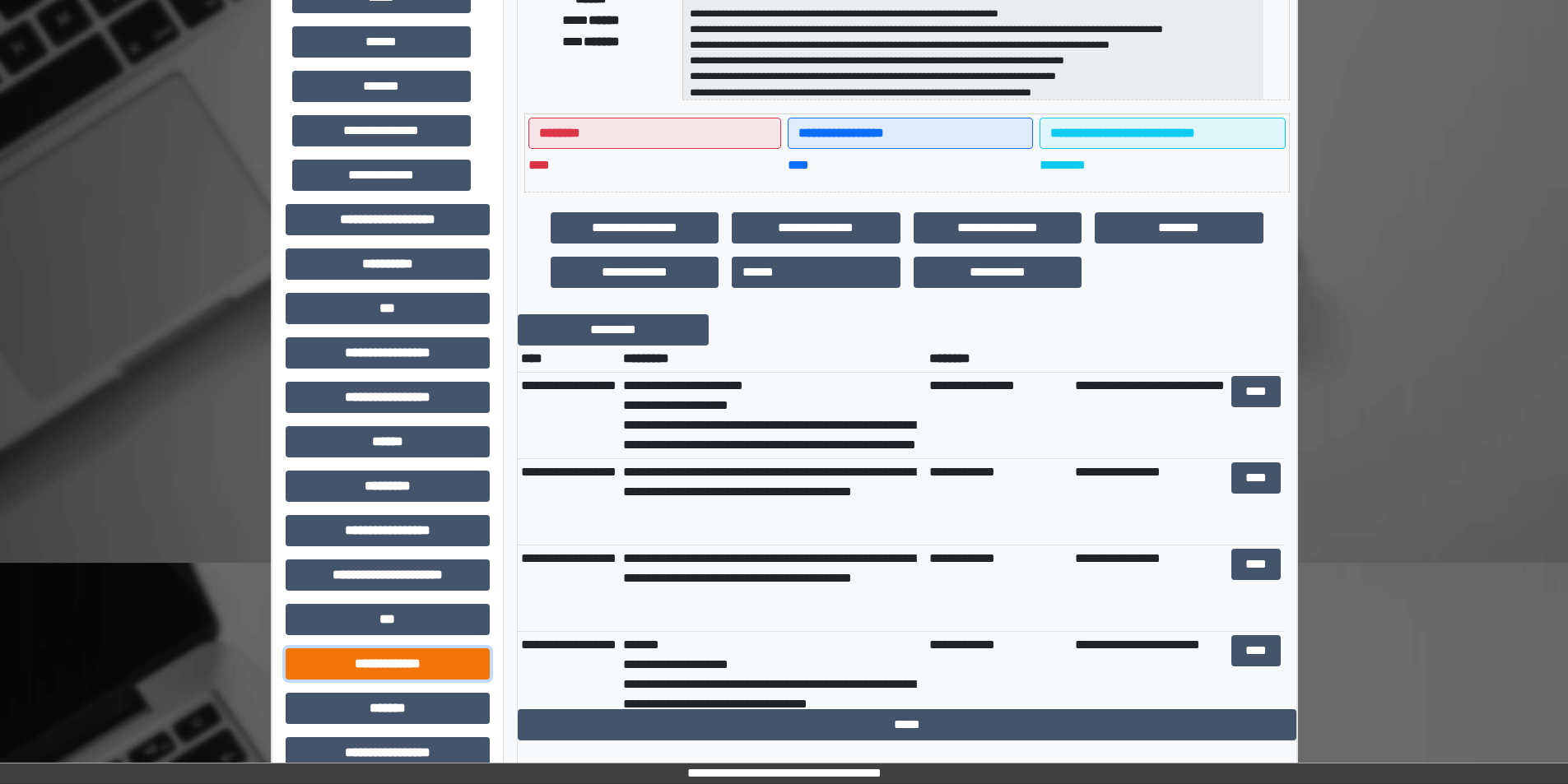 click on "**********" at bounding box center (388, 664) 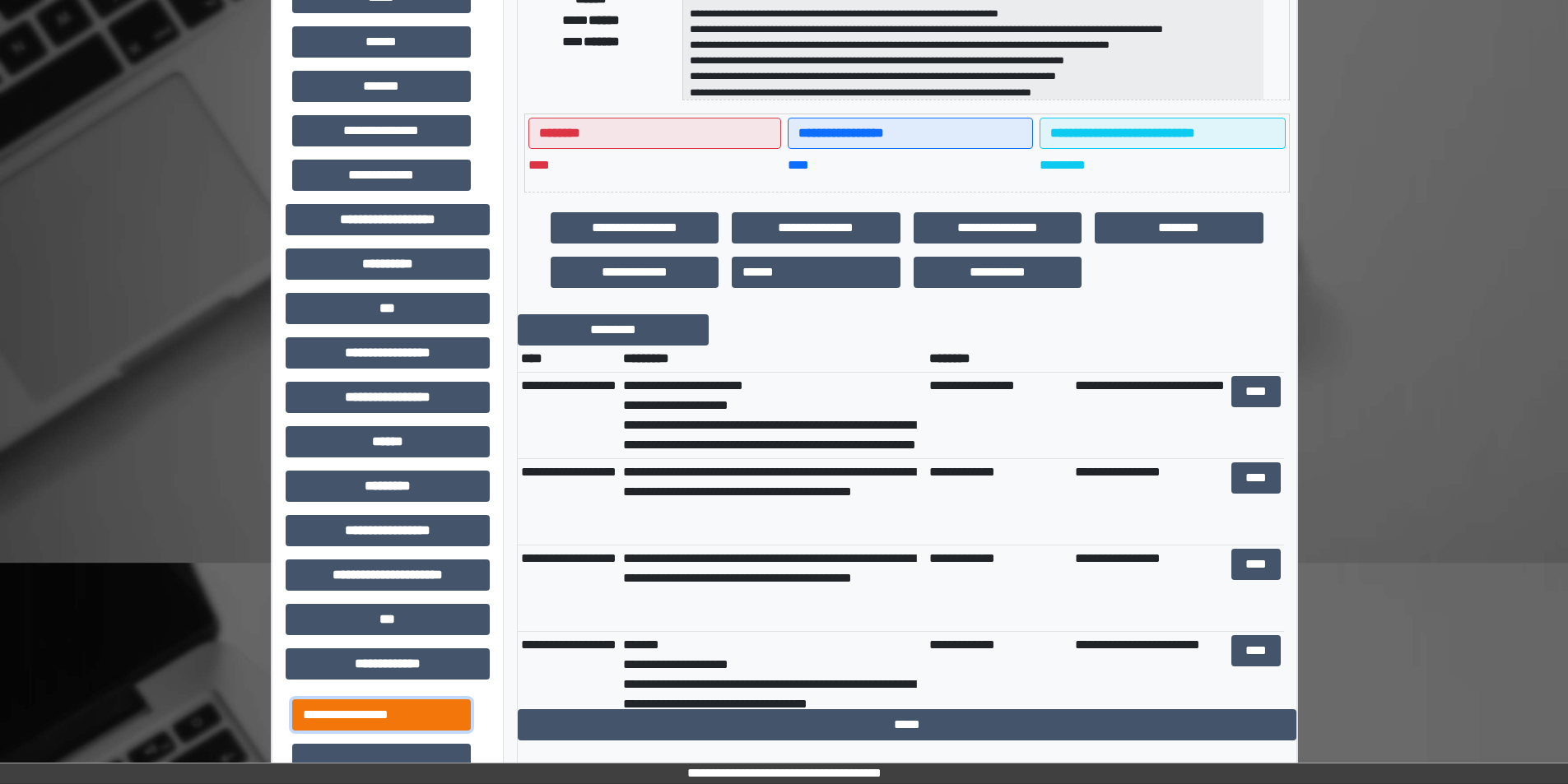 click on "**********" at bounding box center (381, 715) 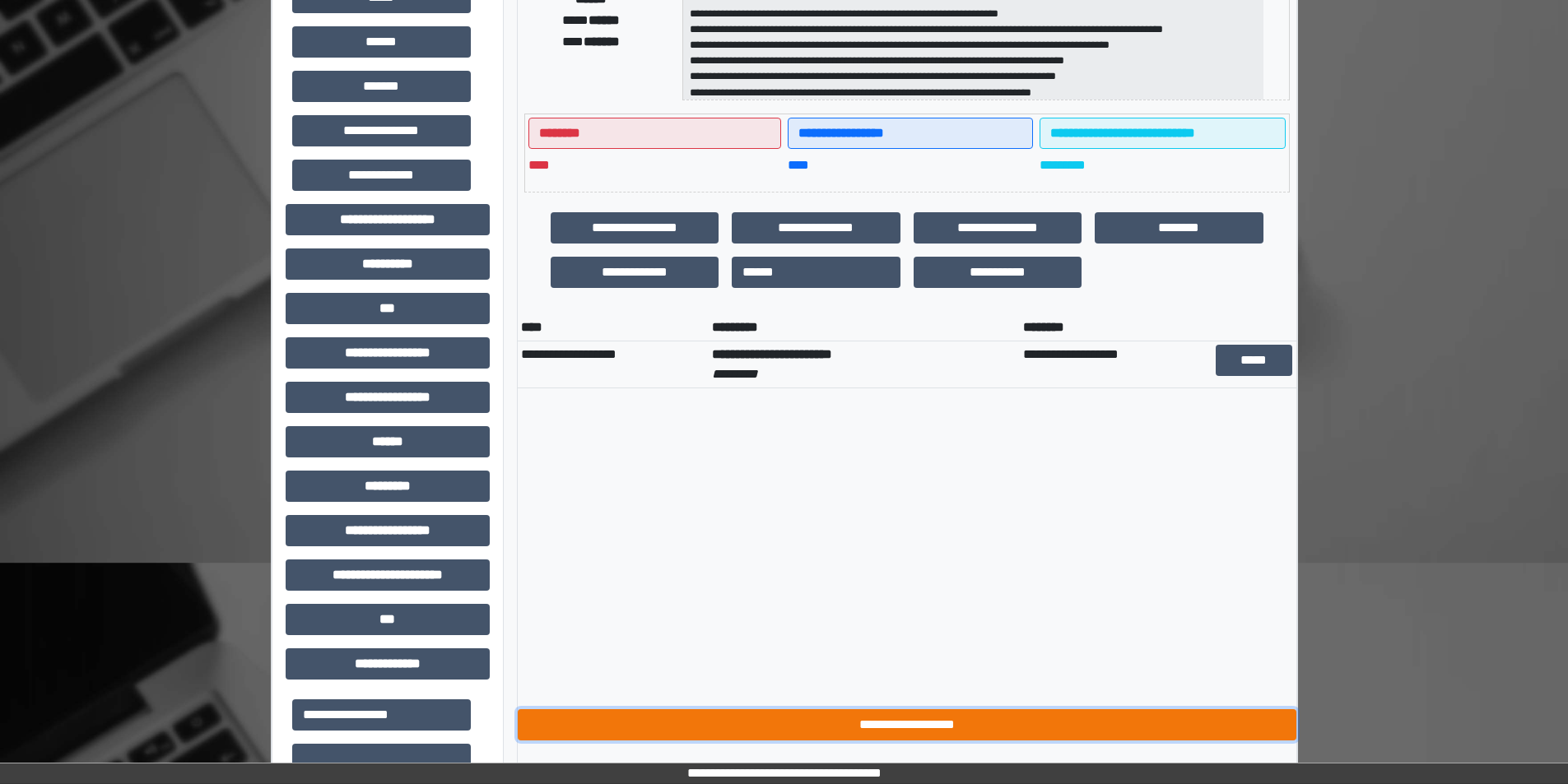 click on "**********" at bounding box center [907, 725] 